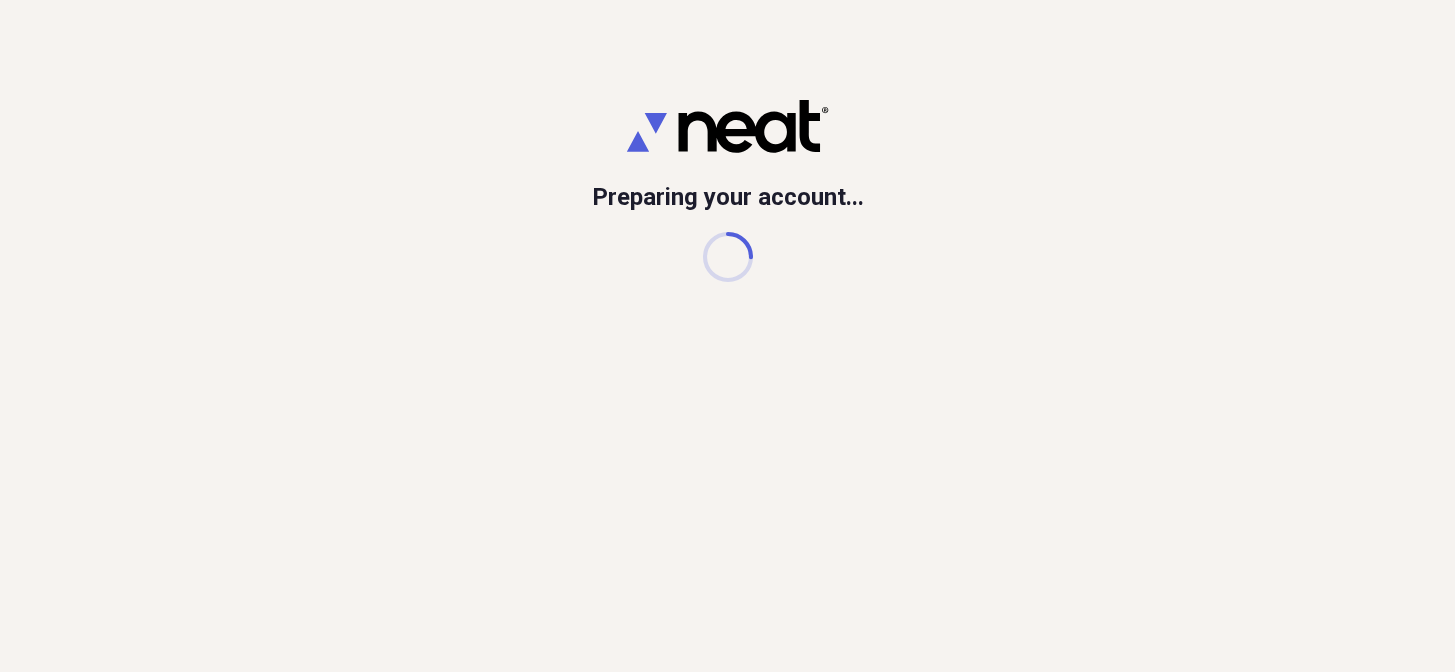scroll, scrollTop: 0, scrollLeft: 0, axis: both 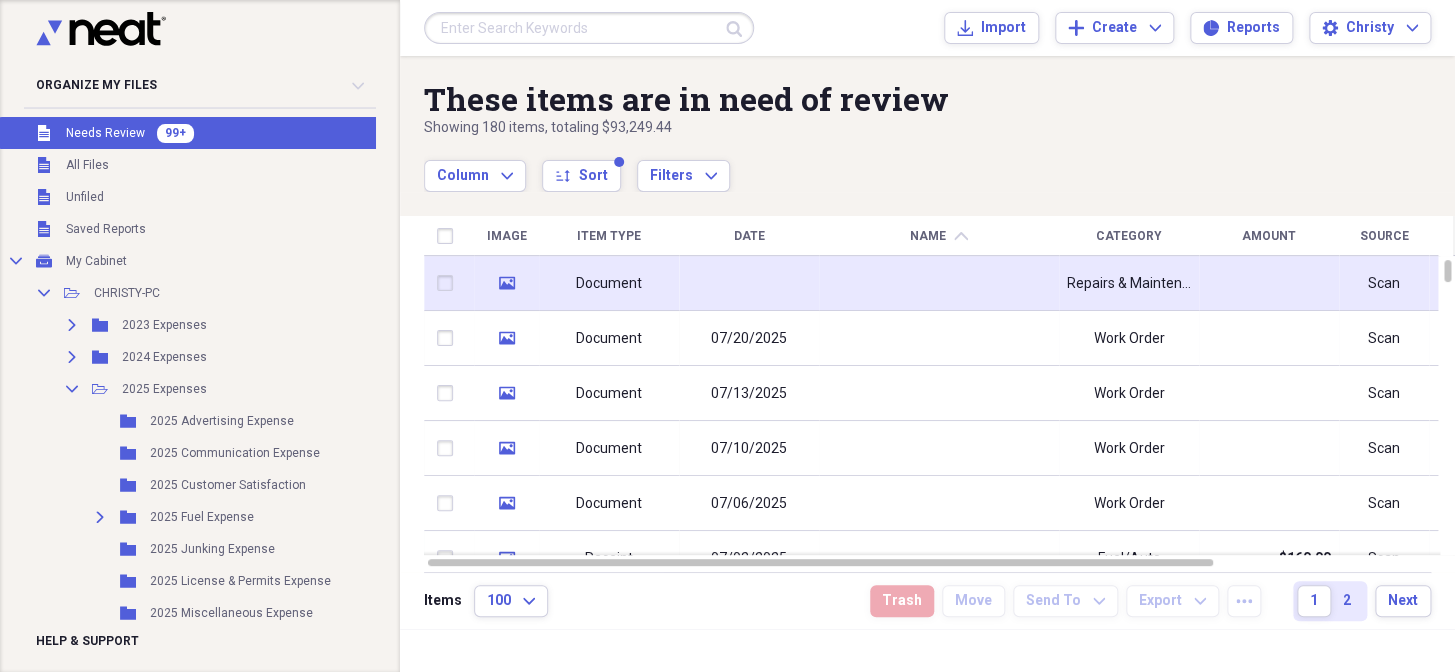 click at bounding box center [939, 283] 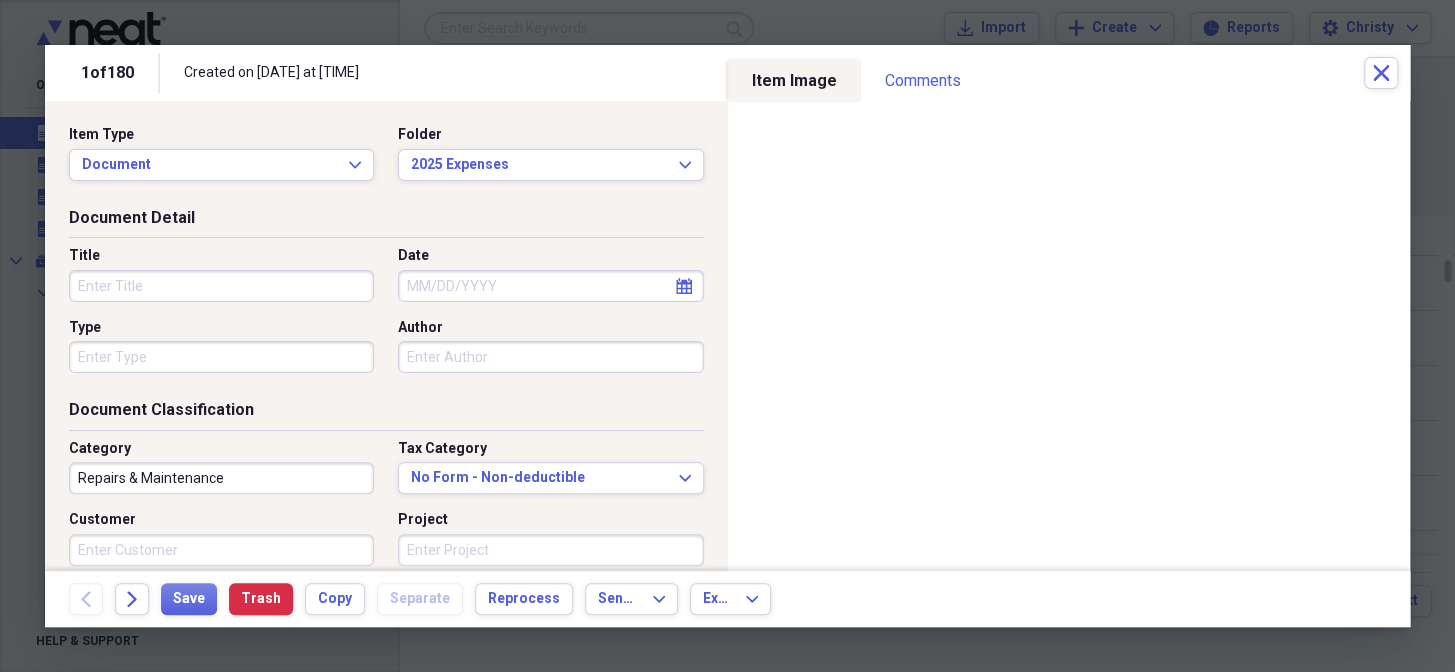 click on "Title" at bounding box center [221, 286] 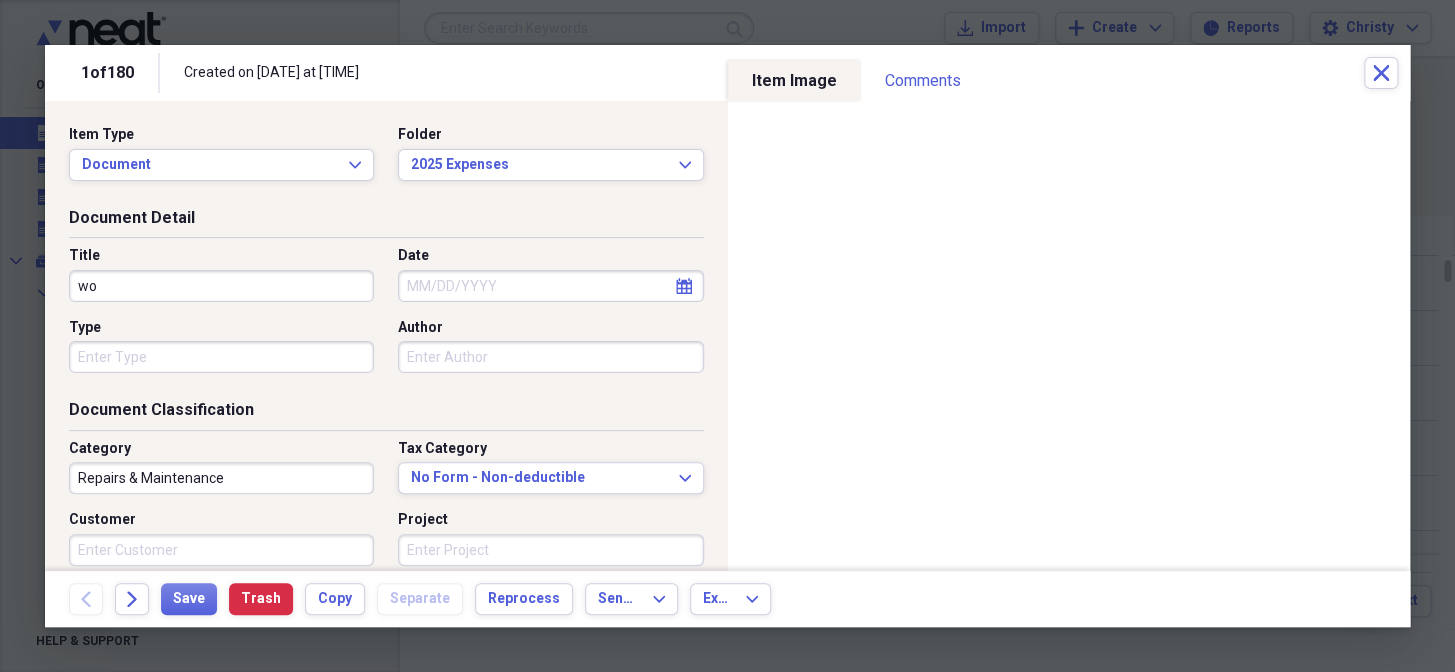 type on "w" 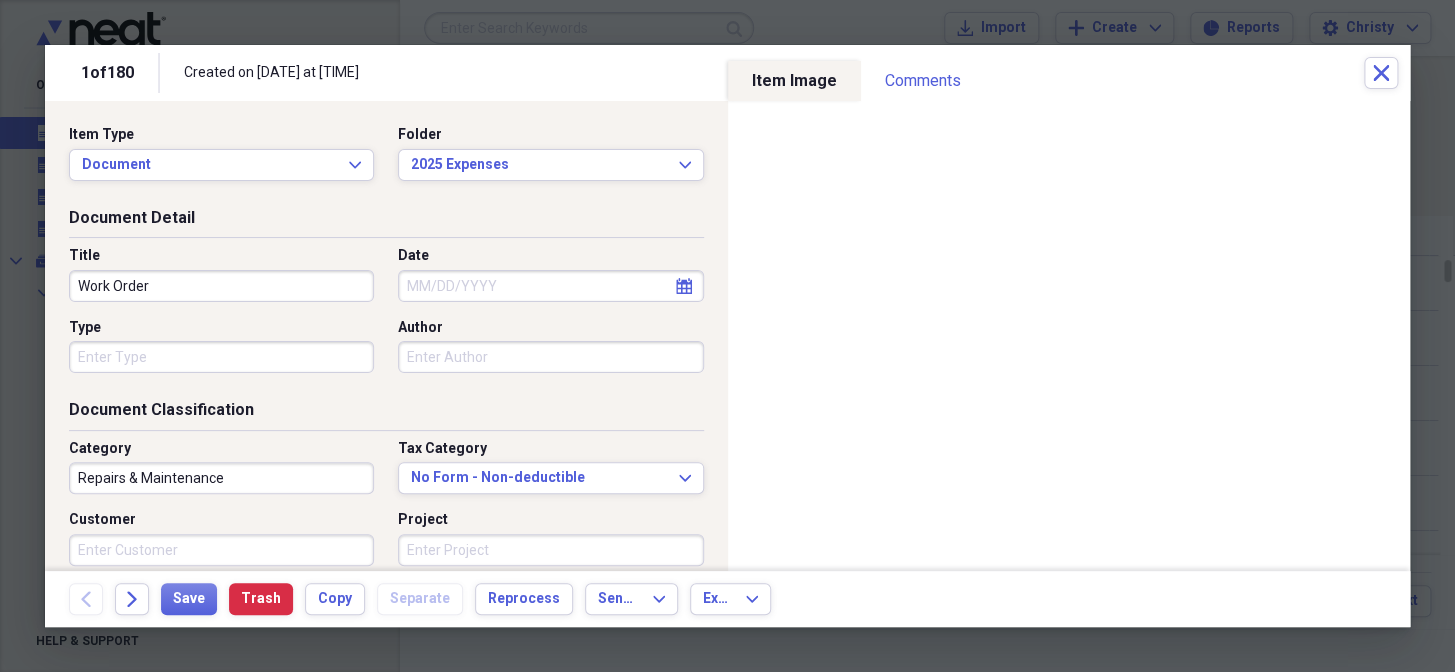 type on "Work Order" 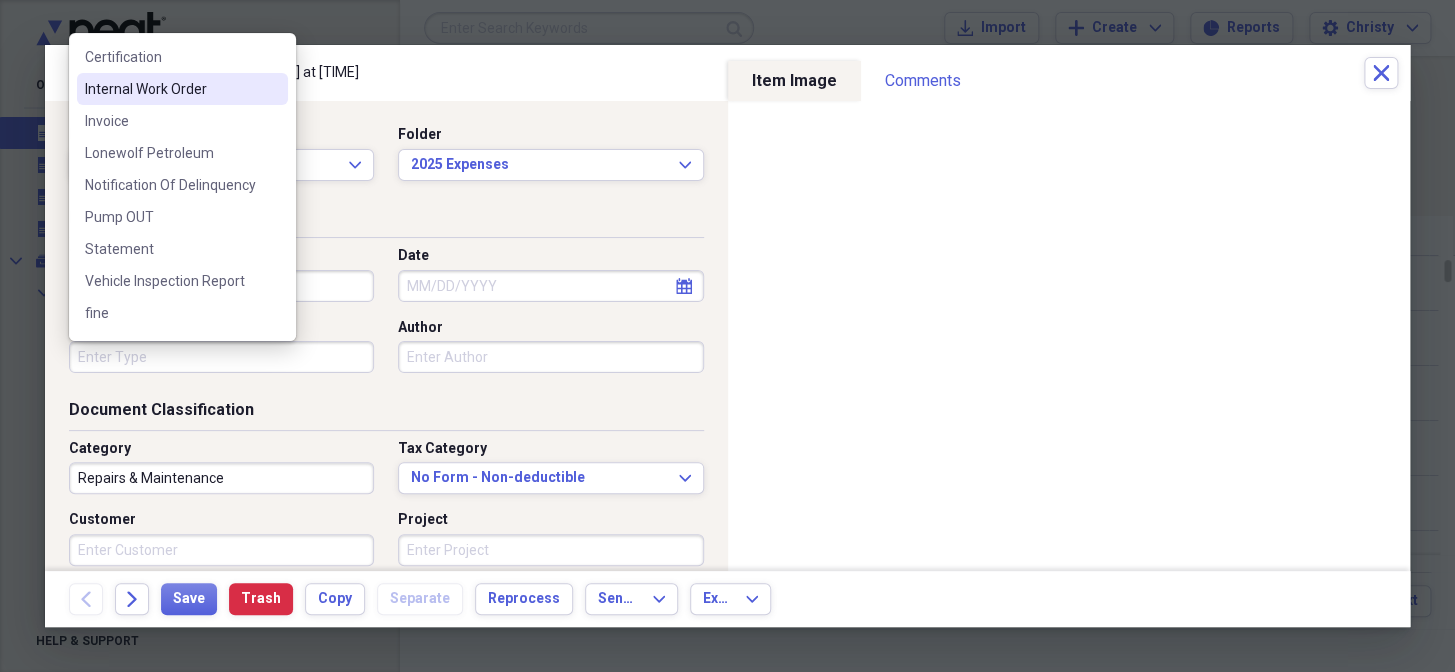 click on "Internal Work Order" at bounding box center [182, 89] 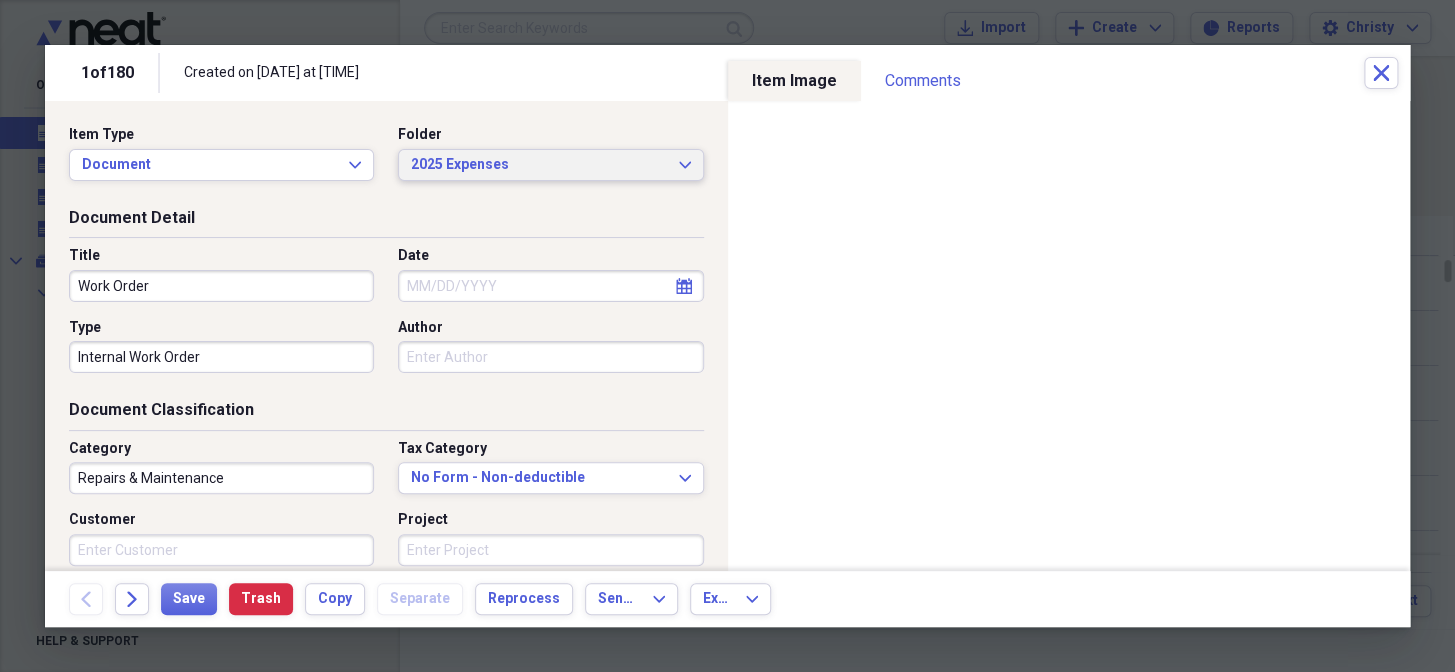 click on "2025 Expenses Expand" at bounding box center [550, 165] 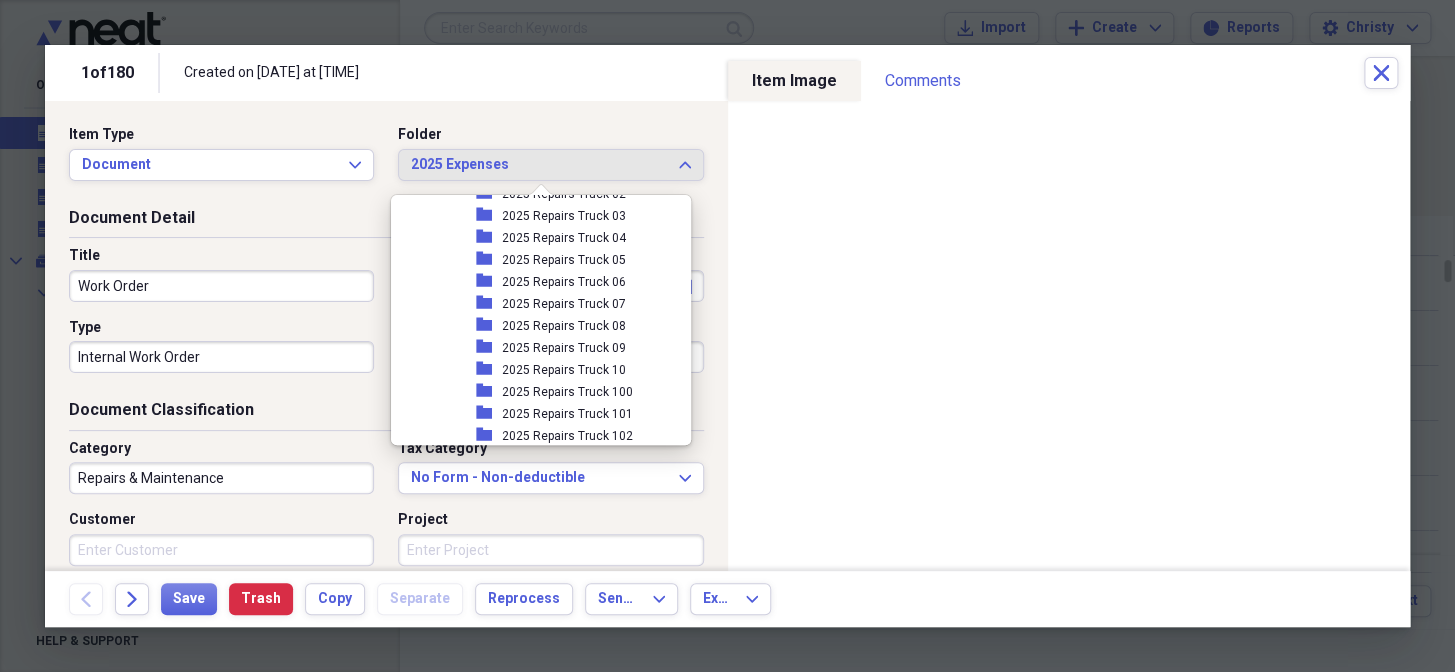 scroll, scrollTop: 738, scrollLeft: 0, axis: vertical 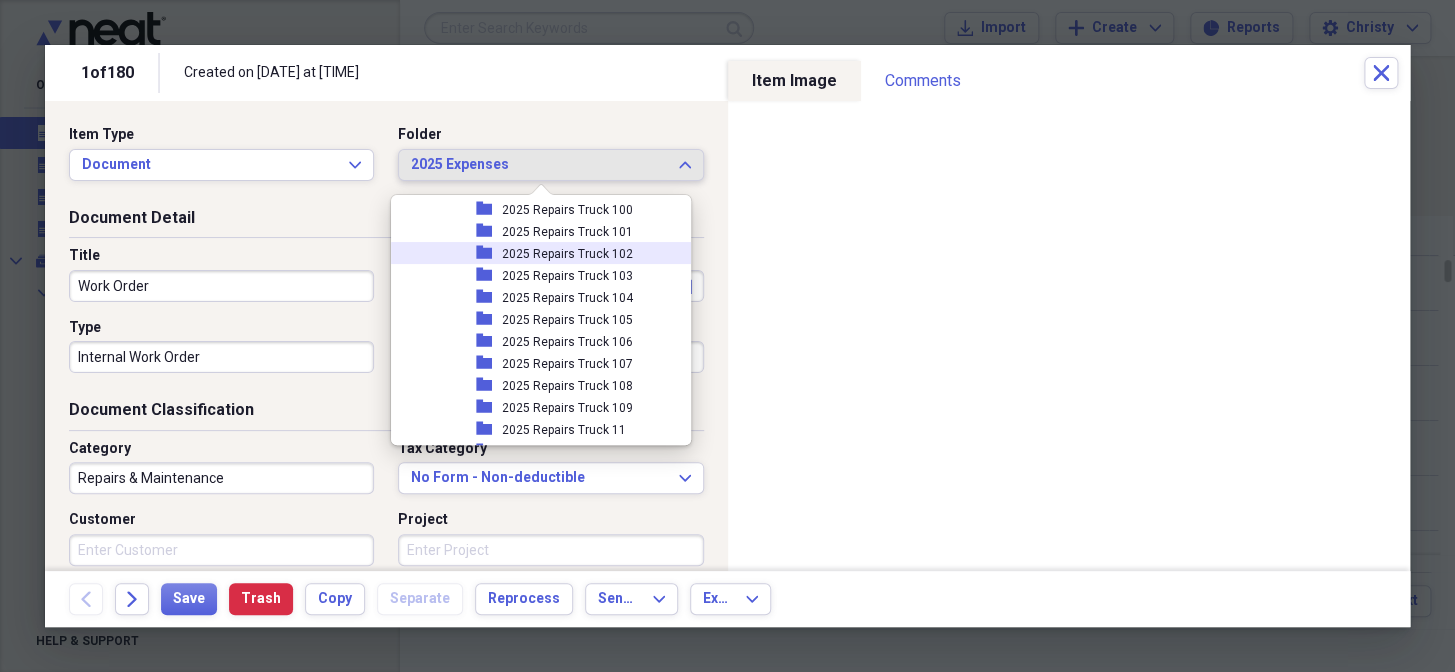 click on "2025 Repairs Truck 102" at bounding box center (567, 254) 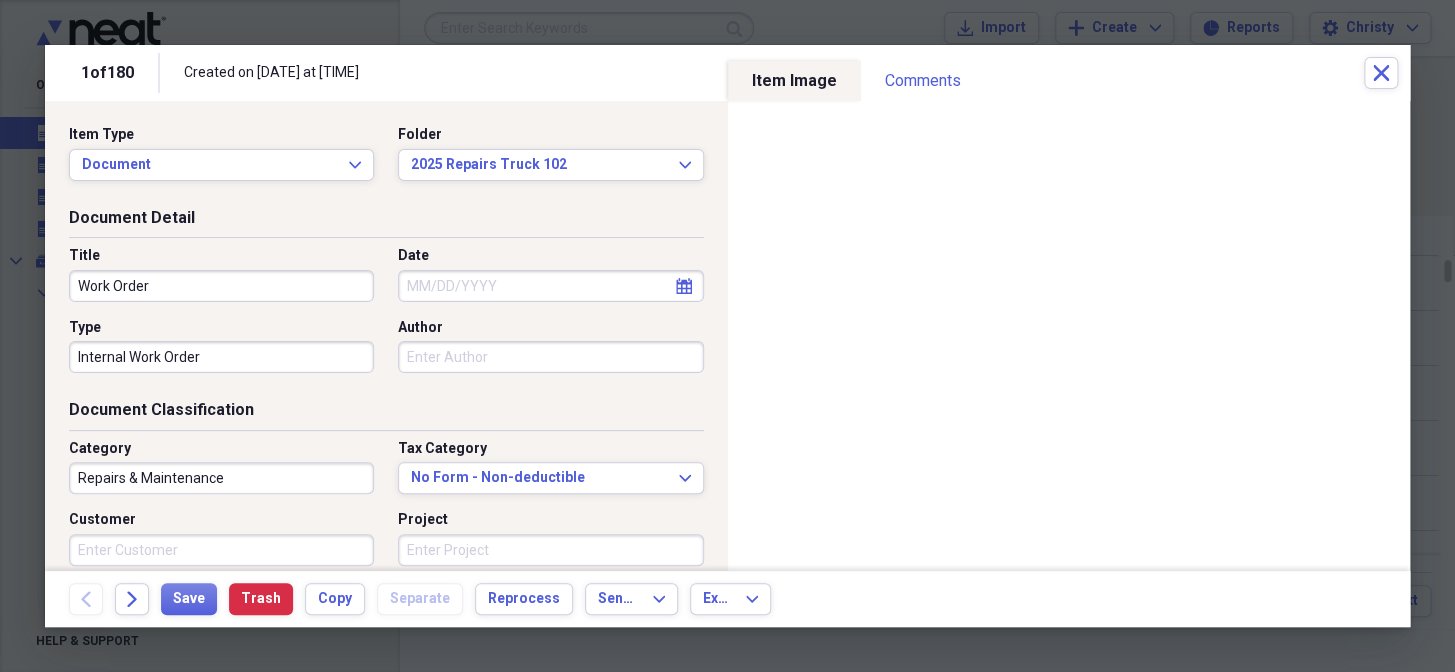 click on "Date" at bounding box center [550, 286] 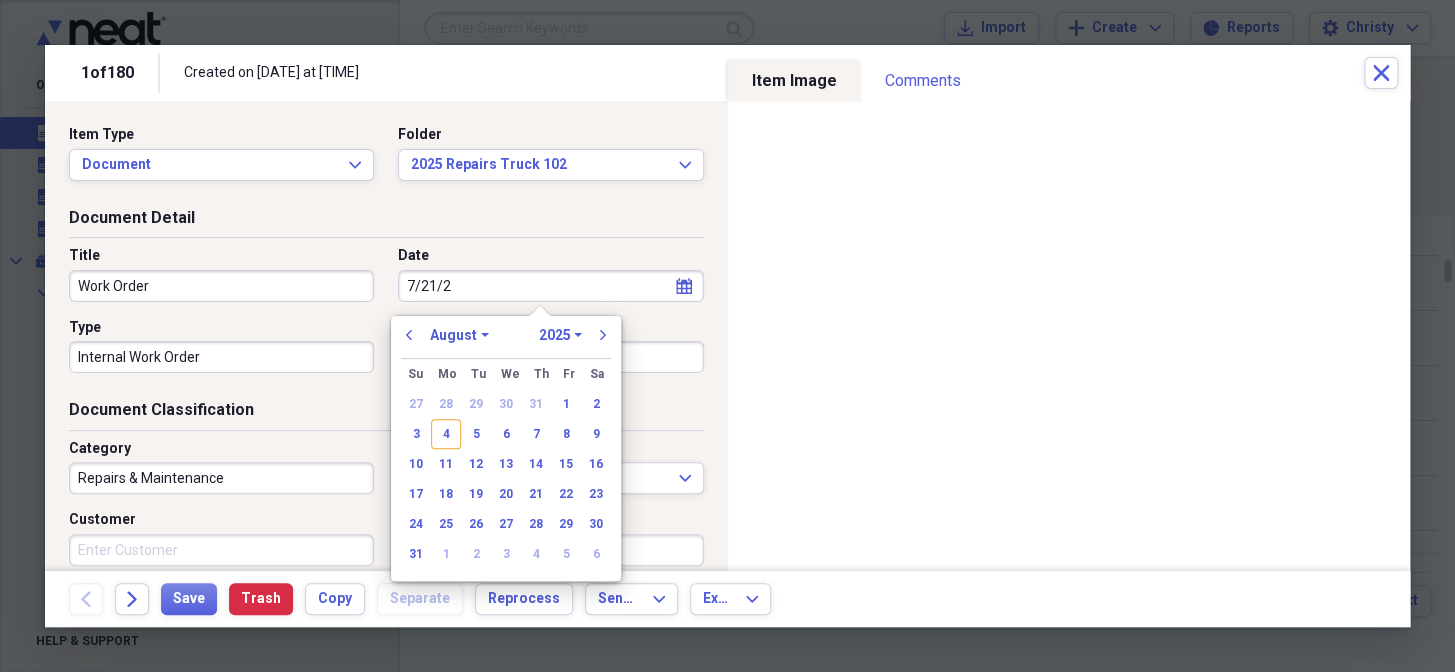 type on "7/21/25" 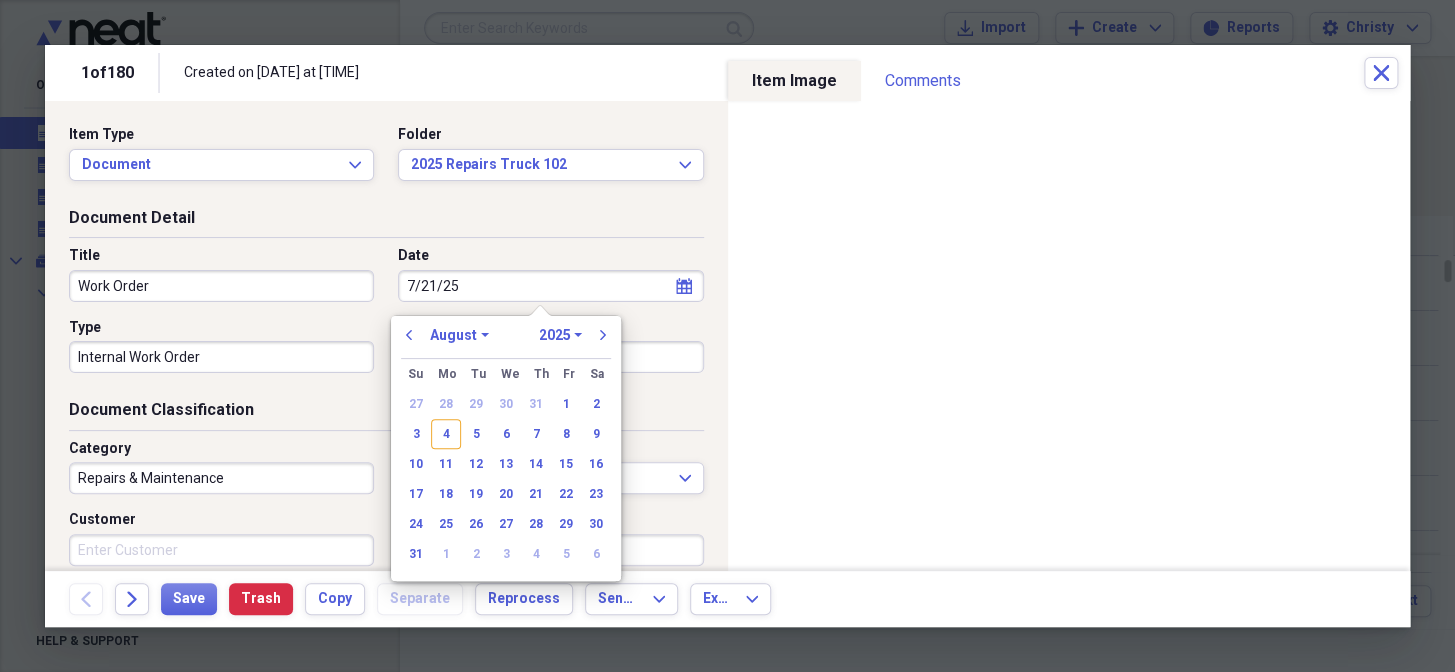 select on "6" 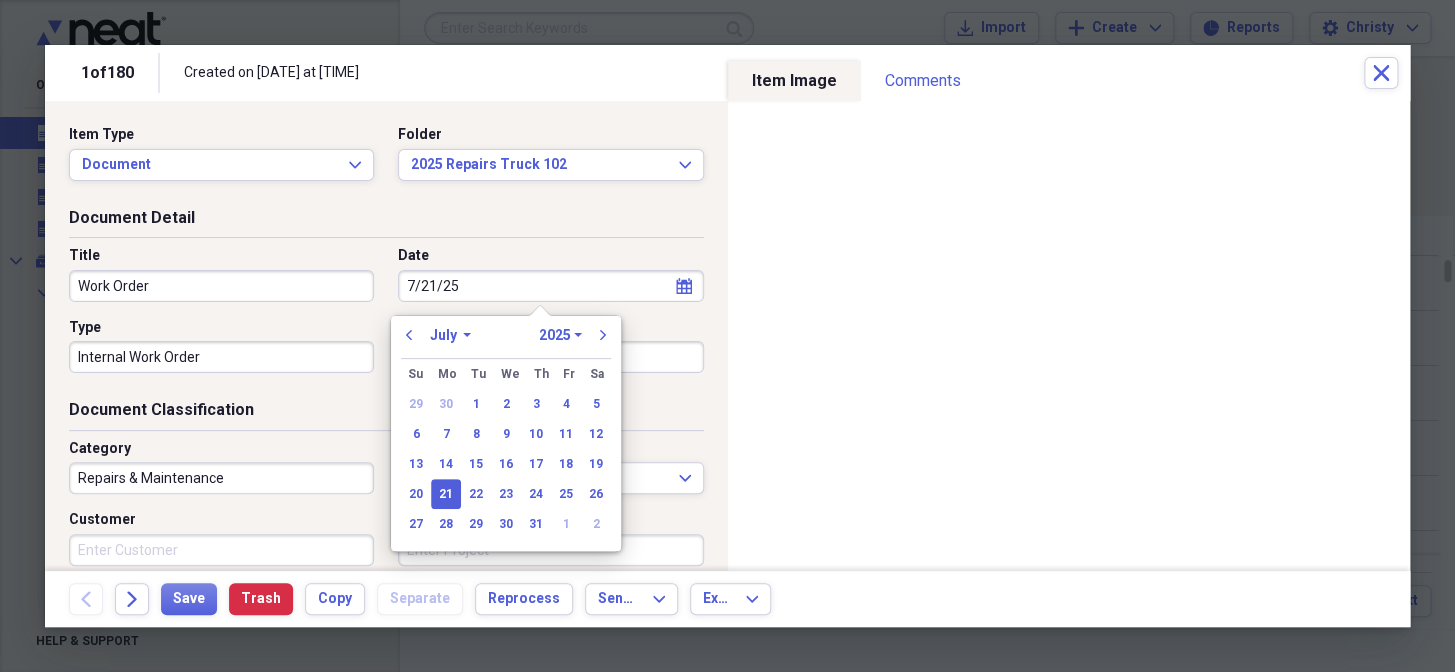 type on "07/21/2025" 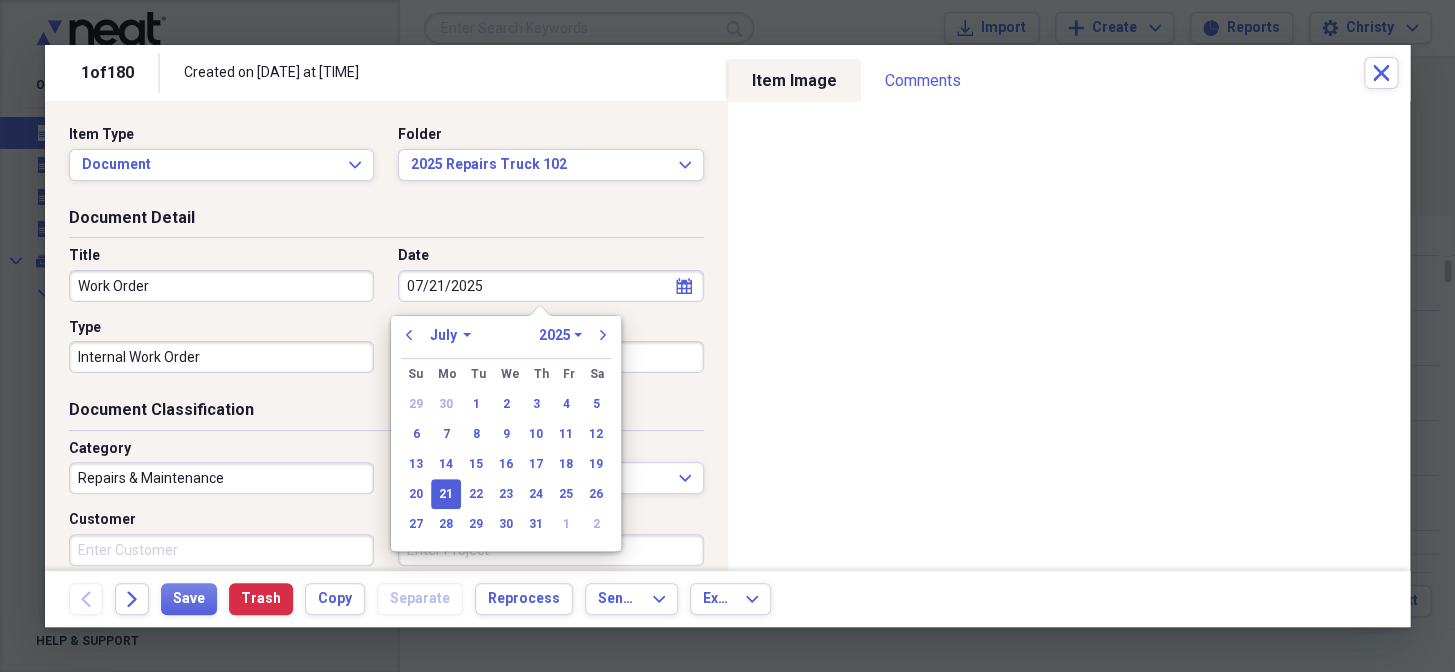 type 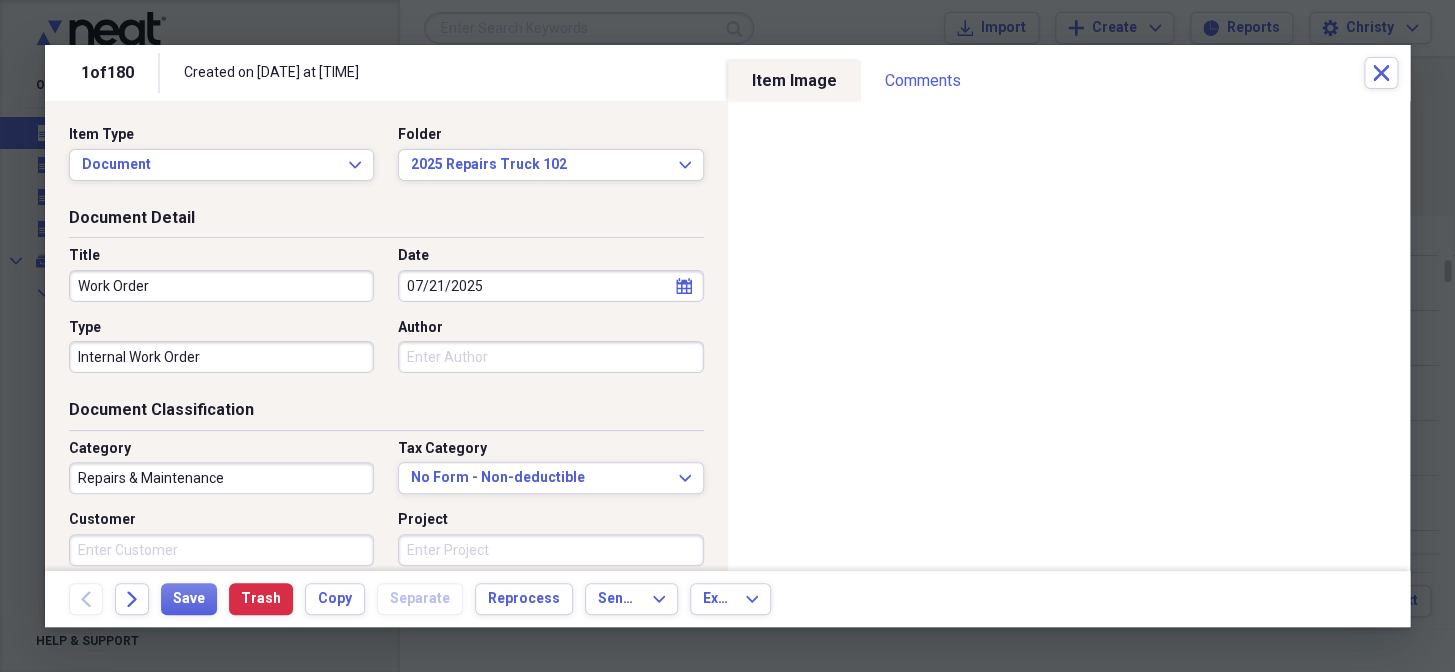 click on "Author" at bounding box center [550, 357] 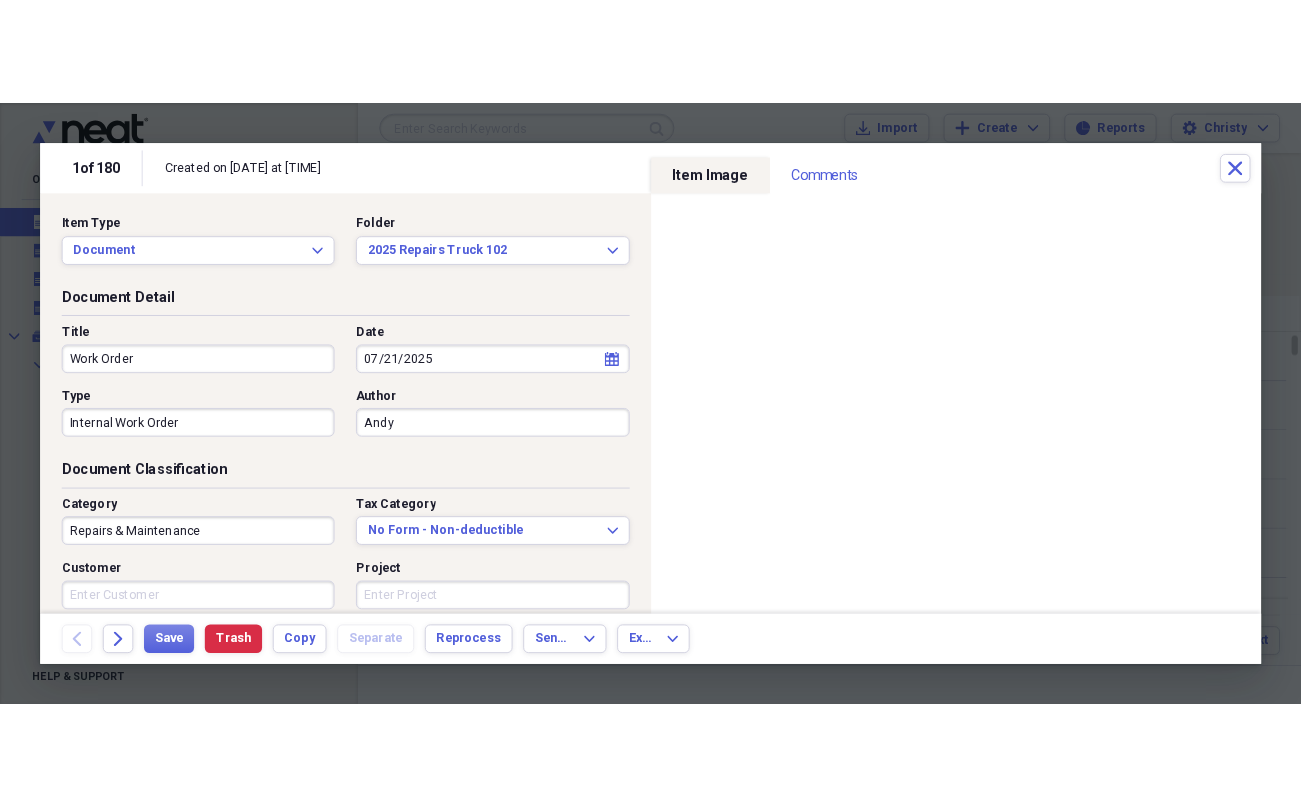 scroll, scrollTop: 264, scrollLeft: 0, axis: vertical 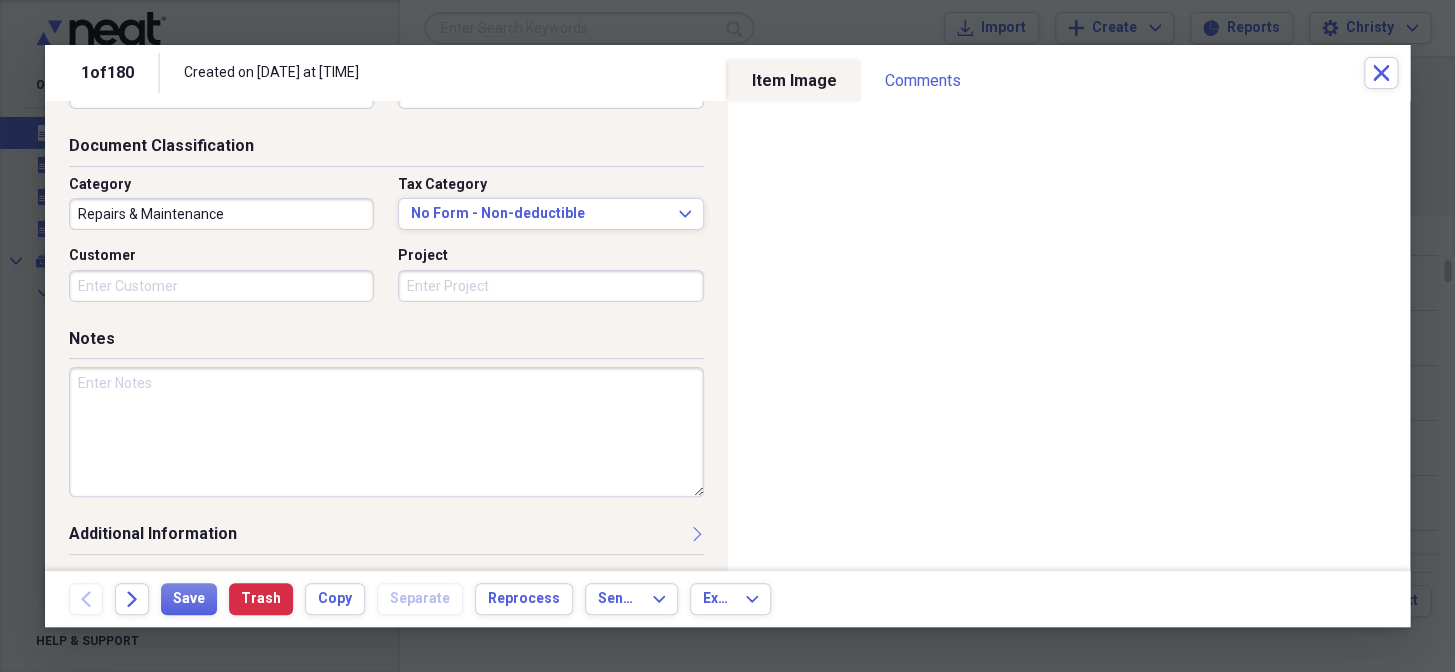 type on "Andy" 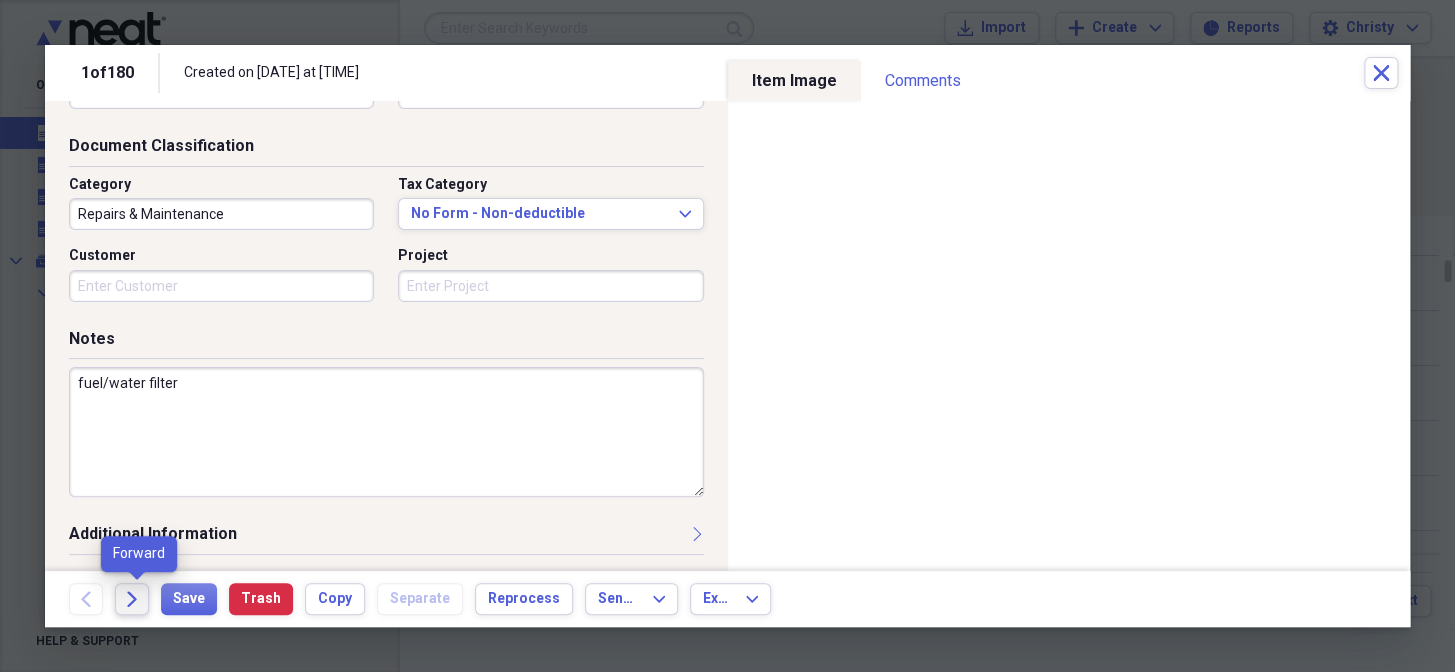 type on "fuel/water filter" 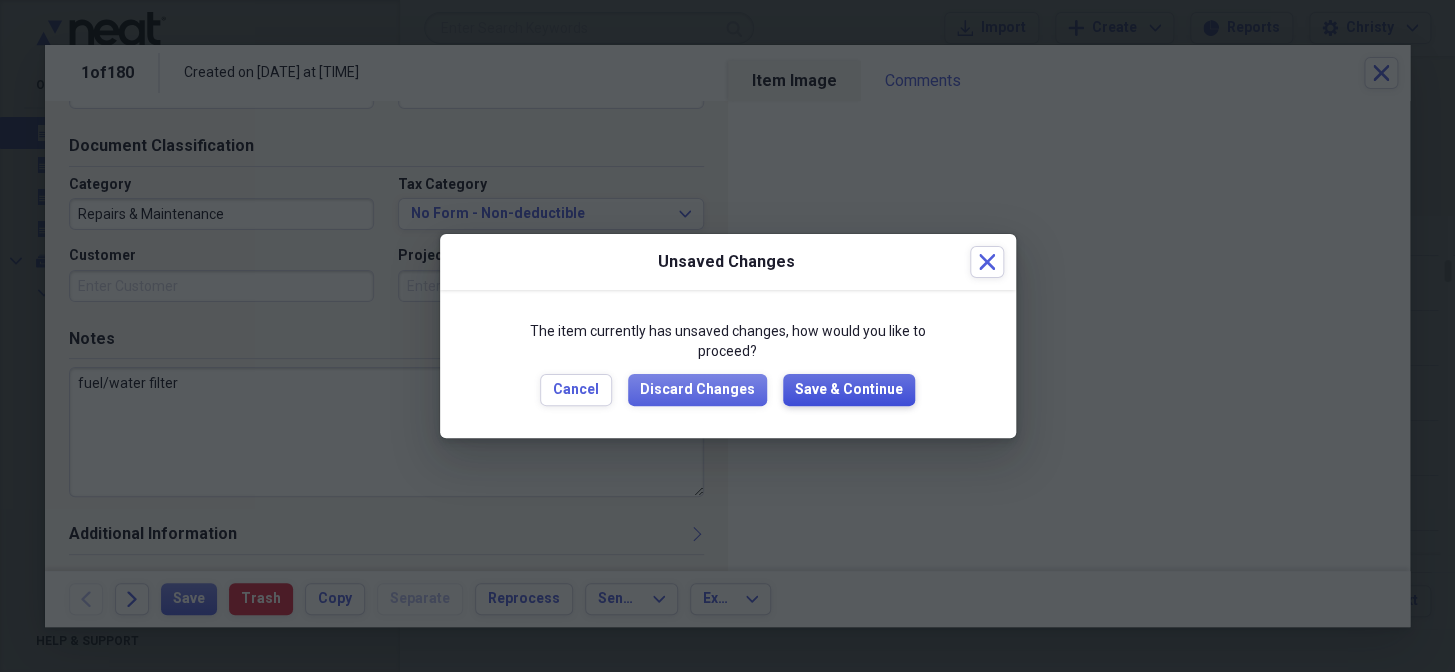 click on "Save & Continue" at bounding box center (849, 390) 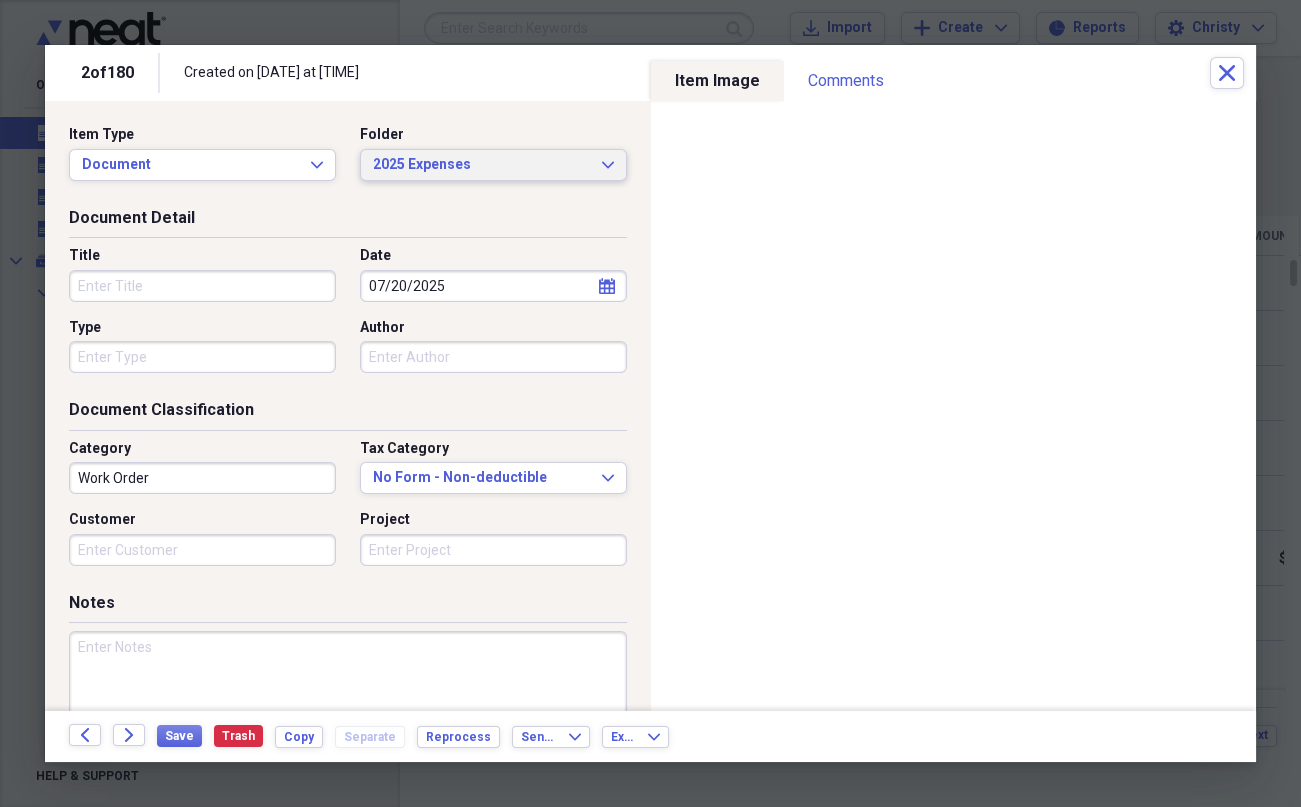 click on "2025 Expenses Expand" at bounding box center (493, 165) 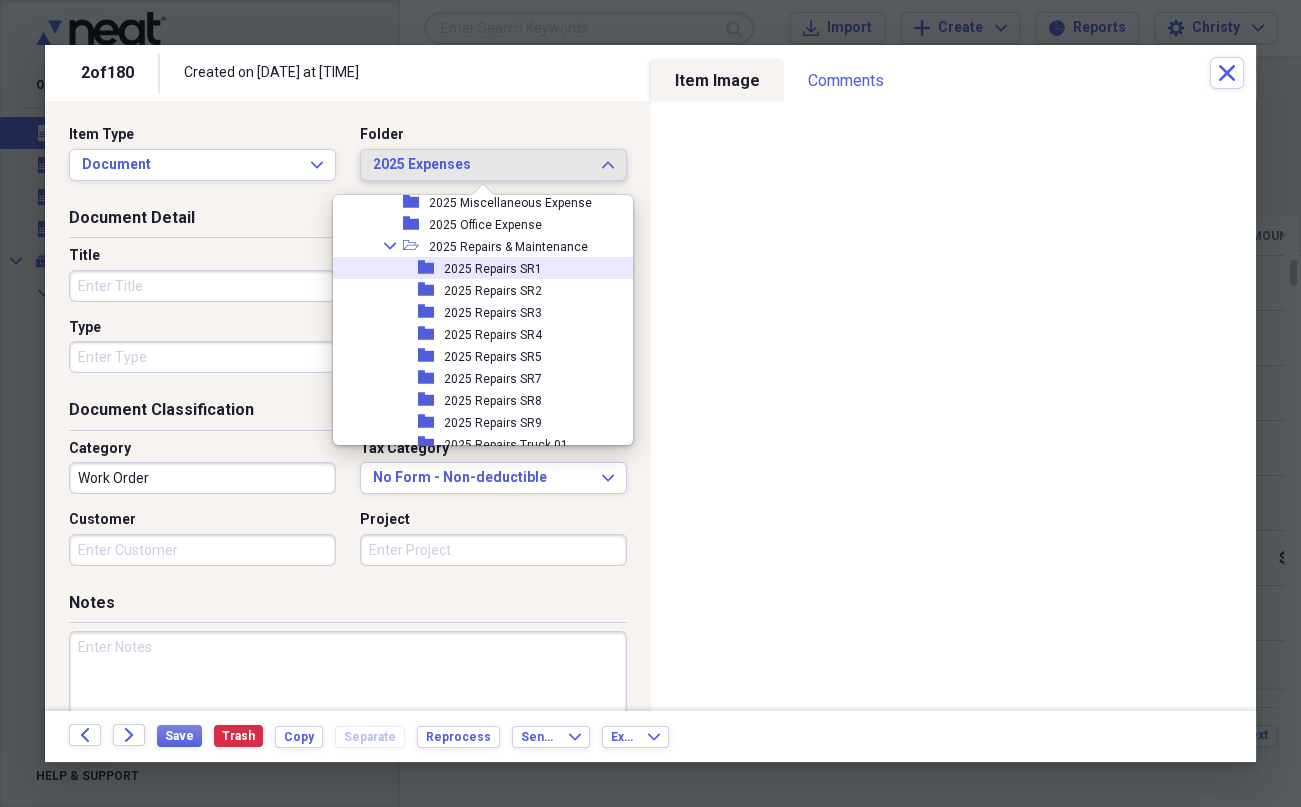 scroll, scrollTop: 374, scrollLeft: 0, axis: vertical 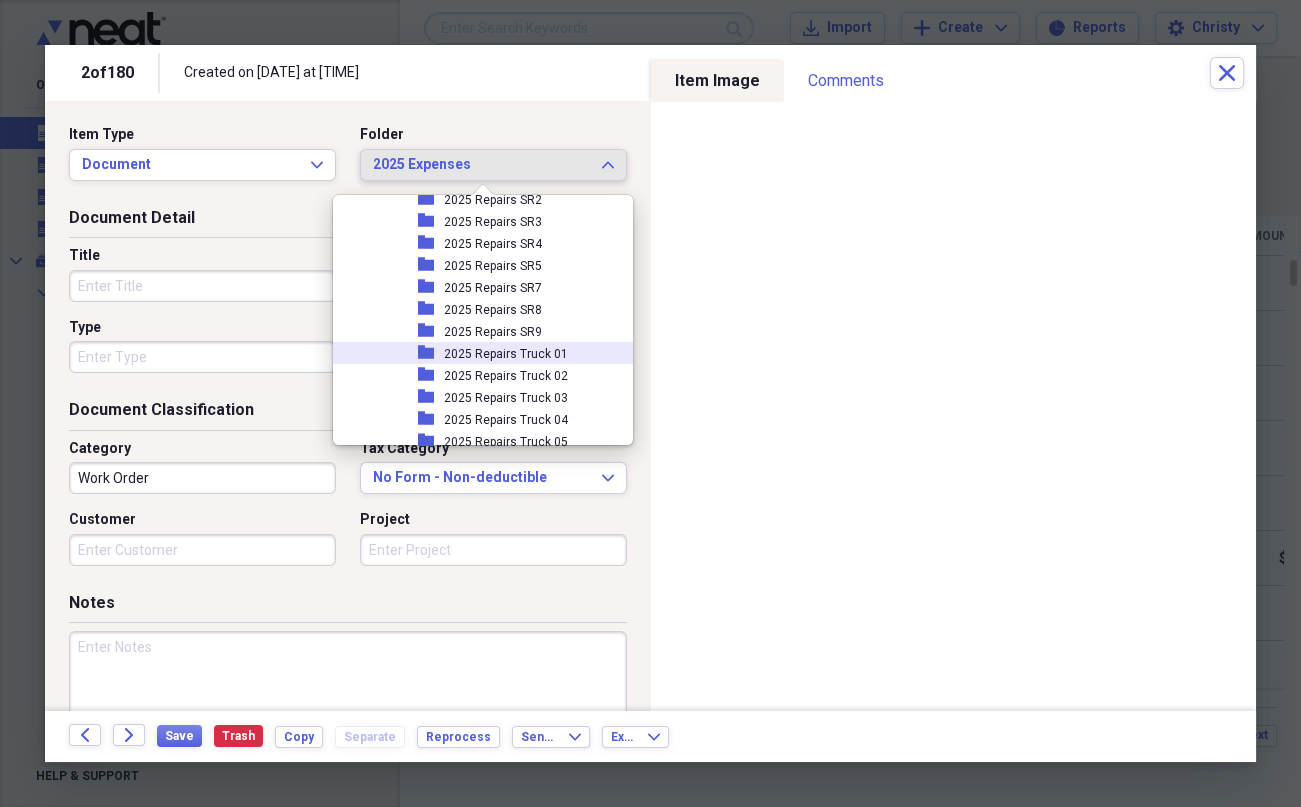 click on "2025 Repairs Truck 01" at bounding box center (506, 354) 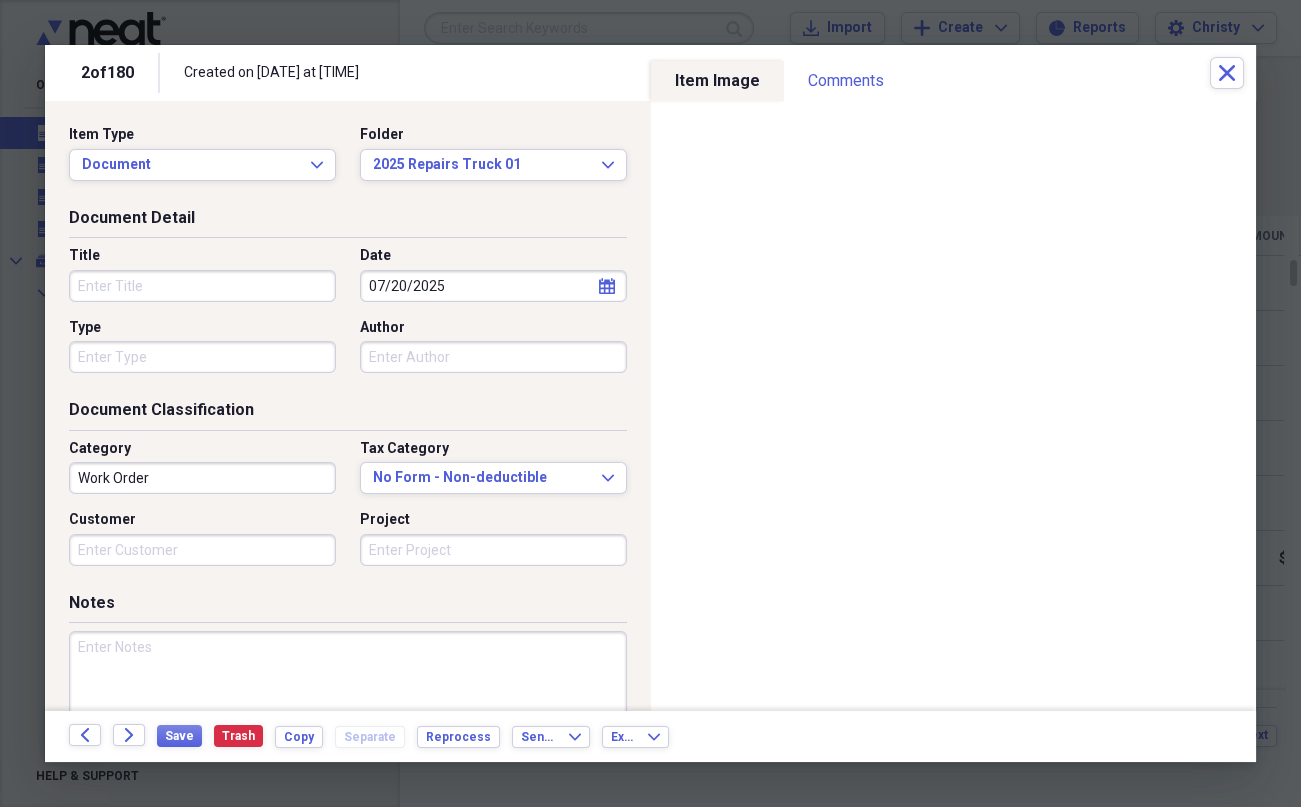 click on "Title" at bounding box center [202, 286] 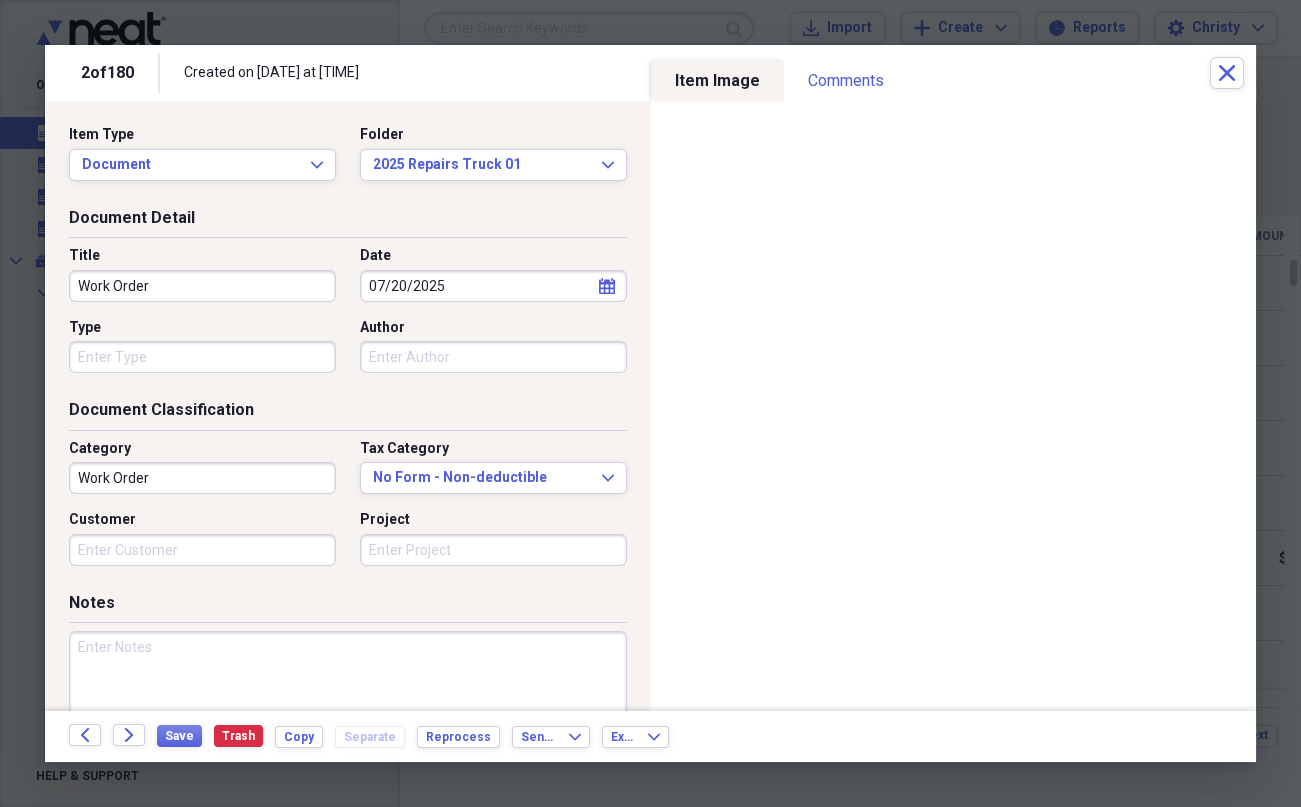 type on "Work Order" 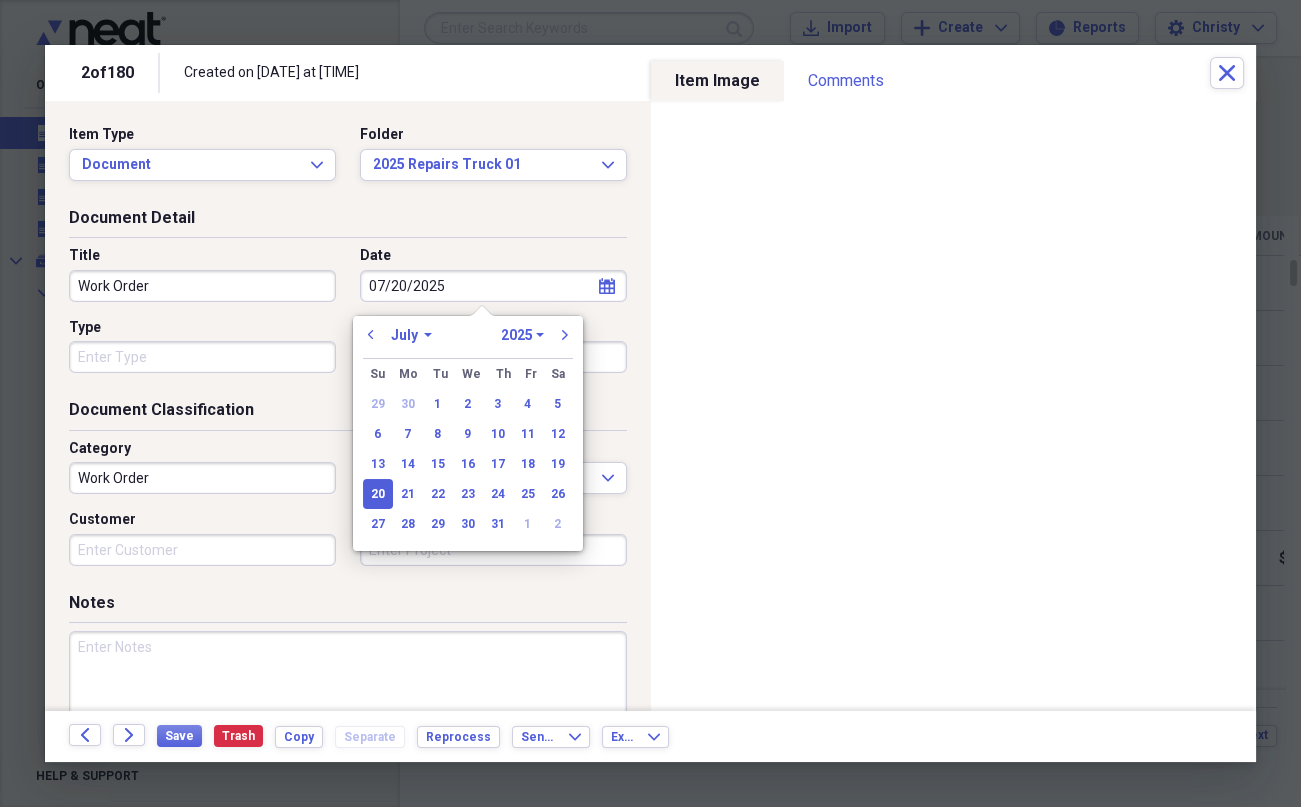 type 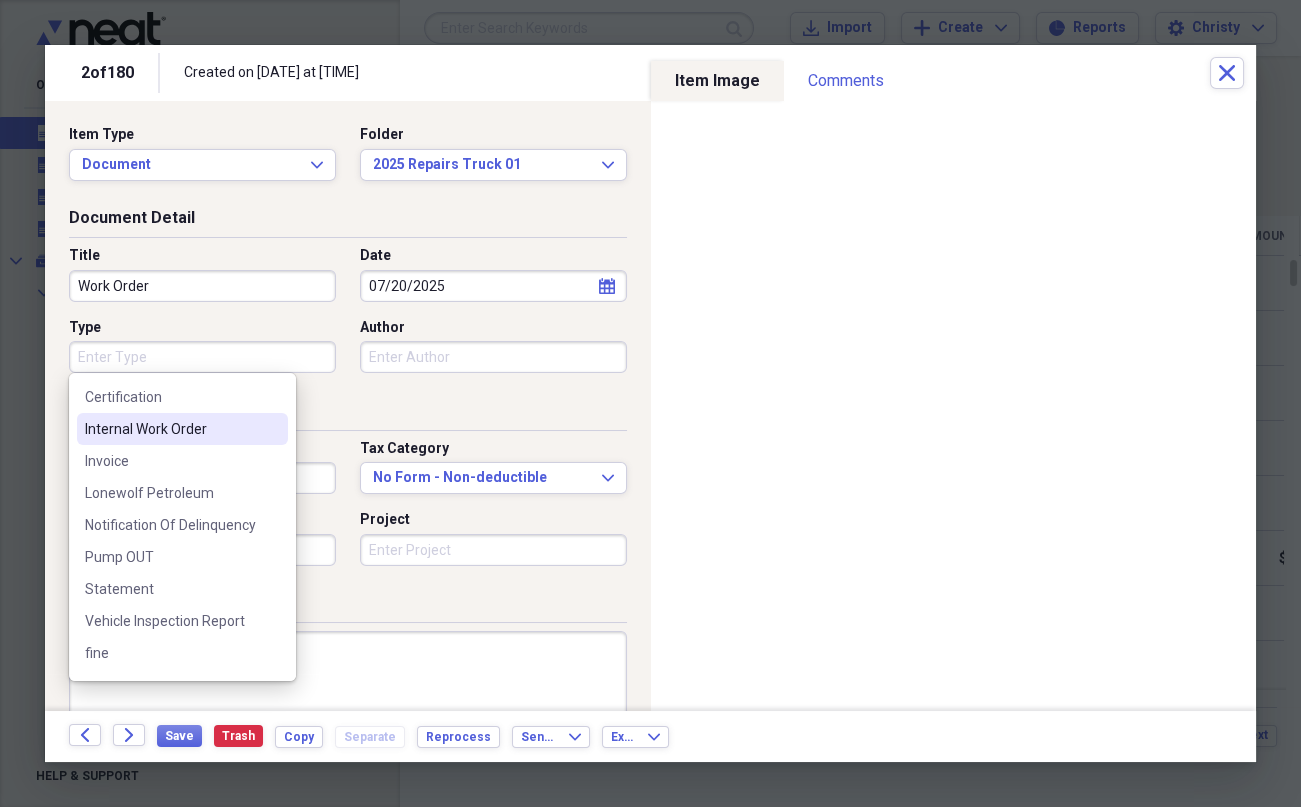 click on "Internal Work Order" at bounding box center [182, 429] 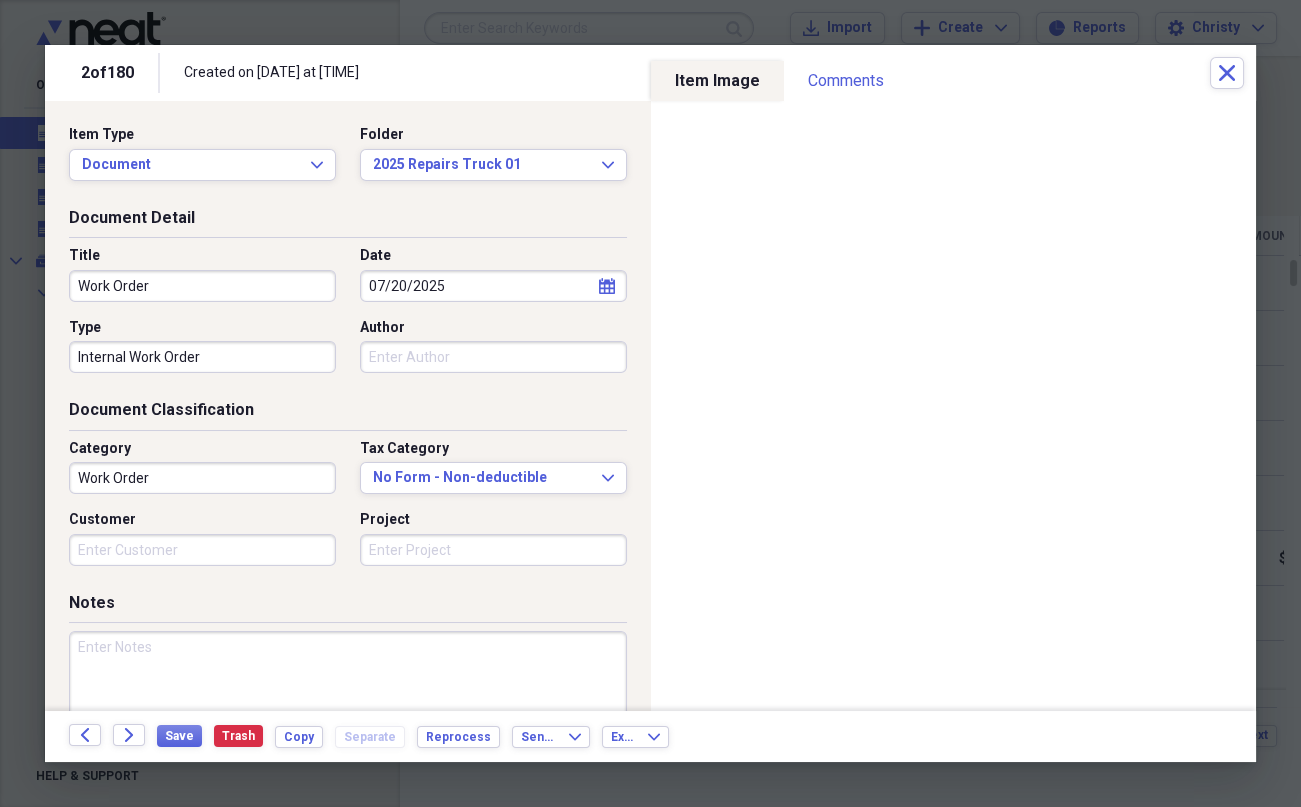 click on "Author" at bounding box center [493, 357] 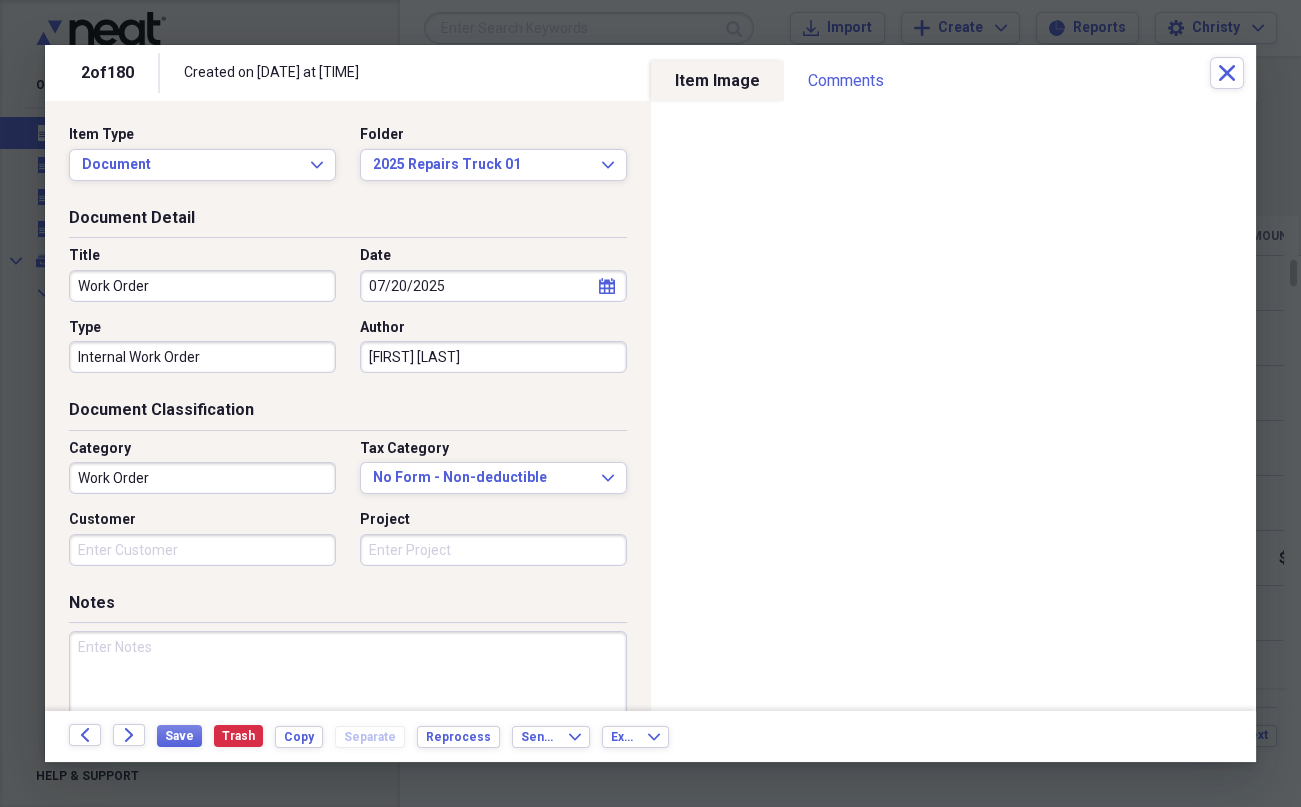 type on "[FIRST] [LAST]" 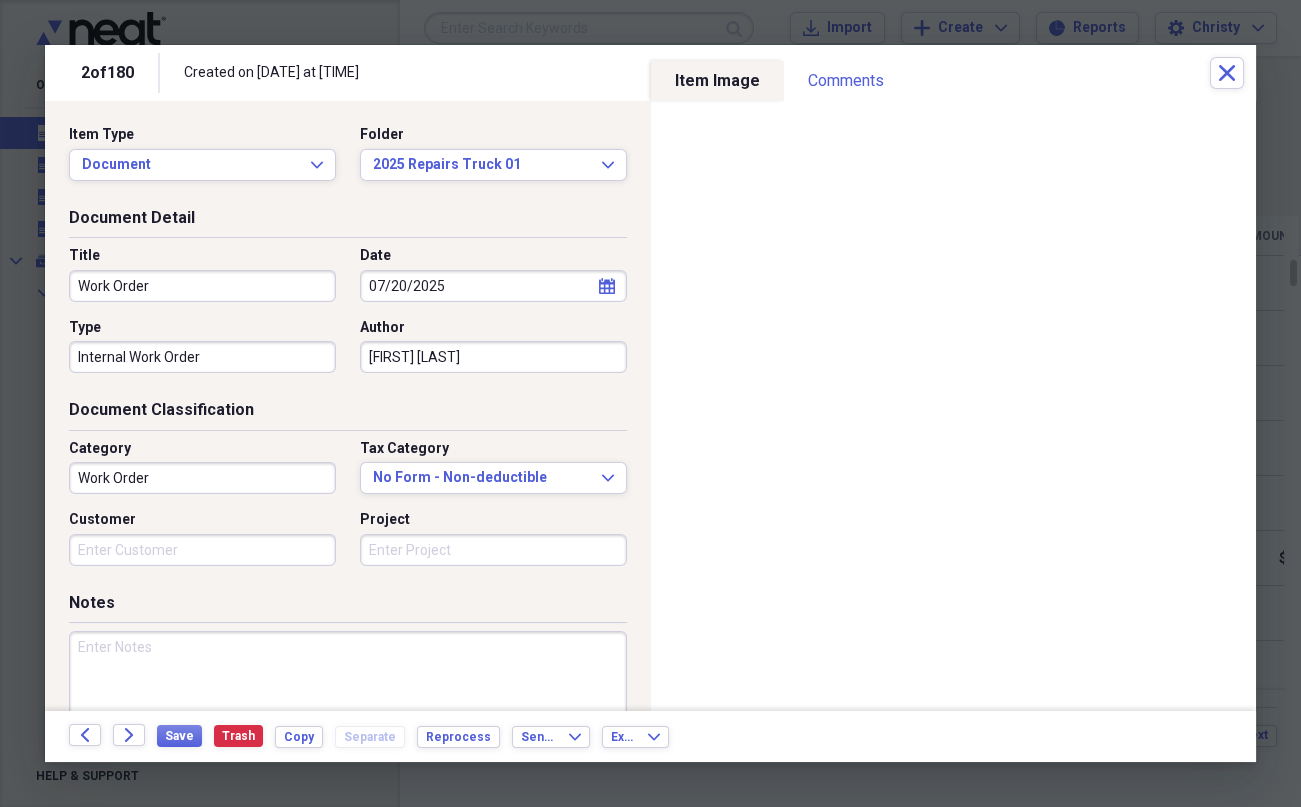 click at bounding box center (348, 696) 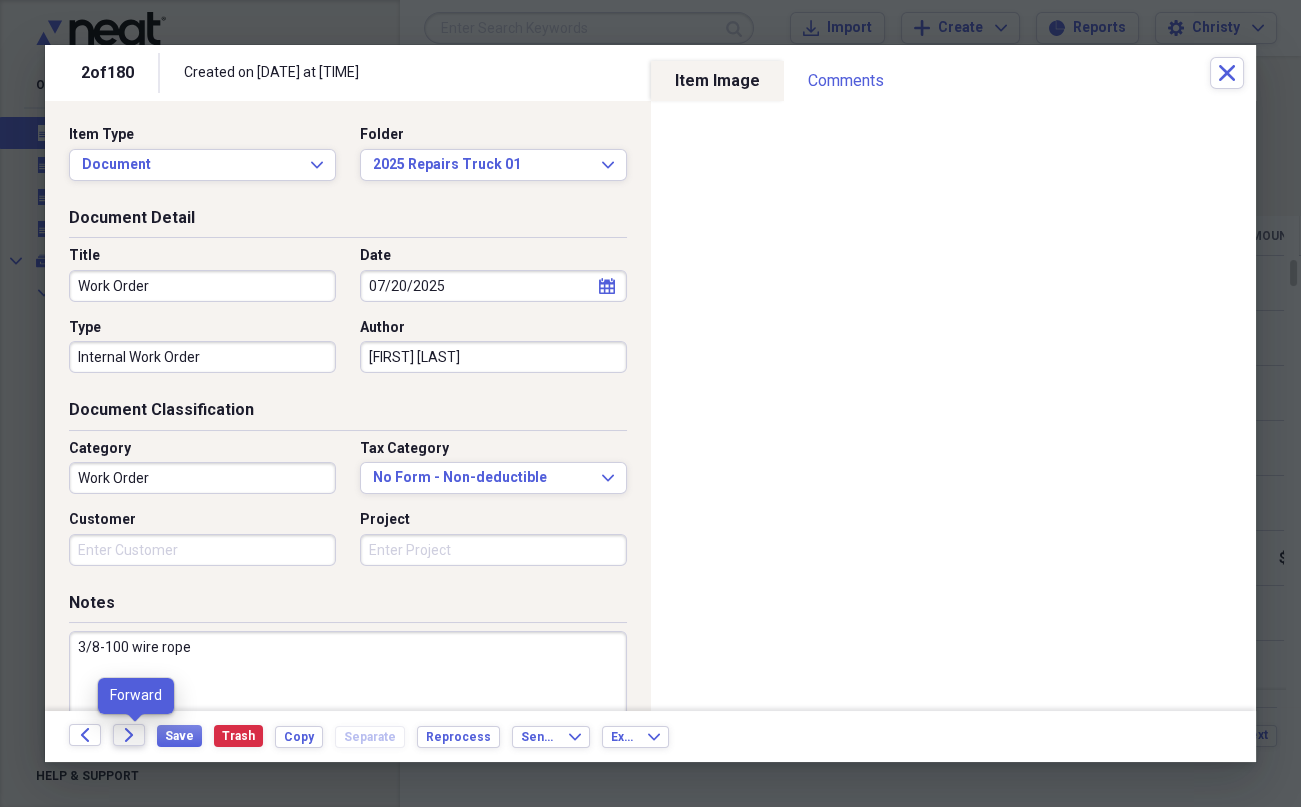 type on "3/8-100 wire rope" 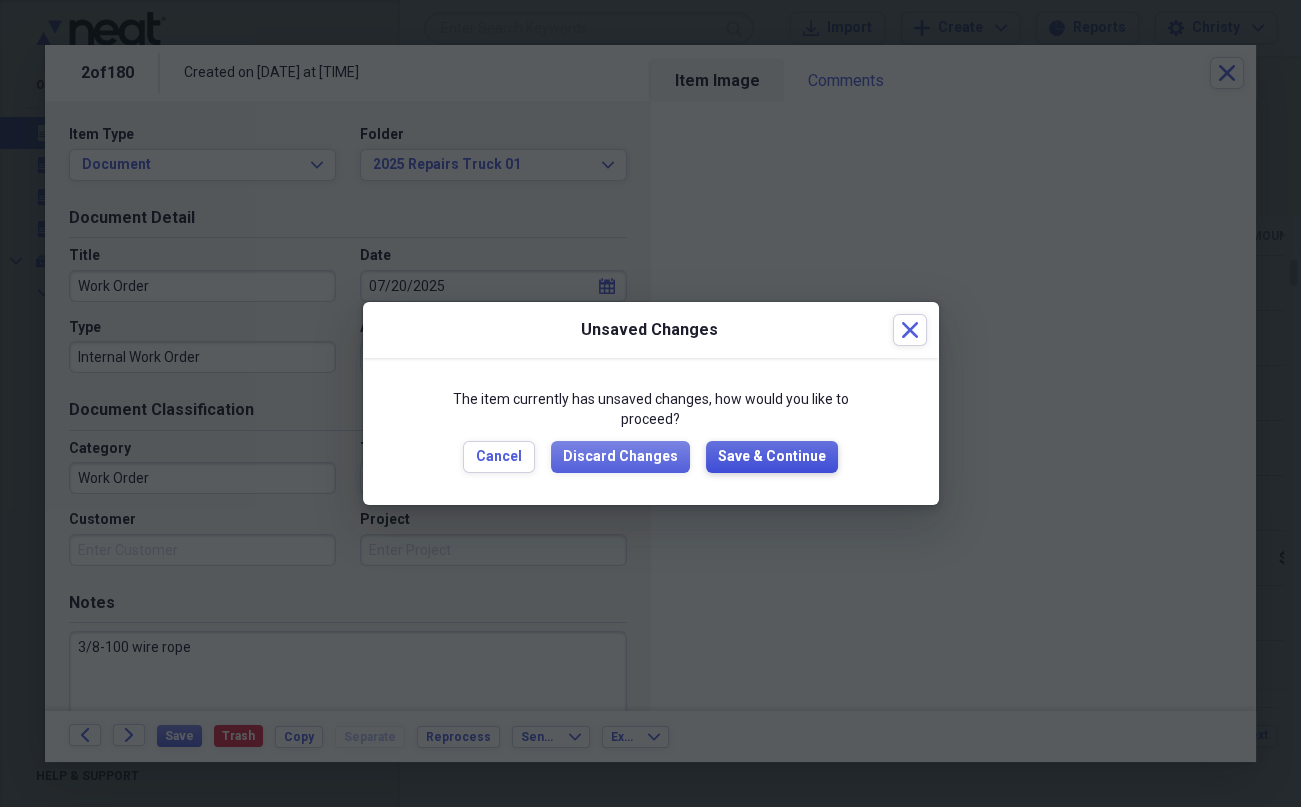 click on "Save & Continue" at bounding box center (772, 457) 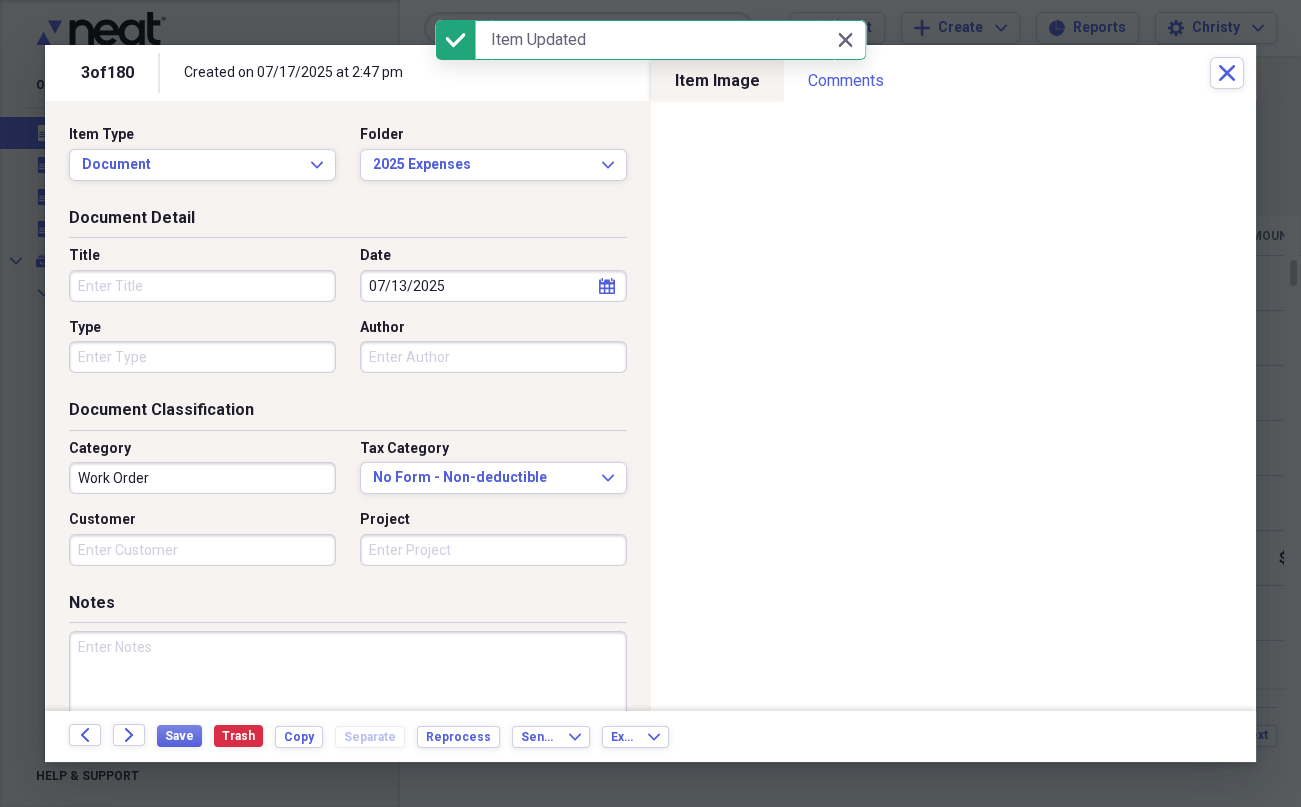 click on "Title" at bounding box center (202, 286) 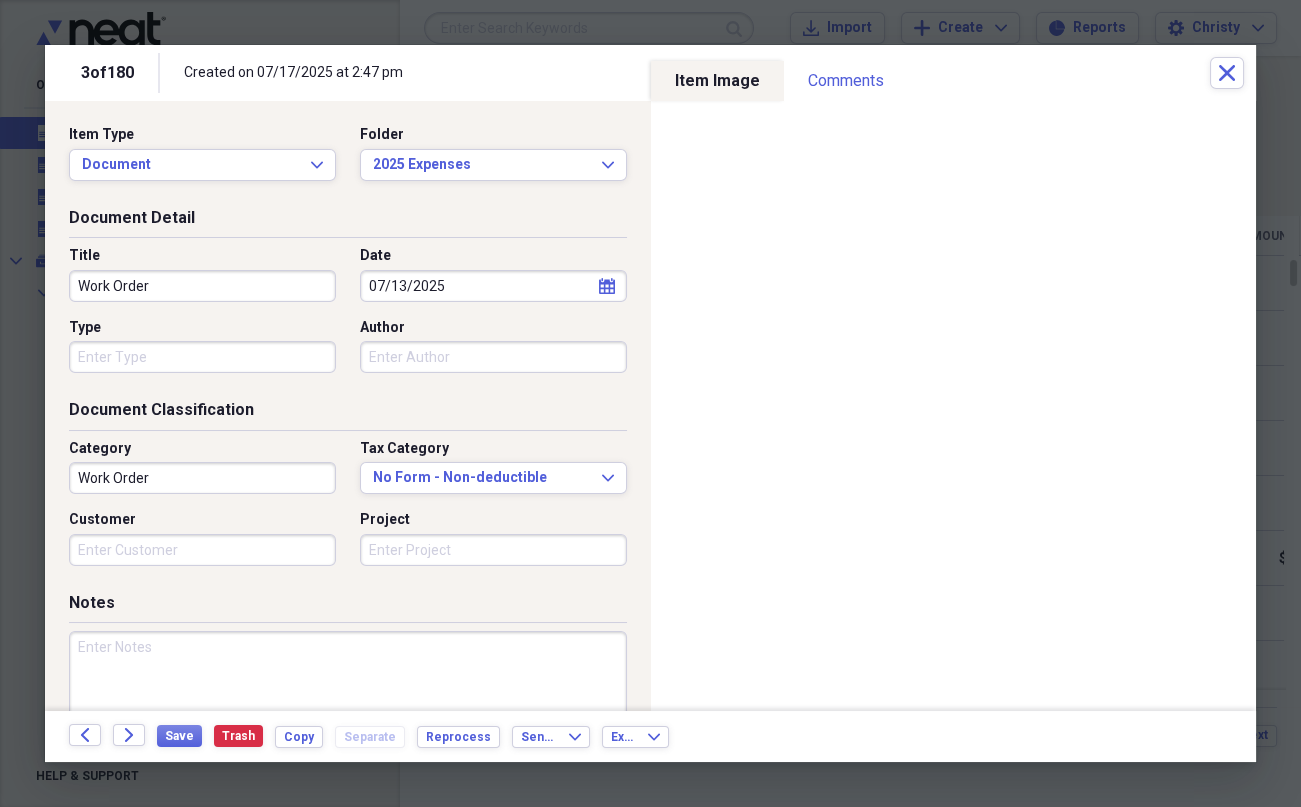 type on "Work Order" 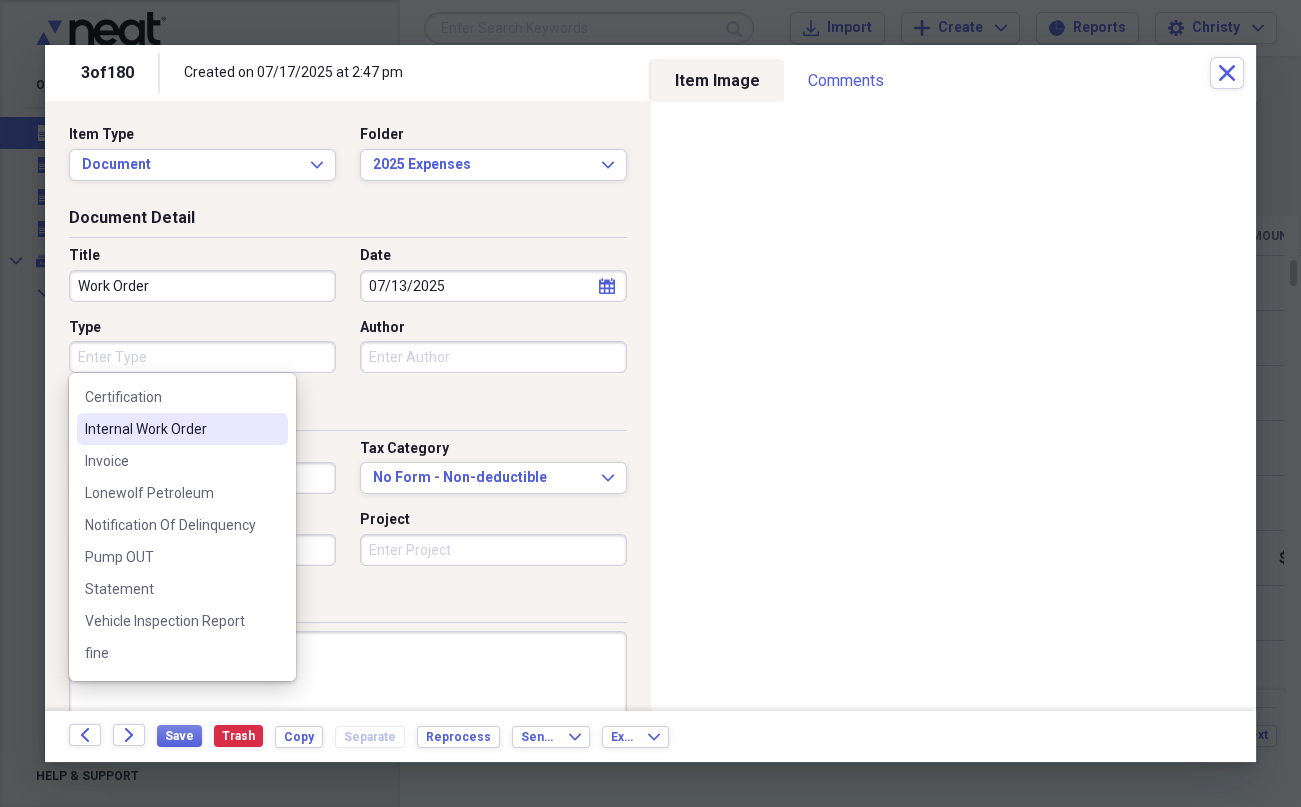 click on "Internal Work Order" at bounding box center (170, 429) 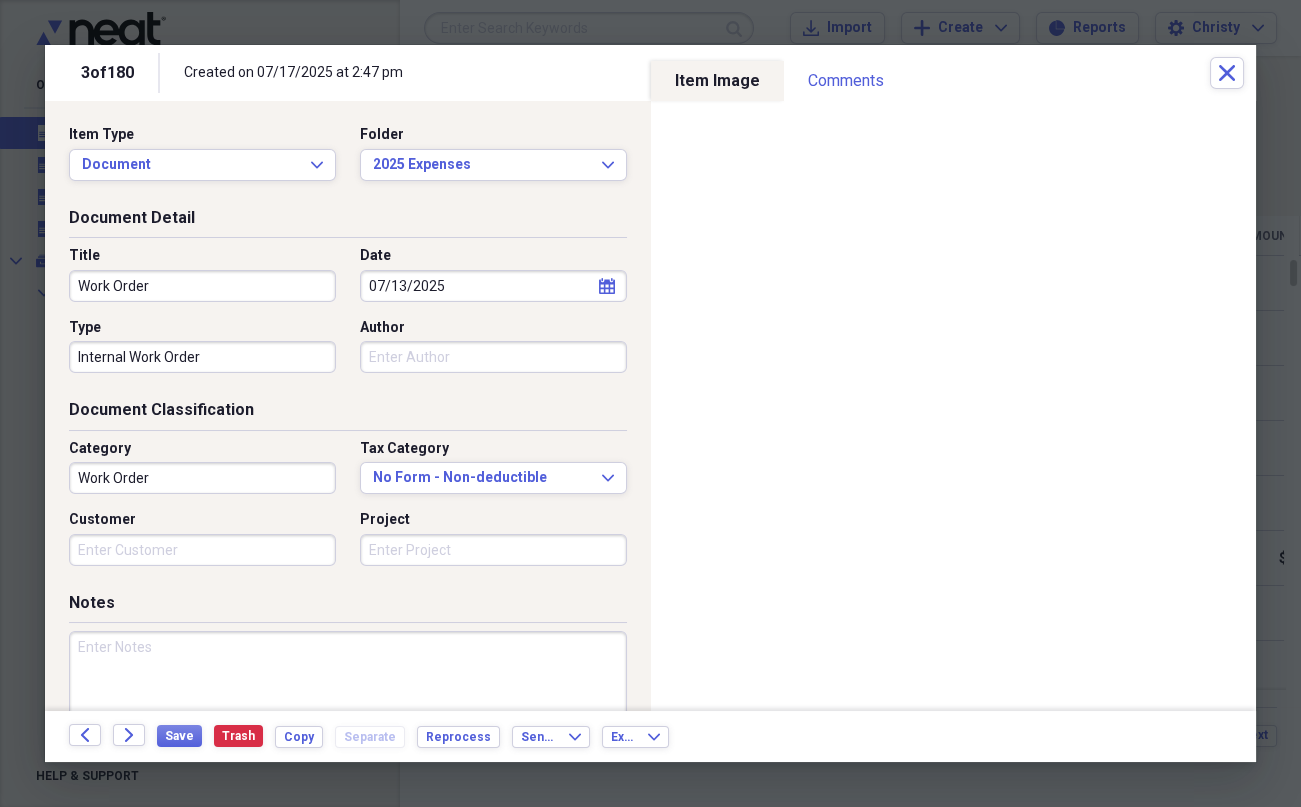 click on "Author" at bounding box center (493, 357) 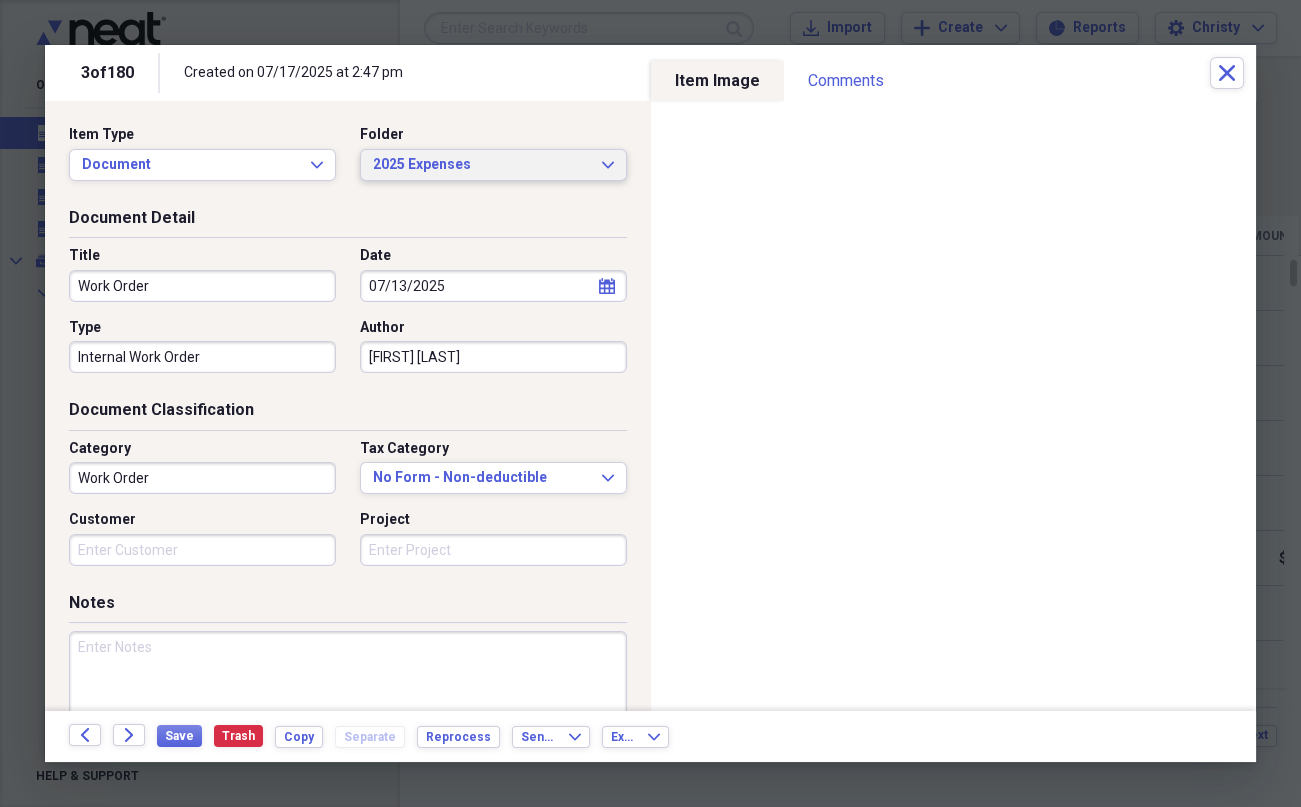 type on "[FIRST] [LAST]" 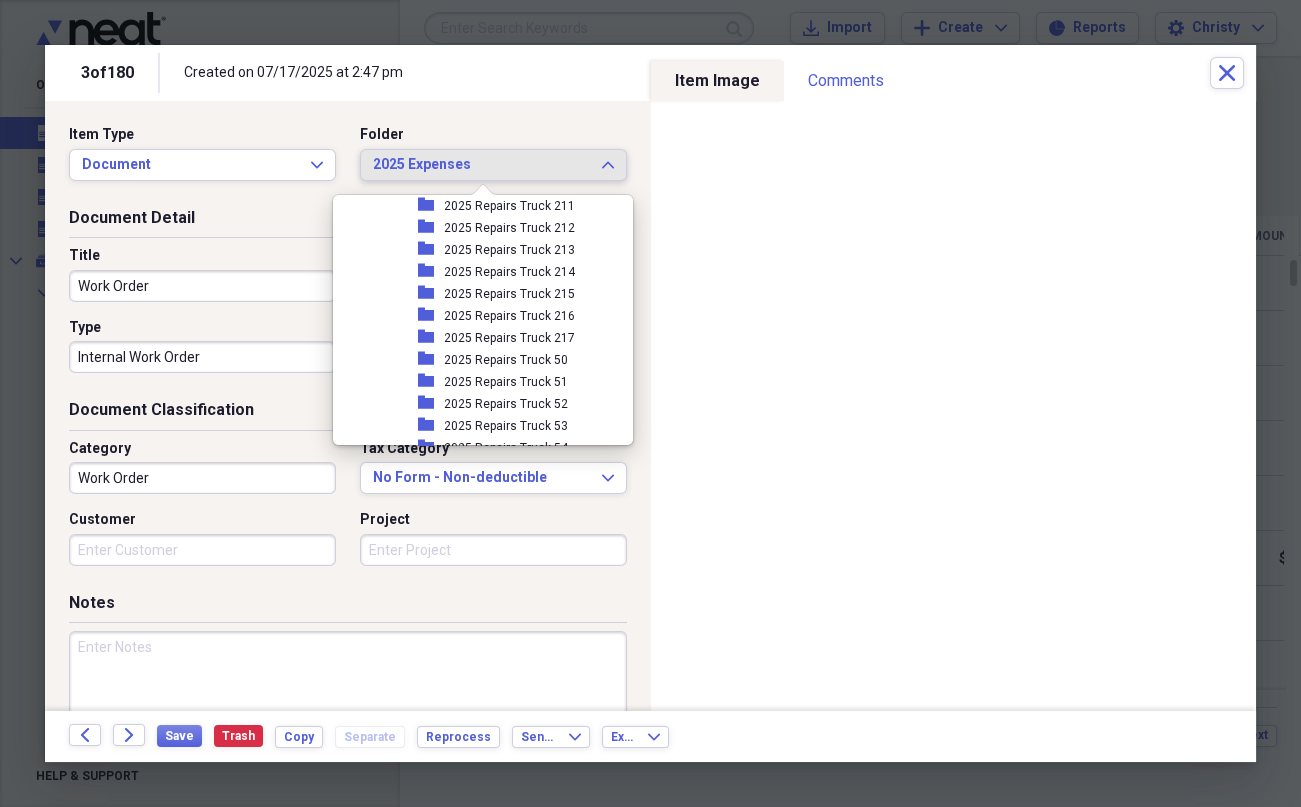 scroll, scrollTop: 1829, scrollLeft: 0, axis: vertical 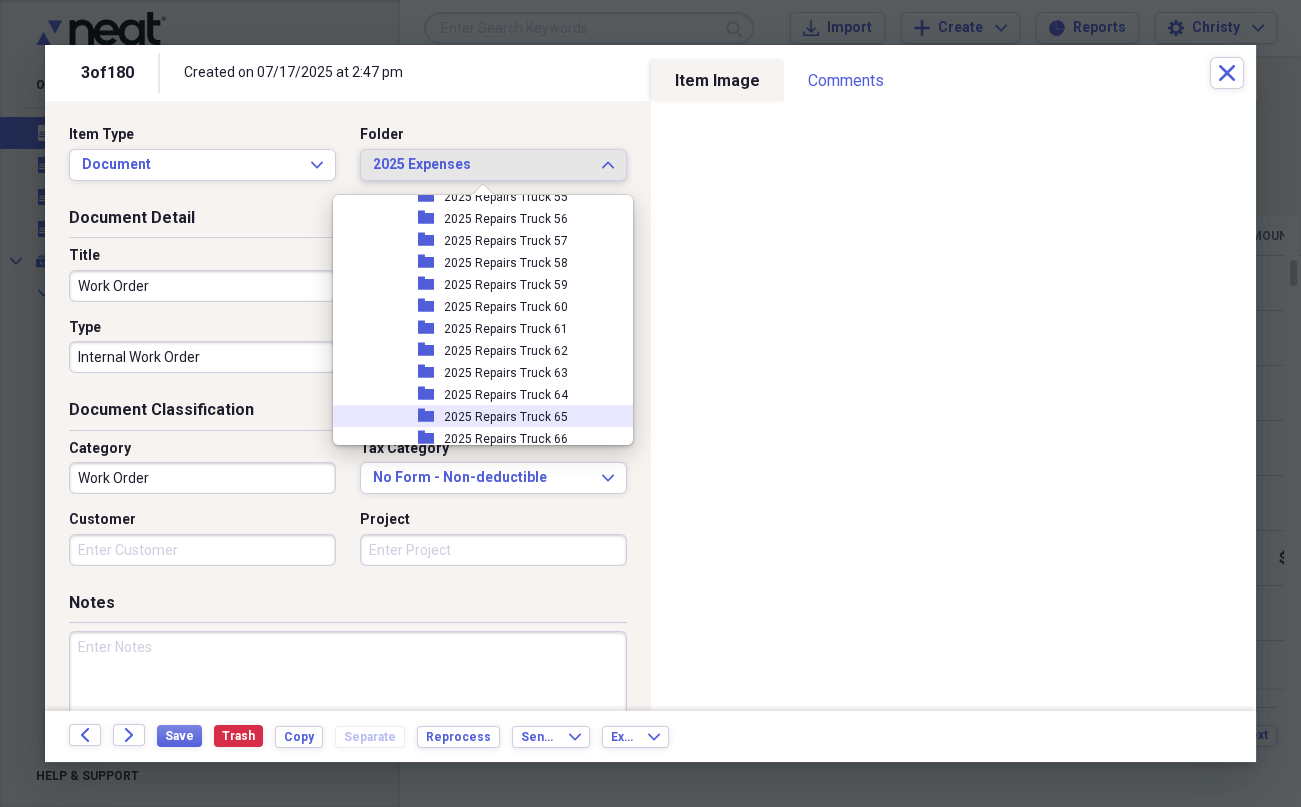 click on "2025 Repairs Truck 65" at bounding box center (506, 417) 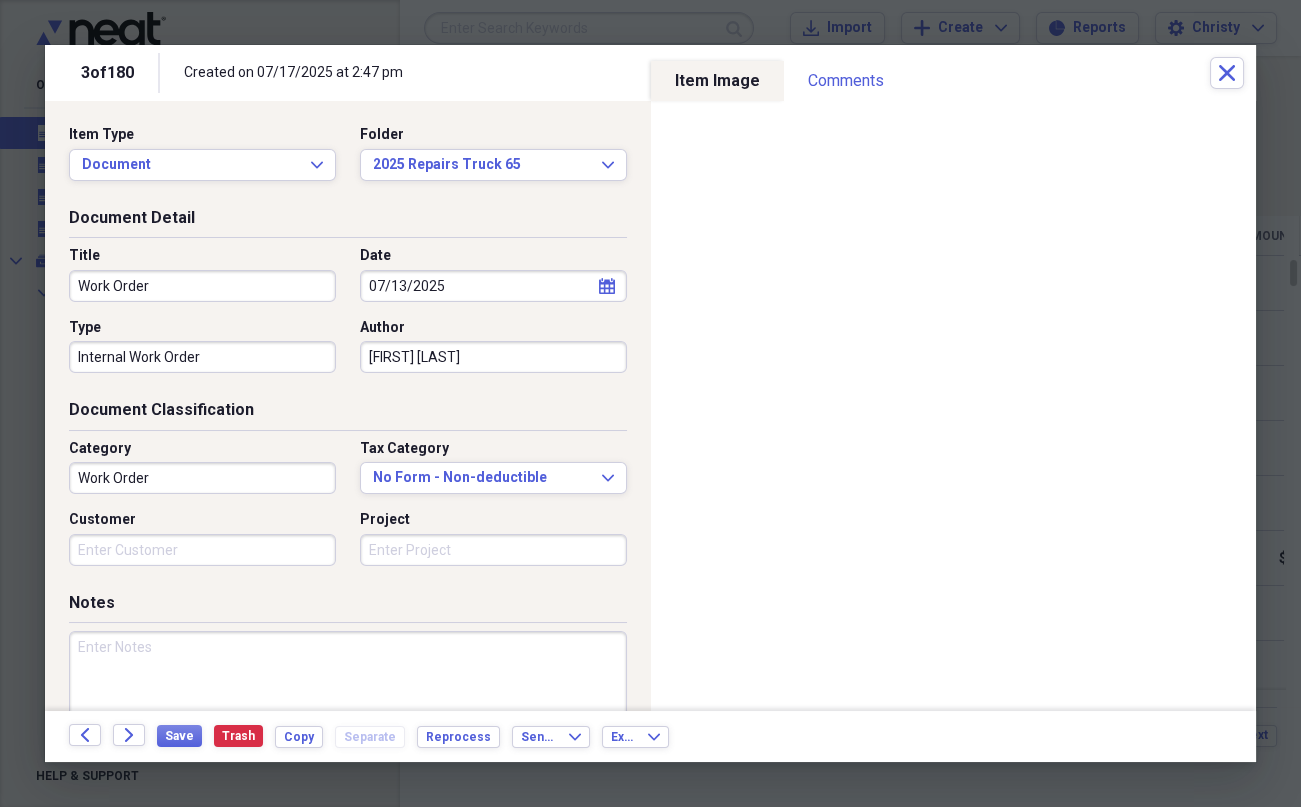 click at bounding box center [348, 696] 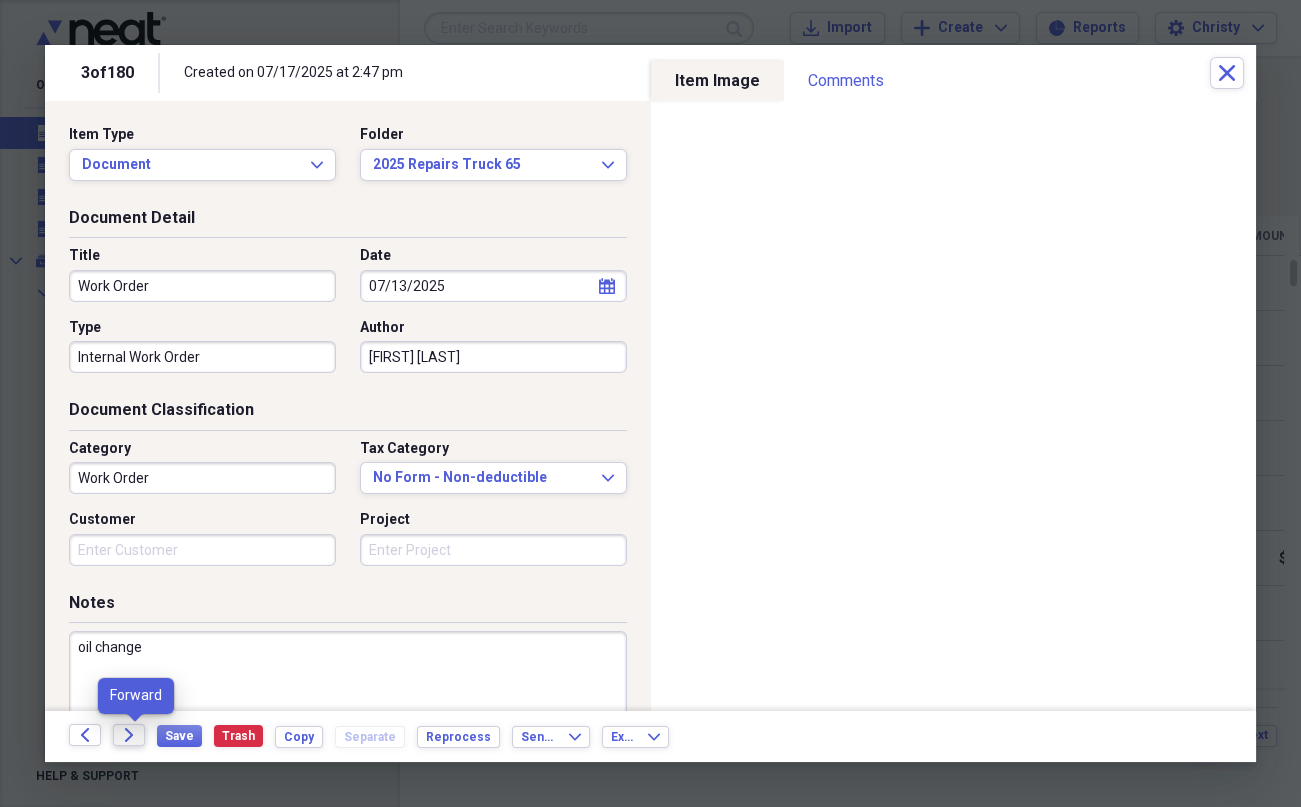 type on "oil change" 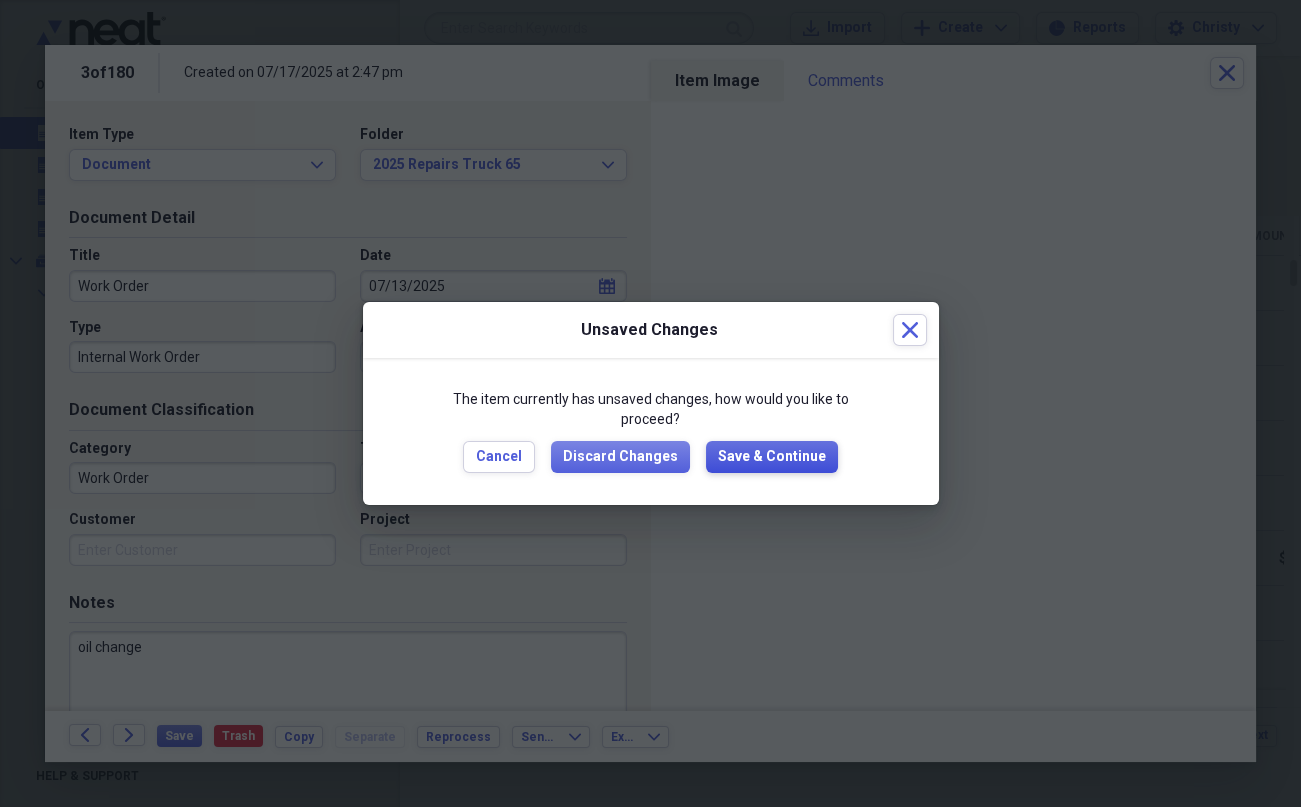 click on "Save & Continue" at bounding box center [772, 457] 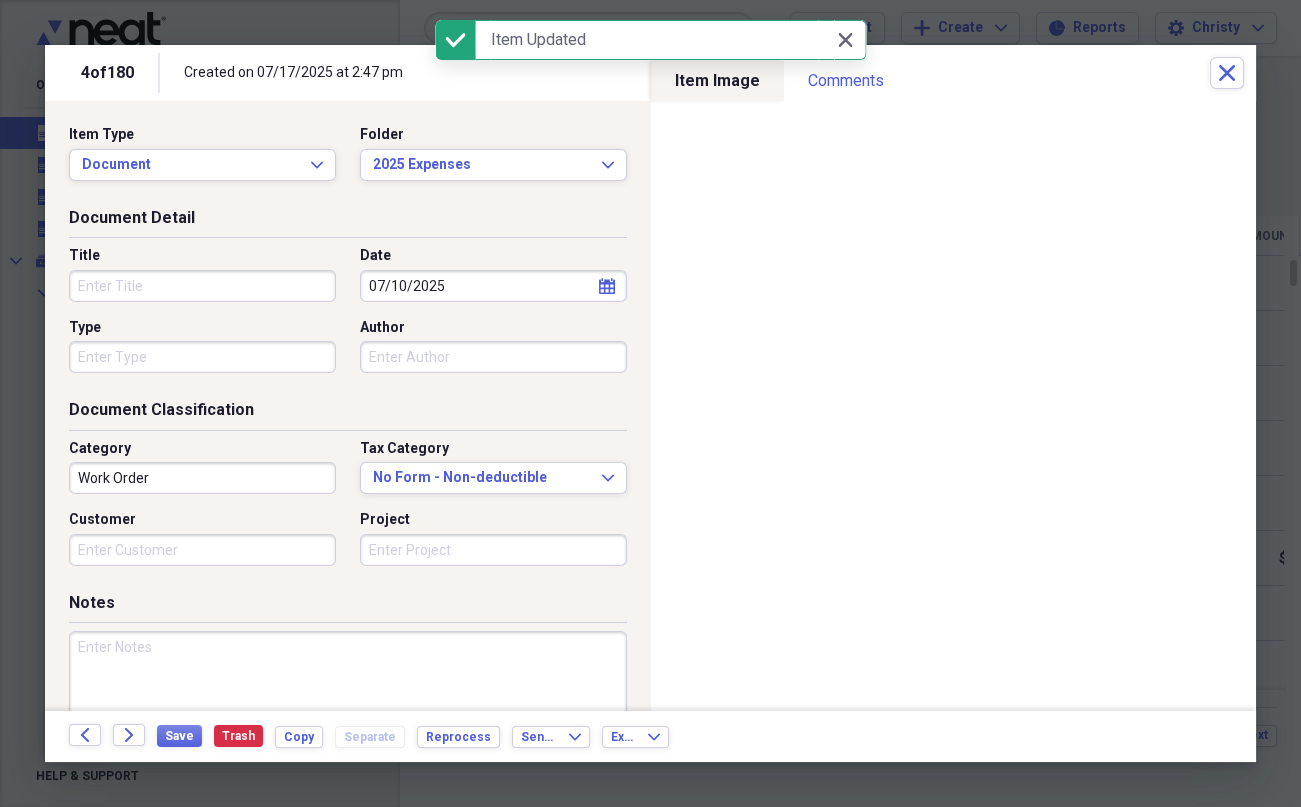 click on "Title" at bounding box center (202, 286) 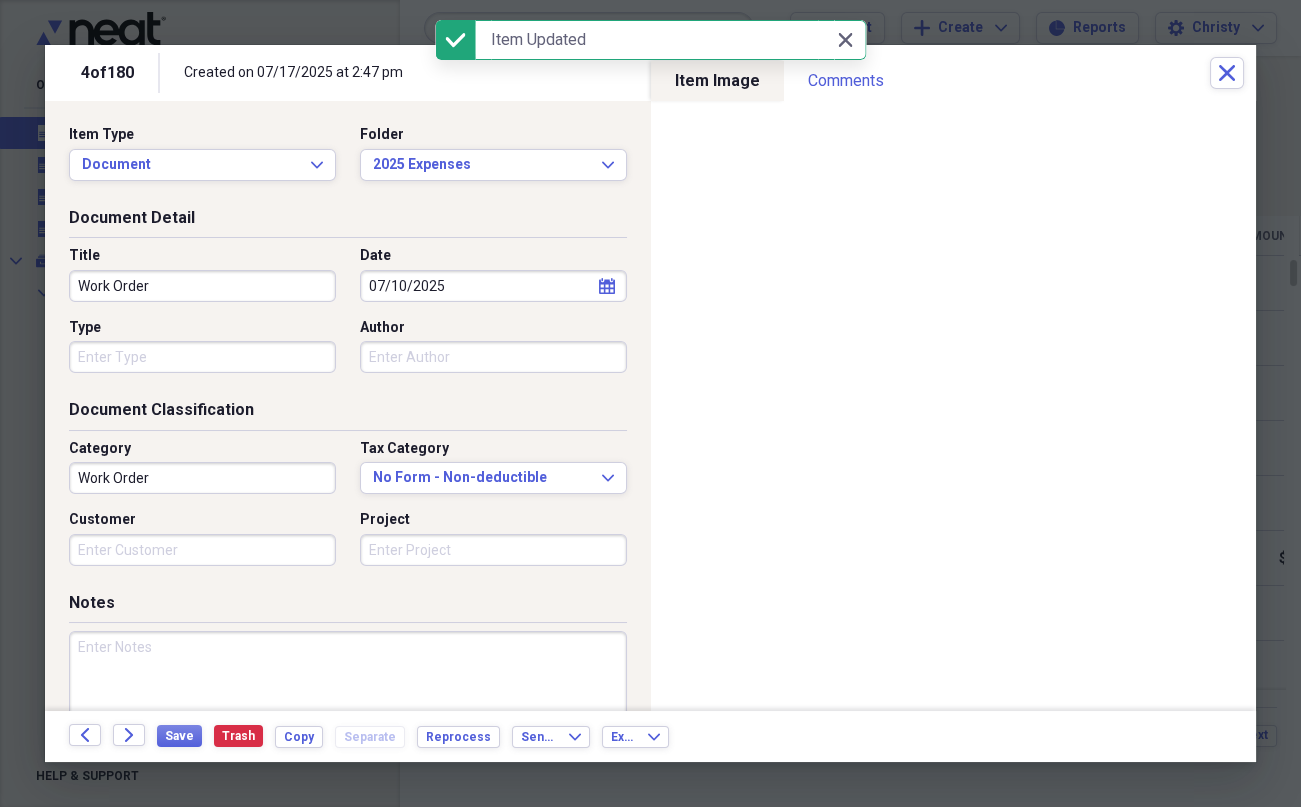 type on "Work Order" 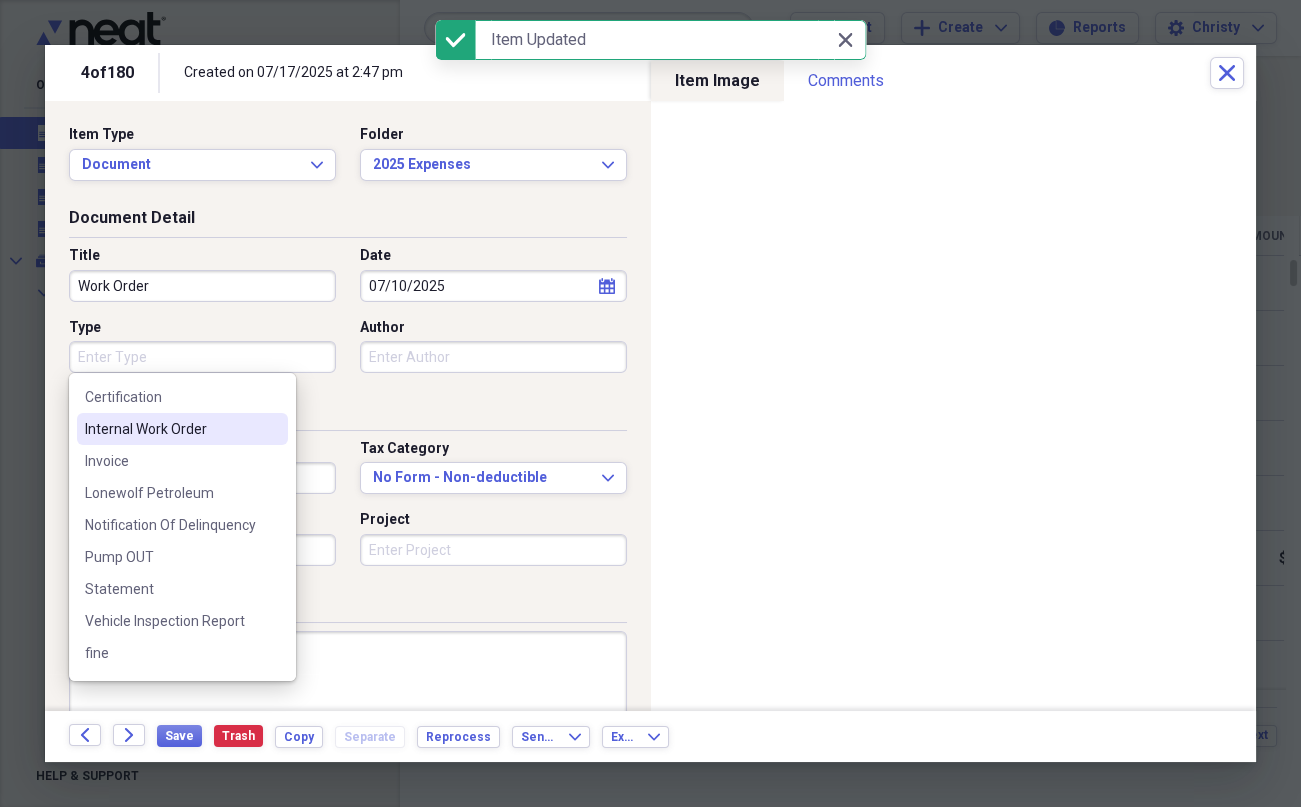 click on "Internal Work Order" at bounding box center (170, 429) 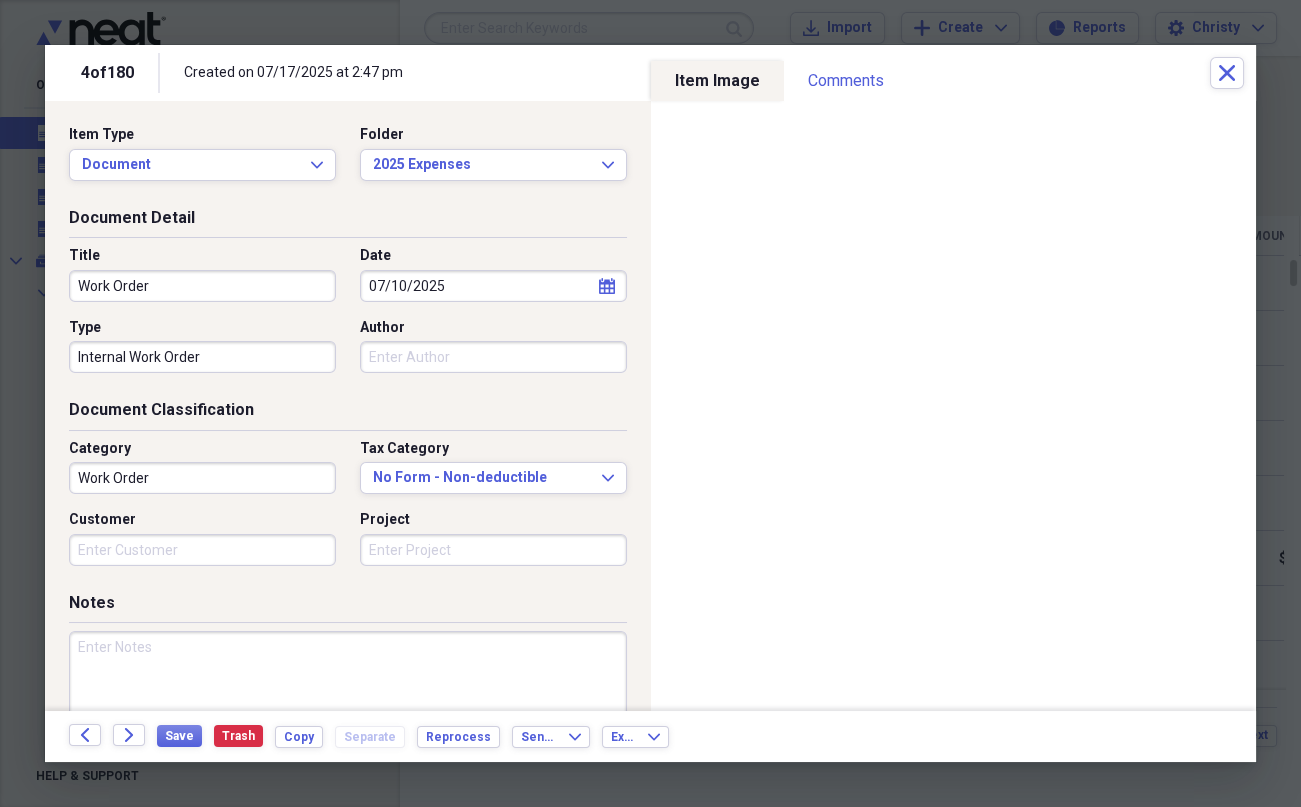 click on "Author" at bounding box center [493, 357] 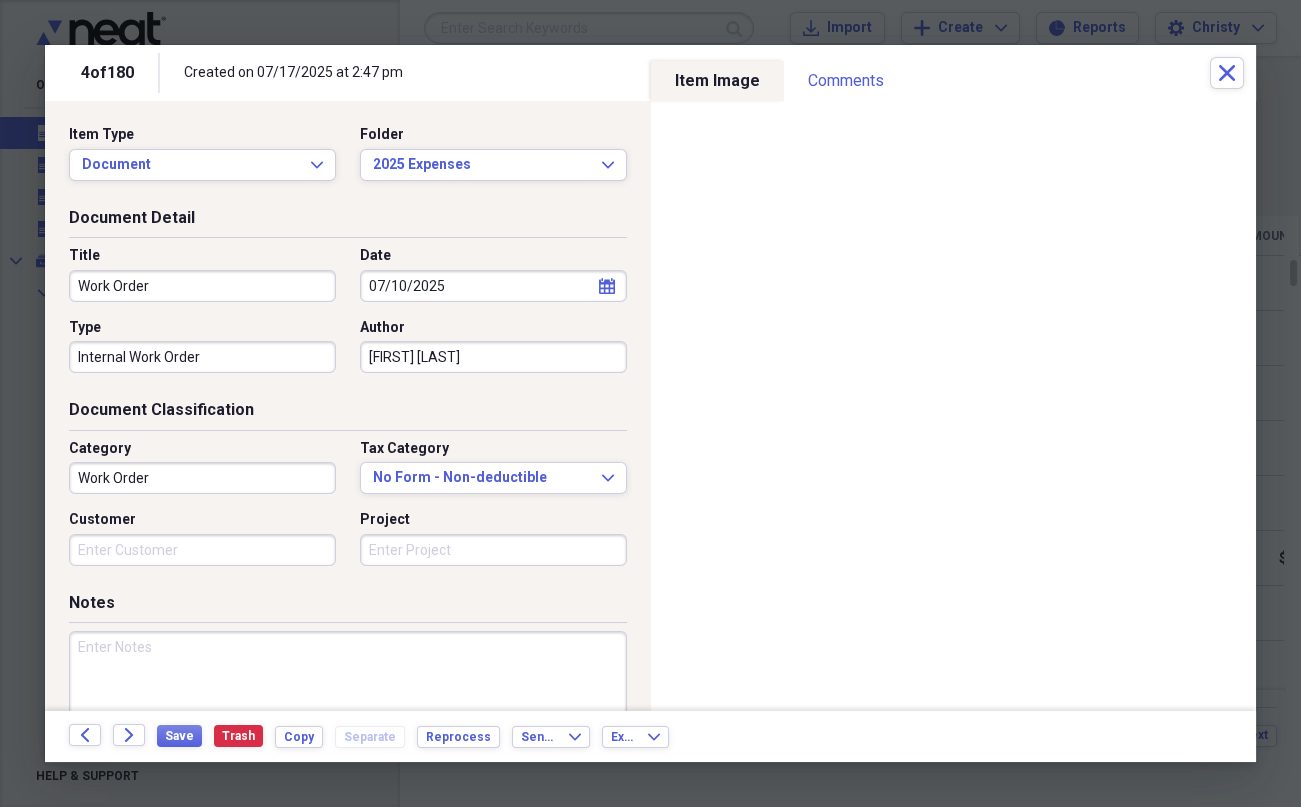 type on "[FIRST] [LAST]" 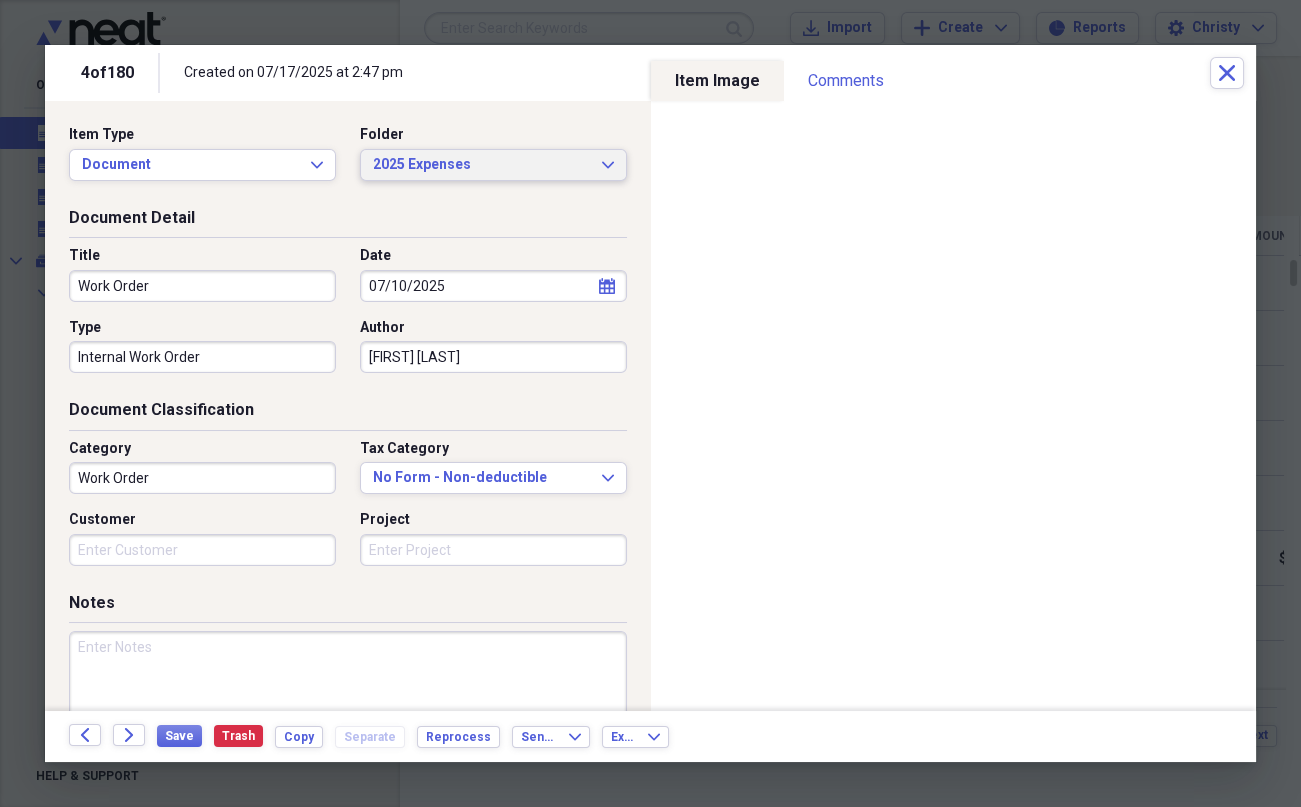 click on "2025 Expenses" at bounding box center [481, 165] 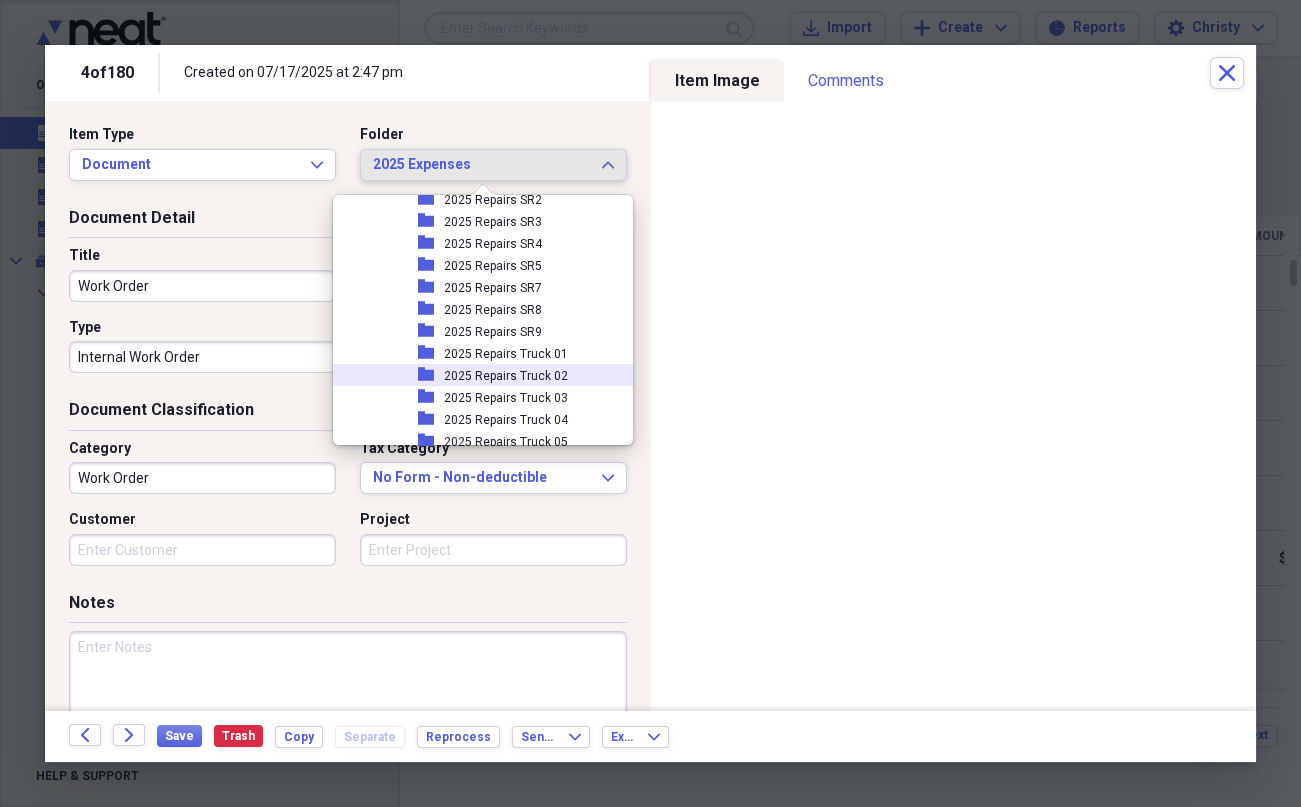 scroll, scrollTop: 465, scrollLeft: 0, axis: vertical 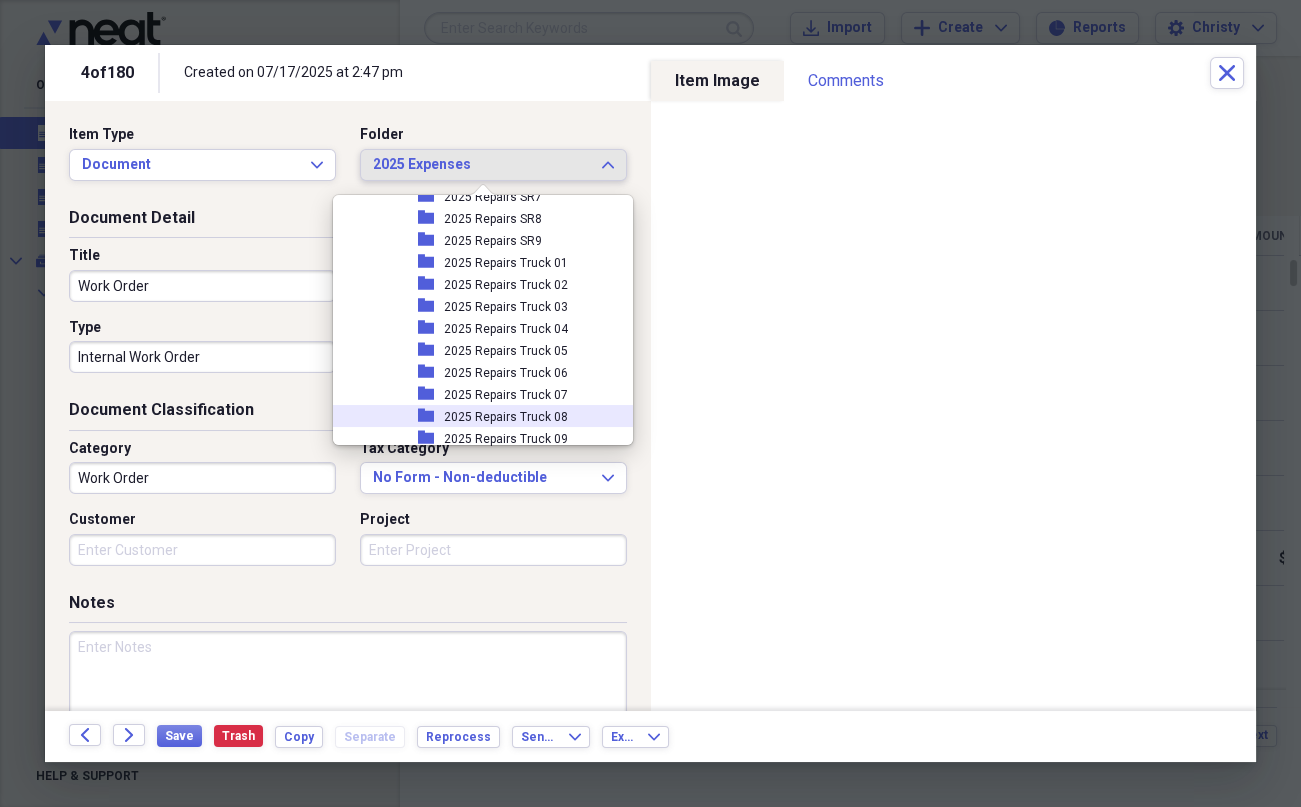 click on "2025 Repairs Truck 08" at bounding box center [506, 417] 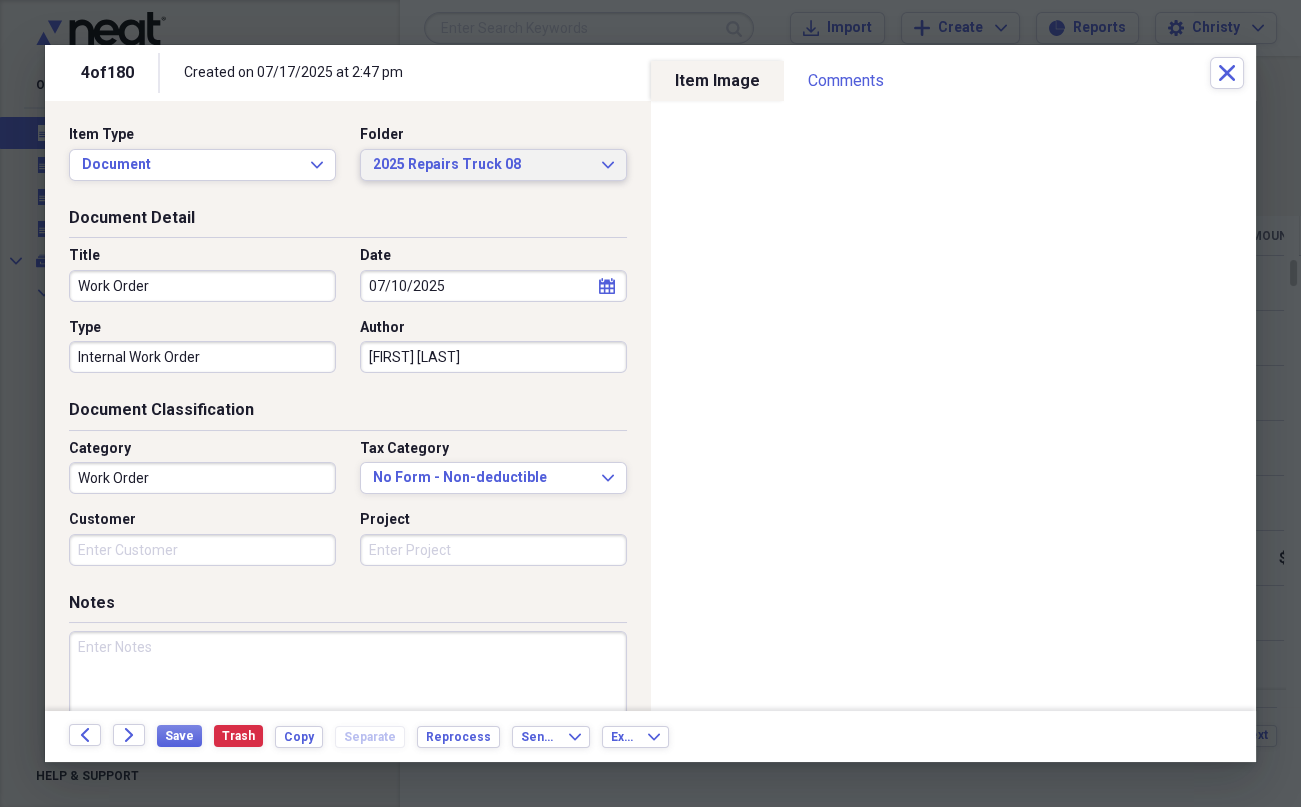 scroll, scrollTop: 124, scrollLeft: 0, axis: vertical 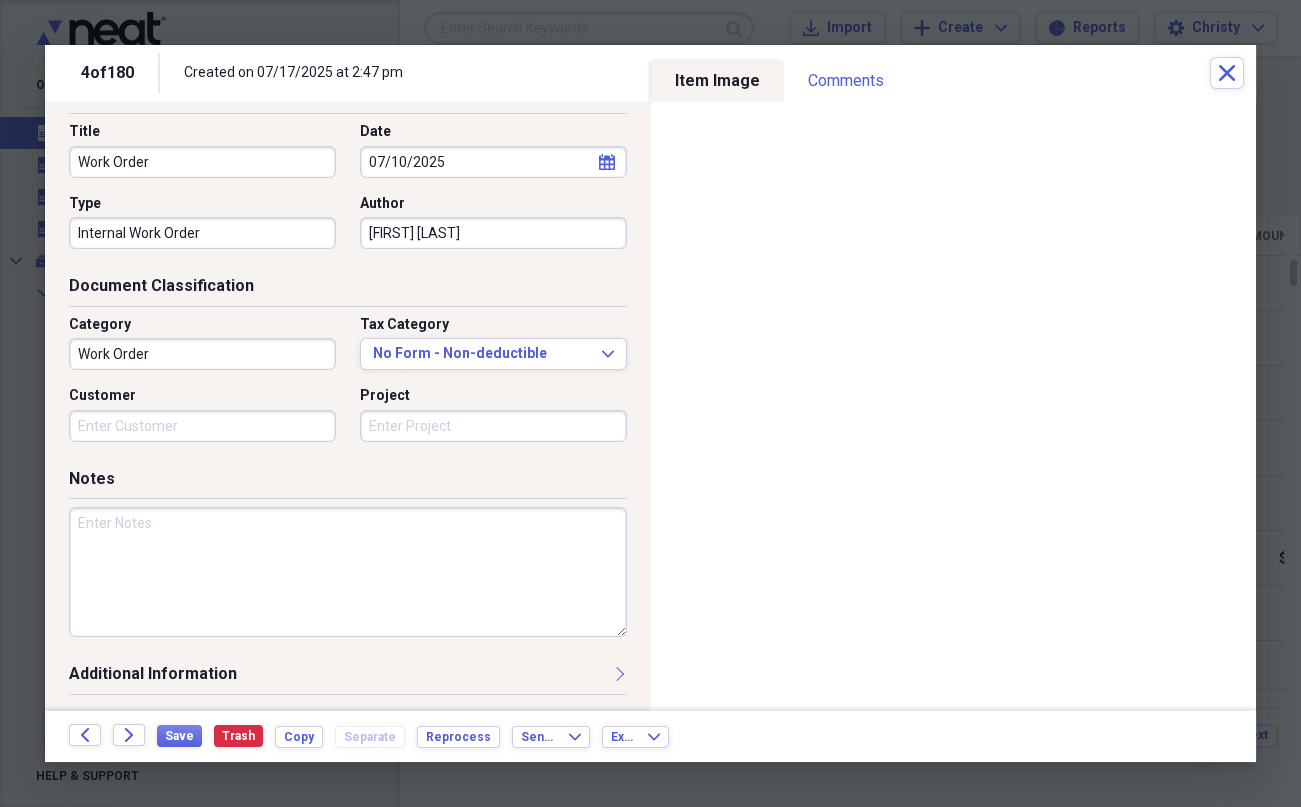 click at bounding box center (348, 572) 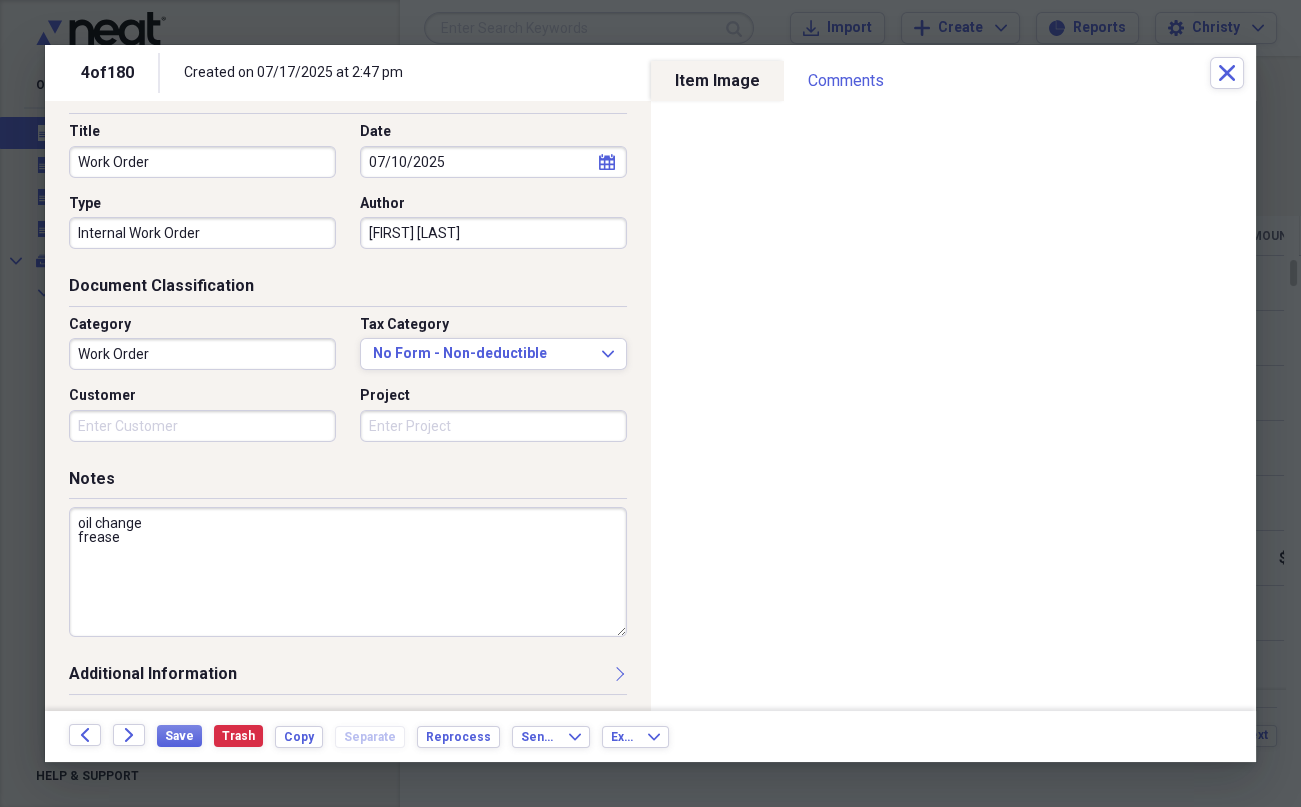 click on "oil change
frease" at bounding box center [348, 572] 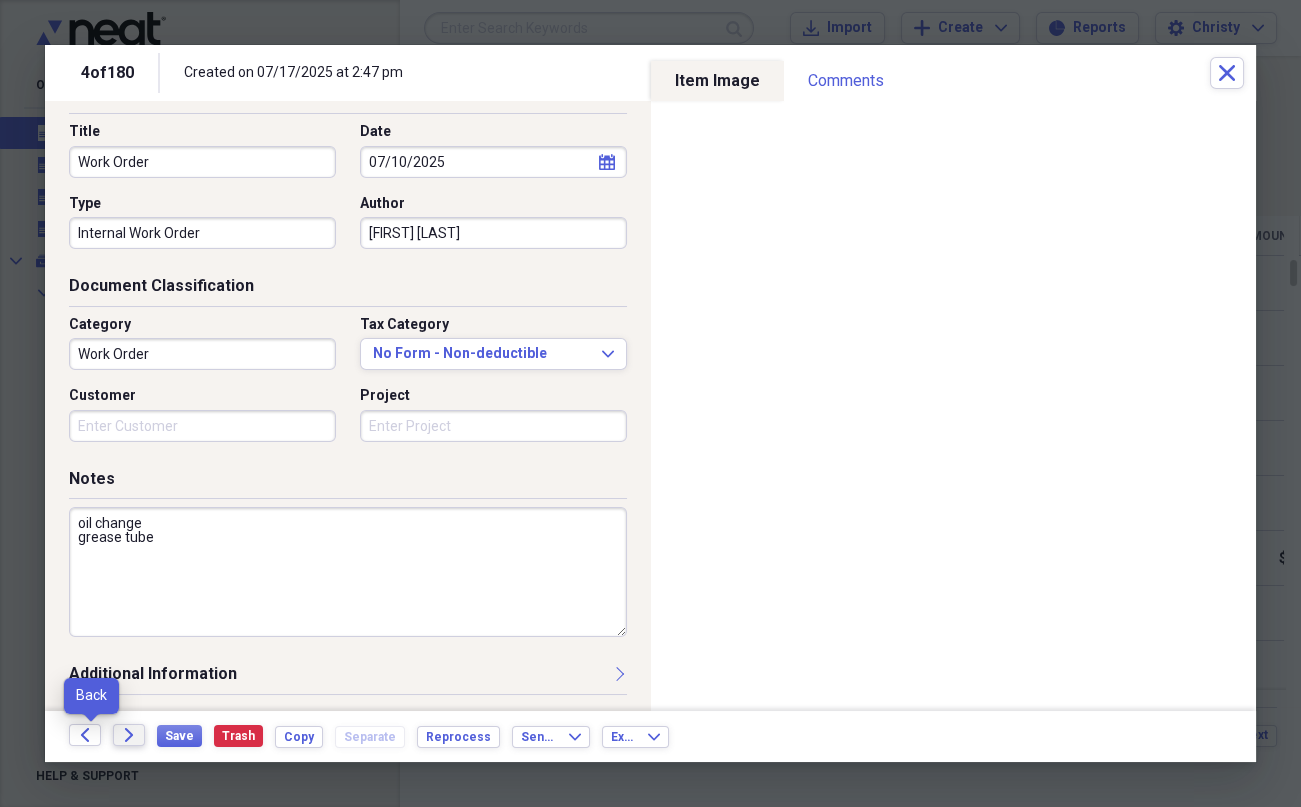 type on "oil change
grease tube" 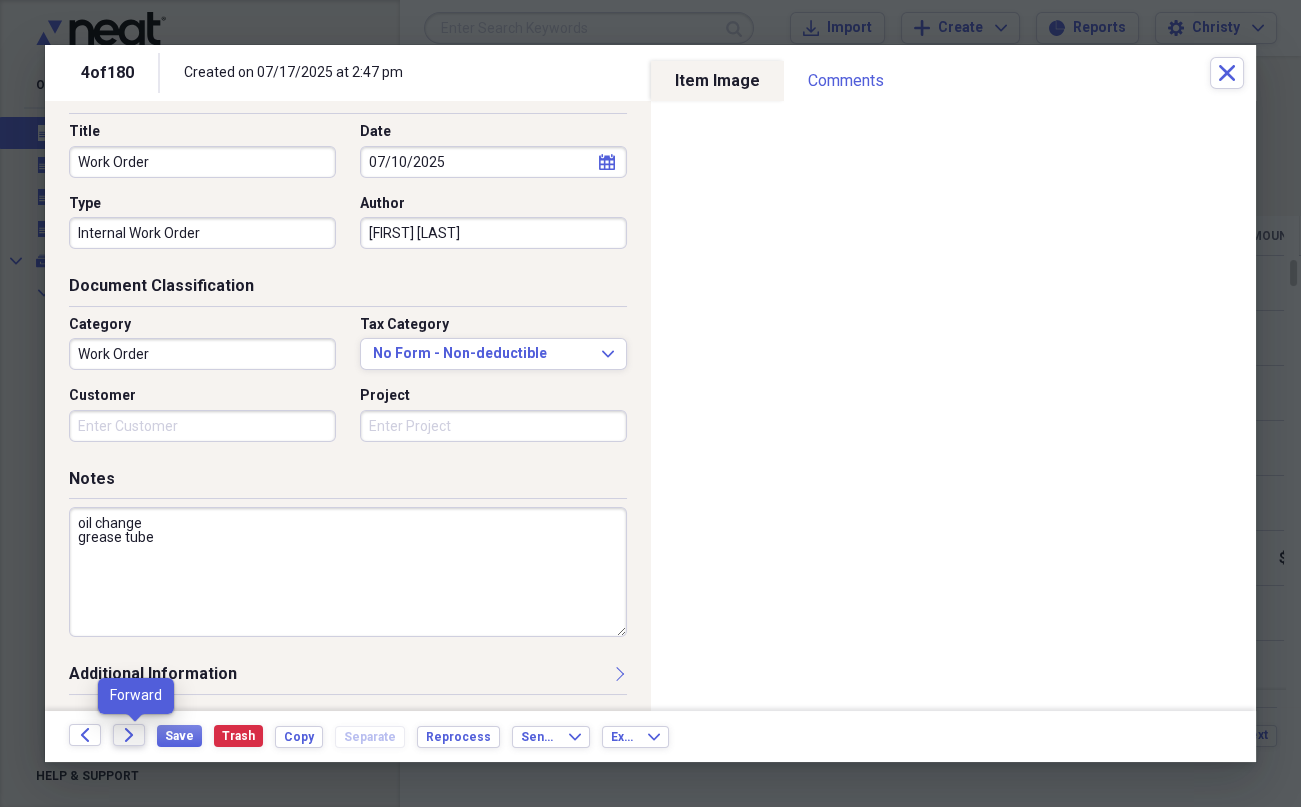 click on "Forward" 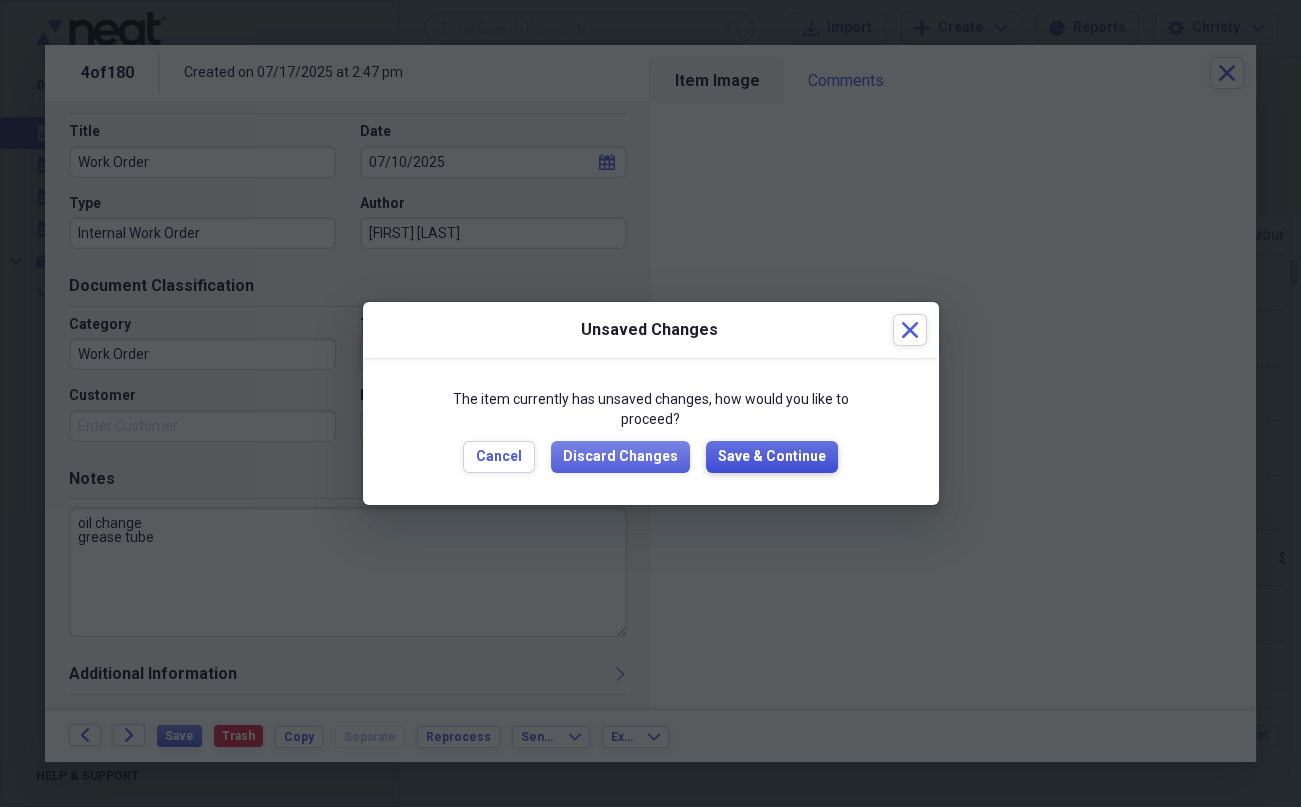 click on "Save & Continue" at bounding box center [772, 457] 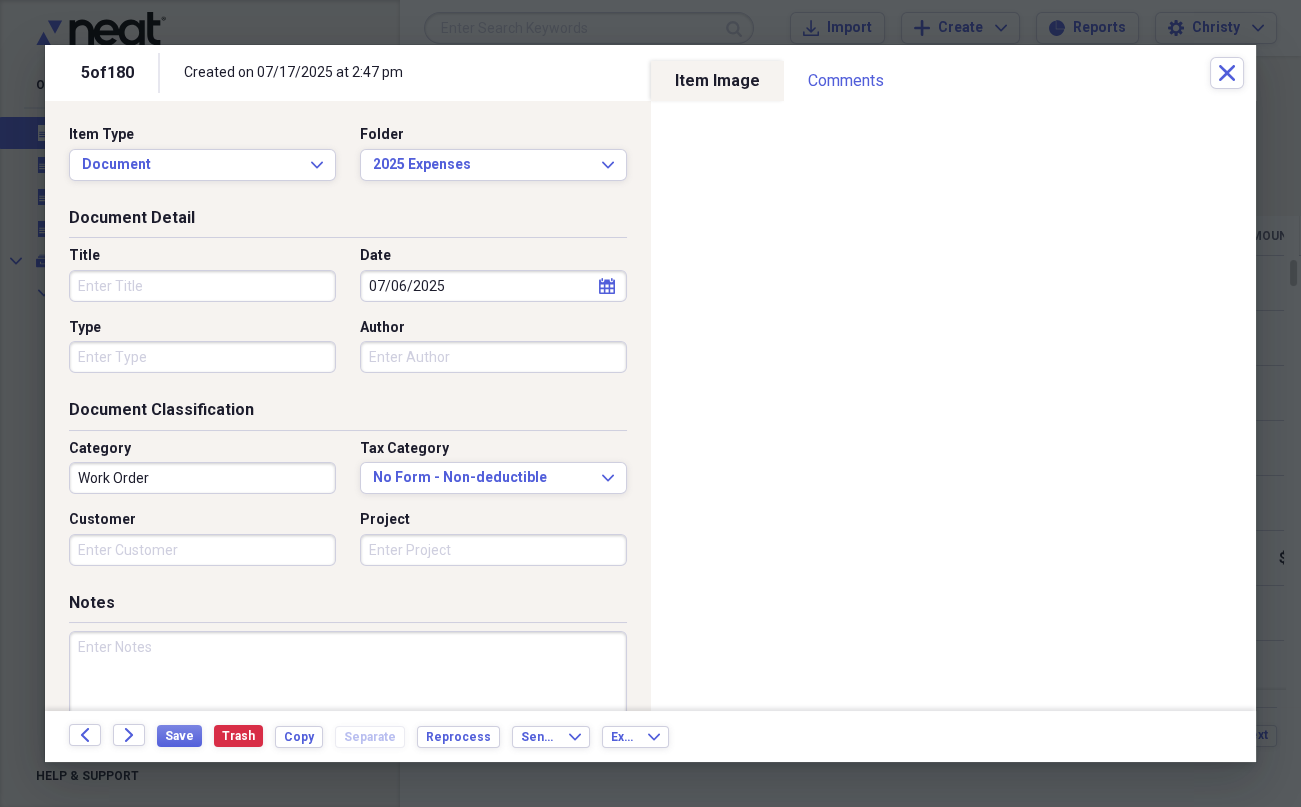 click on "Title" at bounding box center [202, 286] 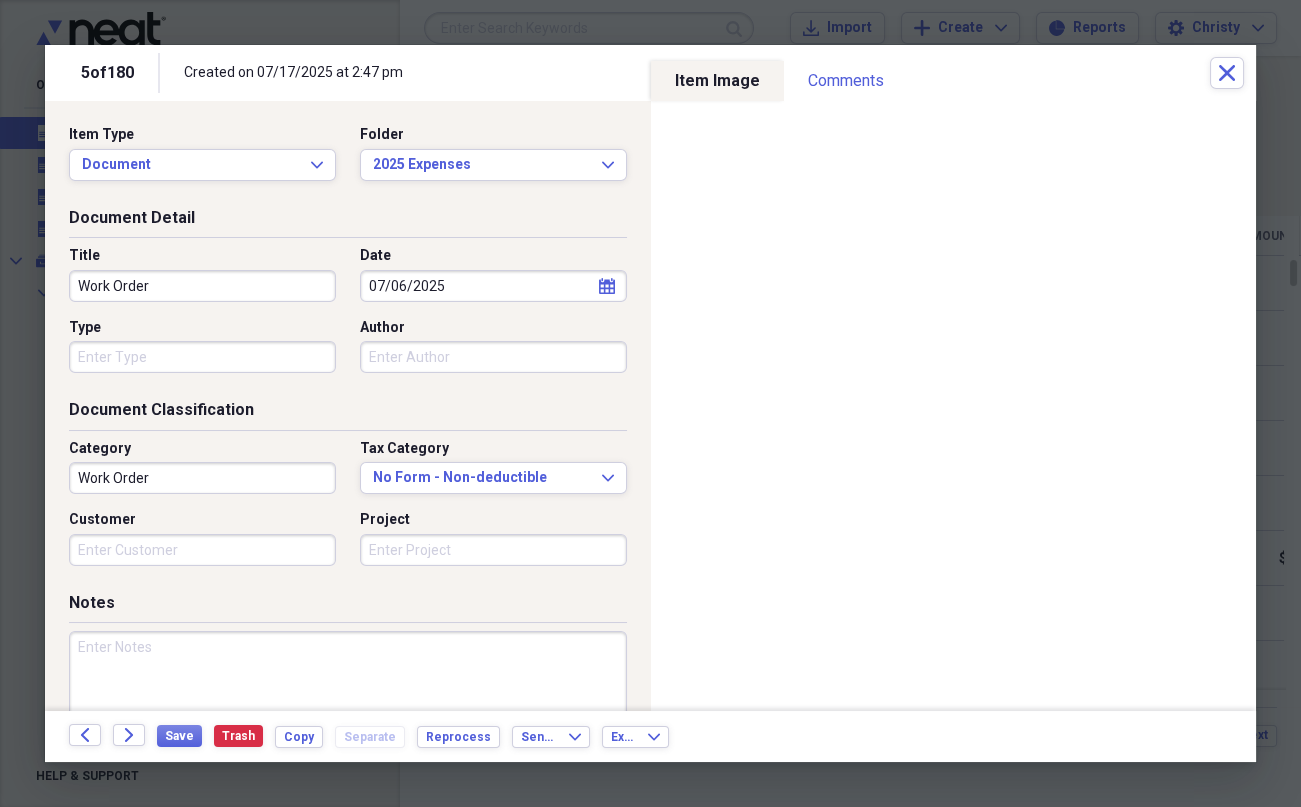 type on "Work Order" 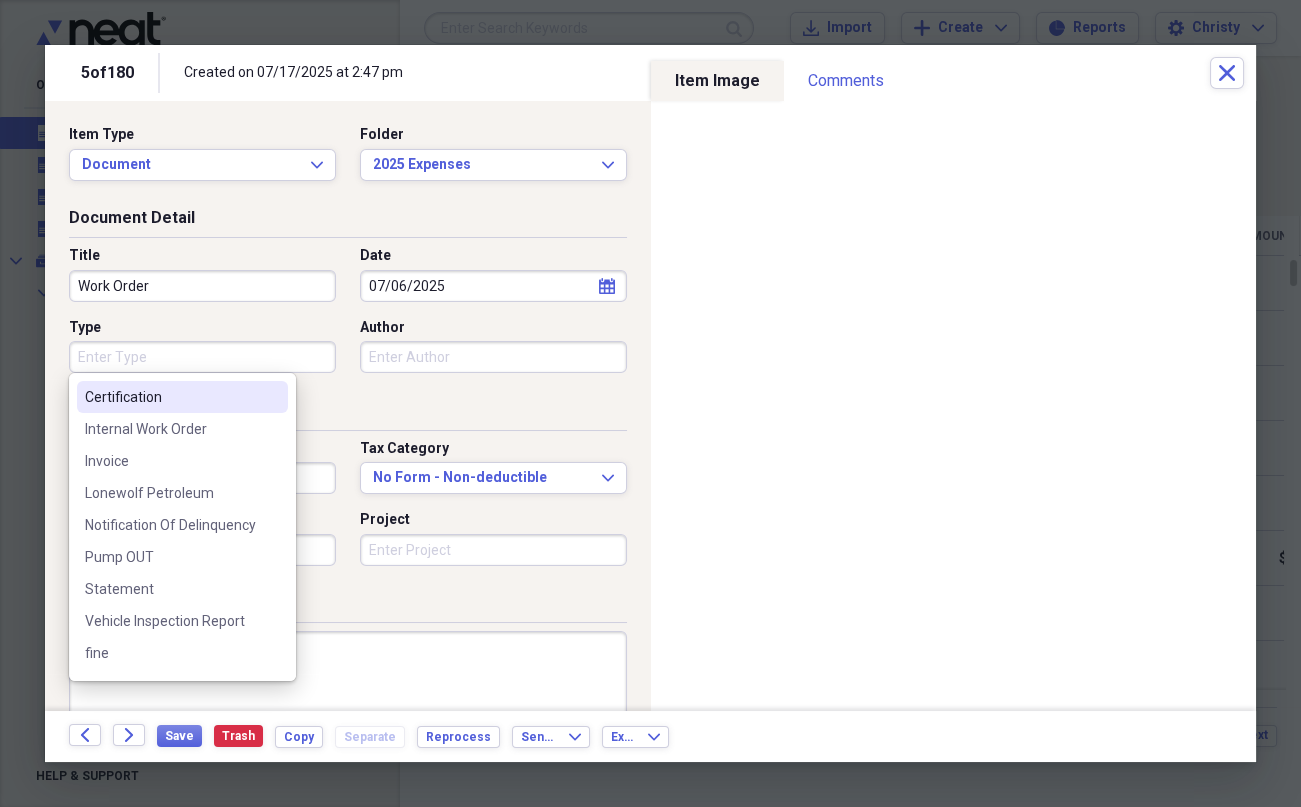 click on "Type" at bounding box center [202, 357] 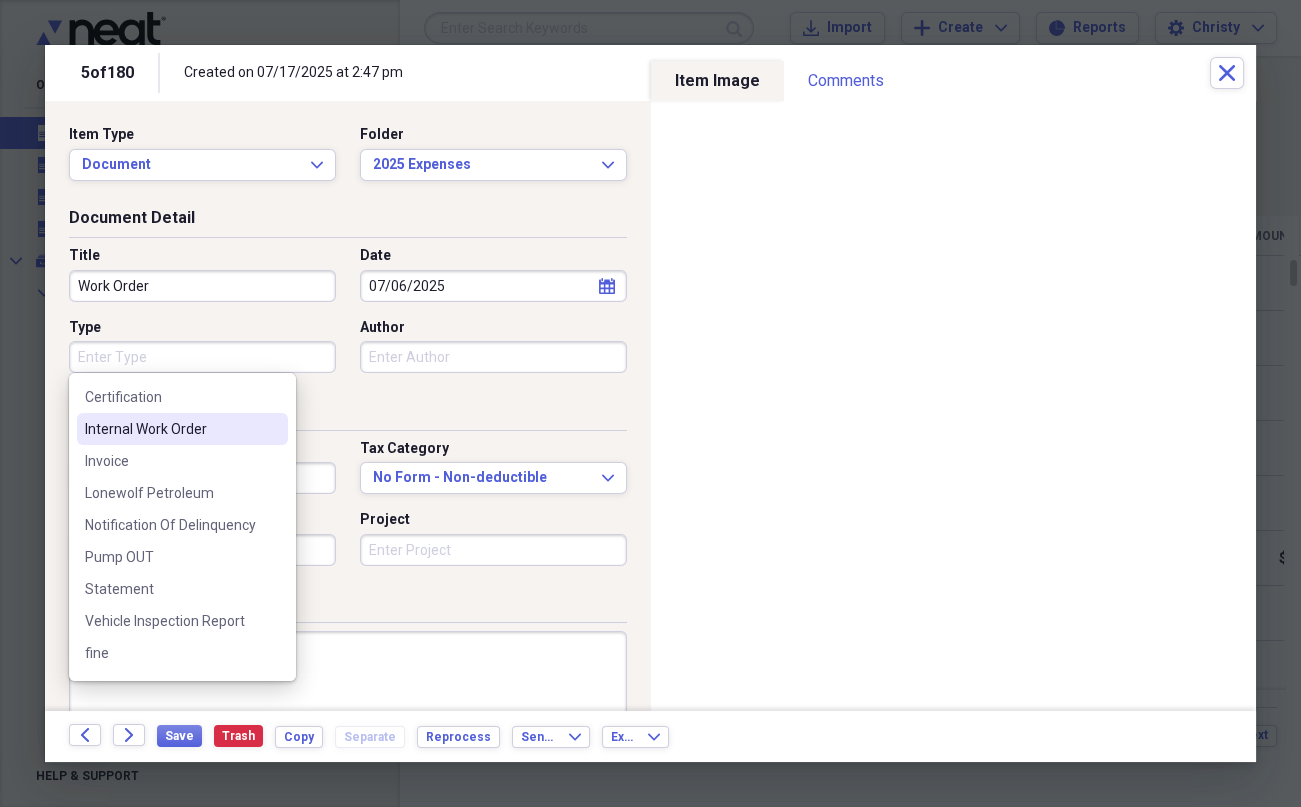 click on "Internal Work Order" at bounding box center [170, 429] 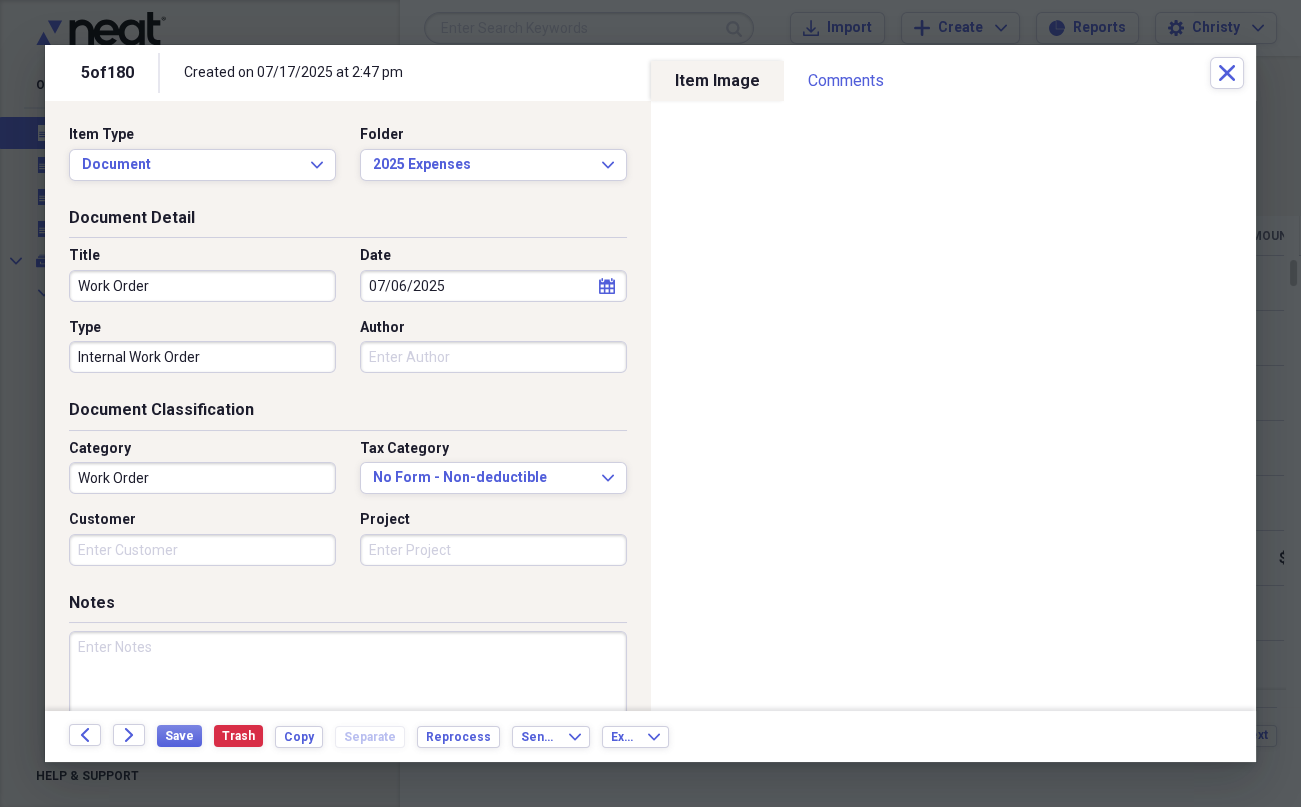 click on "Author" at bounding box center [493, 357] 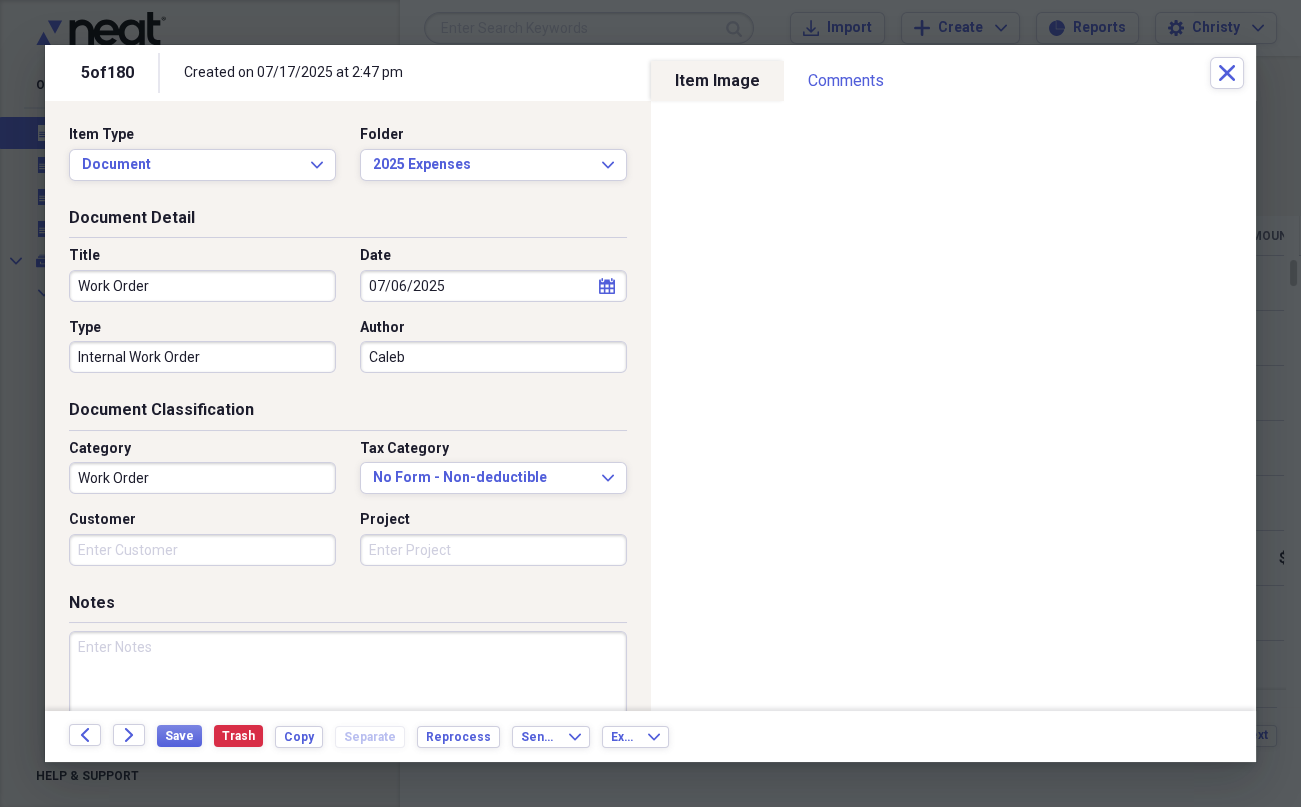 type on "Caleb" 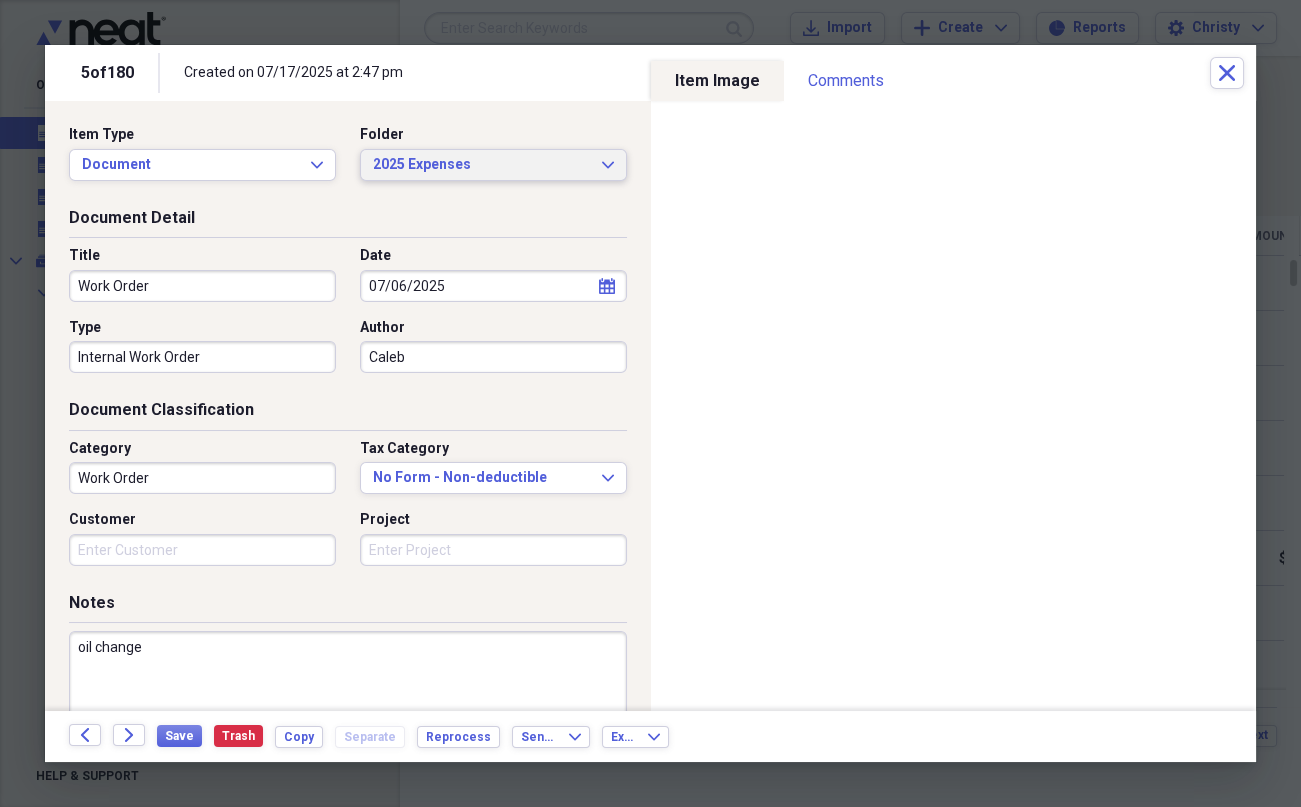 type on "oil change" 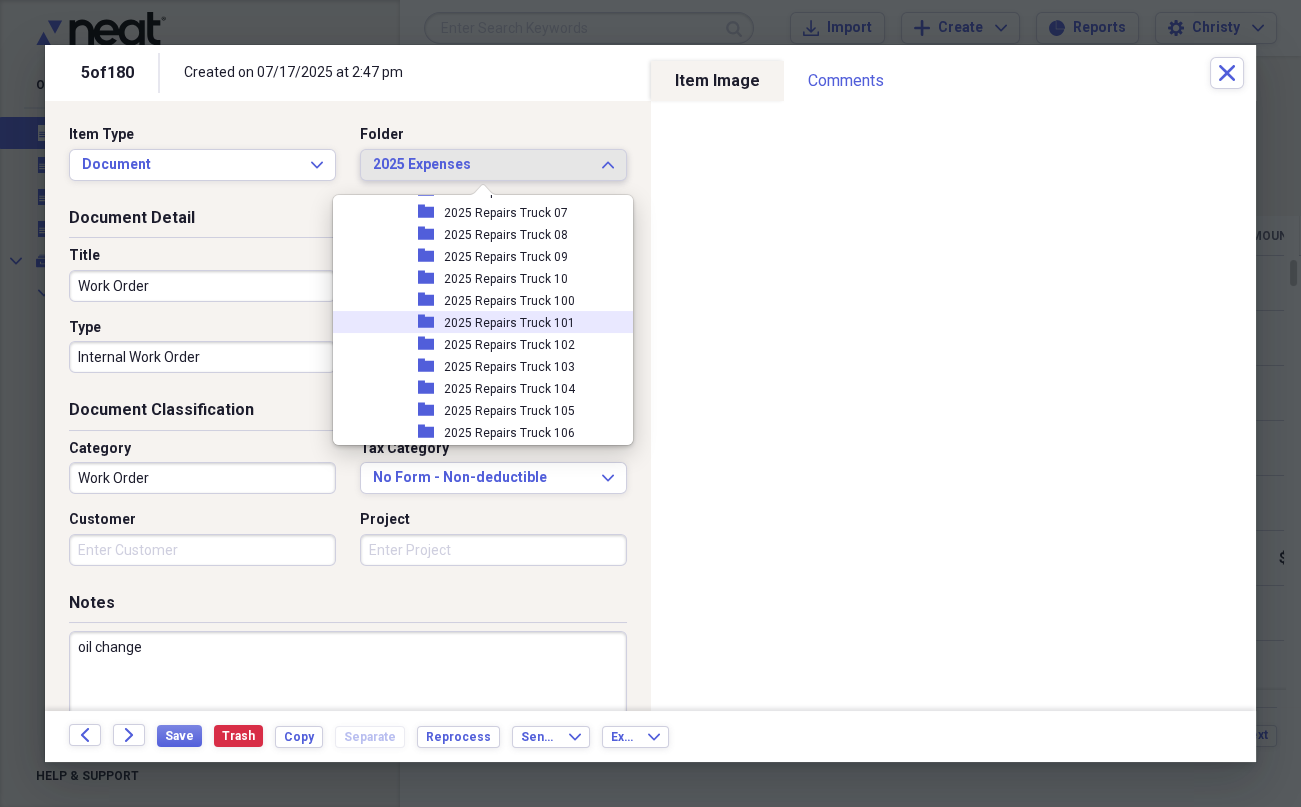 scroll, scrollTop: 920, scrollLeft: 0, axis: vertical 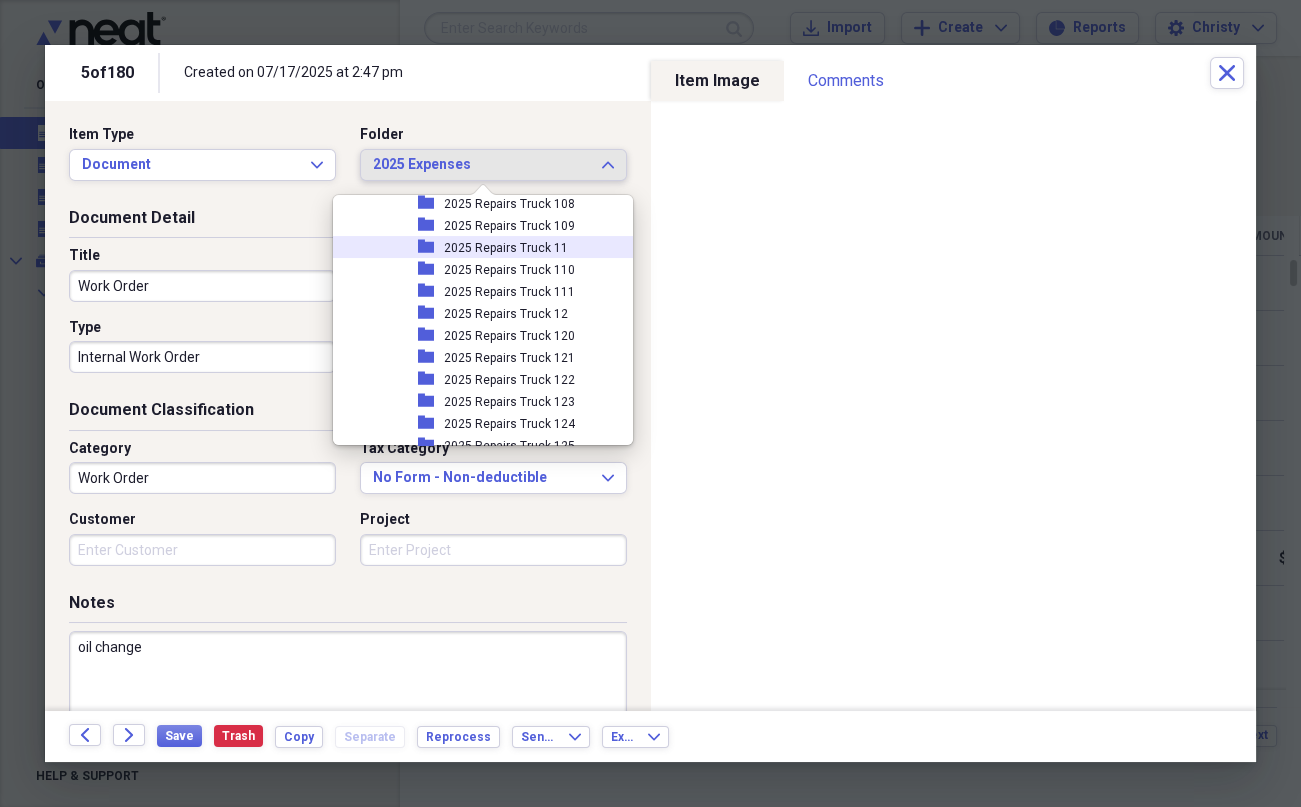 click on "2025 Repairs Truck 11" at bounding box center (506, 248) 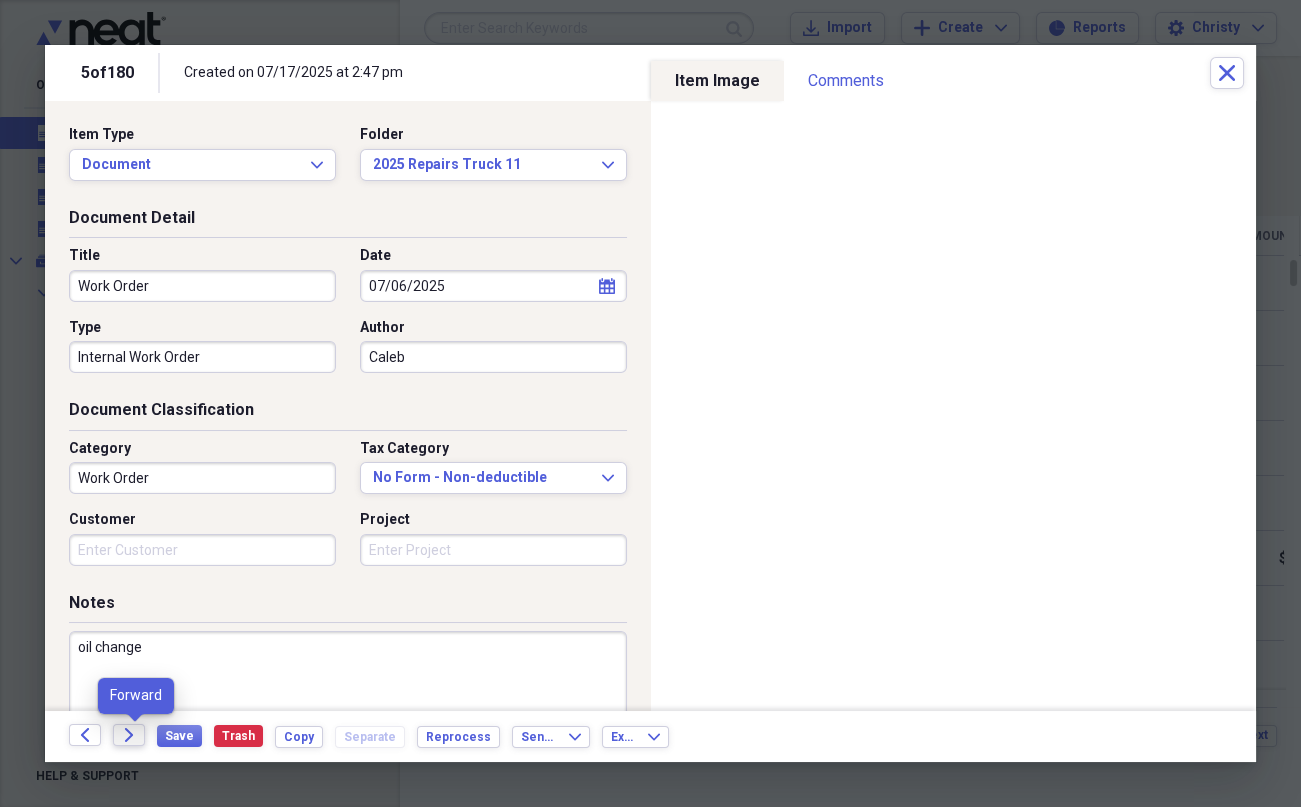 click on "Forward" 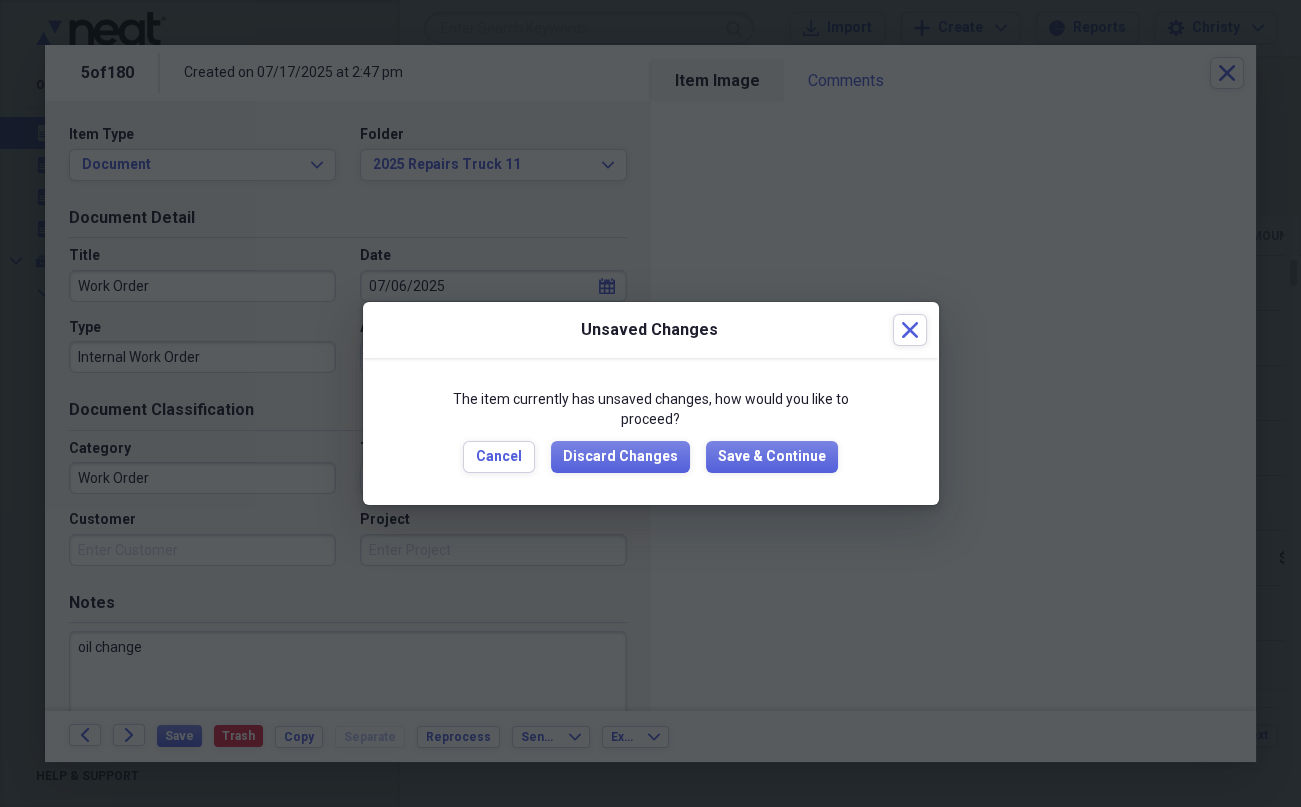 click on "The item currently has unsaved changes, how would you like to proceed? Cancel Discard Changes Save & Continue" at bounding box center [651, 431] 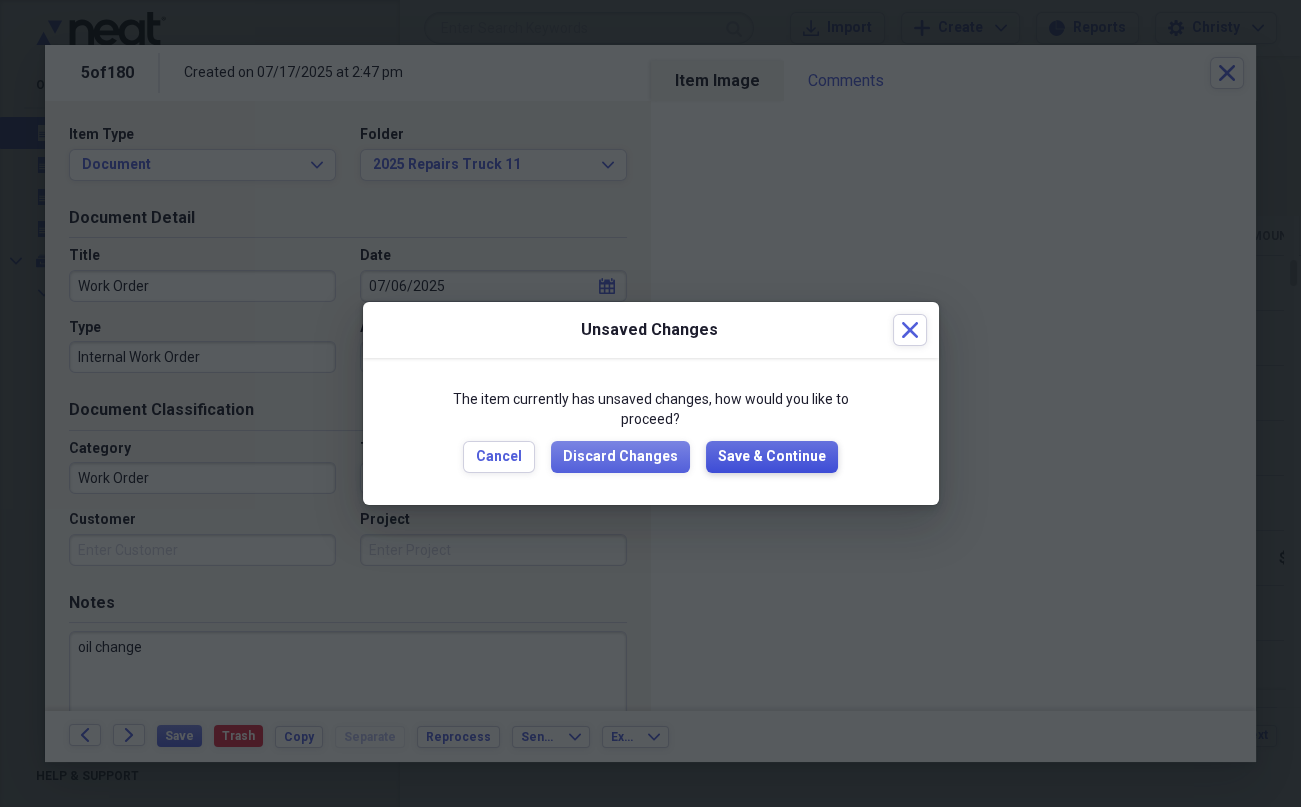 click on "Save & Continue" at bounding box center (772, 457) 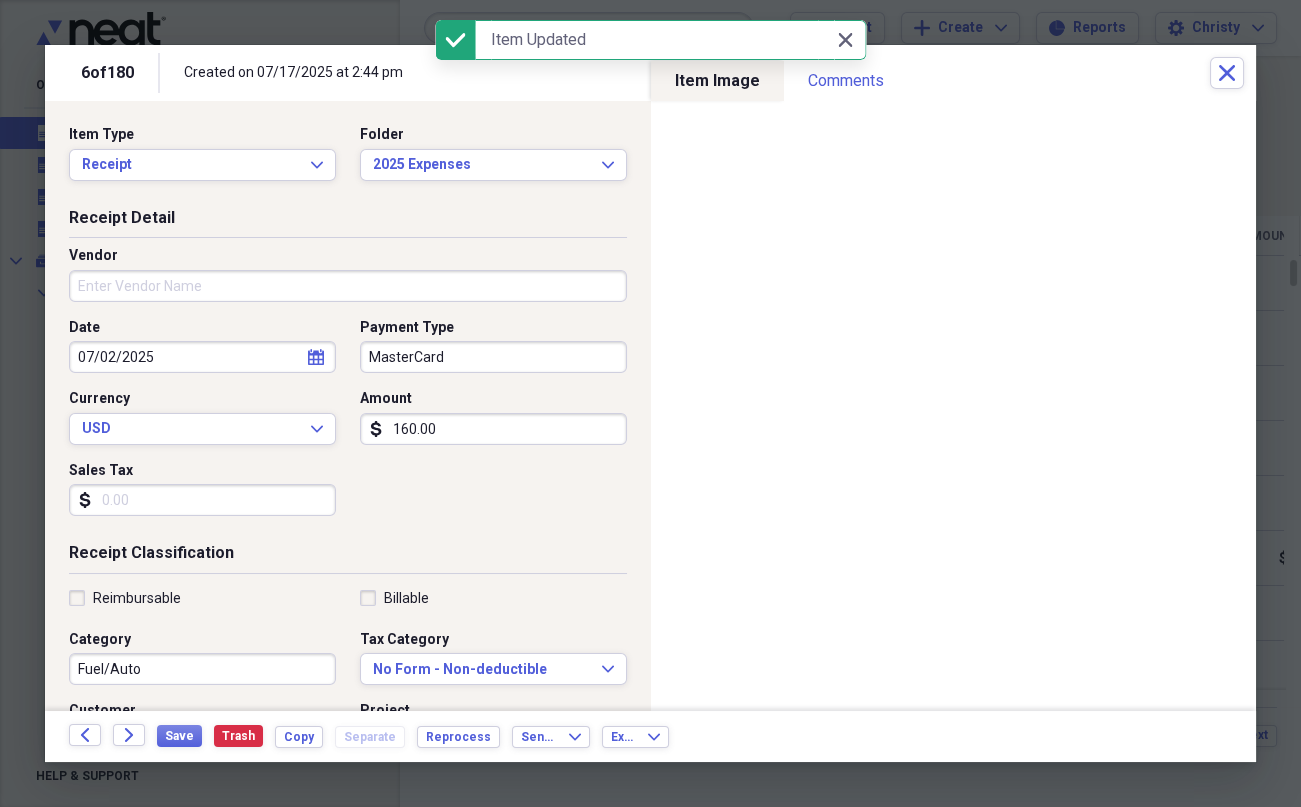 click on "Vendor" at bounding box center [348, 286] 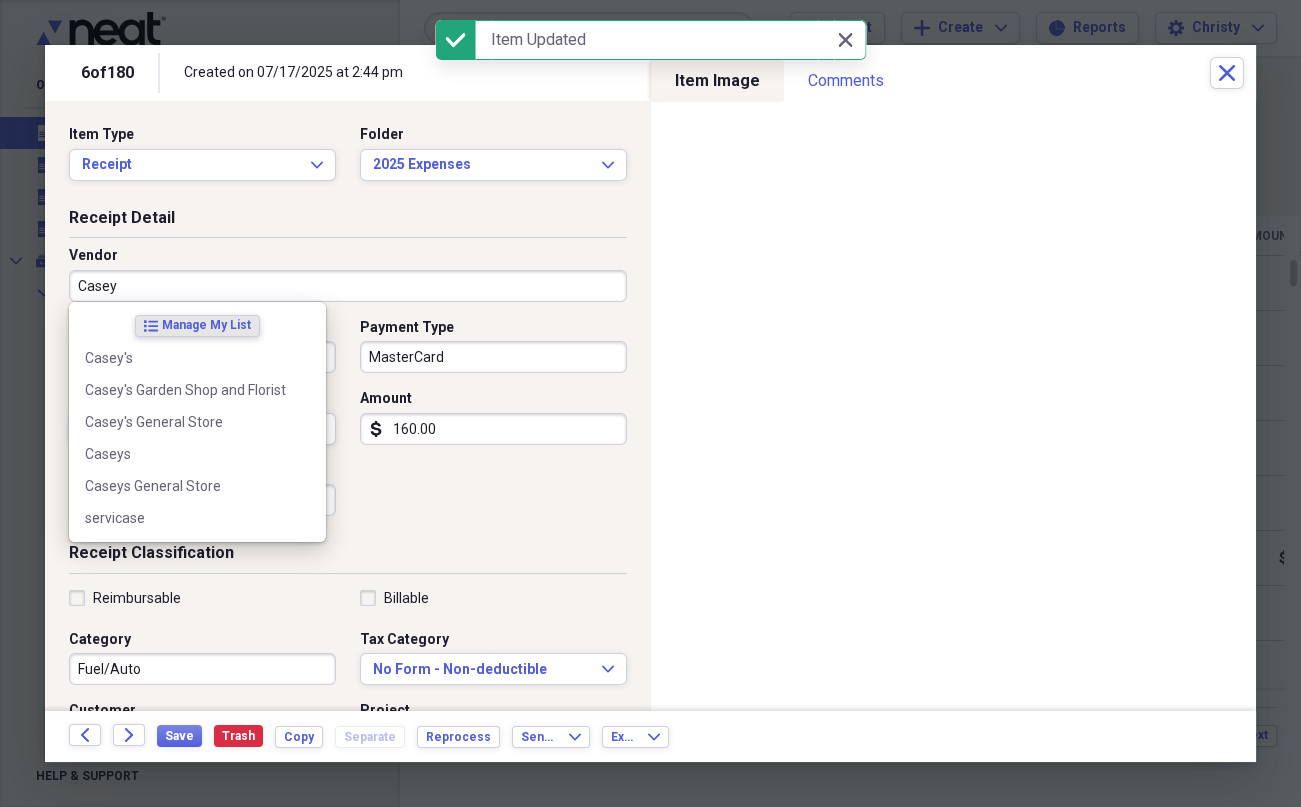 type on "Caseys" 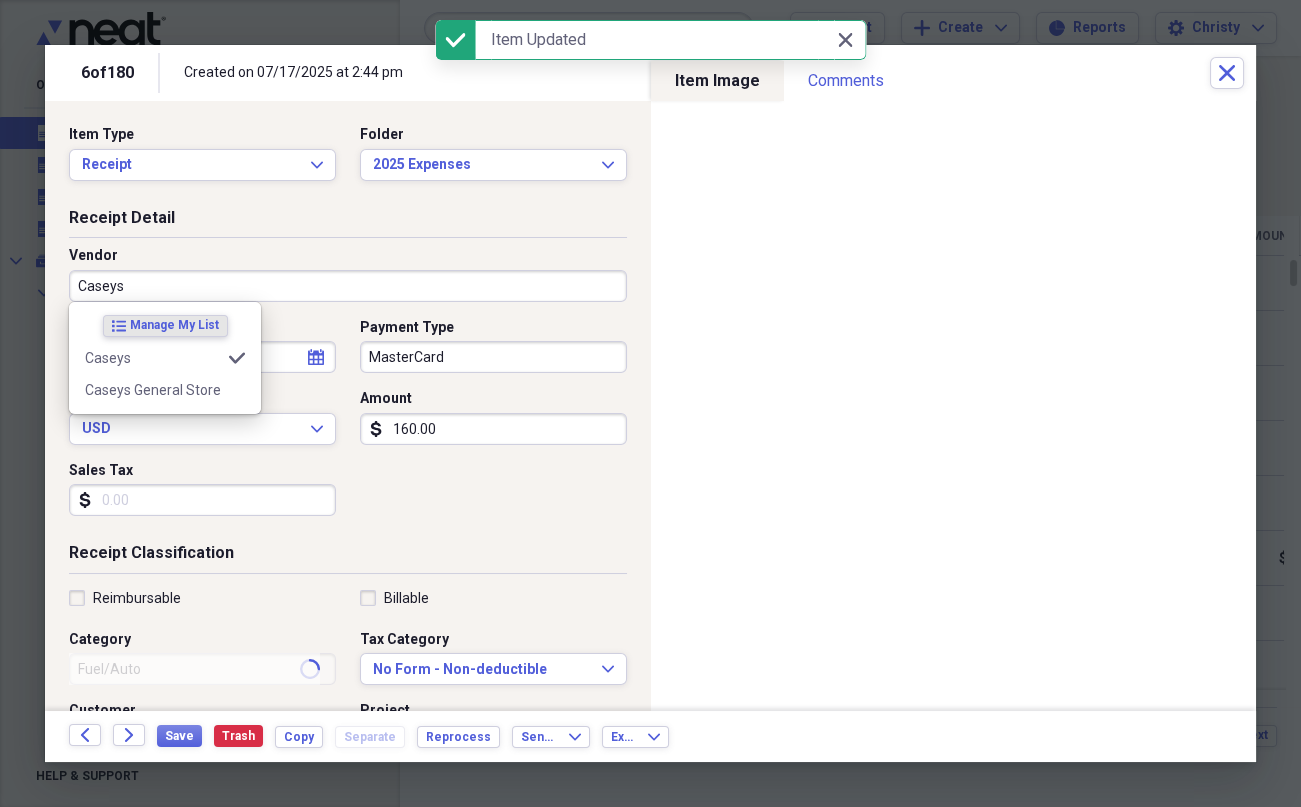 type on "Fuel Expense" 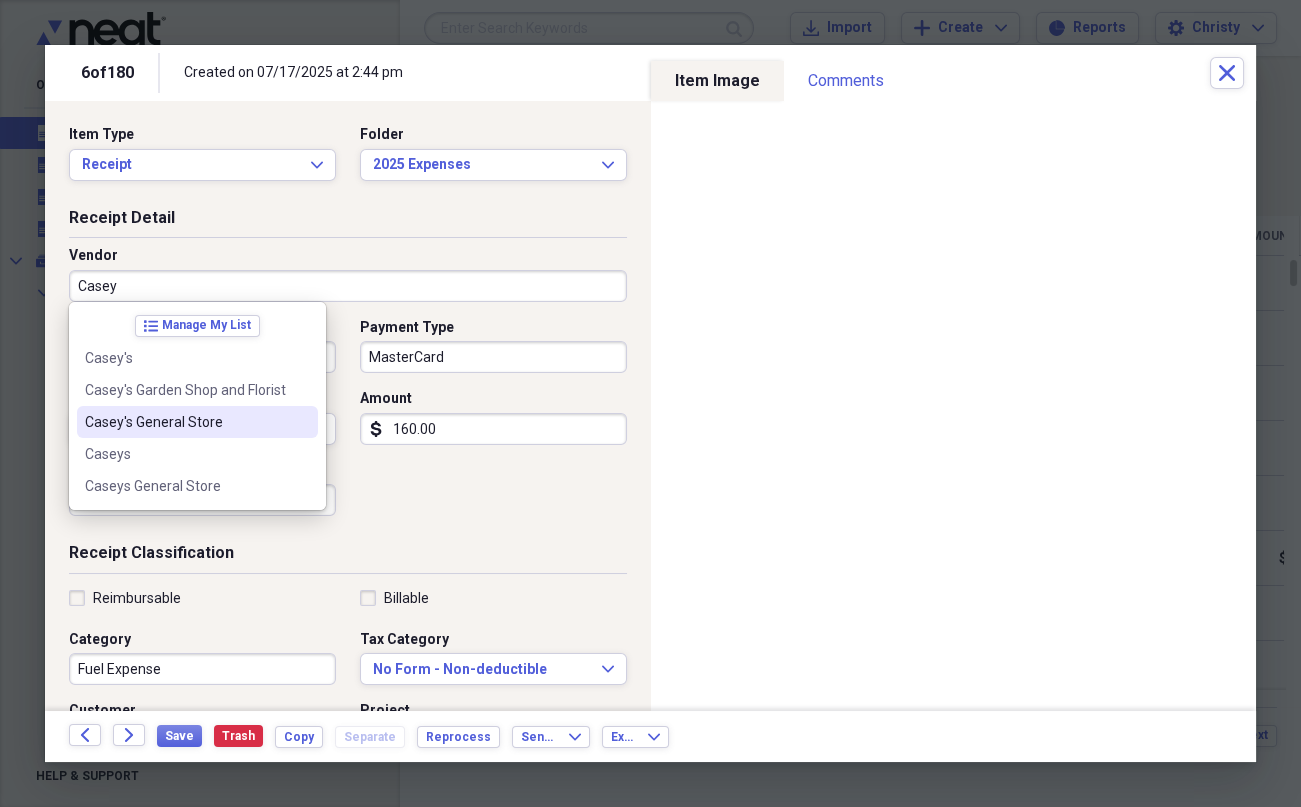 click on "Casey's General Store" at bounding box center (185, 422) 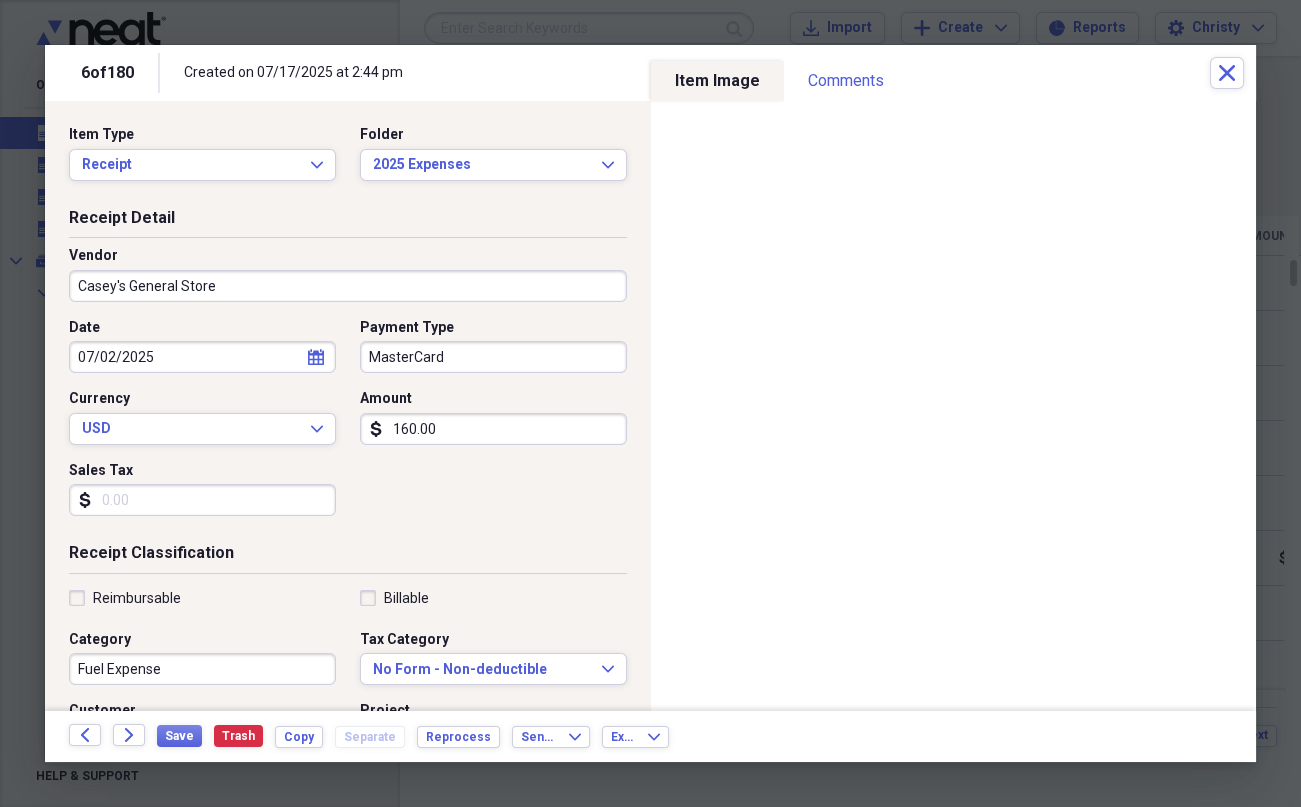 click on "MasterCard" at bounding box center [493, 357] 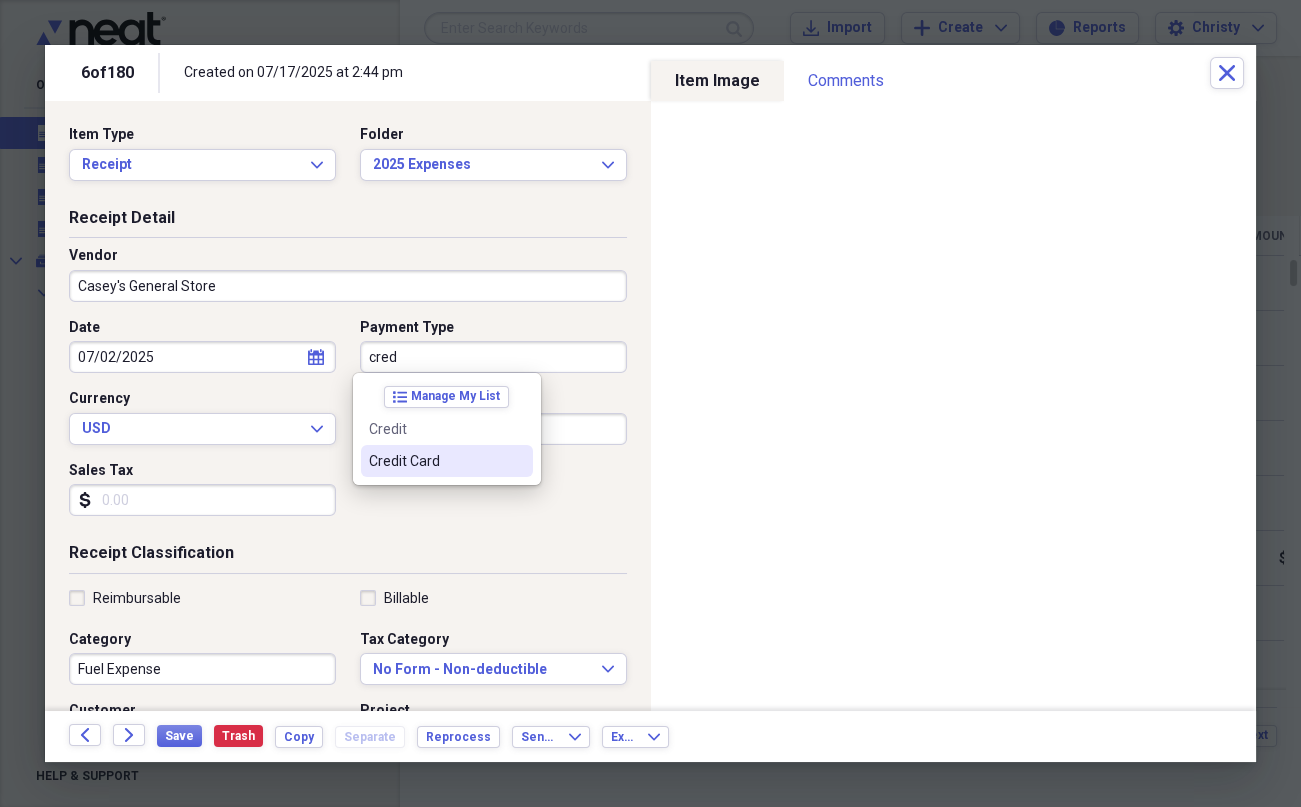 click on "Credit Card" at bounding box center (435, 461) 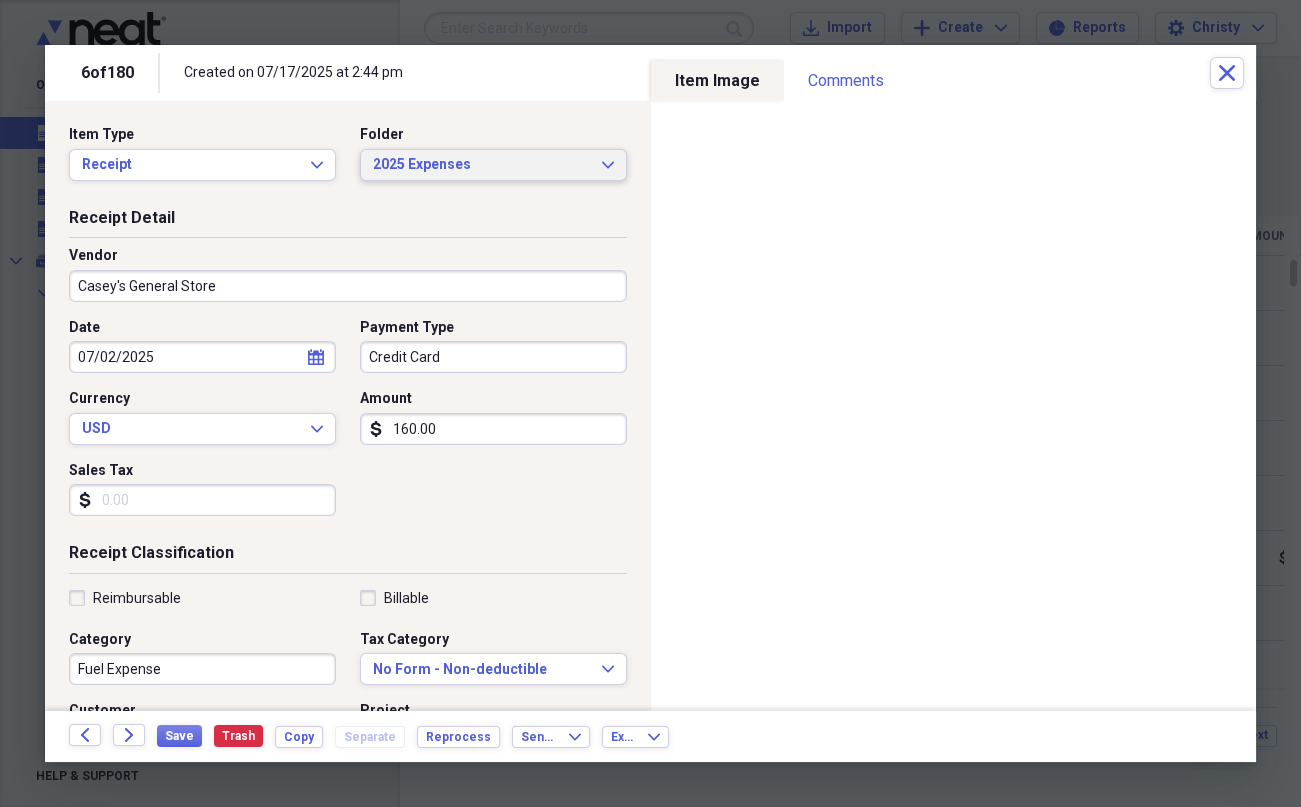 click on "2025 Expenses" at bounding box center [481, 165] 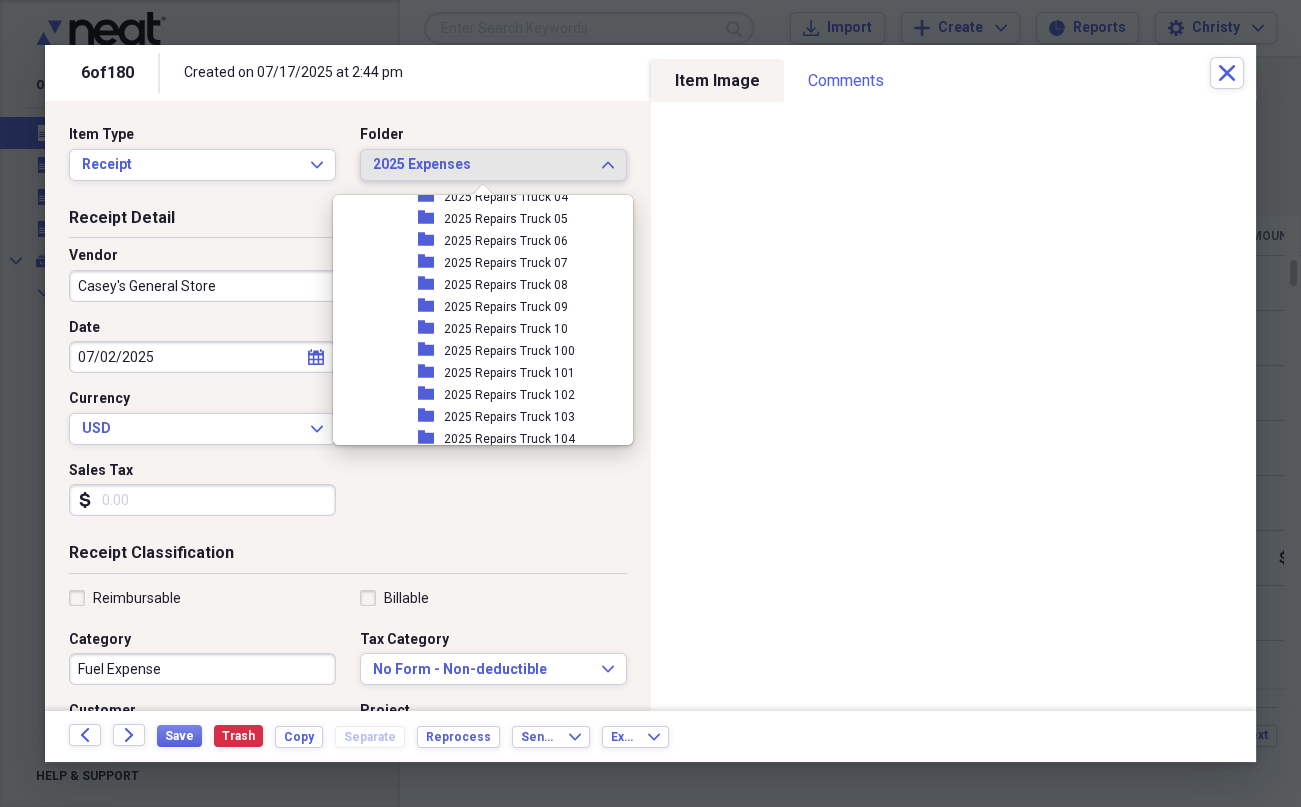 scroll, scrollTop: 51, scrollLeft: 0, axis: vertical 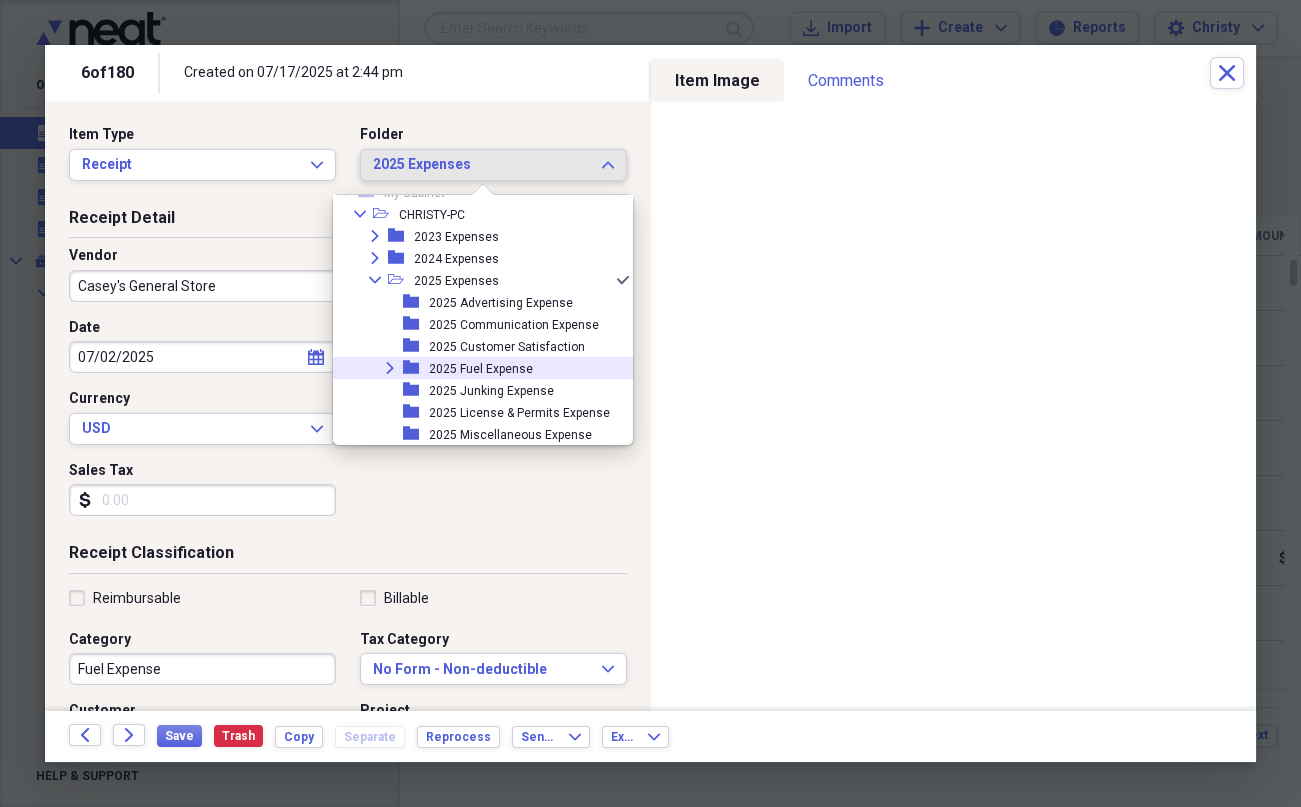 click on "Expand" 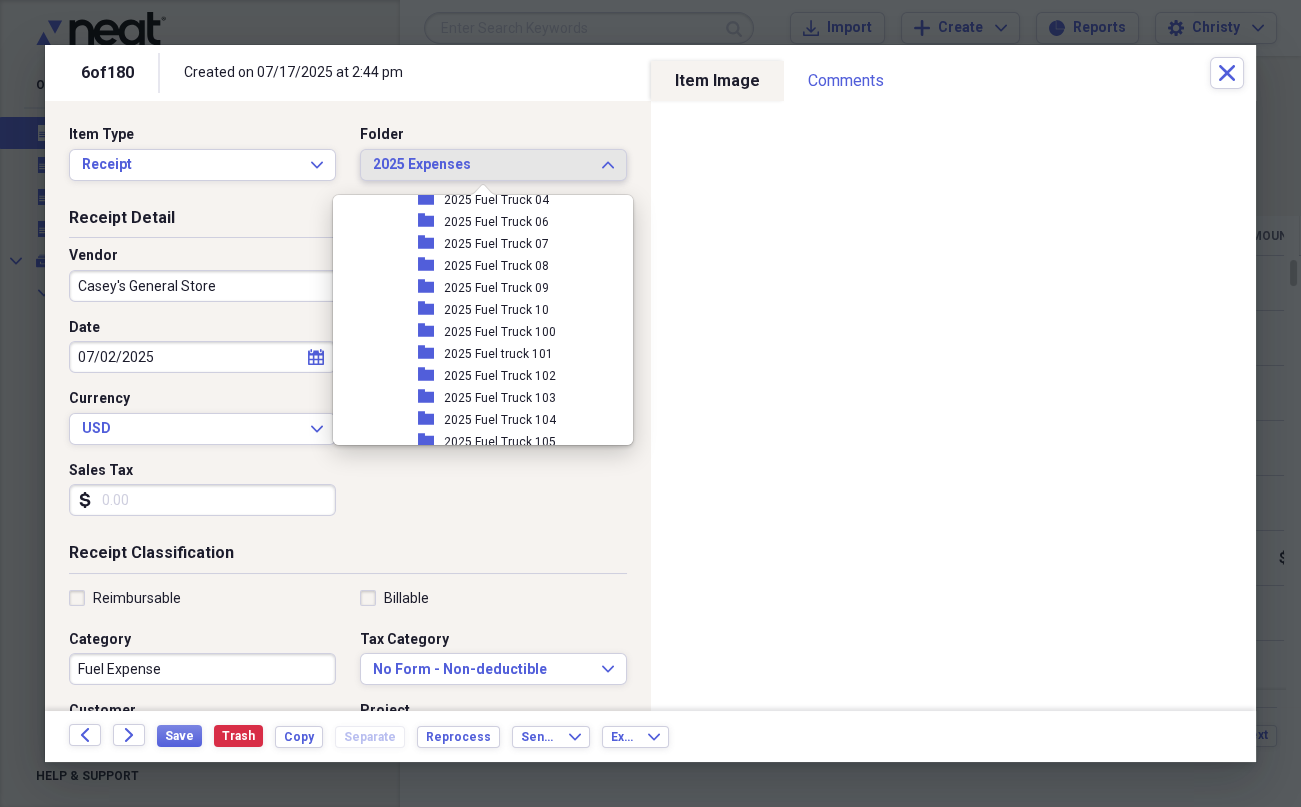 scroll, scrollTop: 688, scrollLeft: 0, axis: vertical 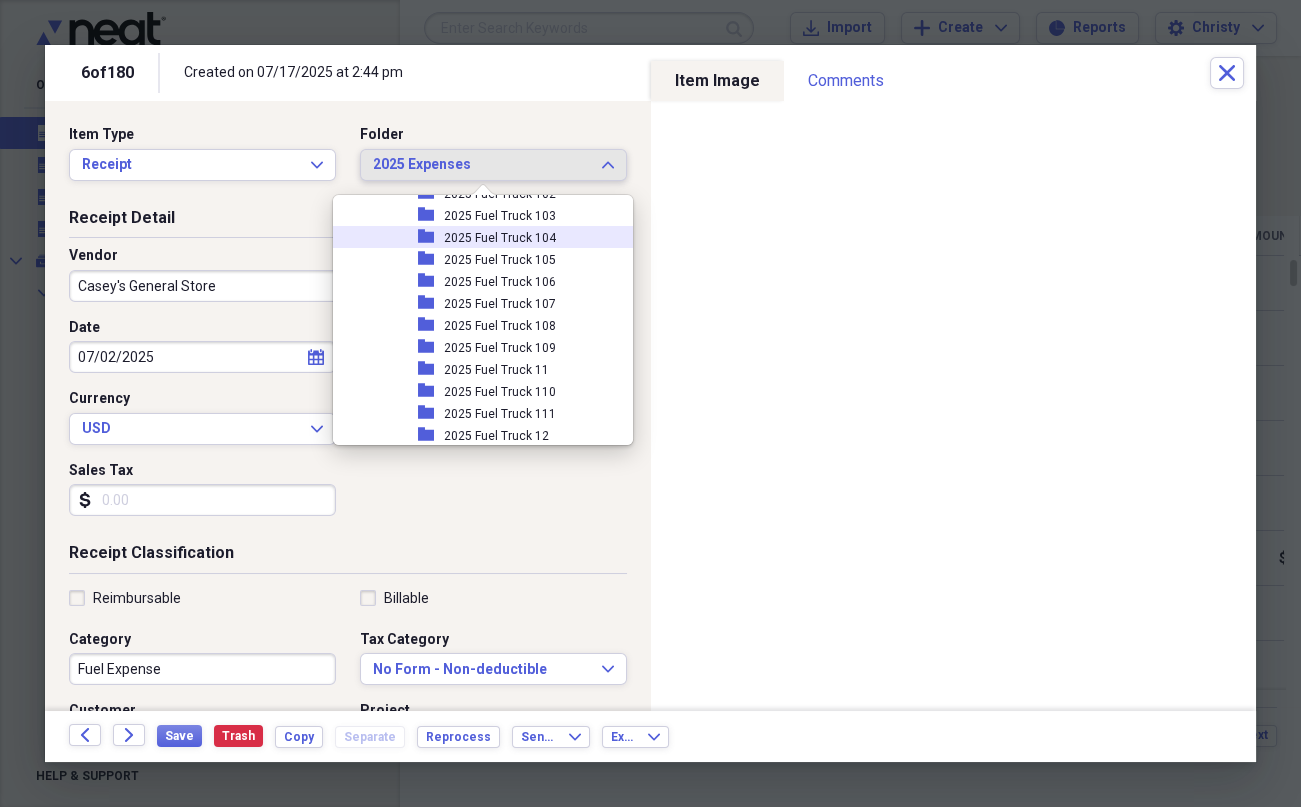 click on "2025 Fuel Truck 104" at bounding box center [500, 238] 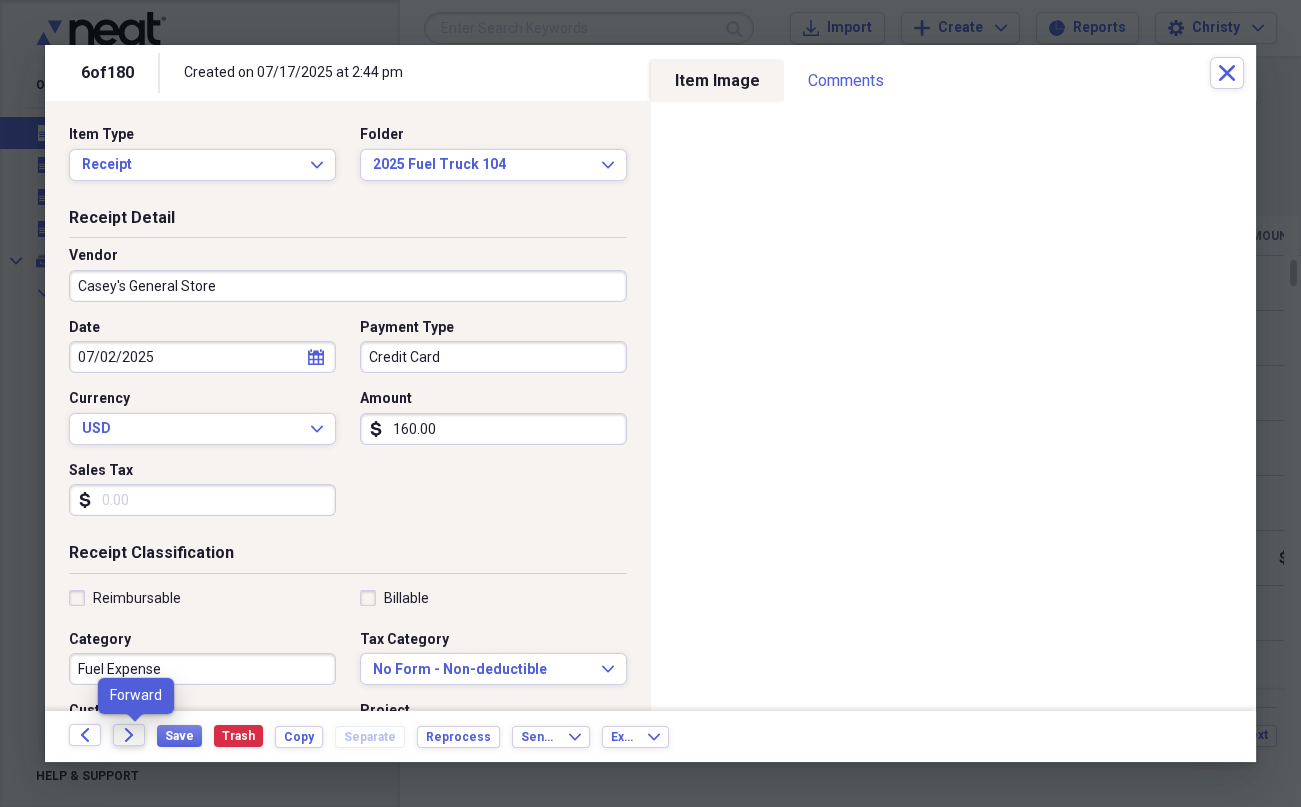 click on "Forward" 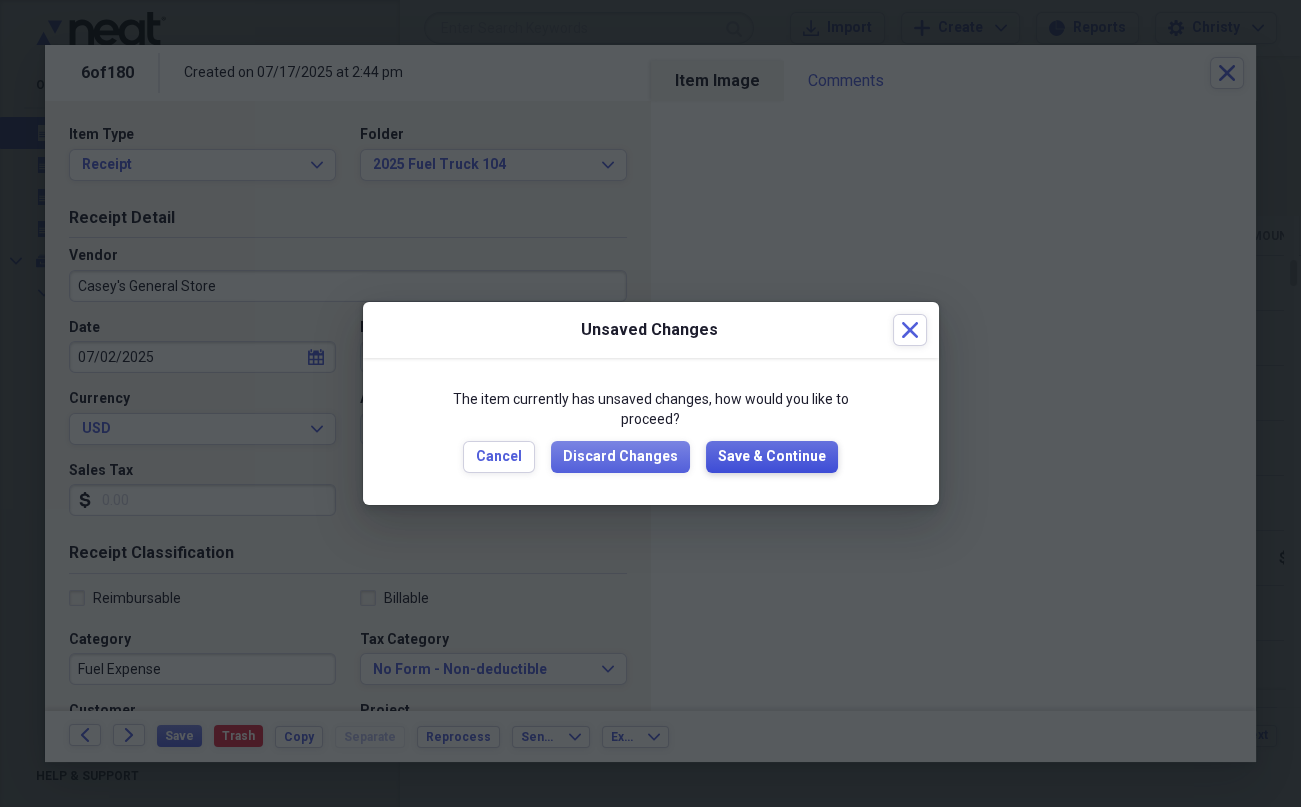 click on "Save & Continue" at bounding box center [772, 457] 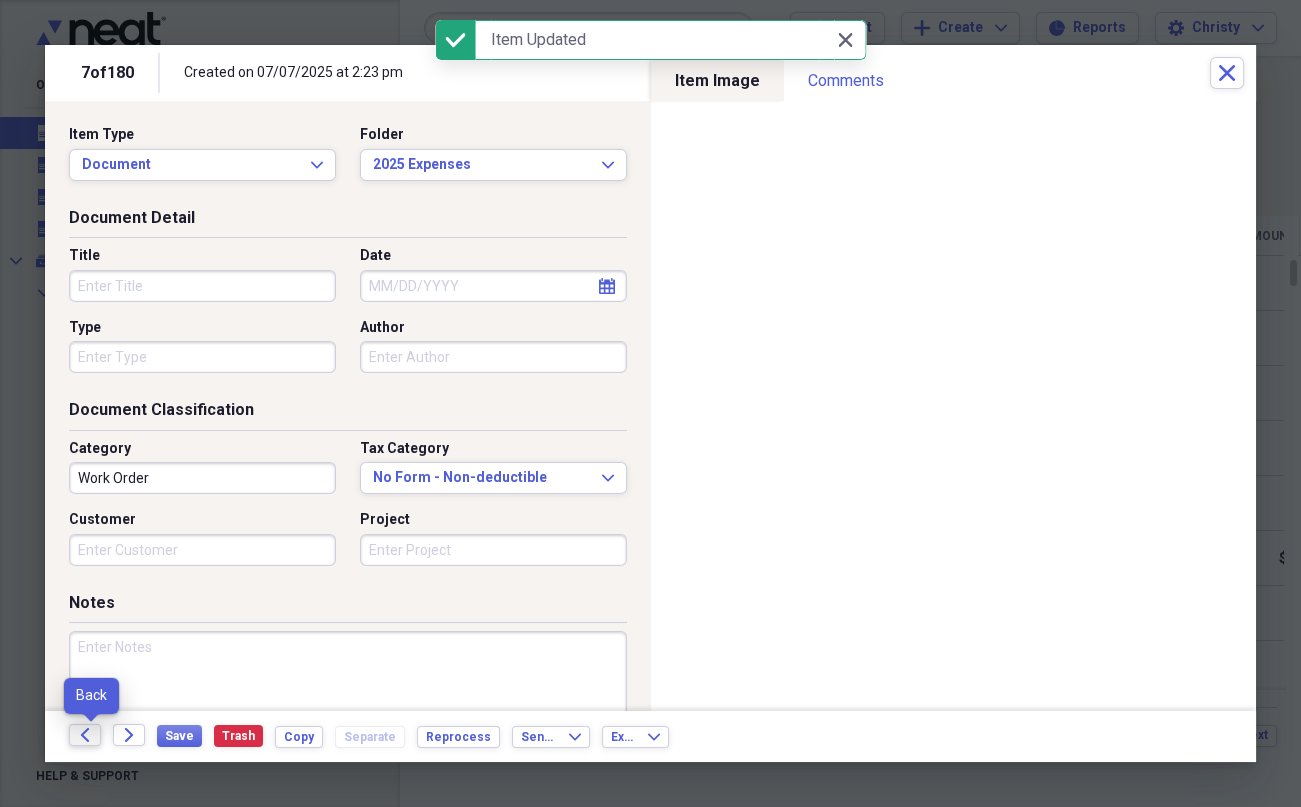 click on "Back" at bounding box center (85, 735) 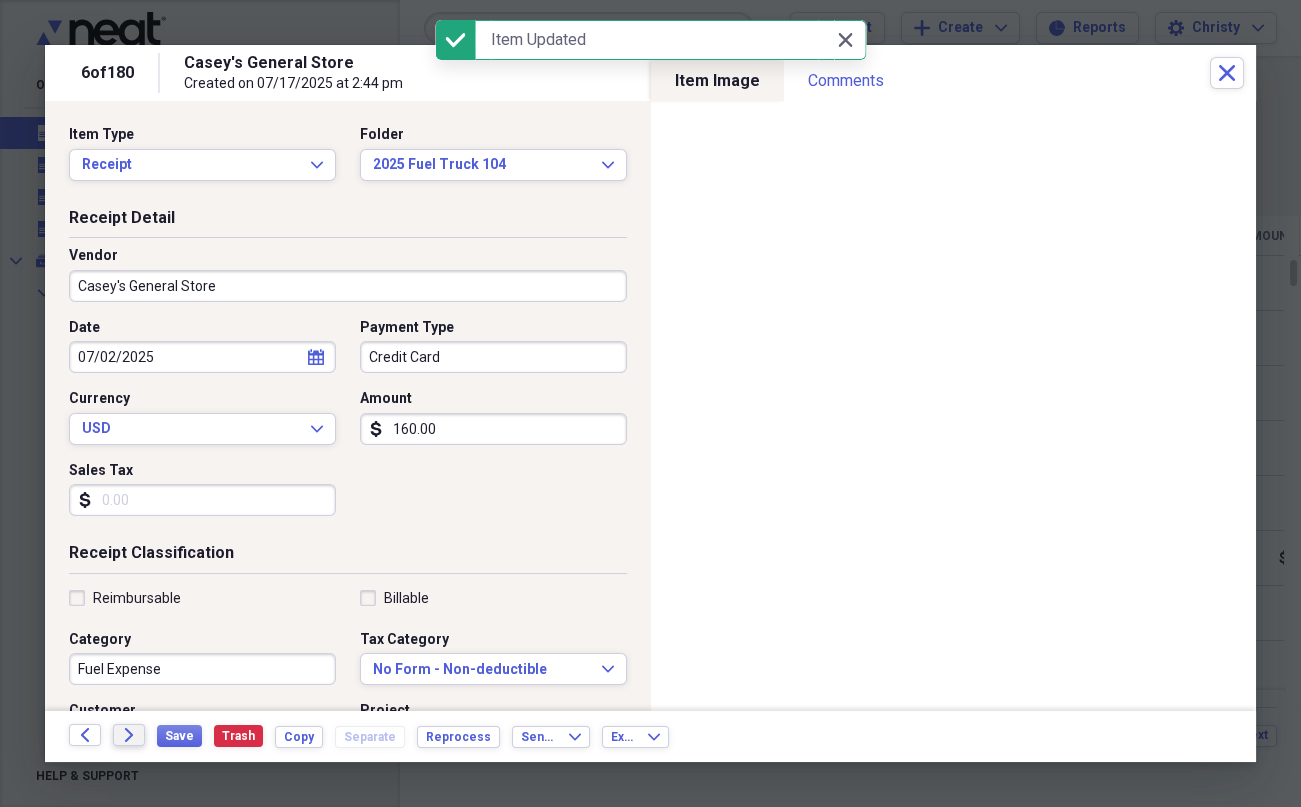 click on "Forward" 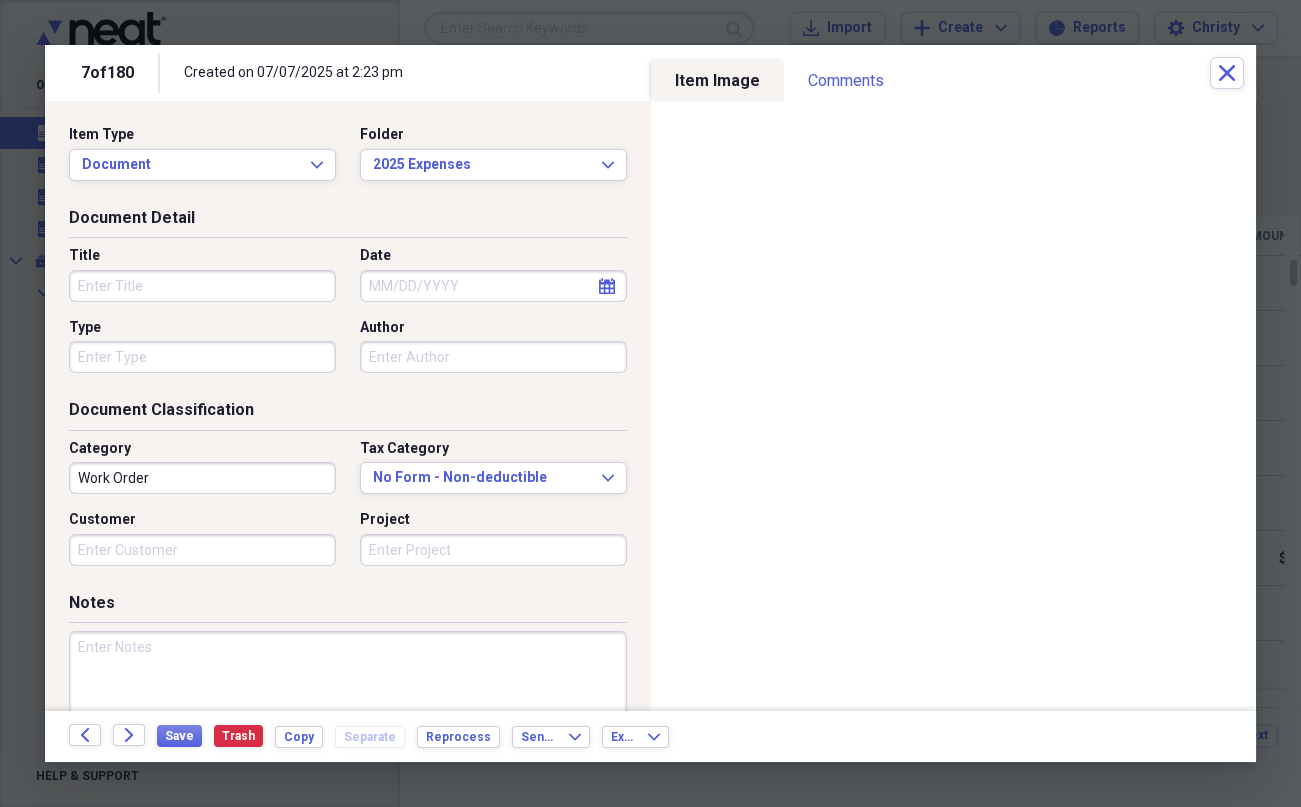 click on "Title" at bounding box center (202, 286) 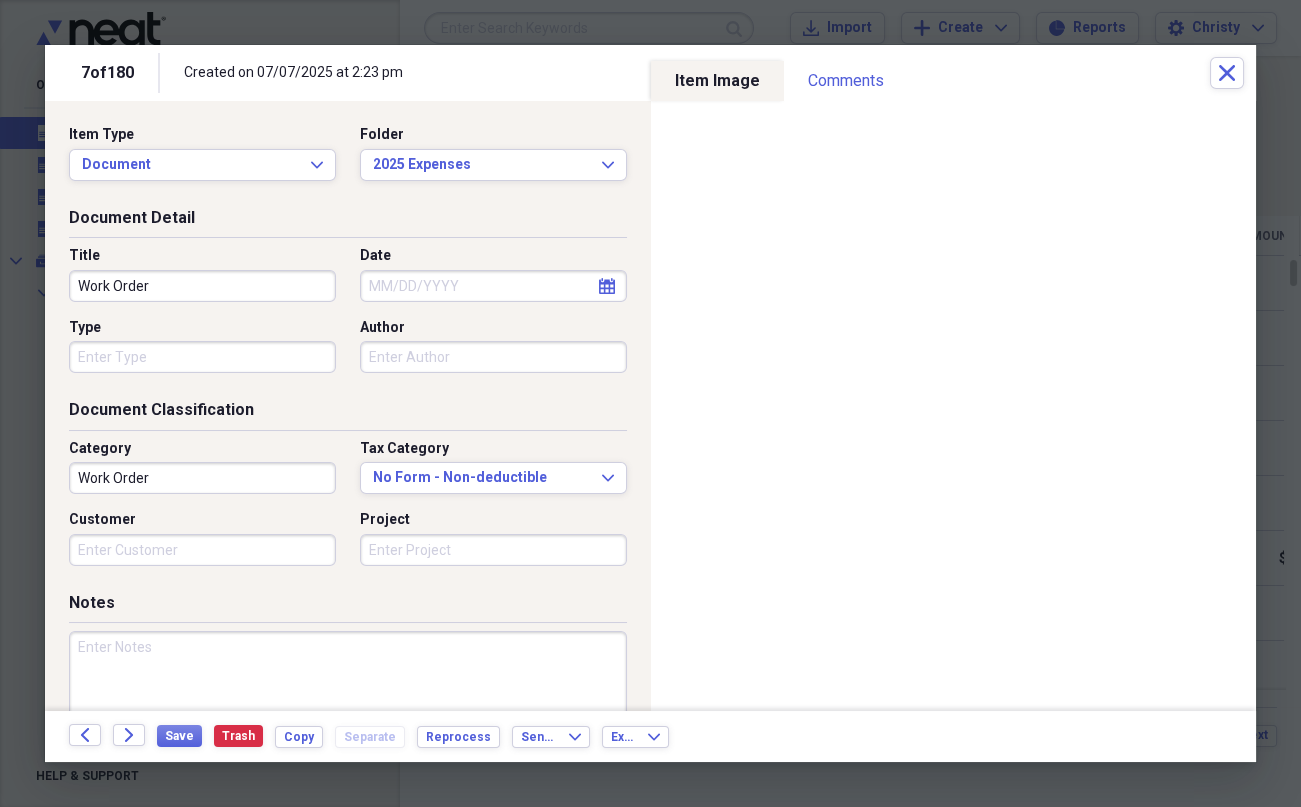 type on "Work Order" 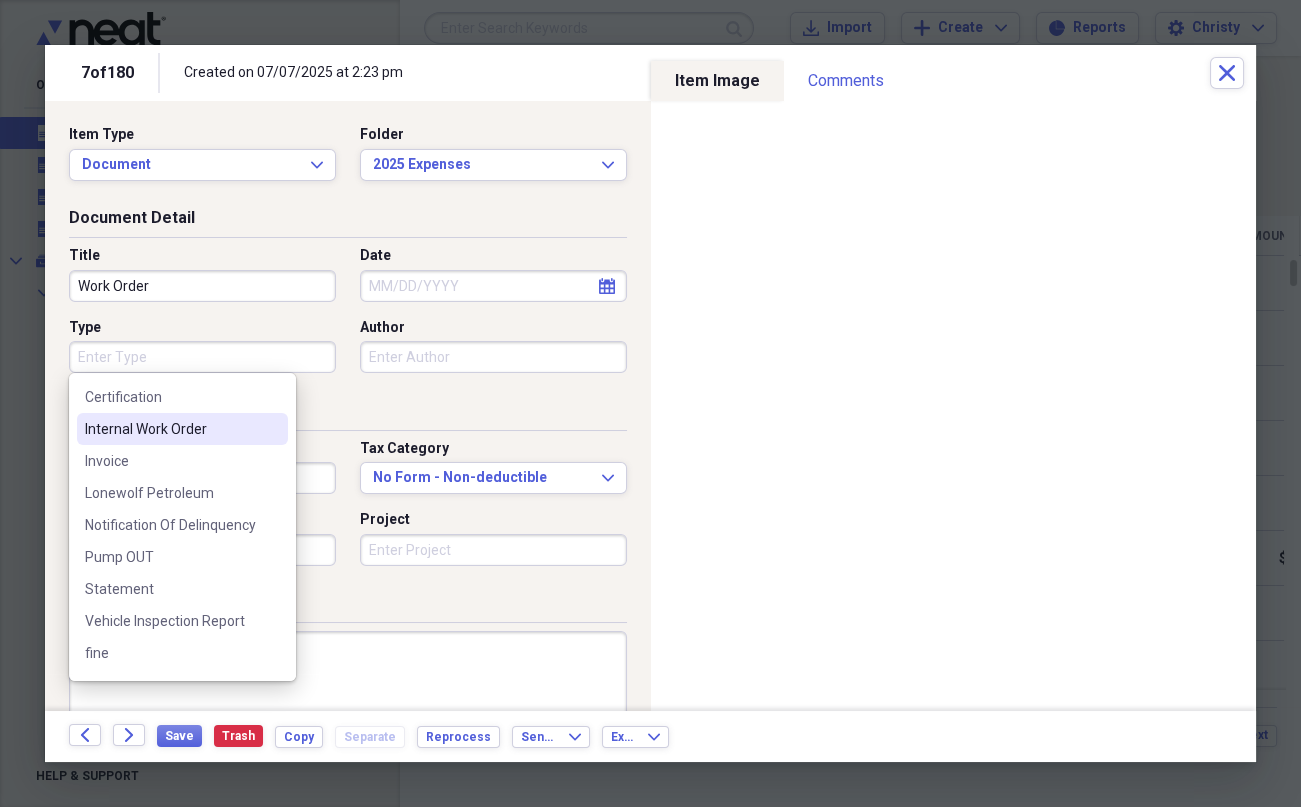 click on "Internal Work Order" at bounding box center (170, 429) 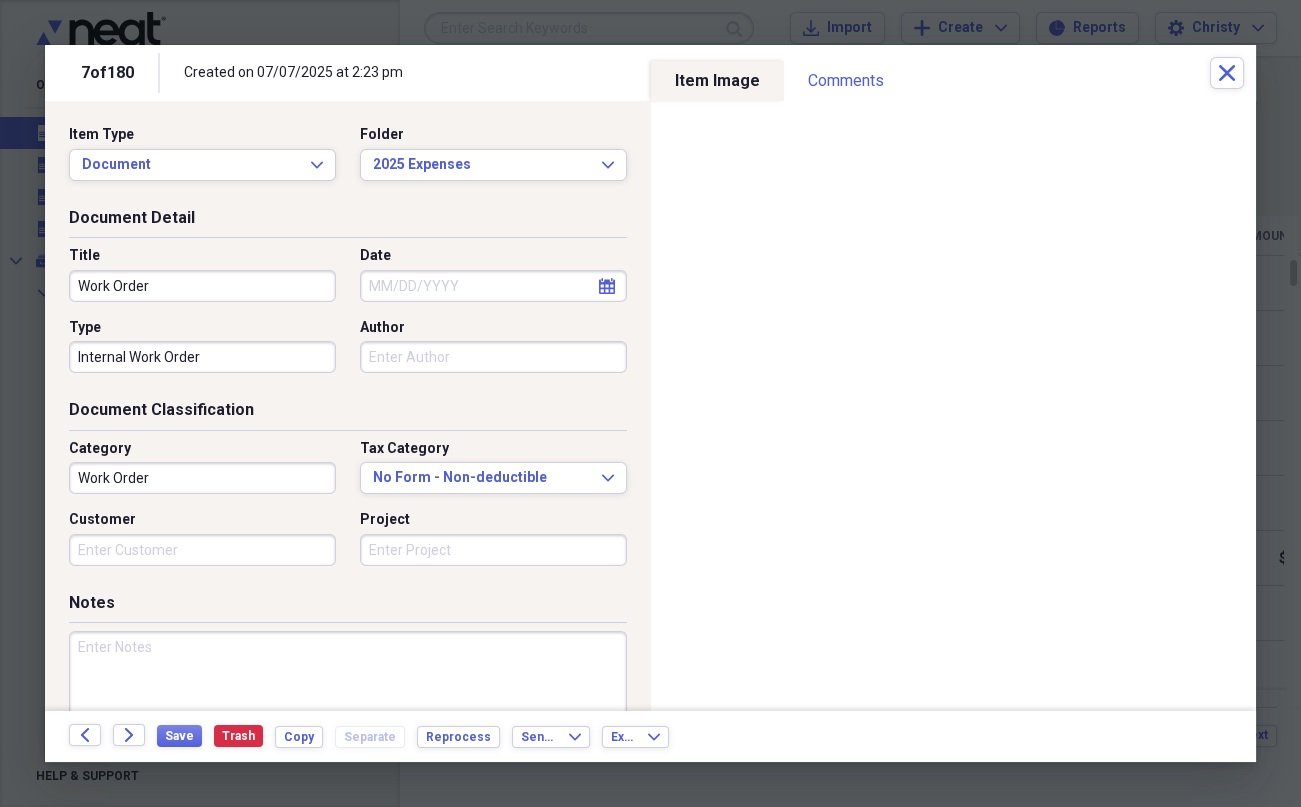 click on "Author" at bounding box center [493, 357] 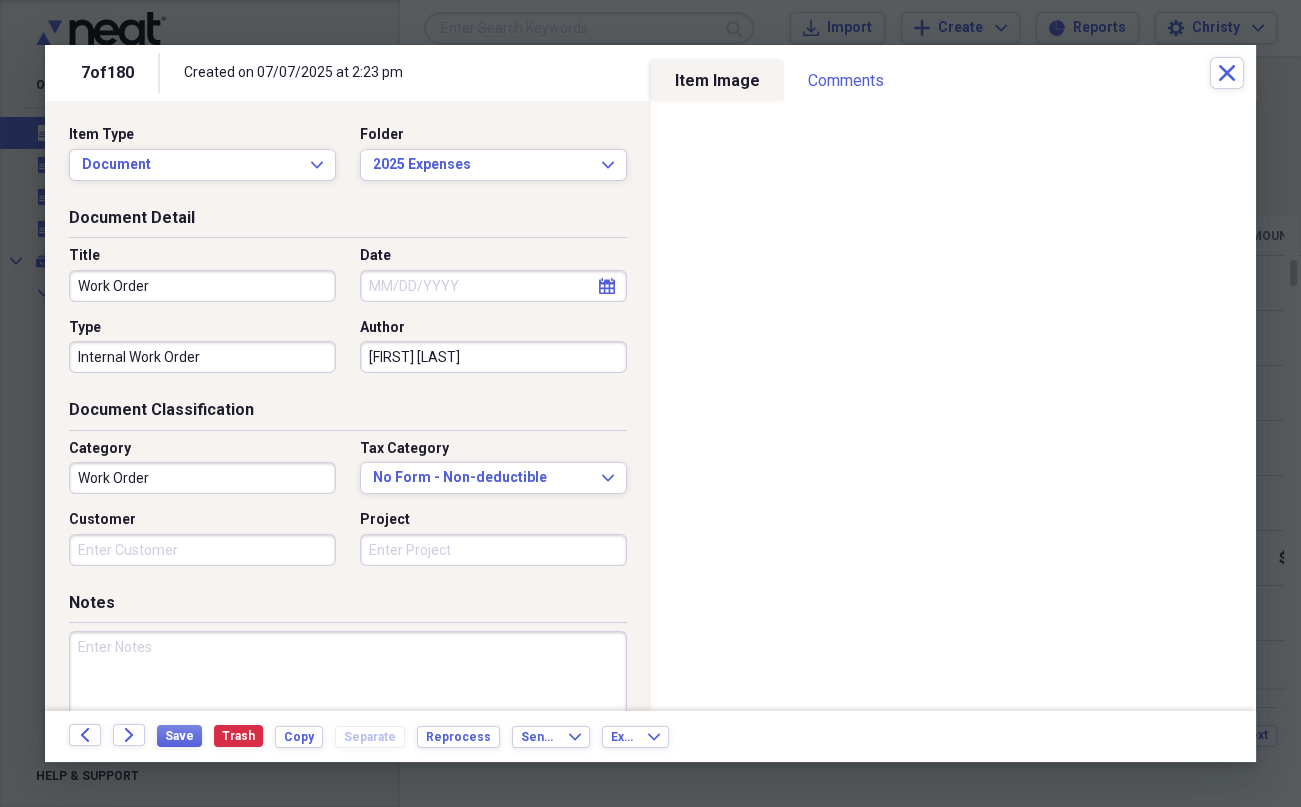 type on "[FIRST] [LAST]" 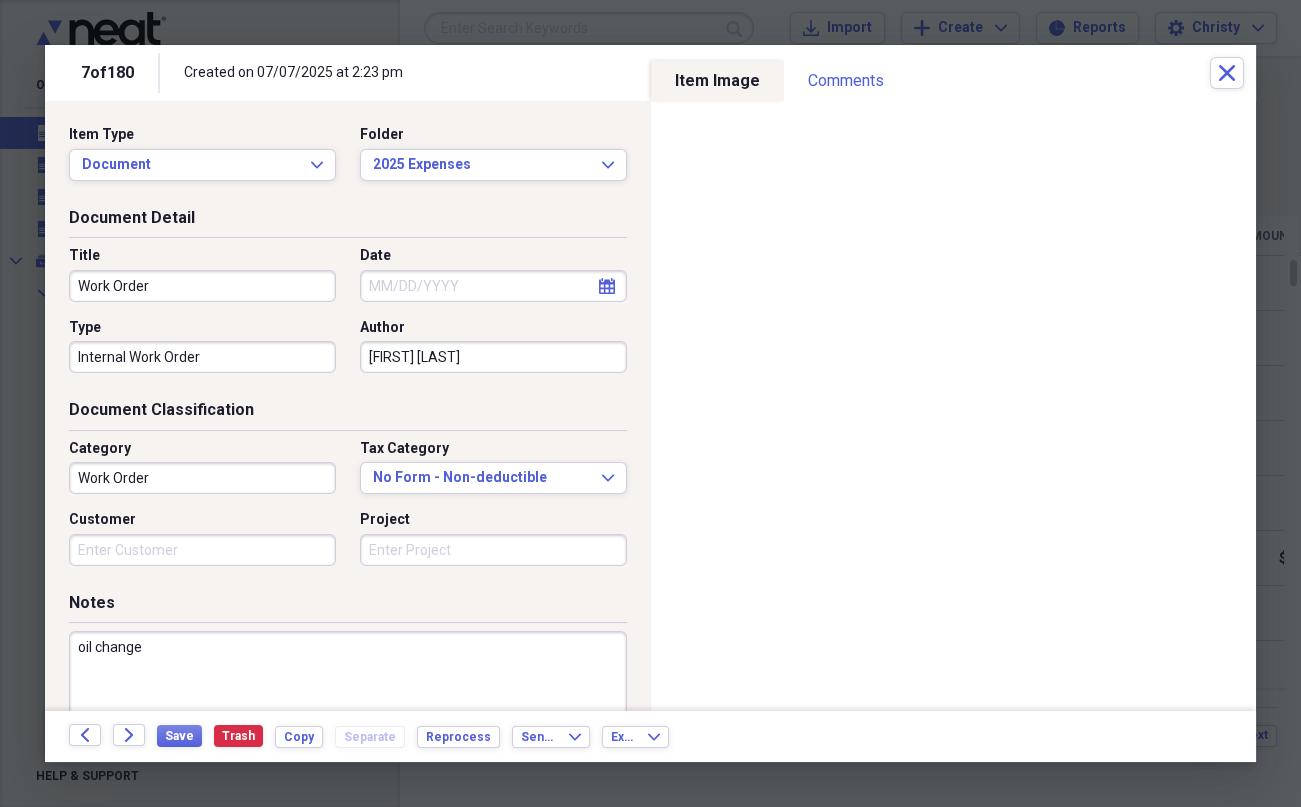 type on "oil change" 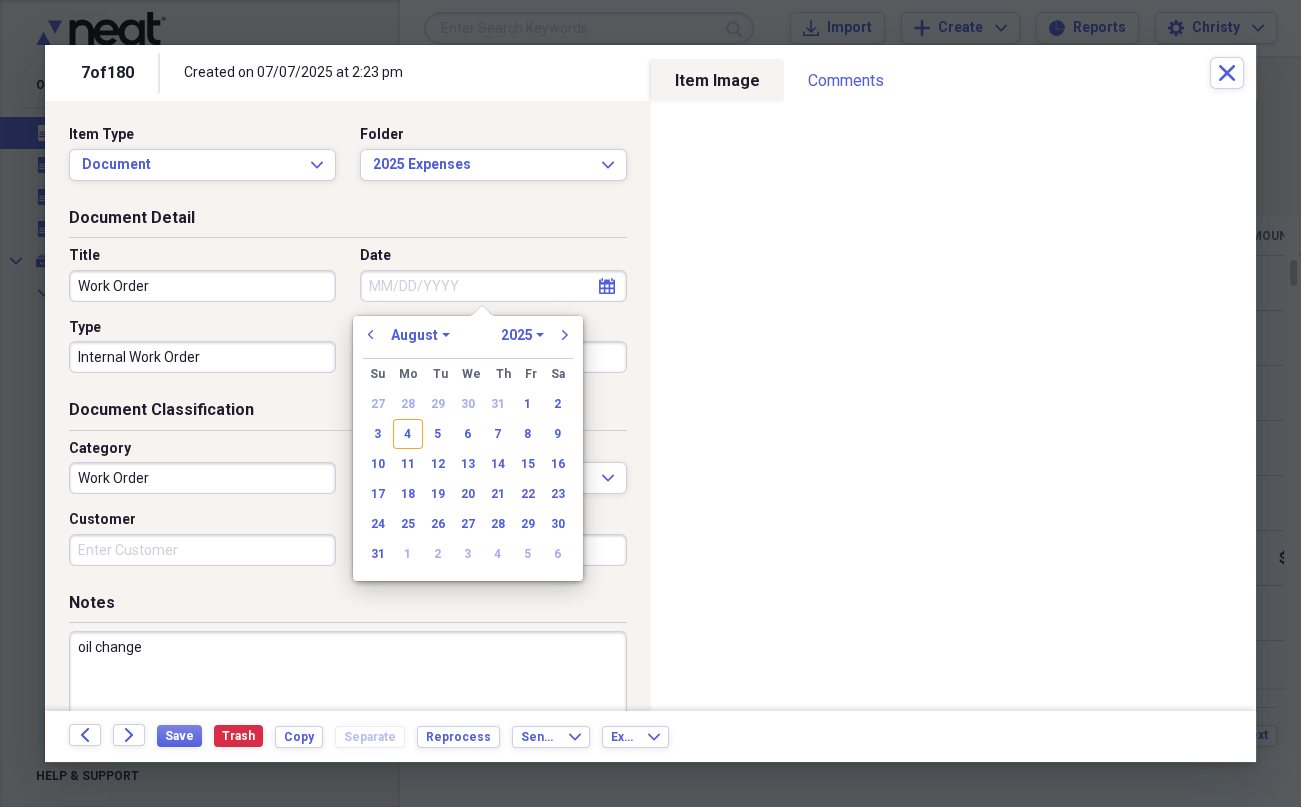 click on "Date" at bounding box center [493, 286] 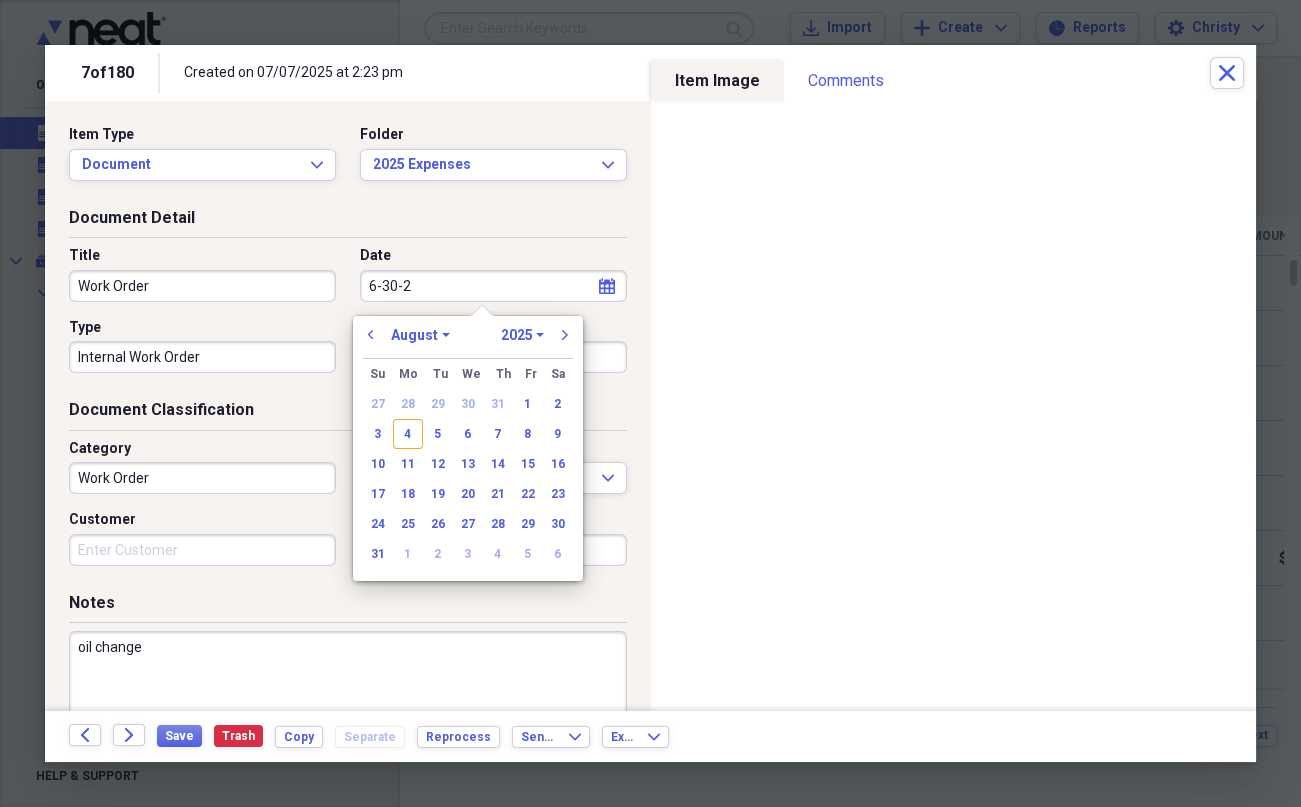 type on "[DATE]" 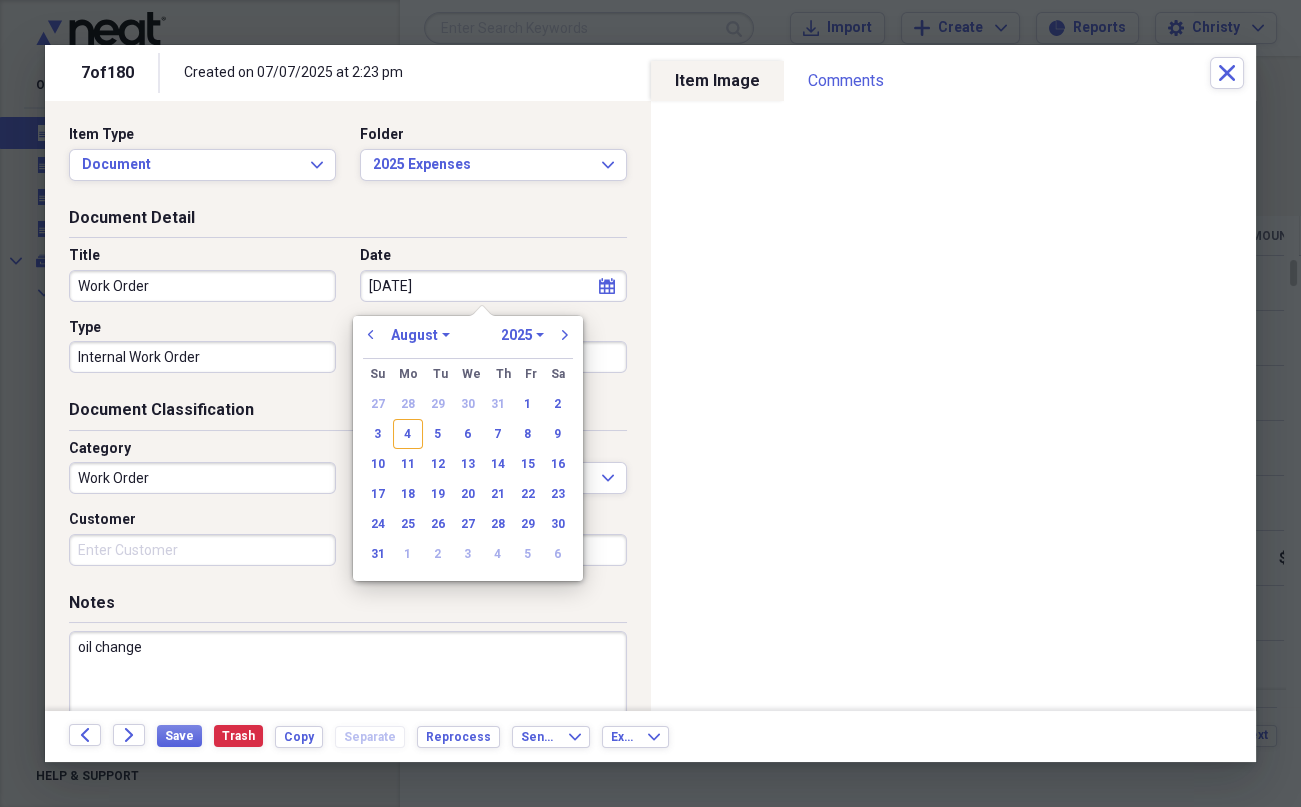 select on "5" 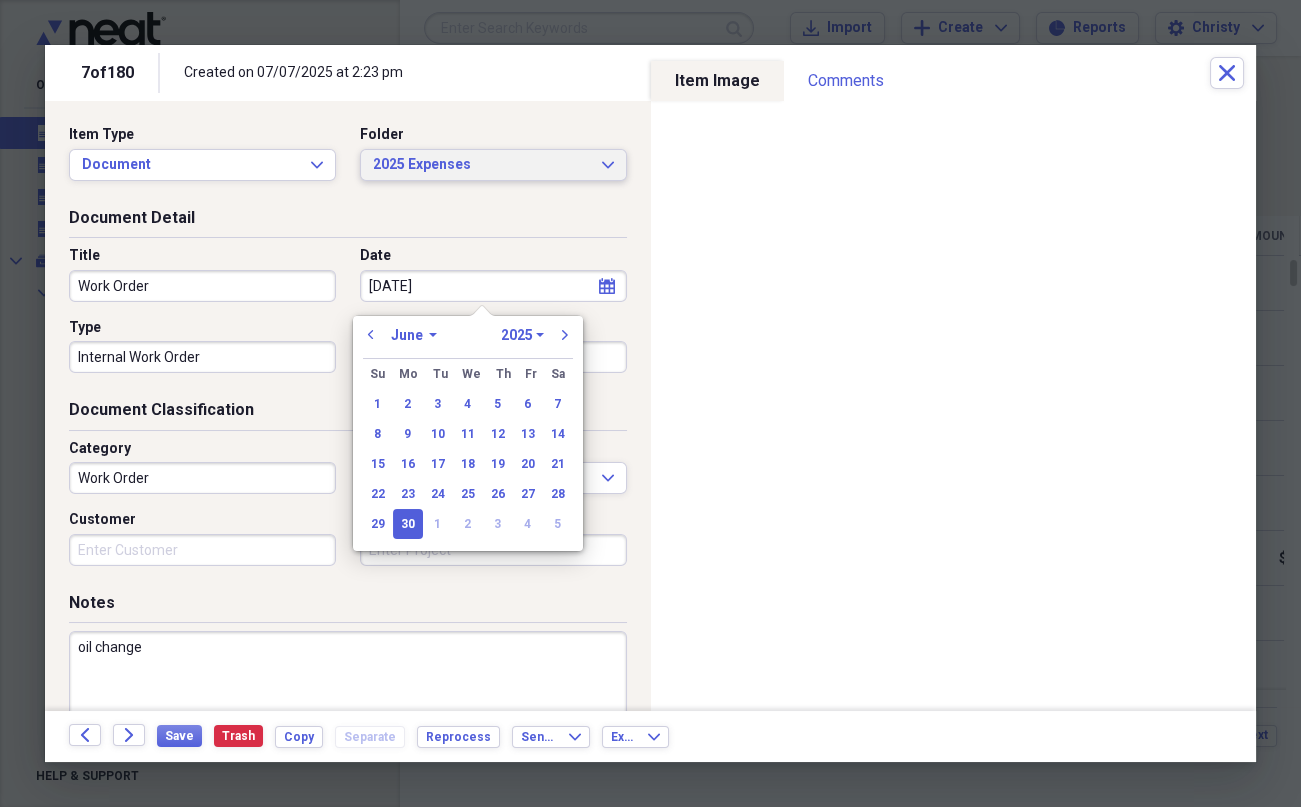 type on "06/30/2025" 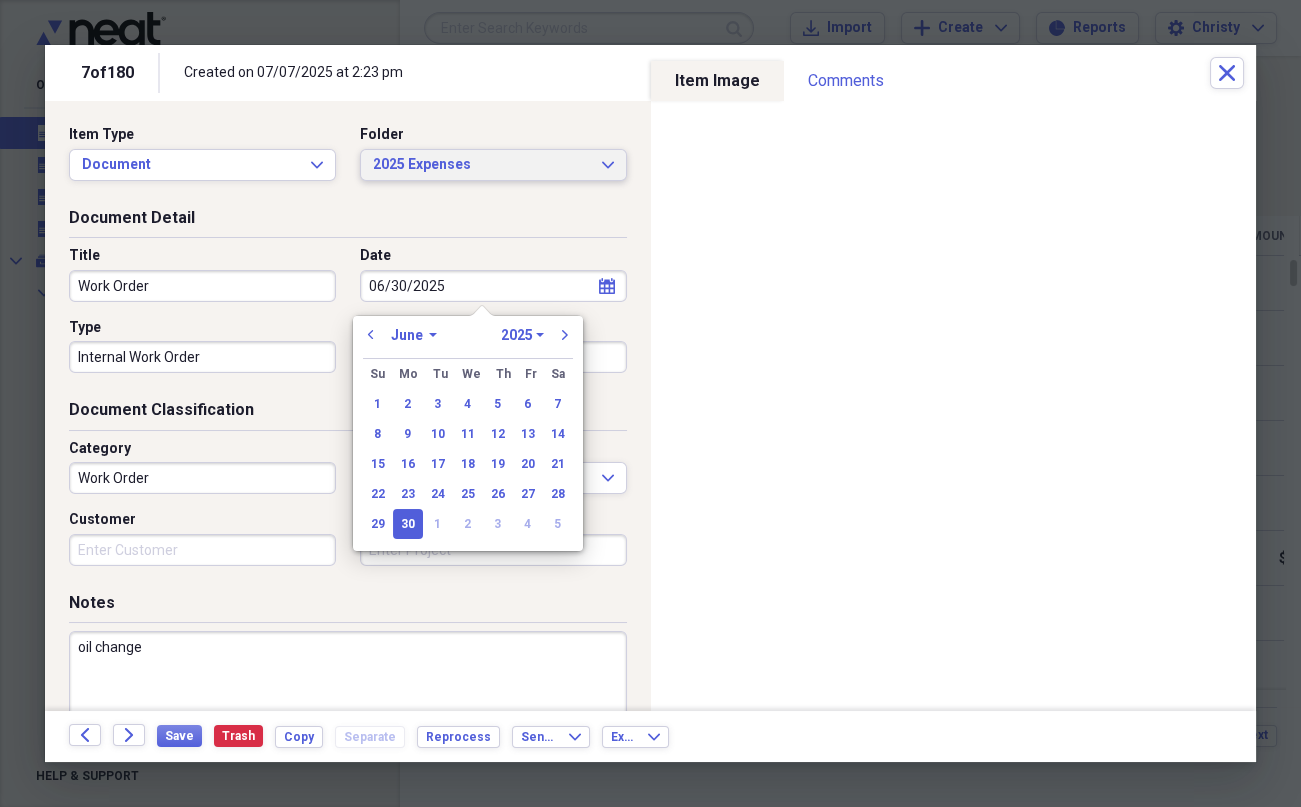 click on "2025 Expenses" at bounding box center (481, 165) 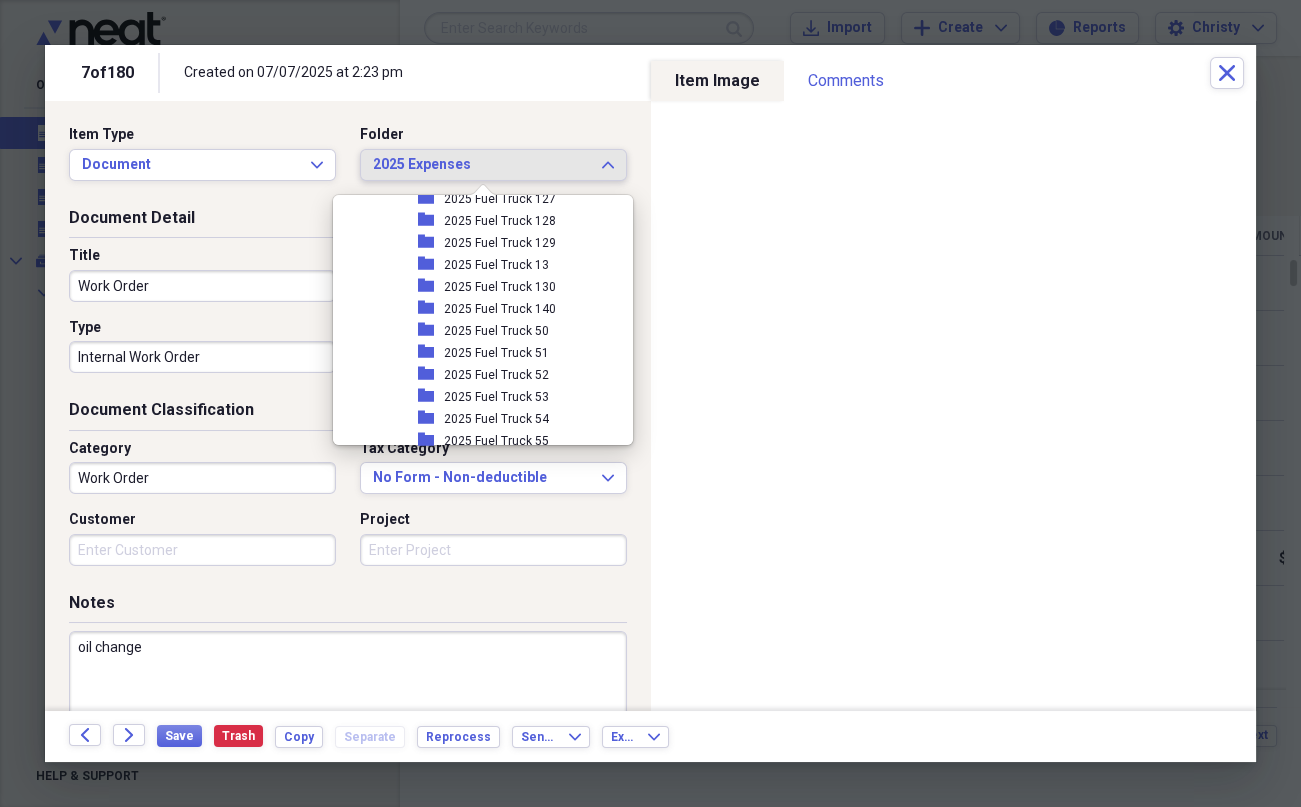 scroll, scrollTop: 1283, scrollLeft: 0, axis: vertical 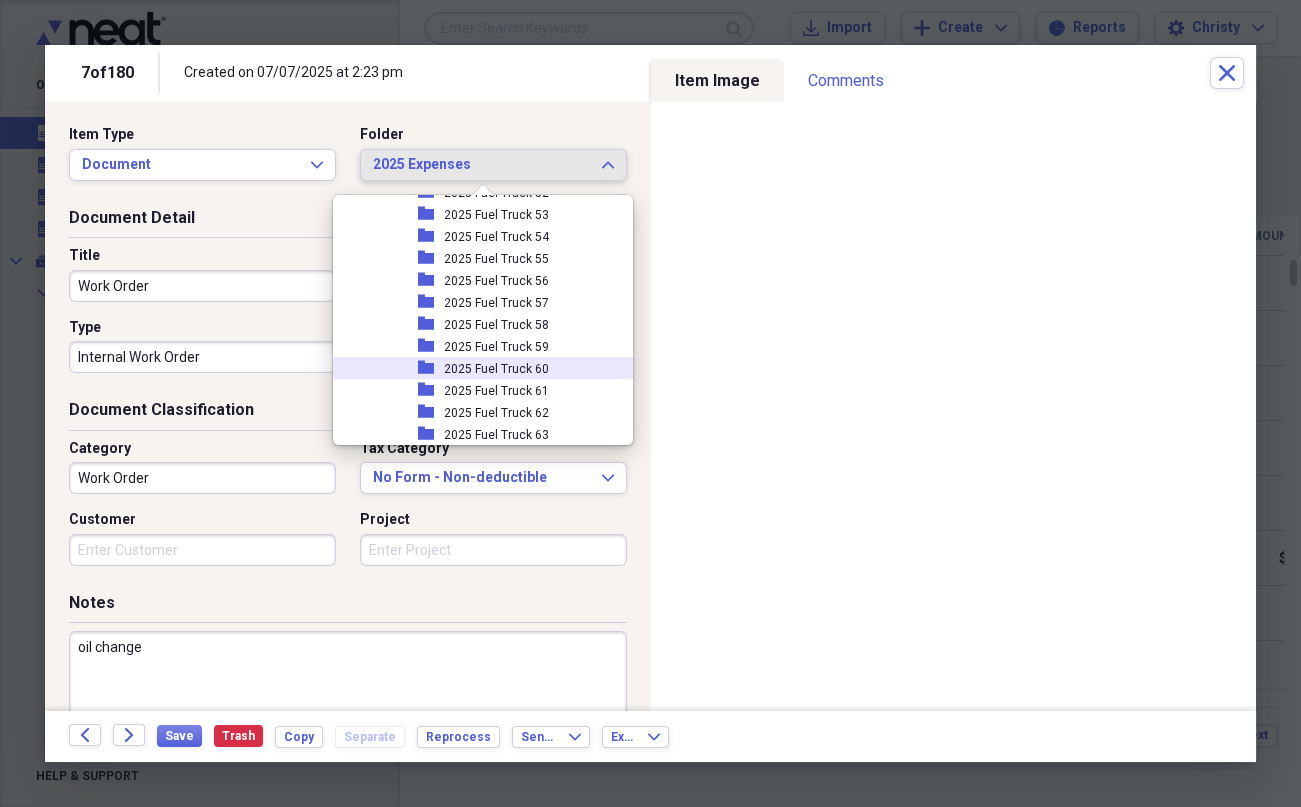 click on "2025 Fuel Truck 60" at bounding box center [496, 369] 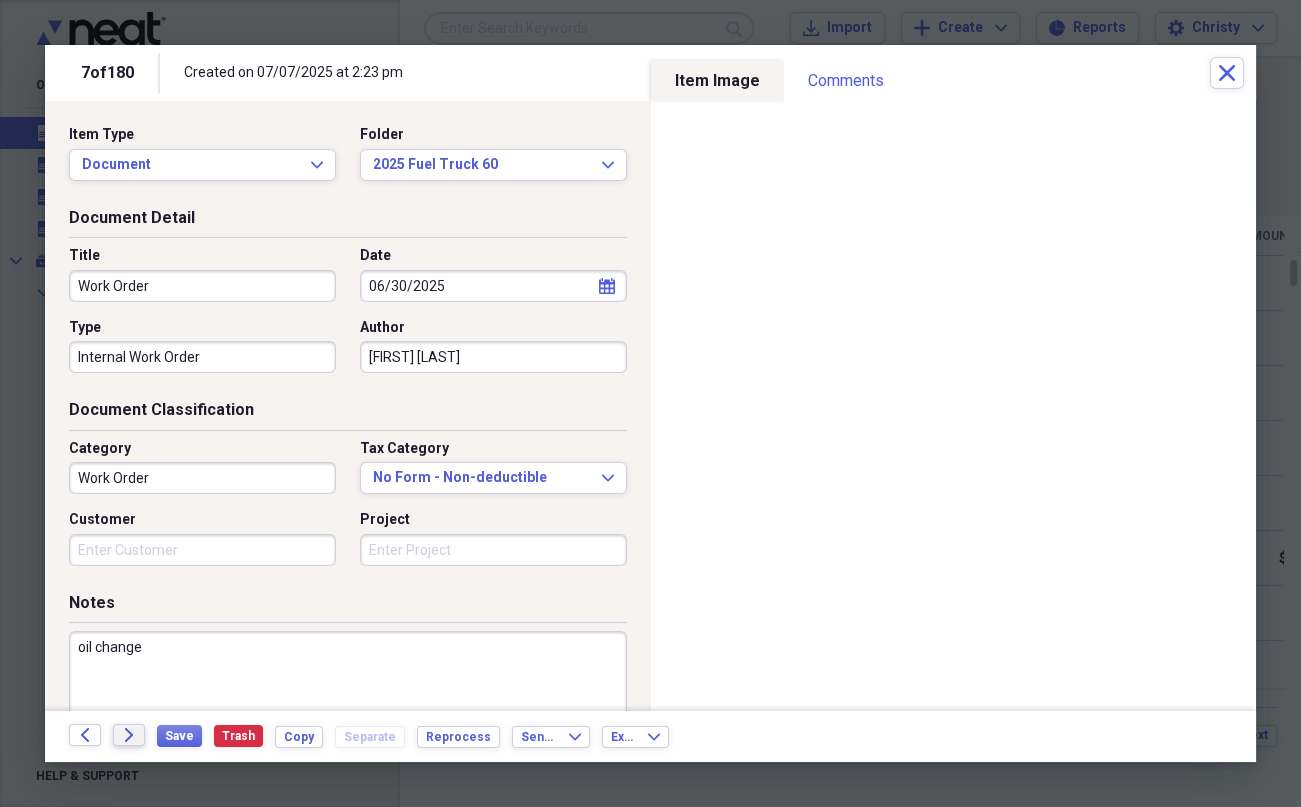 click 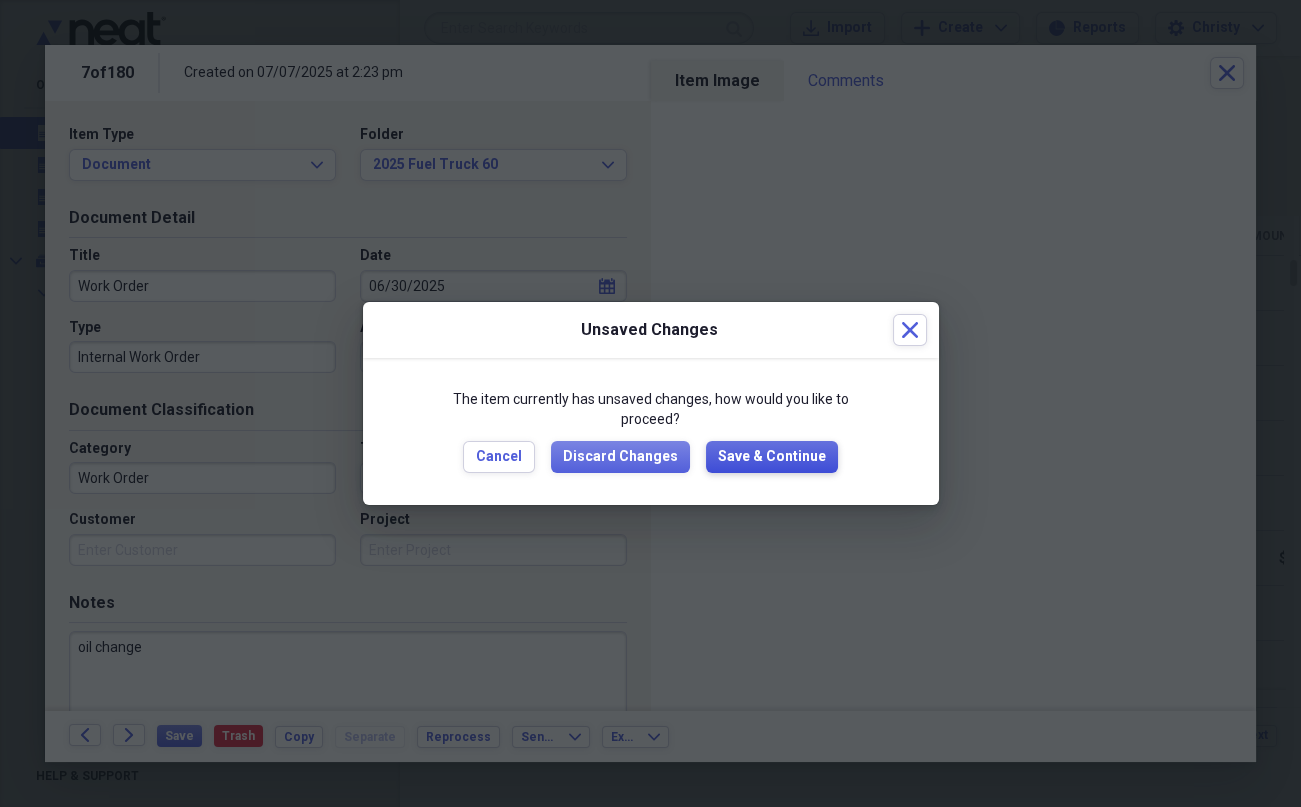 click on "Save & Continue" at bounding box center [772, 457] 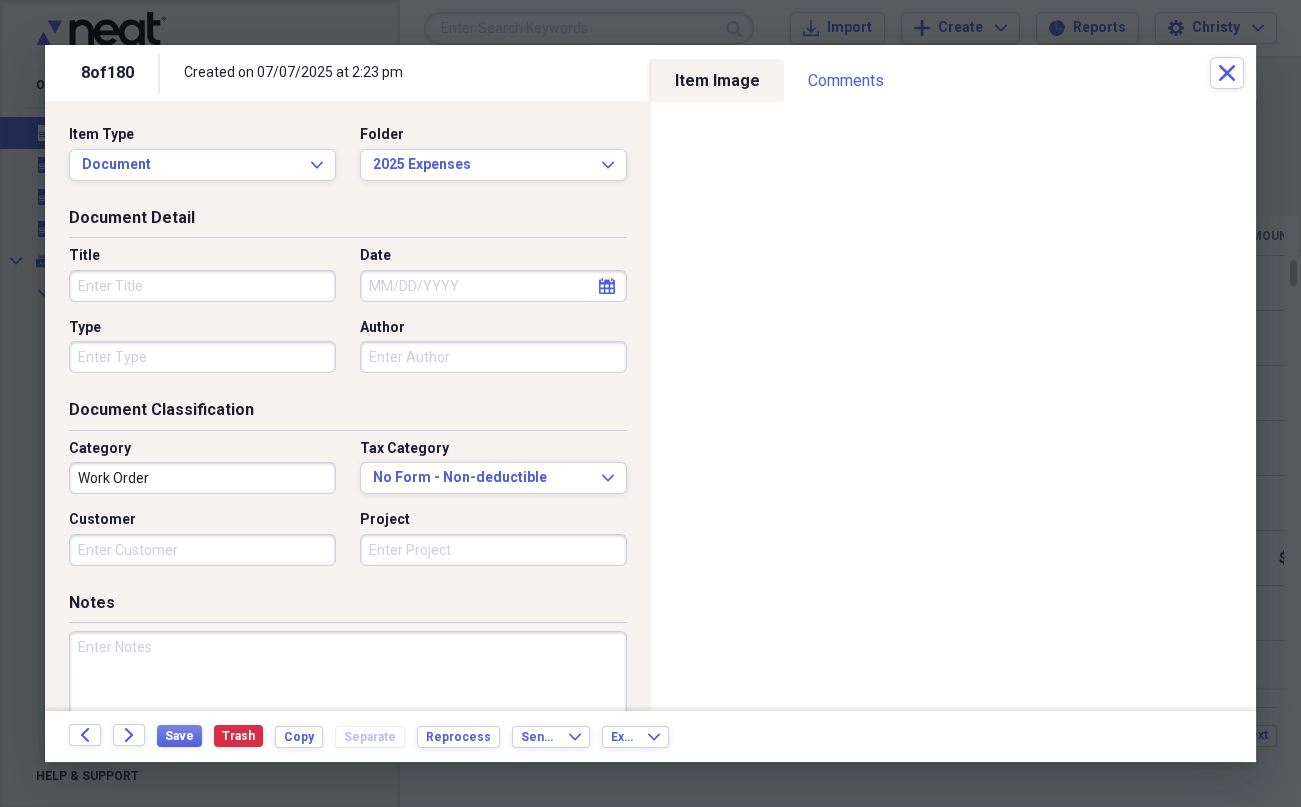 click on "Title" at bounding box center [202, 286] 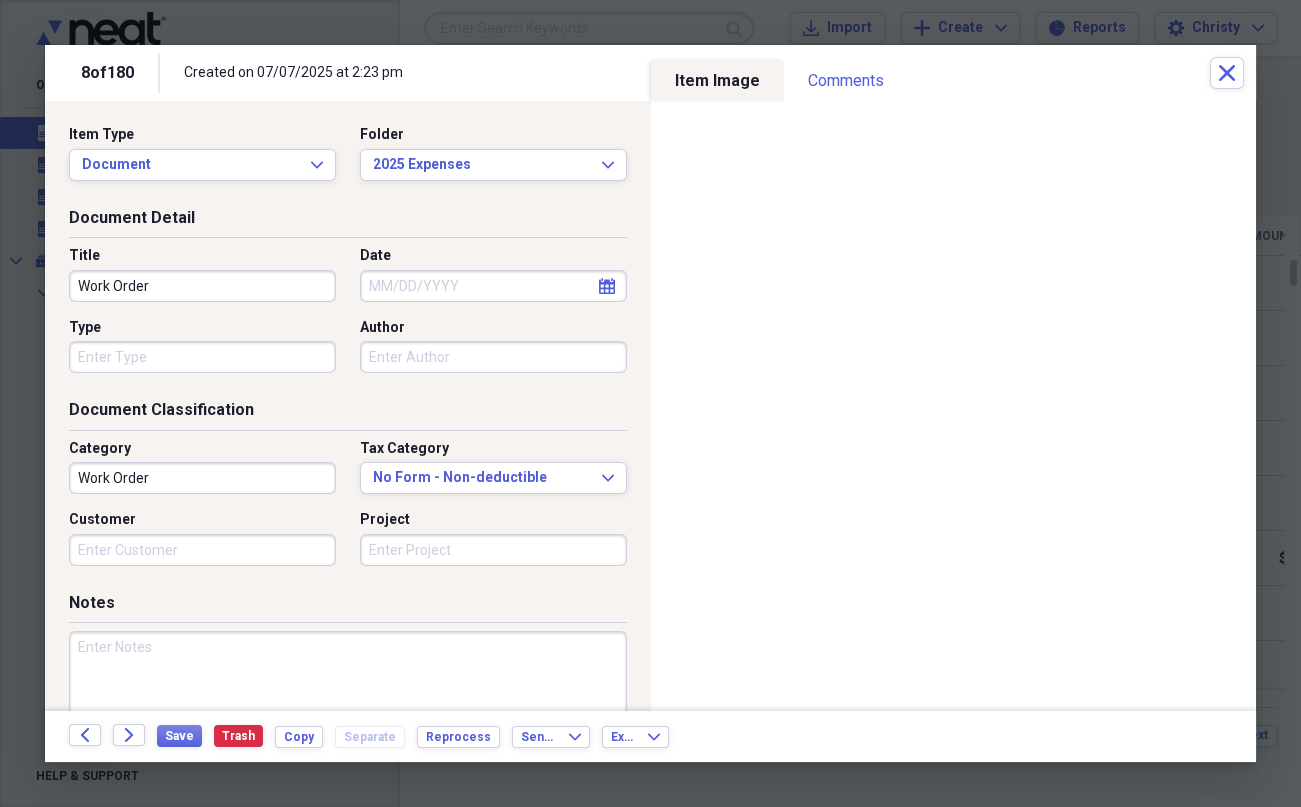 type on "Work Order" 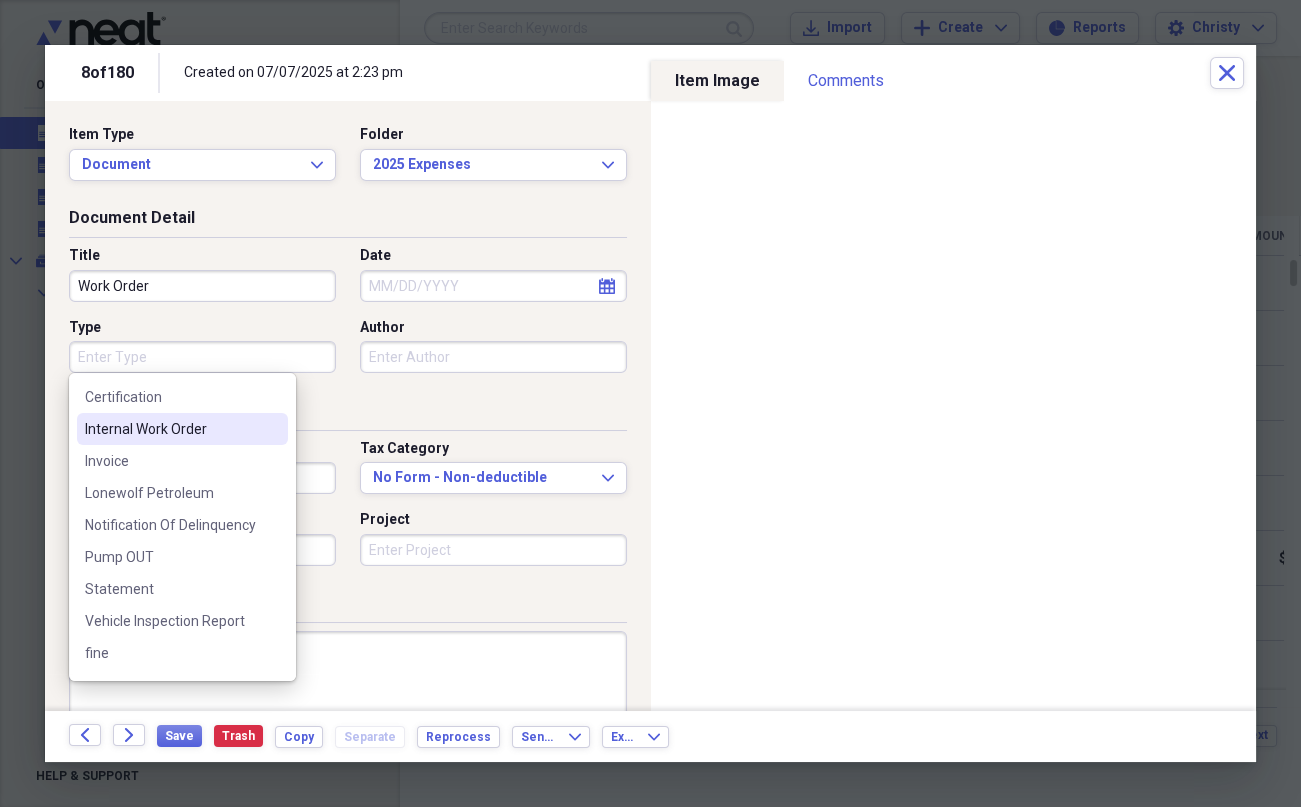 click on "Internal Work Order" at bounding box center (182, 429) 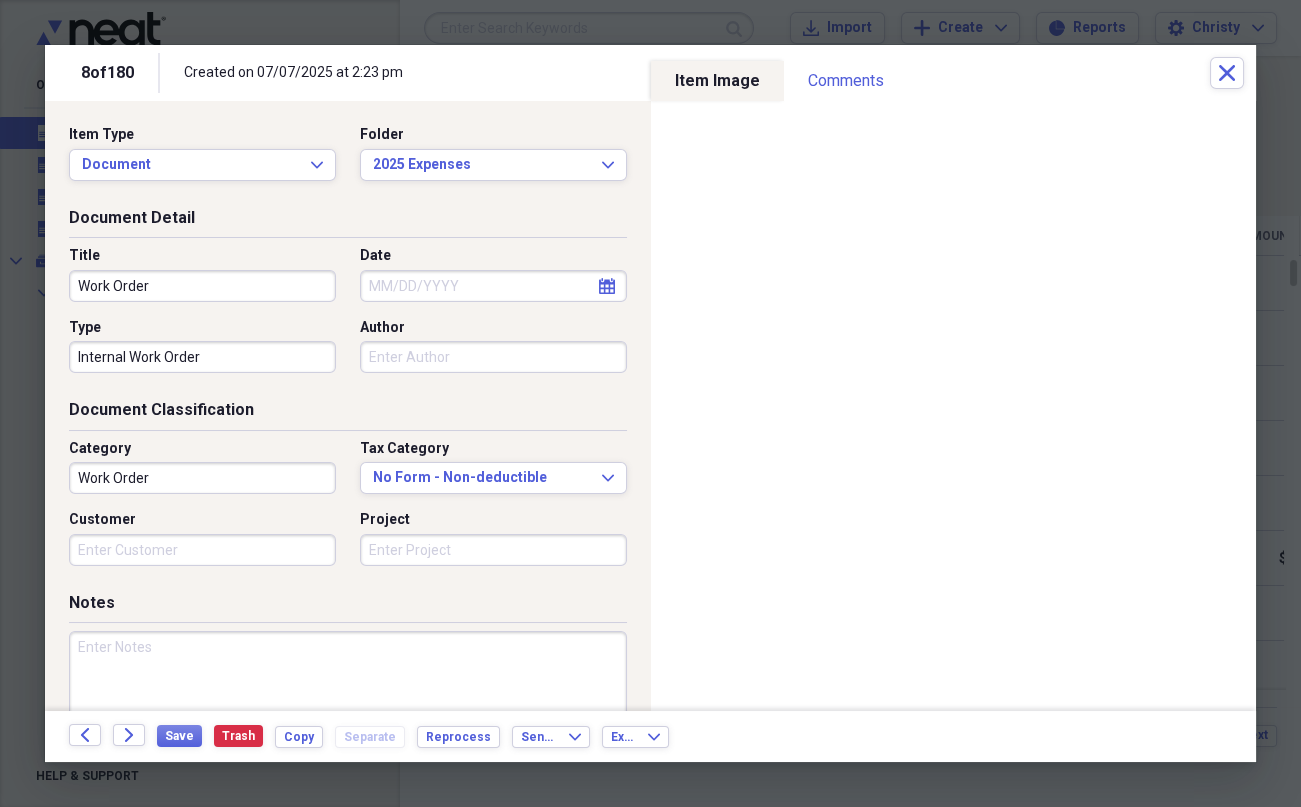 select on "7" 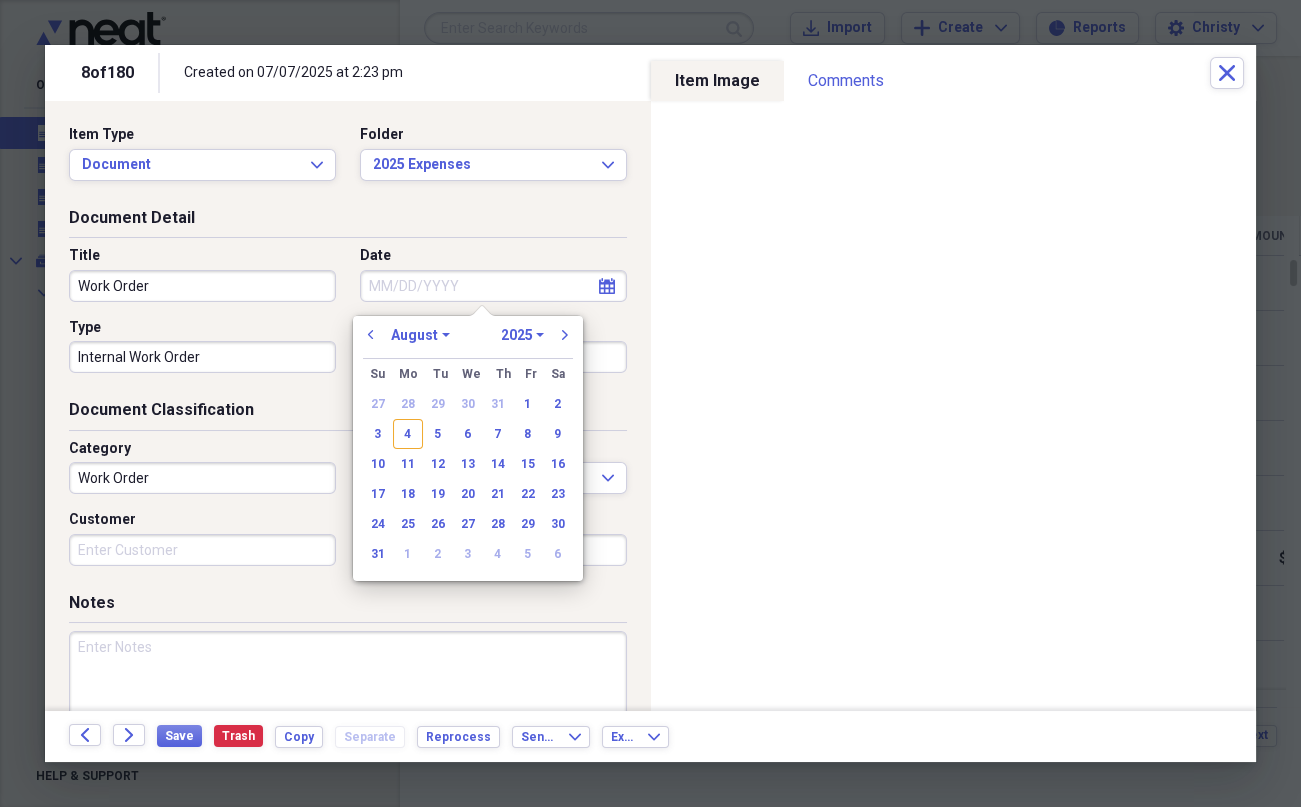 click on "Date" at bounding box center (493, 286) 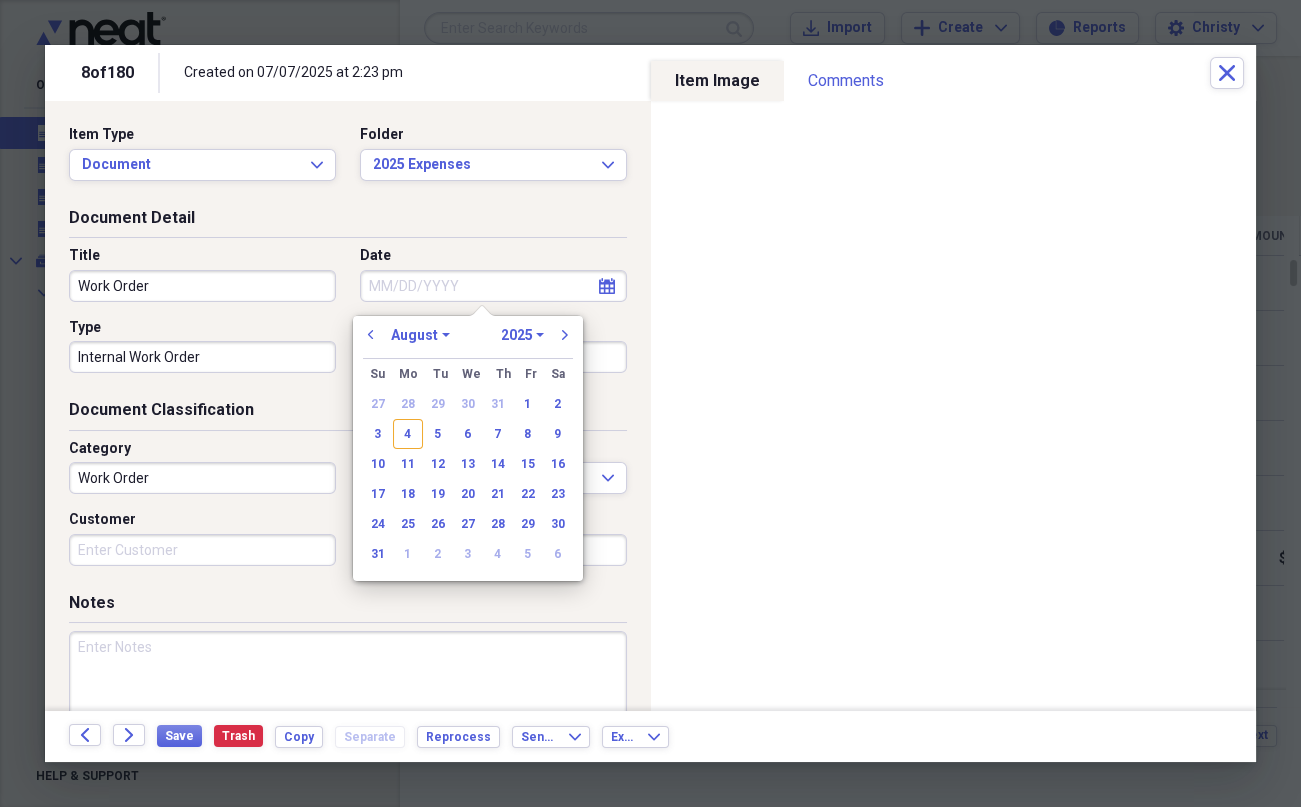 click at bounding box center (348, 696) 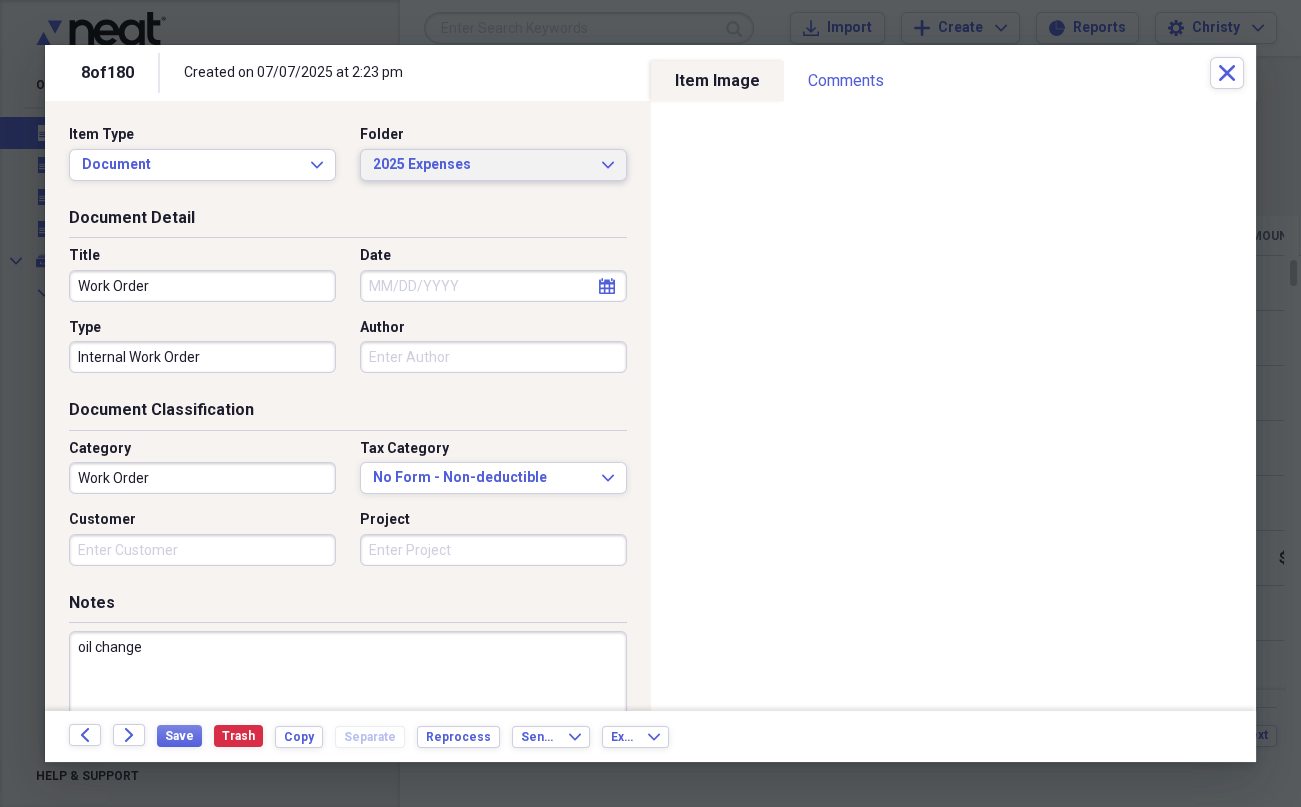 type on "oil change" 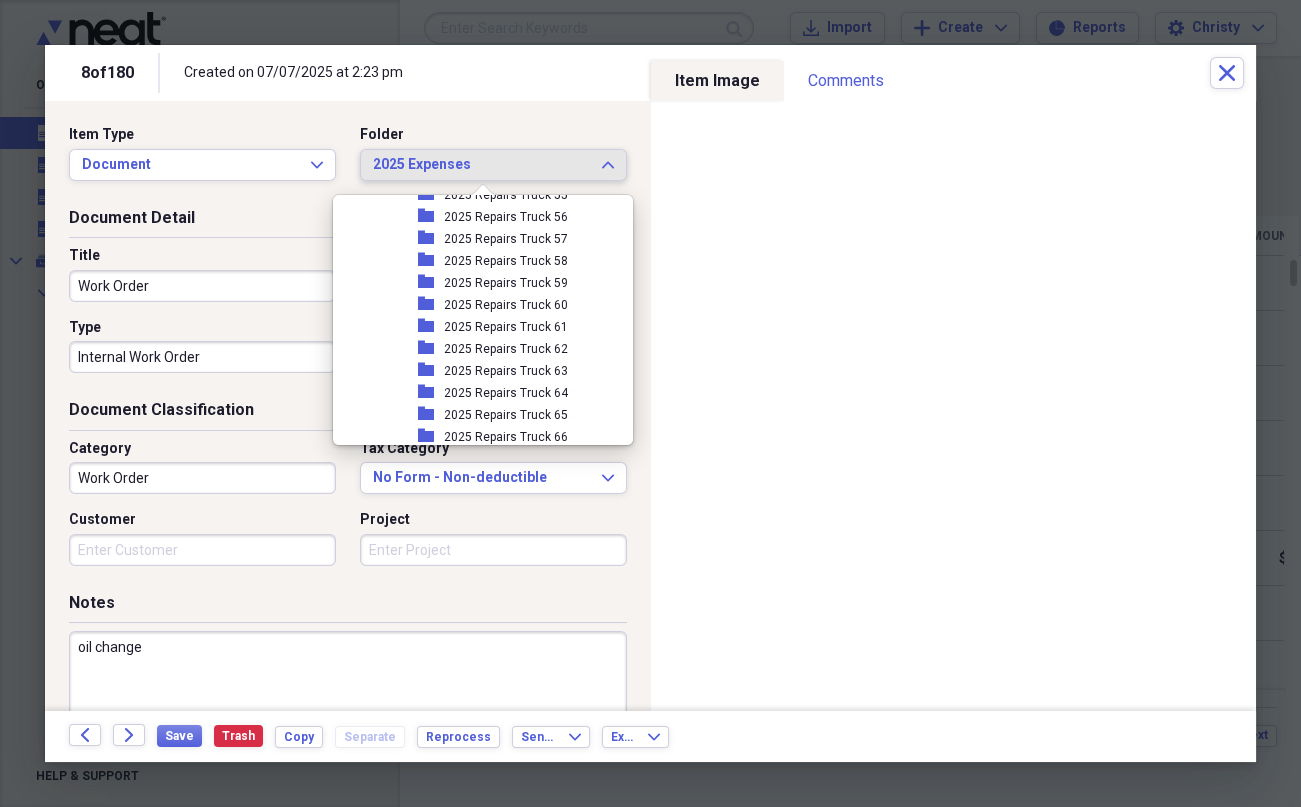 scroll, scrollTop: 3192, scrollLeft: 0, axis: vertical 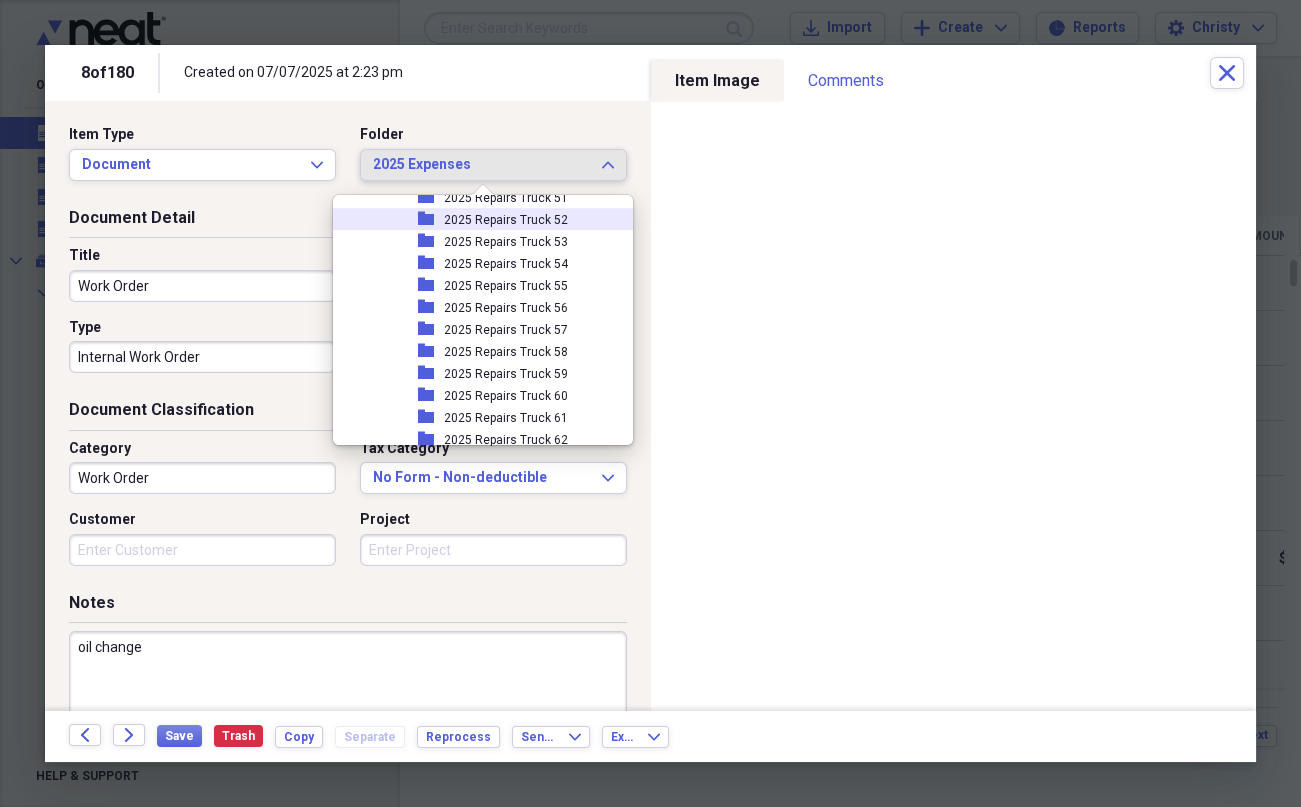 click on "folder 2025 Repairs Truck 52" at bounding box center (475, 219) 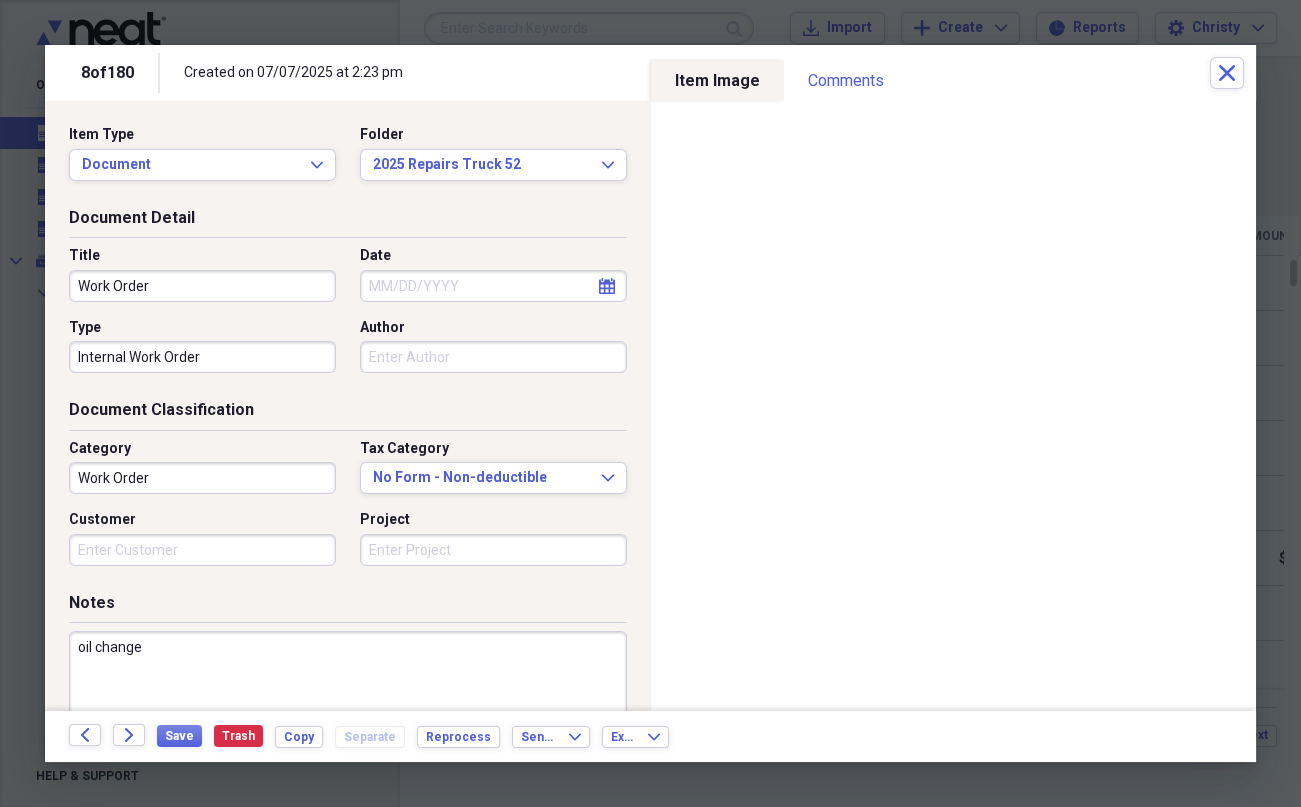 click on "Author" at bounding box center (493, 357) 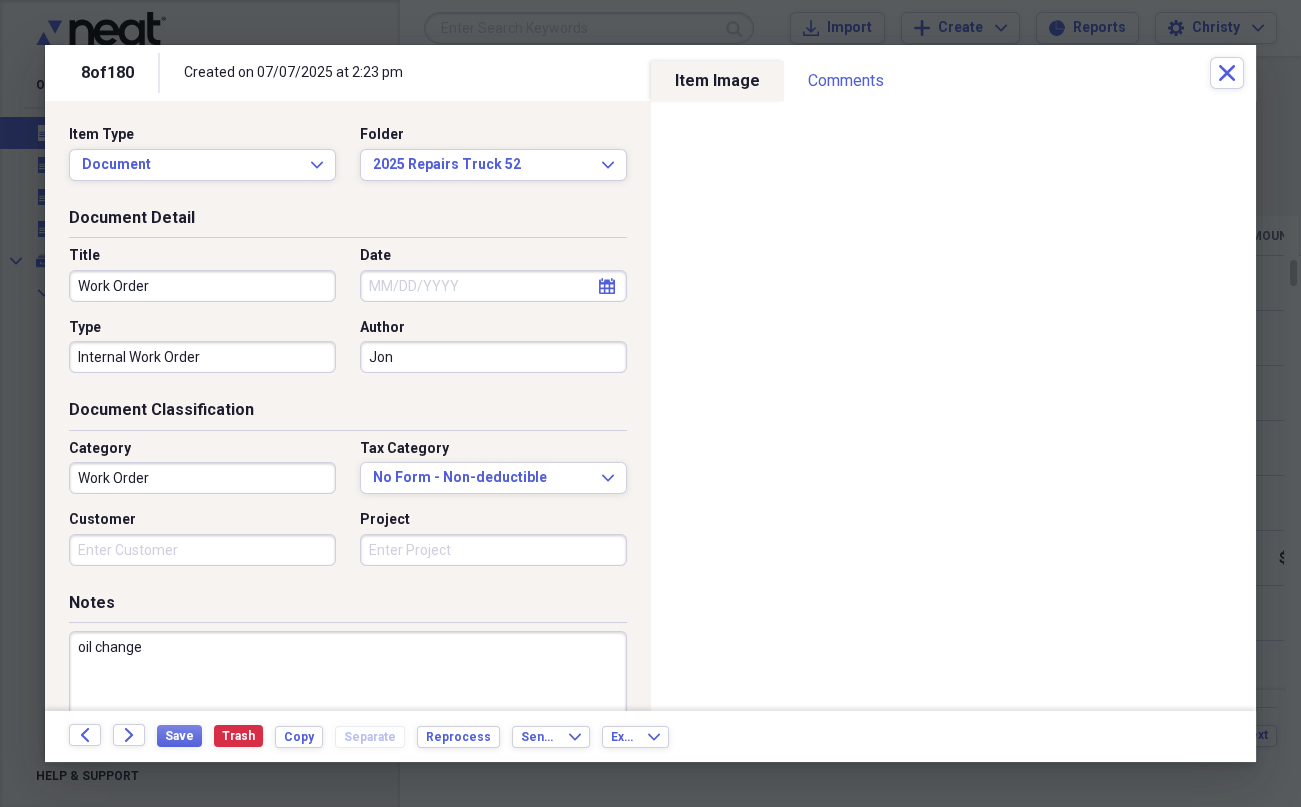 type on "Jon" 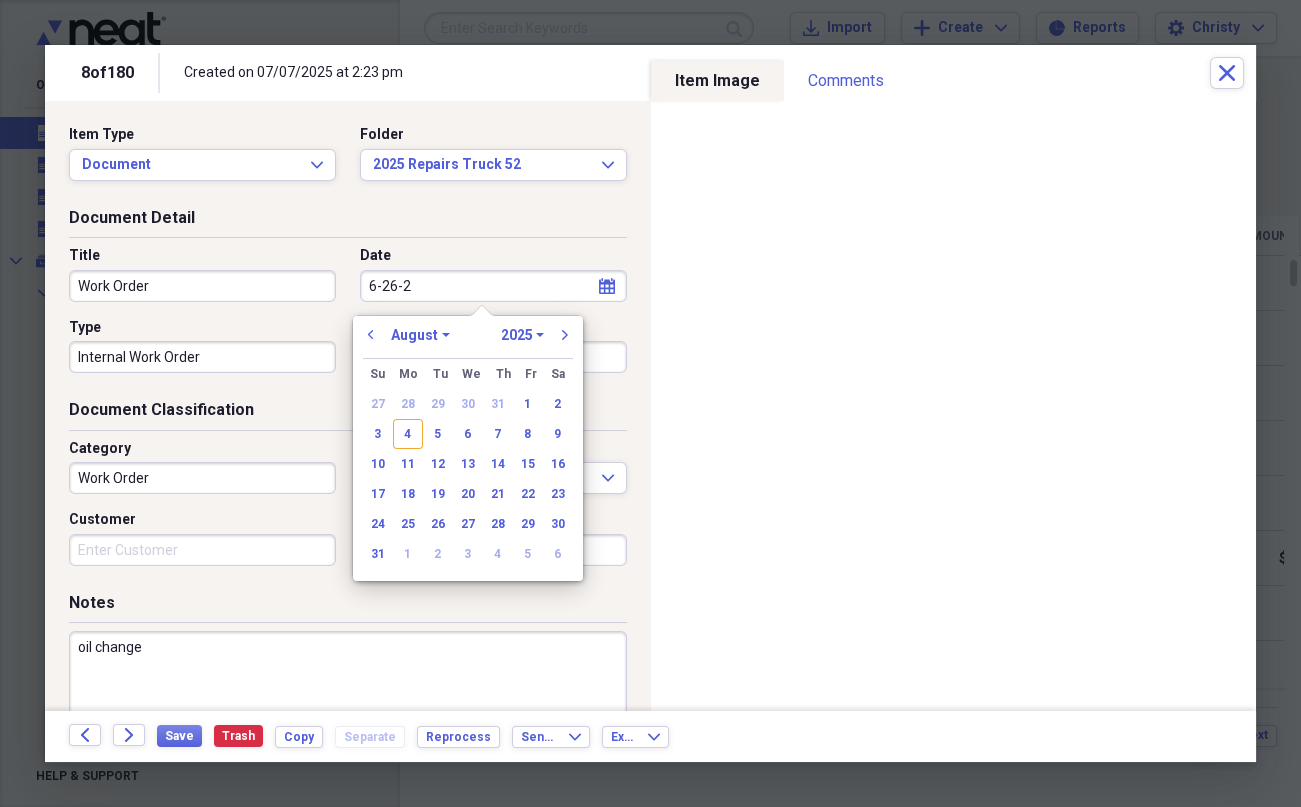 type on "[DATE]" 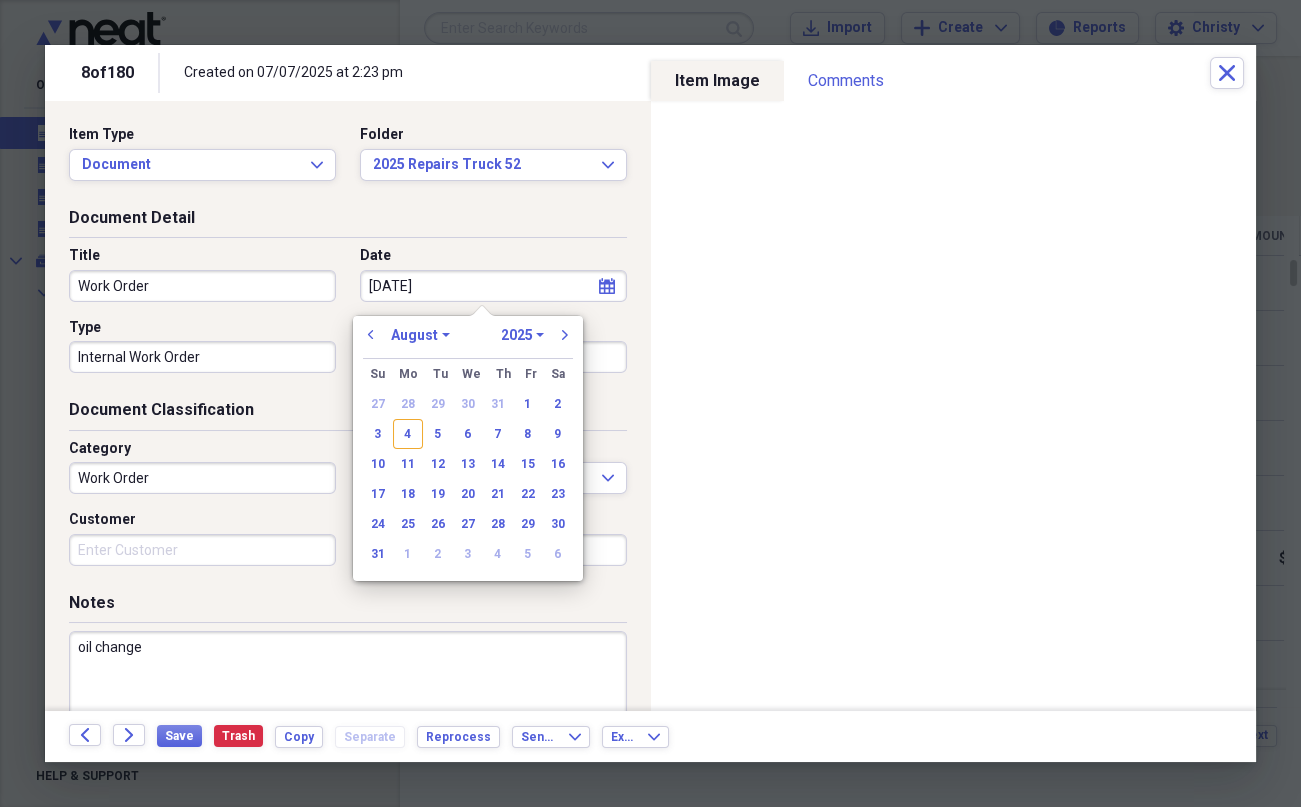 select on "5" 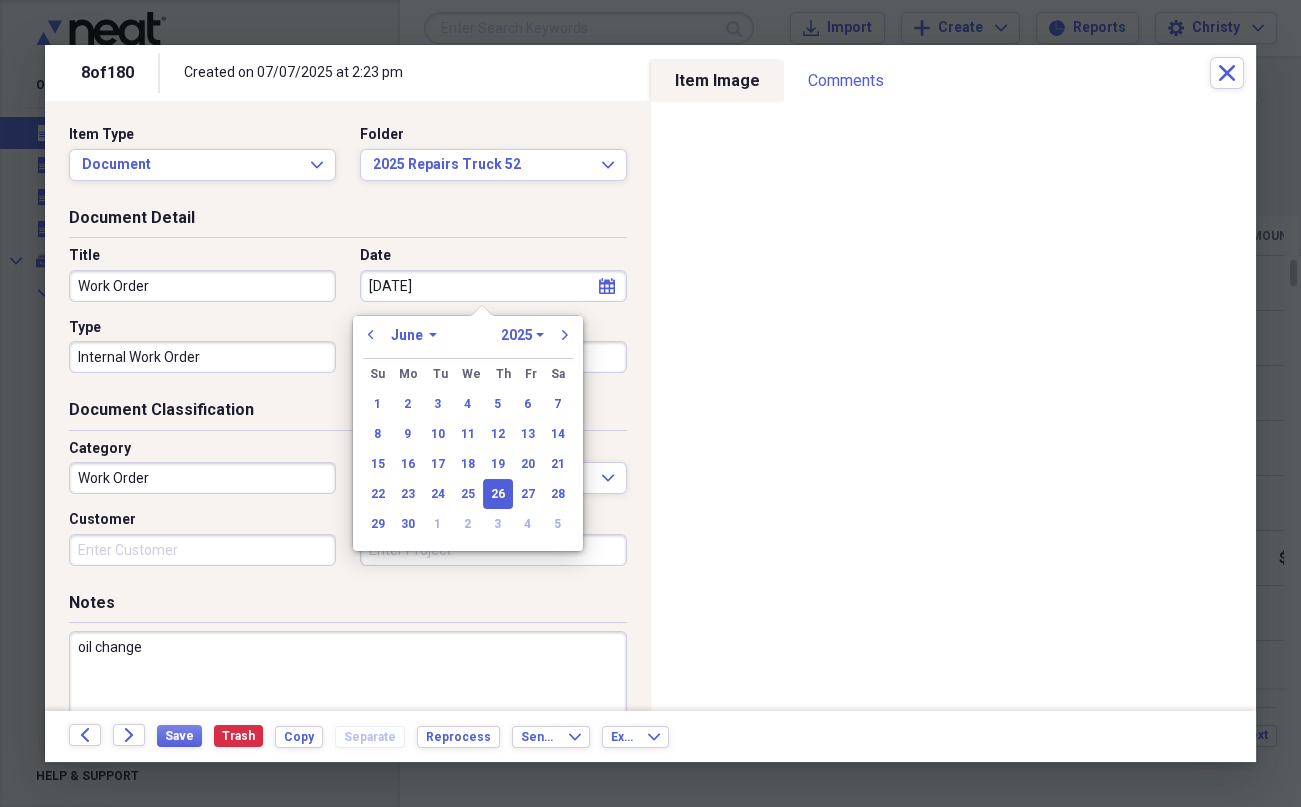 type on "06/26/2025" 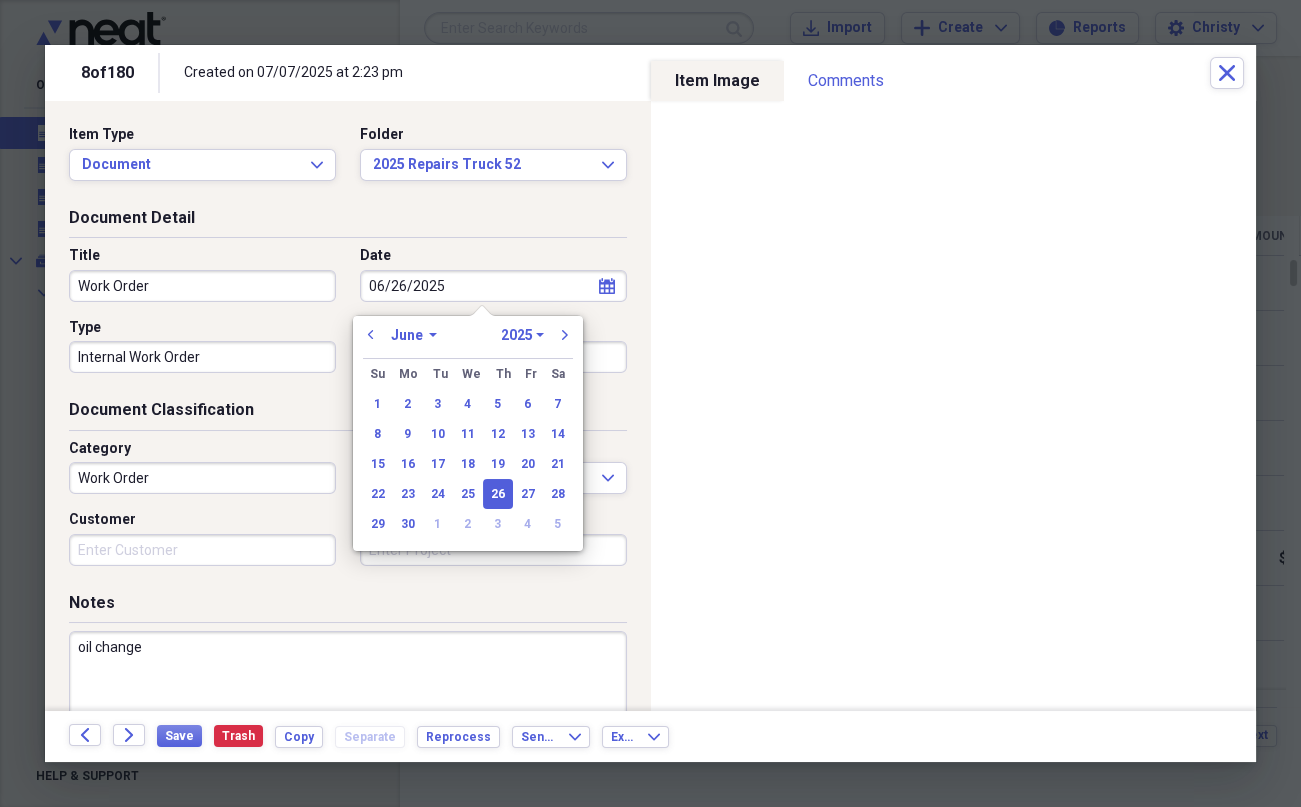 type 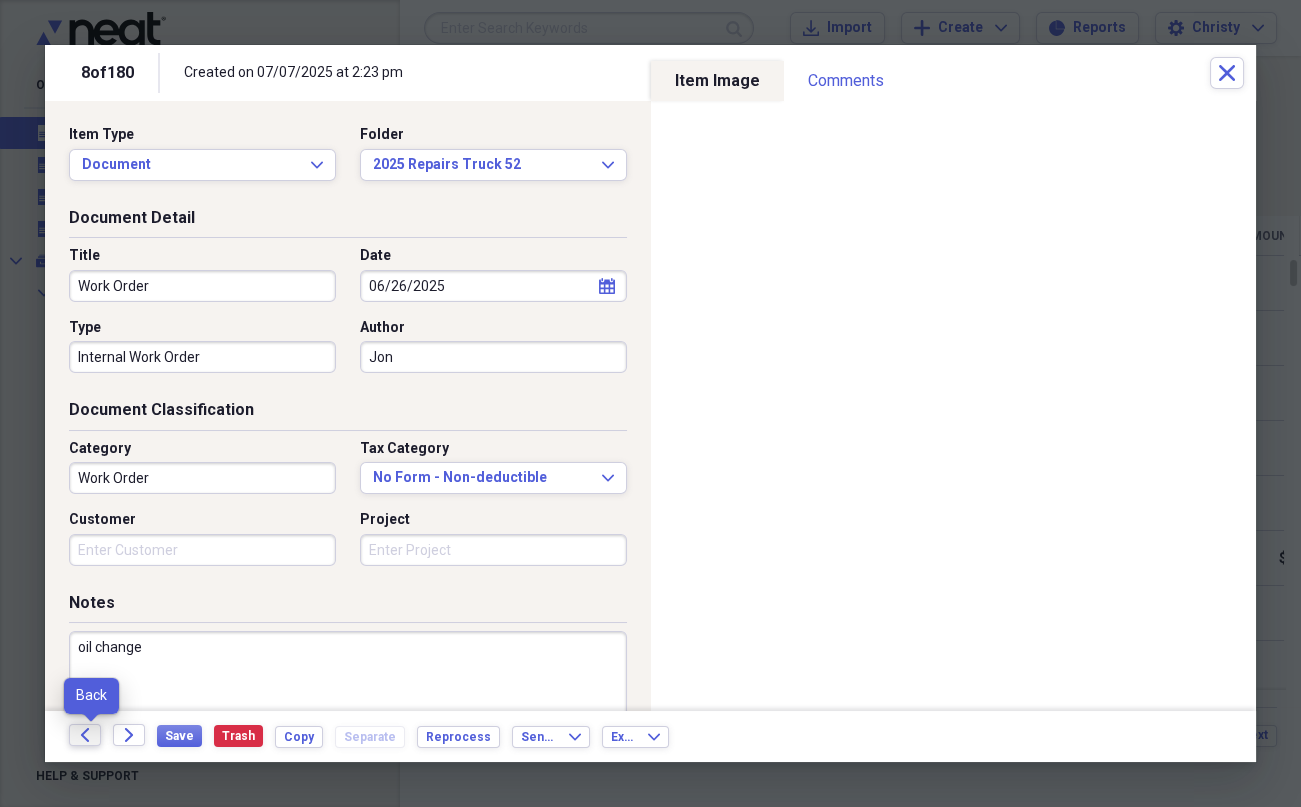 click on "Back" 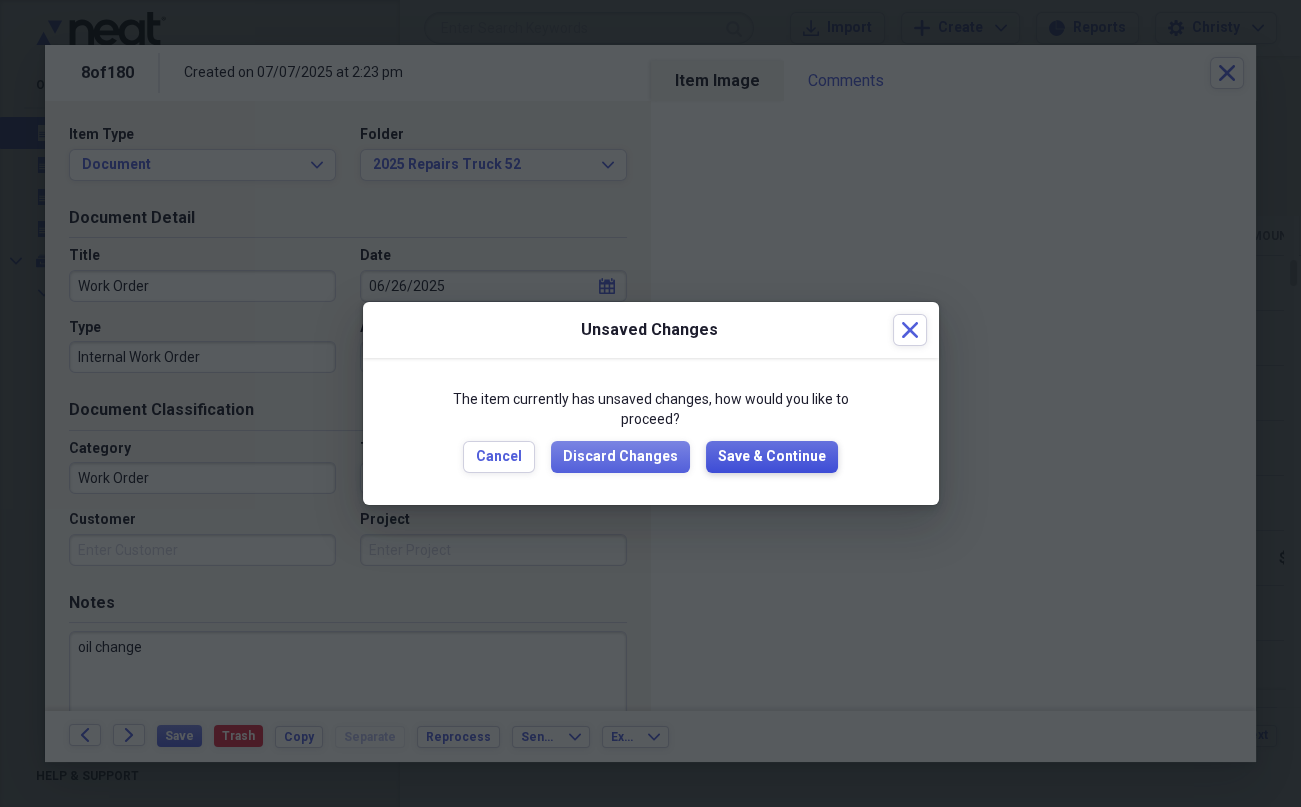 click on "Save & Continue" at bounding box center [772, 457] 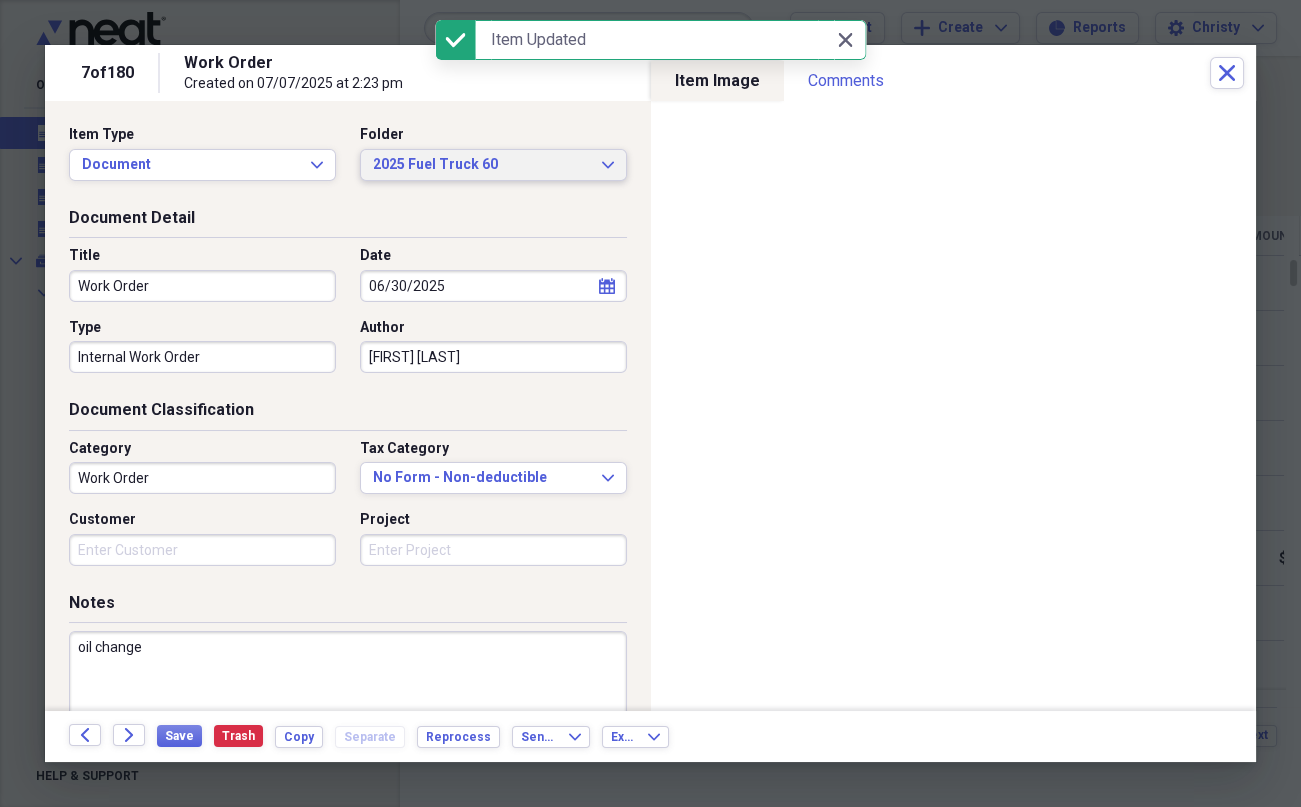 click on "2025 Fuel Truck 60" at bounding box center [481, 165] 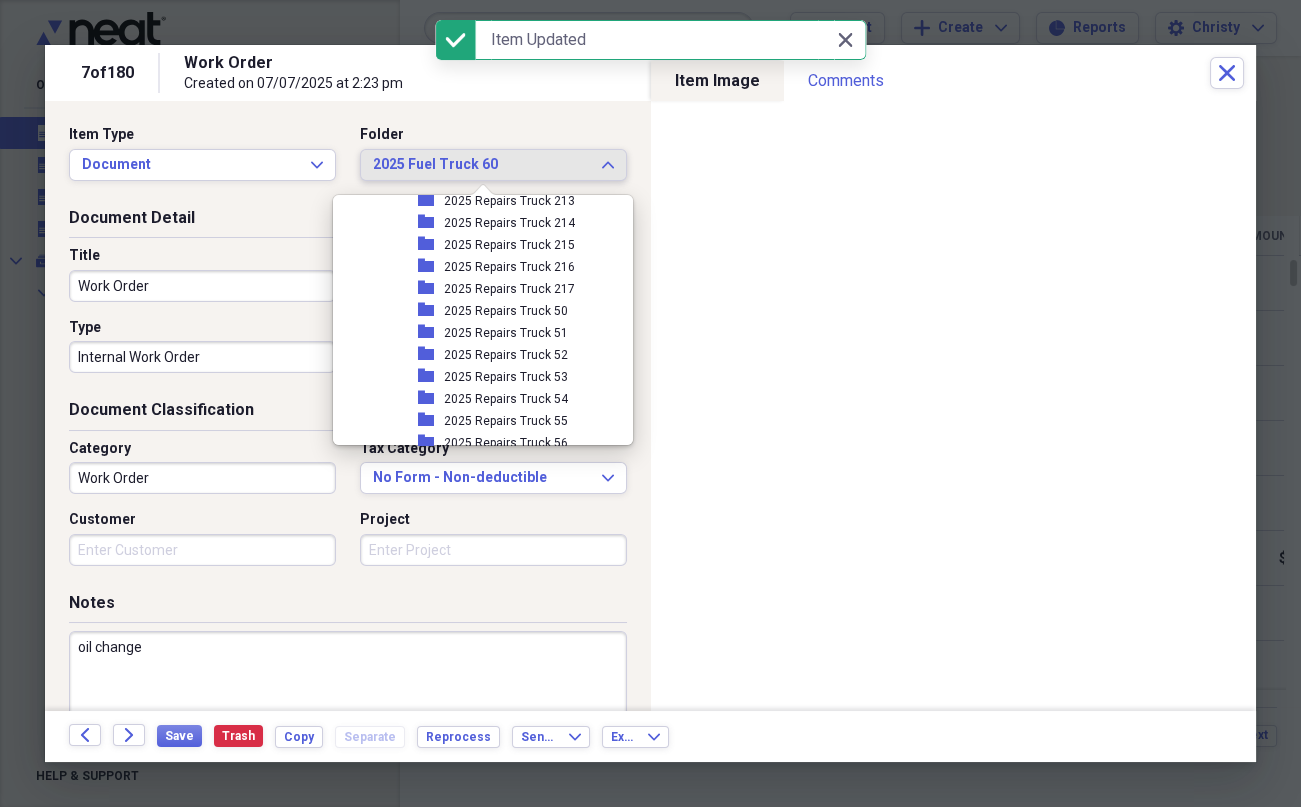 scroll, scrollTop: 3330, scrollLeft: 0, axis: vertical 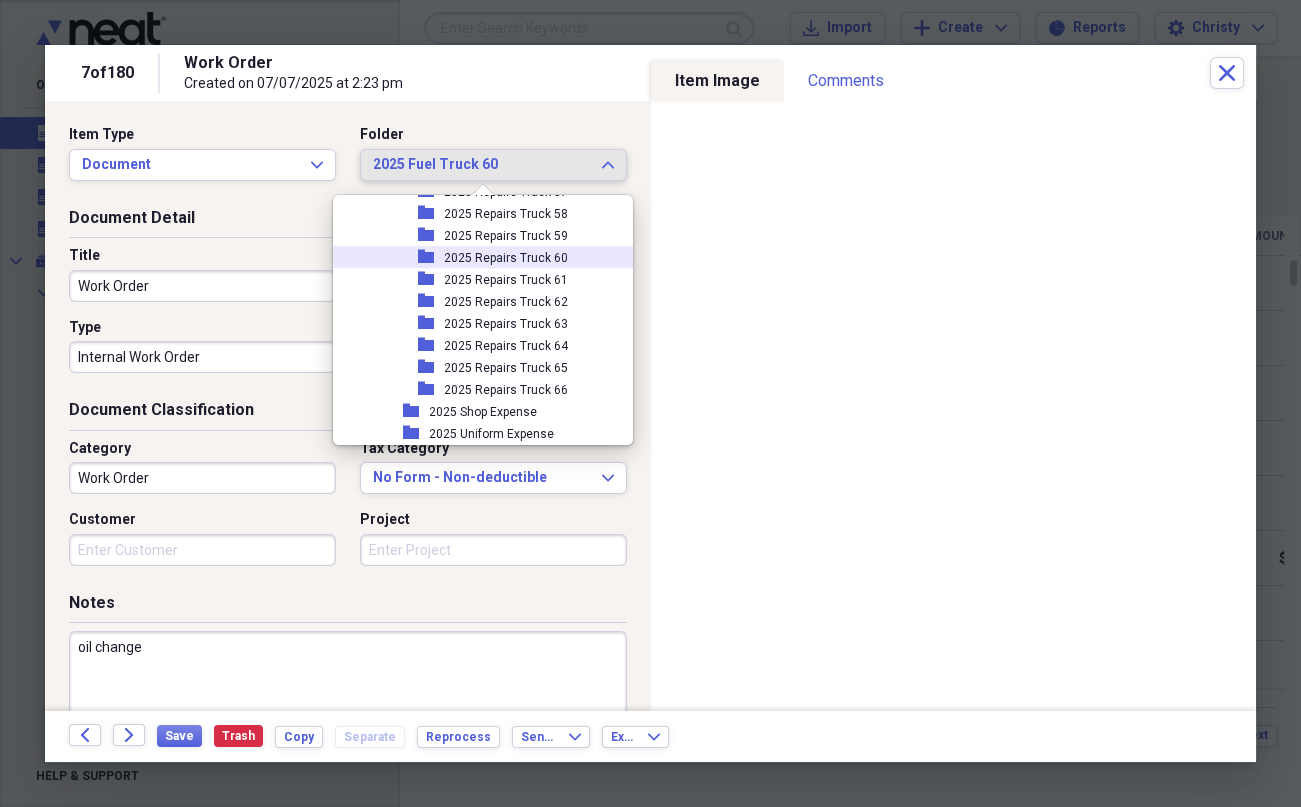 click on "2025 Repairs Truck 60" at bounding box center (506, 258) 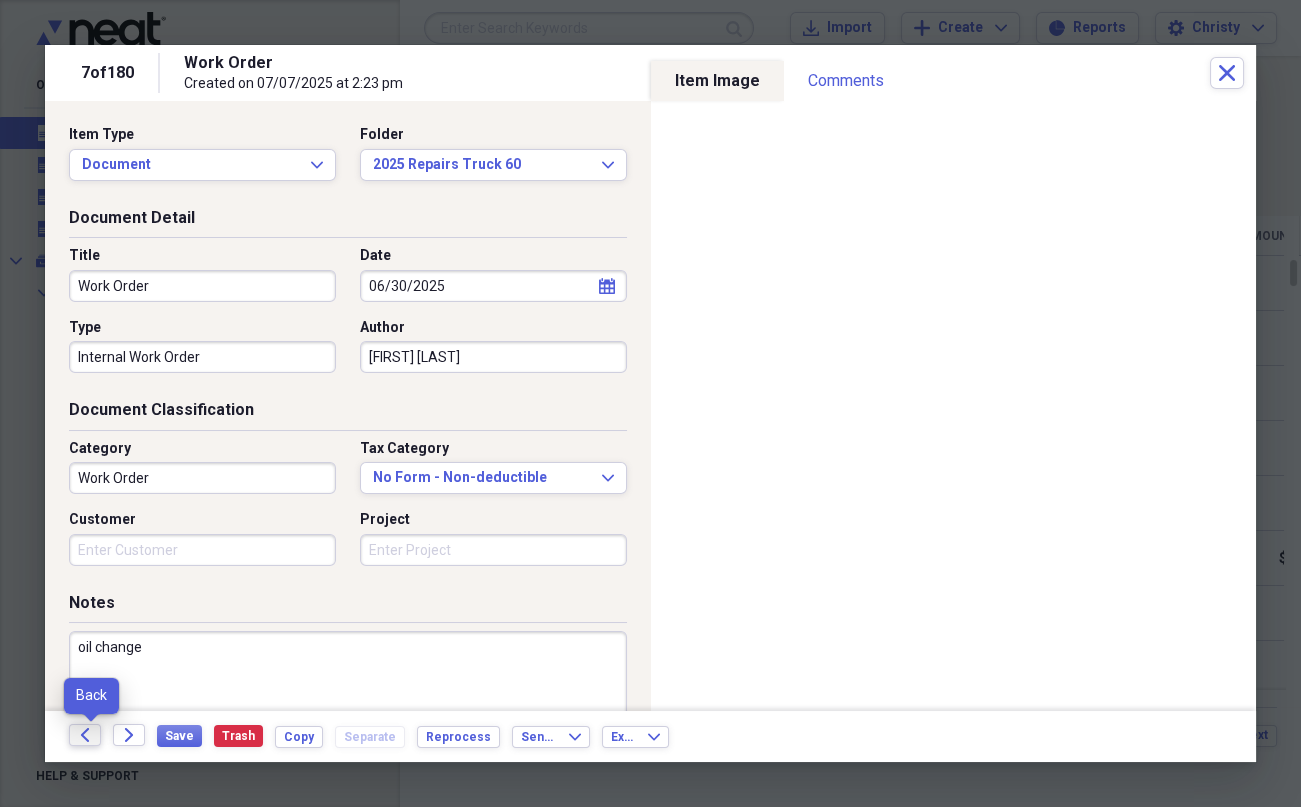 click on "Back" 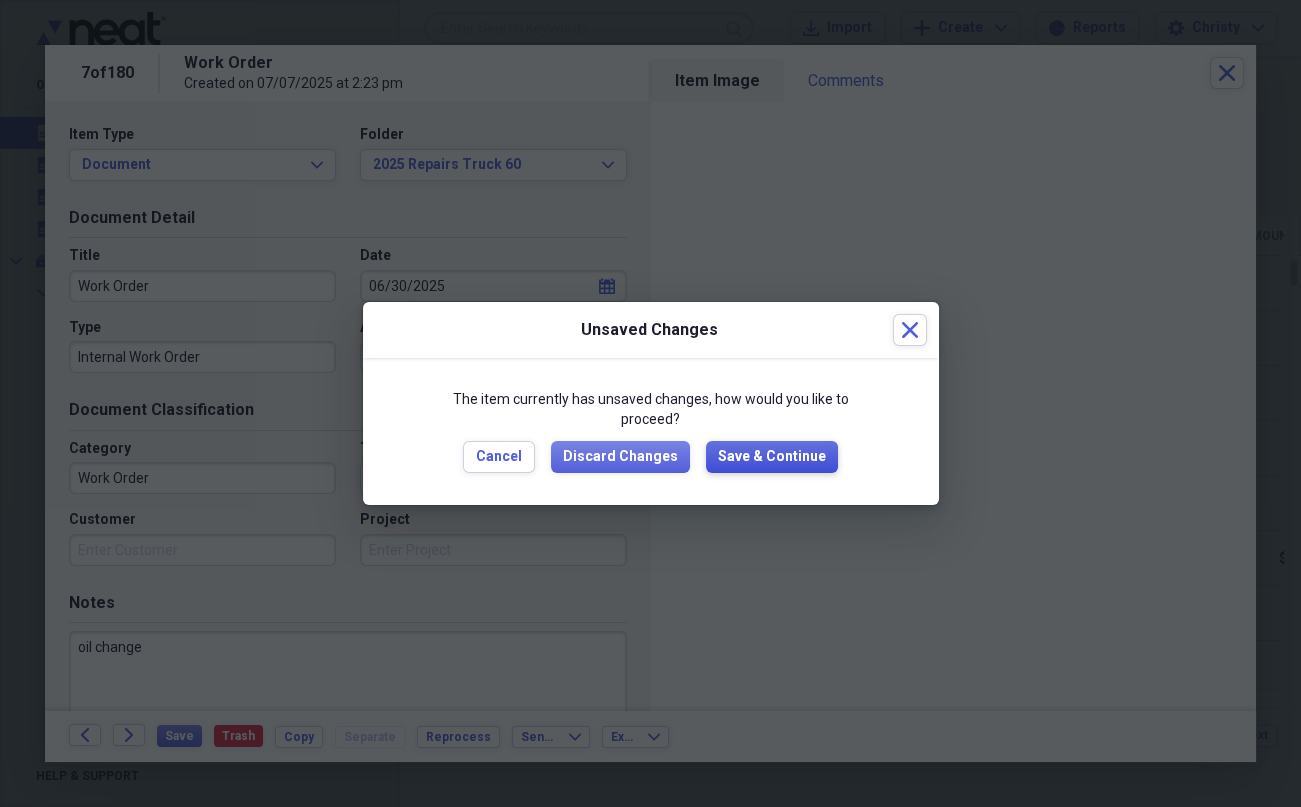 click on "Save & Continue" at bounding box center (772, 457) 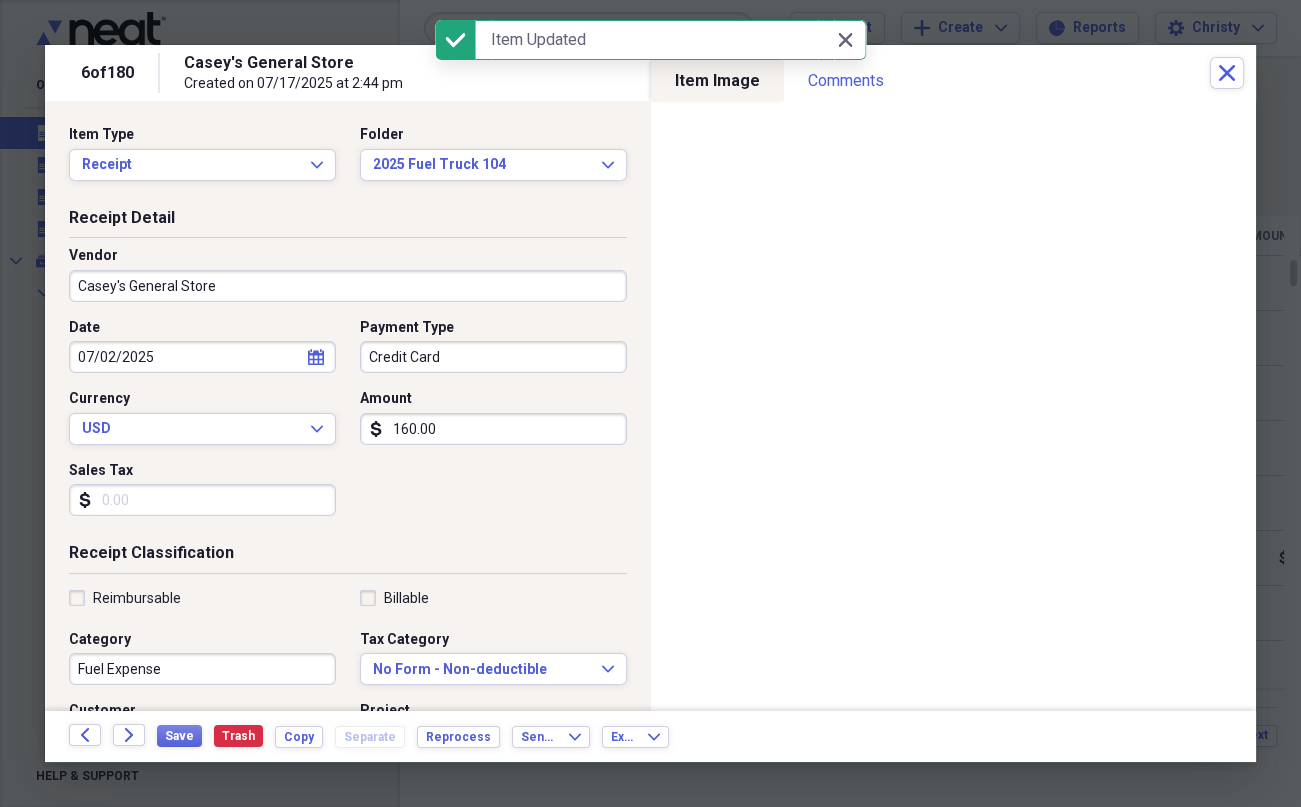 click on "Back Forward Save Trash Copy Separate Reprocess Send To Expand Export Expand" at bounding box center (650, 736) 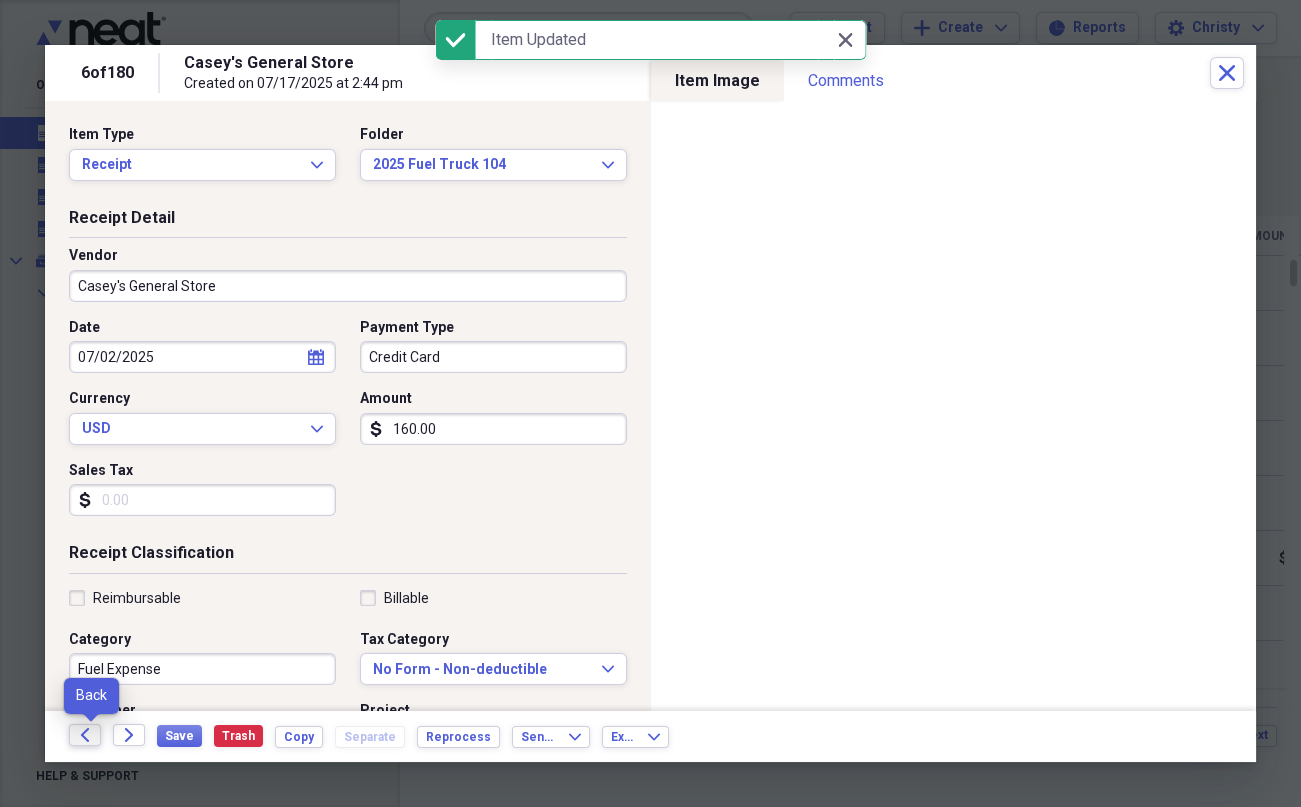 click on "Back" 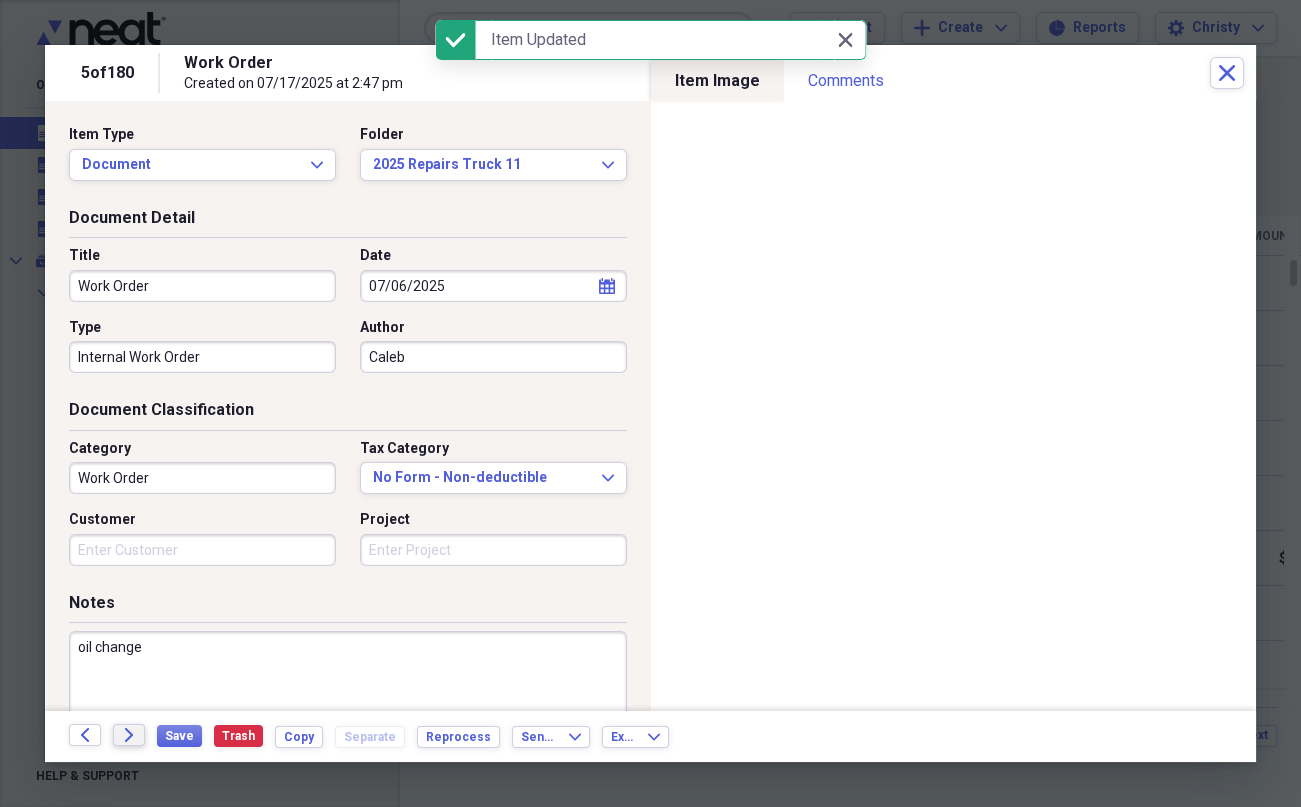 click on "Forward" 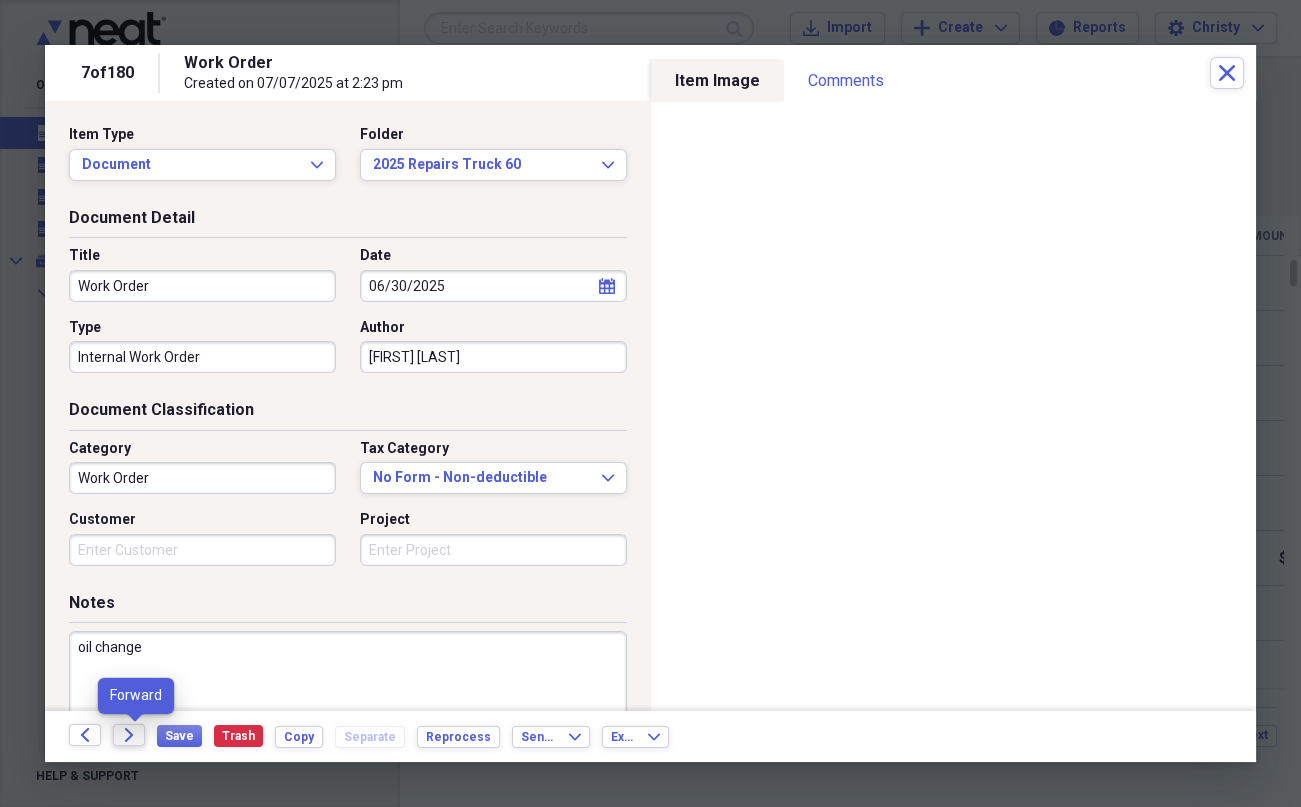 click on "Forward" 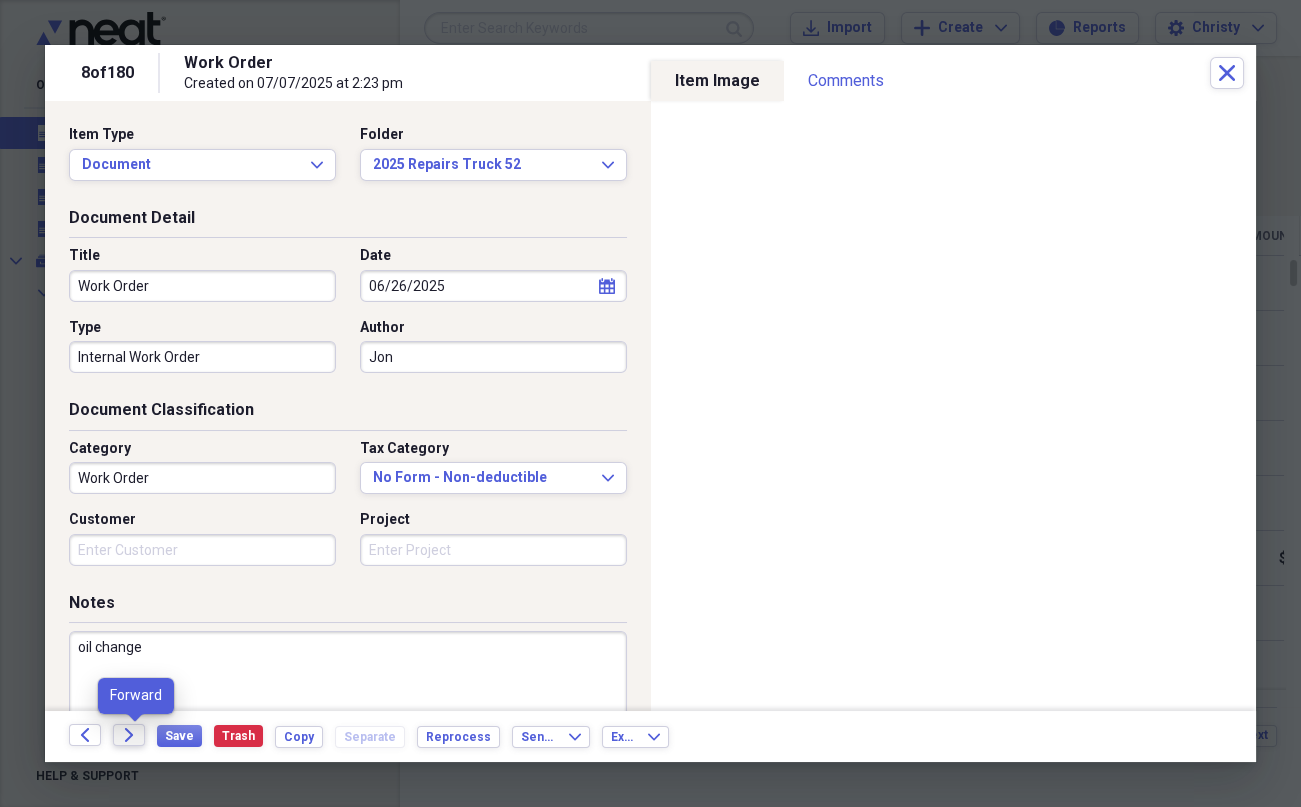 click on "Forward" 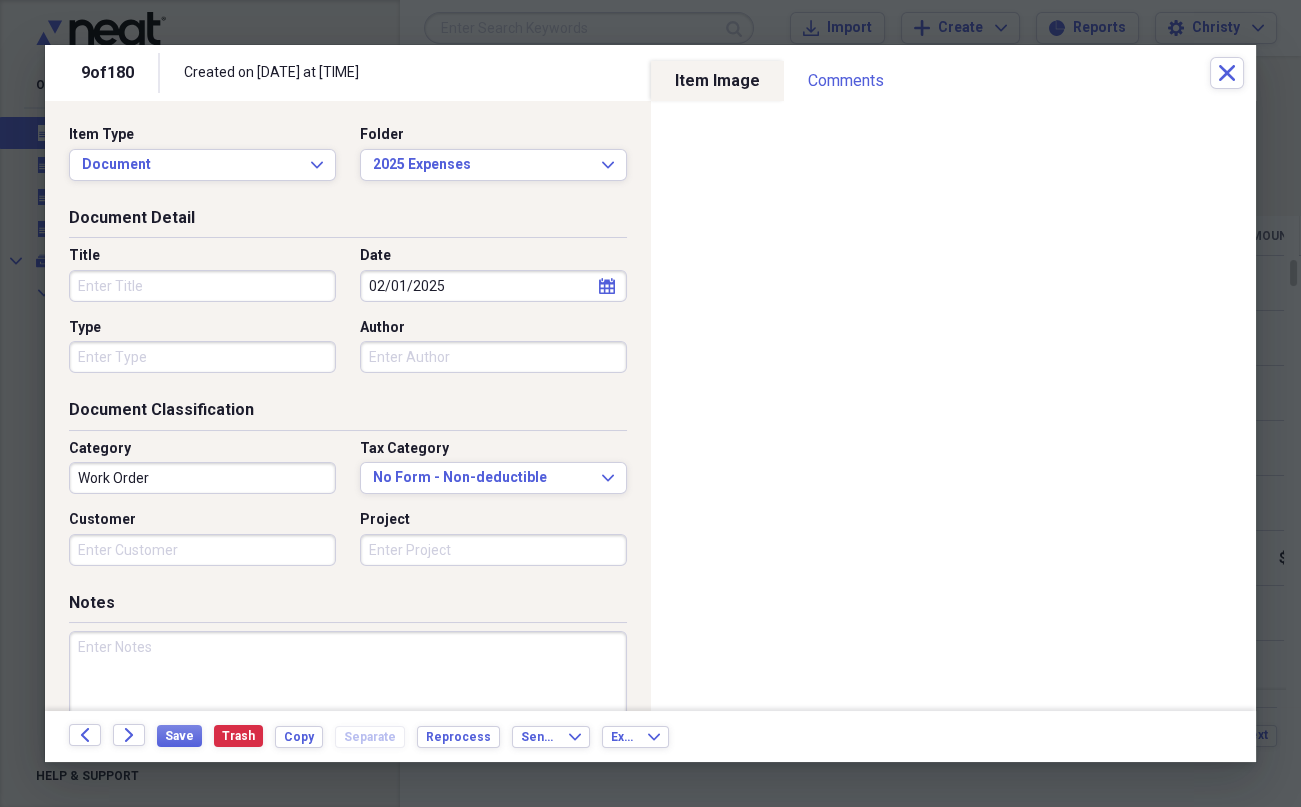 click on "Title Date [DATE] calendar Calendar Type Author" at bounding box center (348, 317) 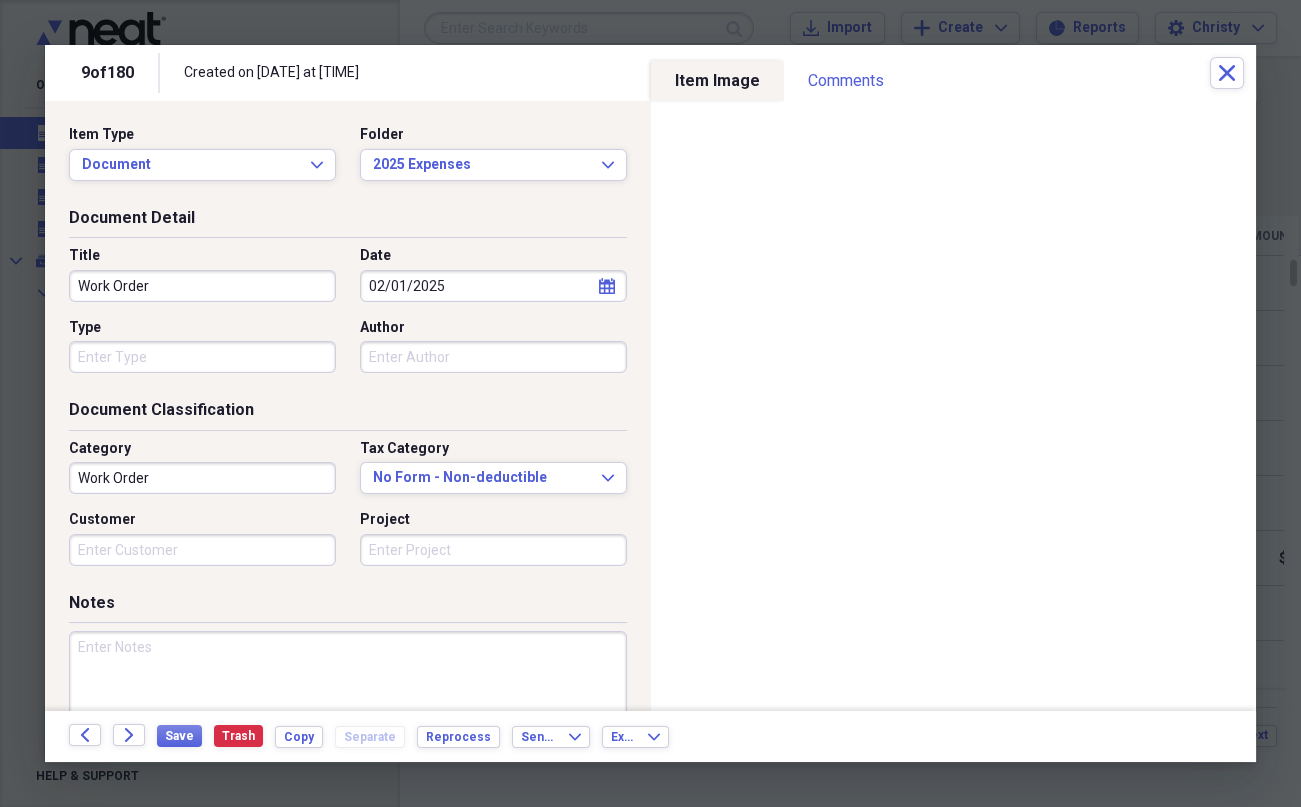 type on "Work Order" 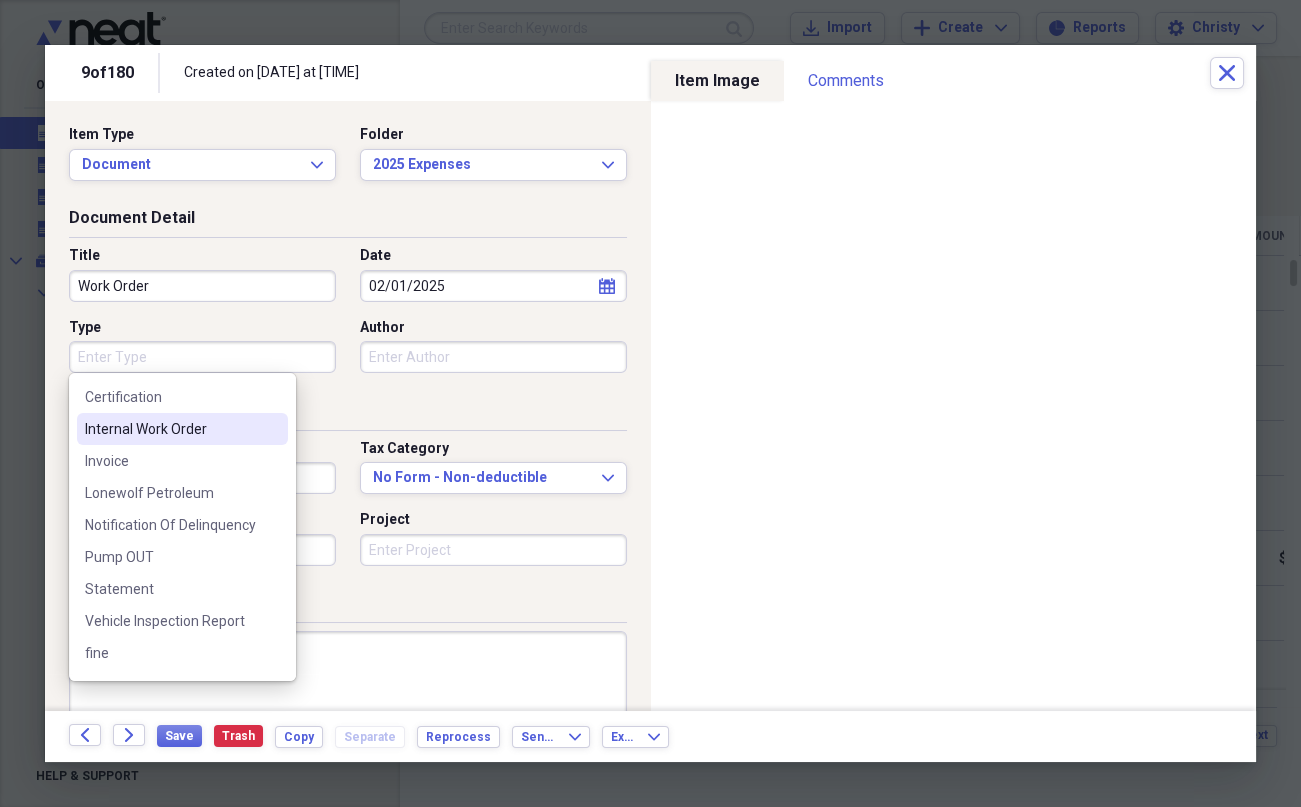 click on "Internal Work Order" at bounding box center [182, 429] 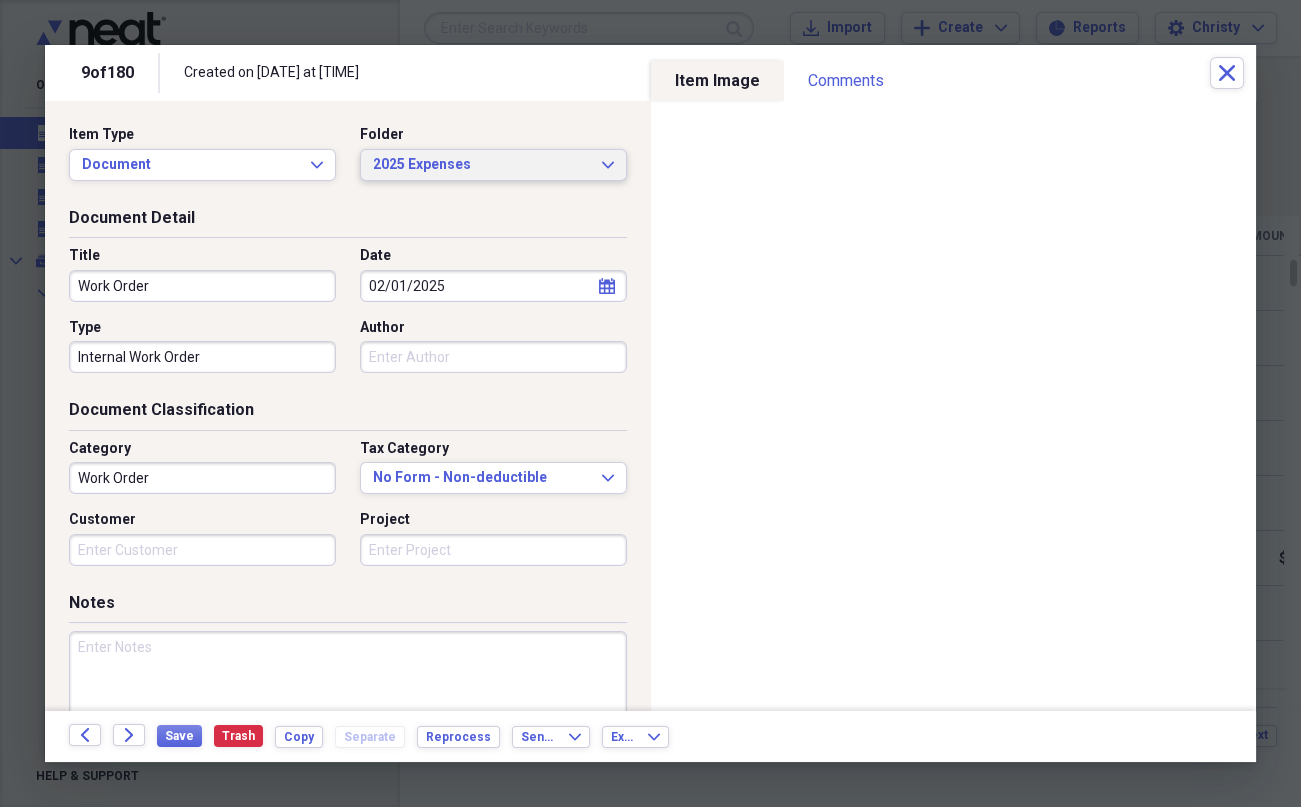 click on "2025 Expenses" at bounding box center [481, 165] 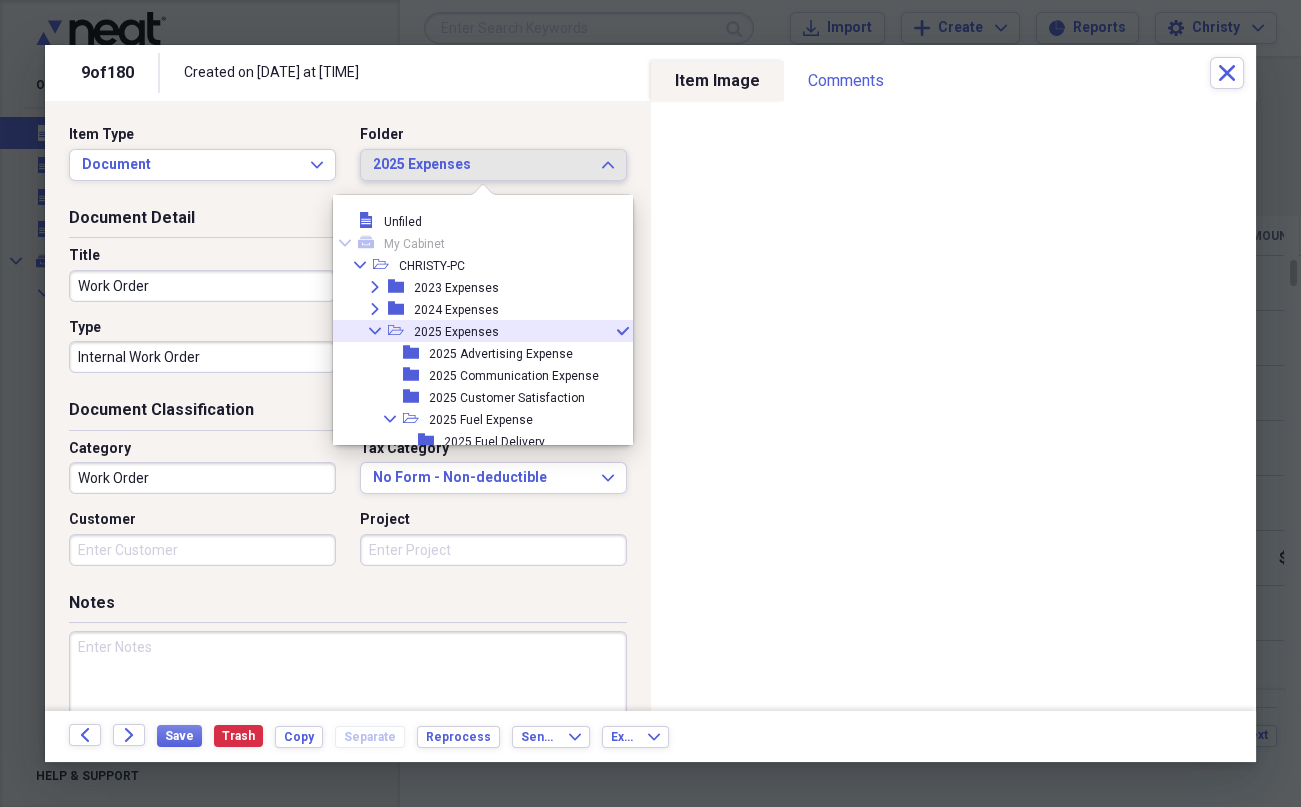 scroll, scrollTop: 10, scrollLeft: 0, axis: vertical 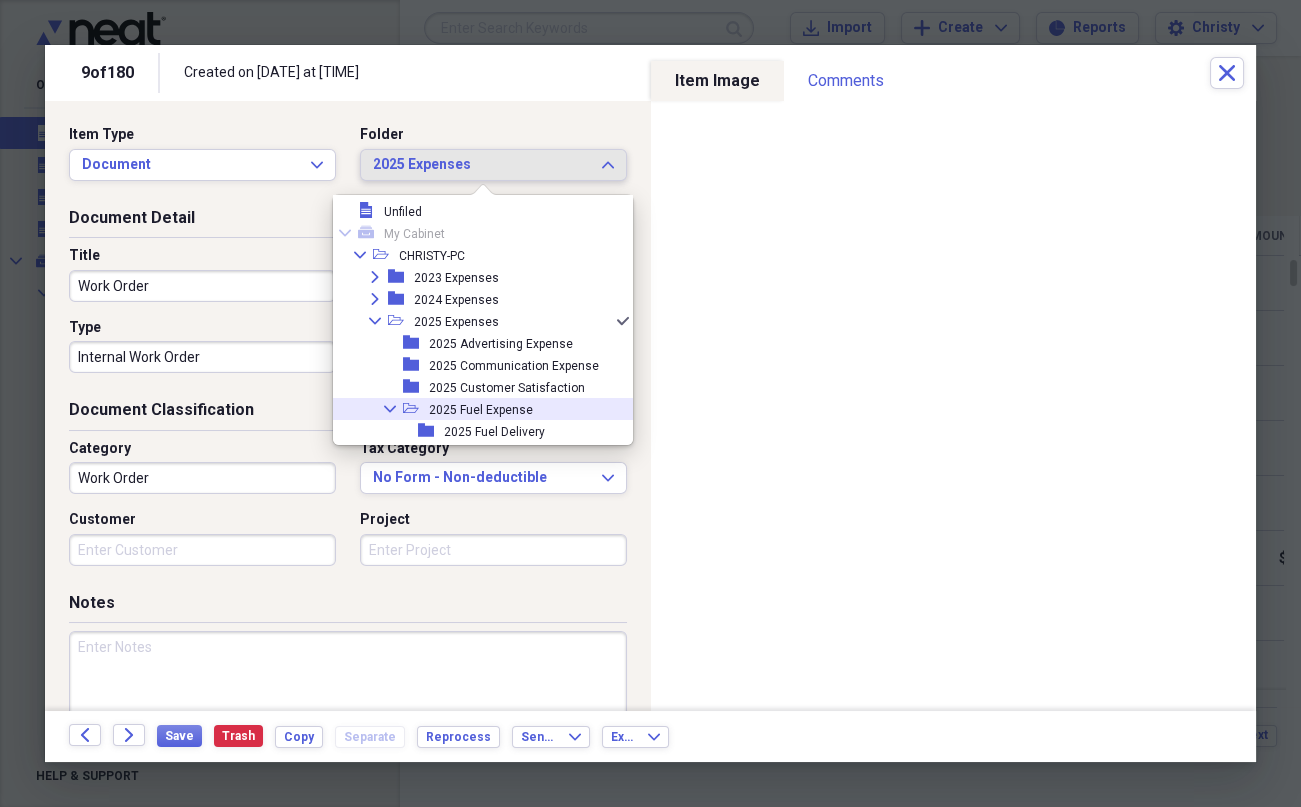 click on "Collapse" 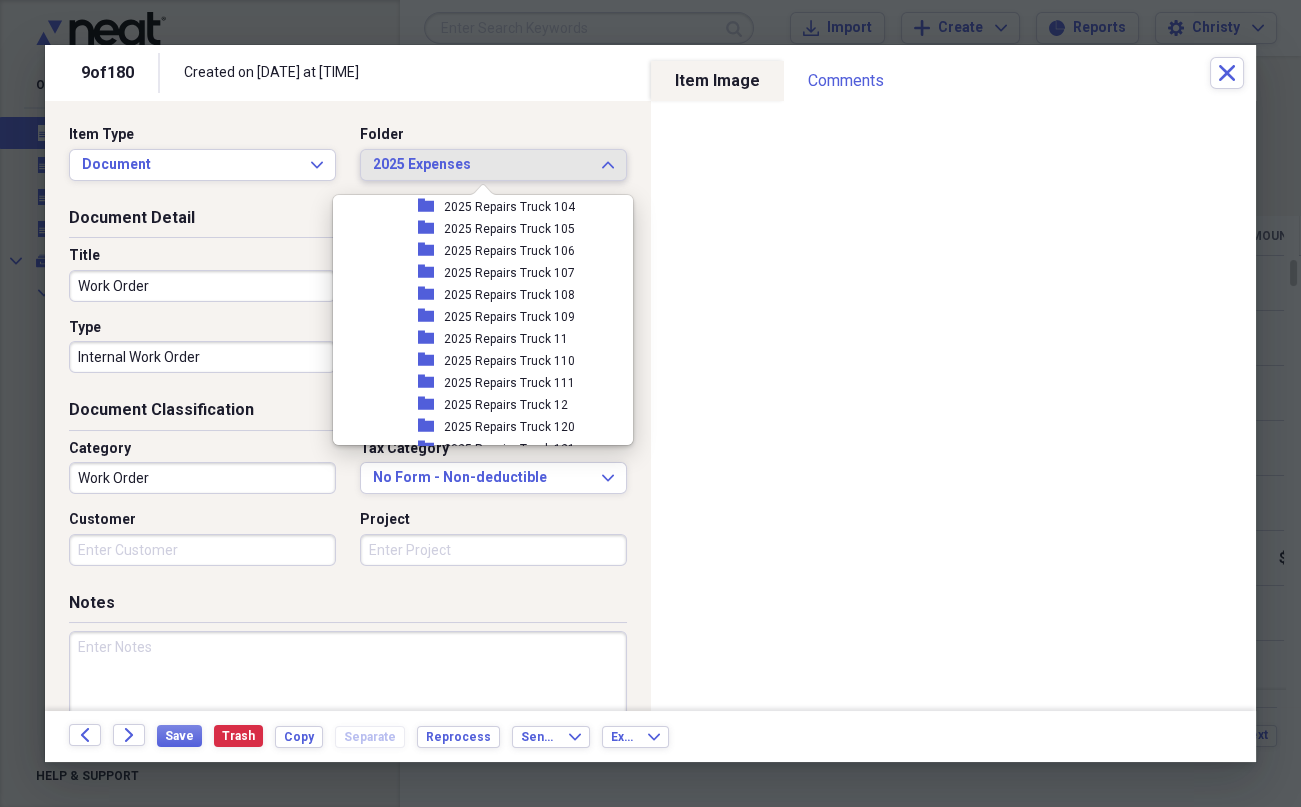 scroll, scrollTop: 374, scrollLeft: 0, axis: vertical 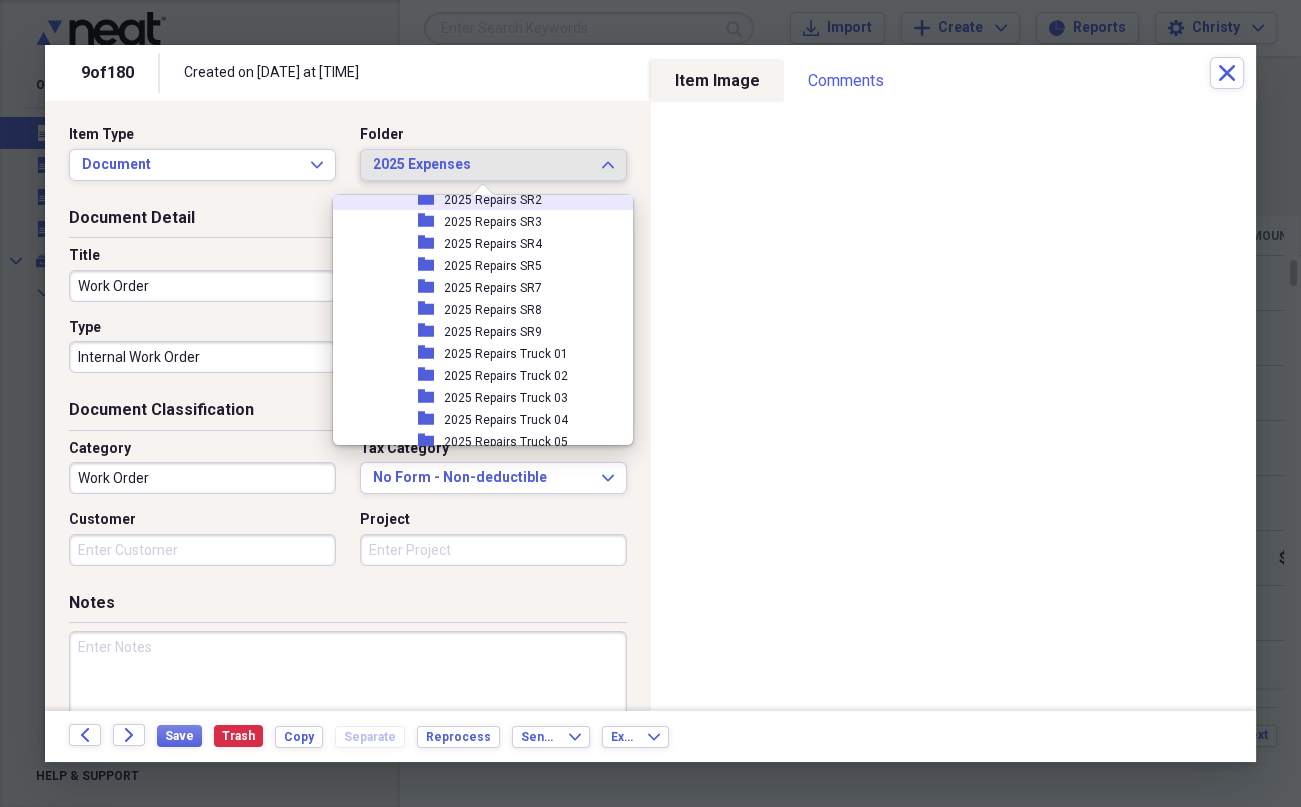 click on "2025 Repairs SR2" at bounding box center (493, 200) 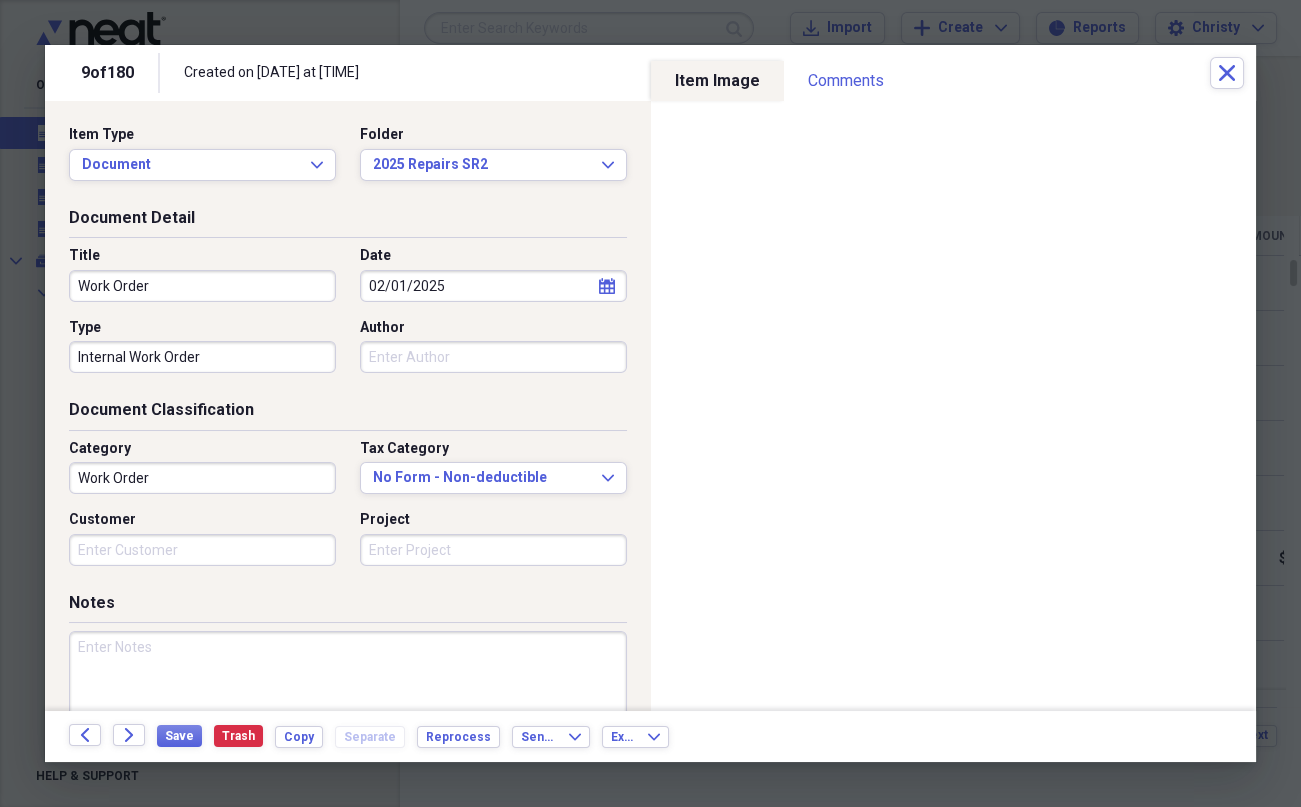 drag, startPoint x: 370, startPoint y: 289, endPoint x: 373, endPoint y: 315, distance: 26.172504 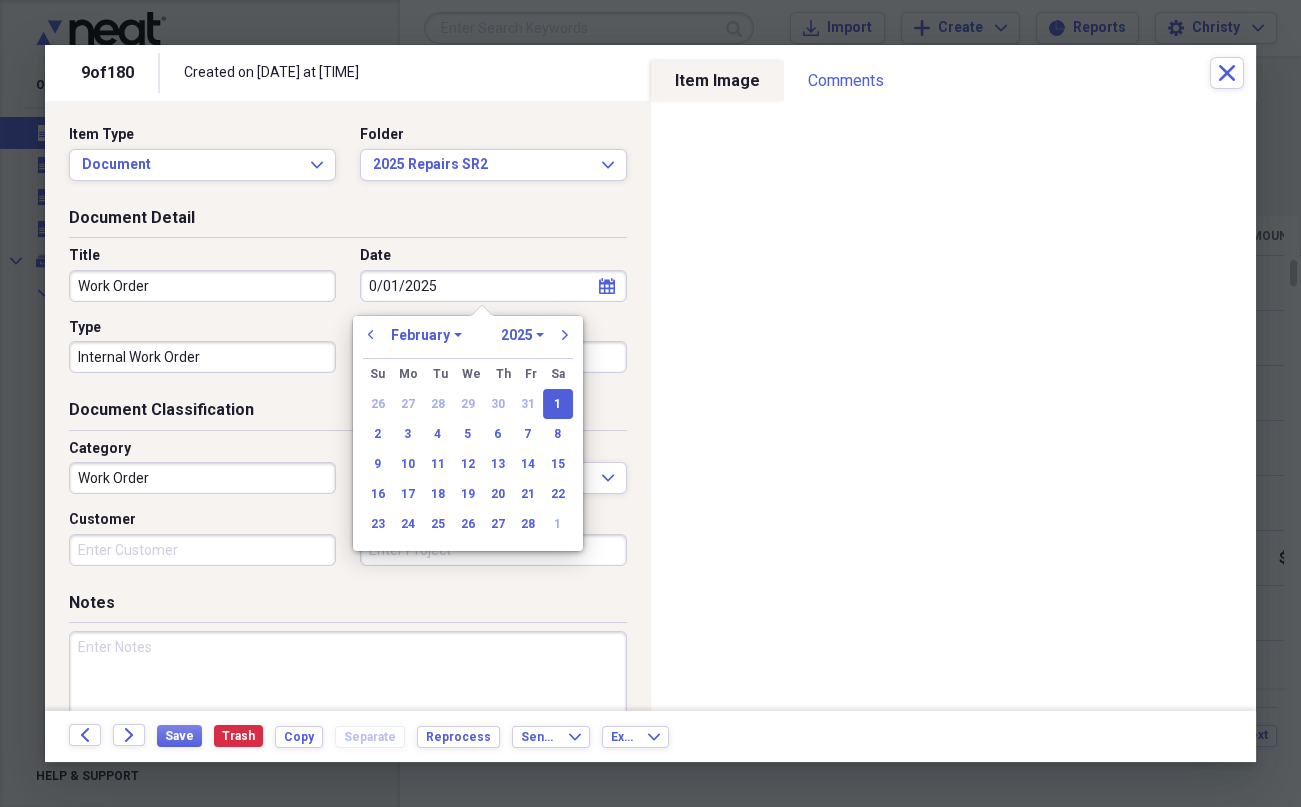 type on "07/01/2025" 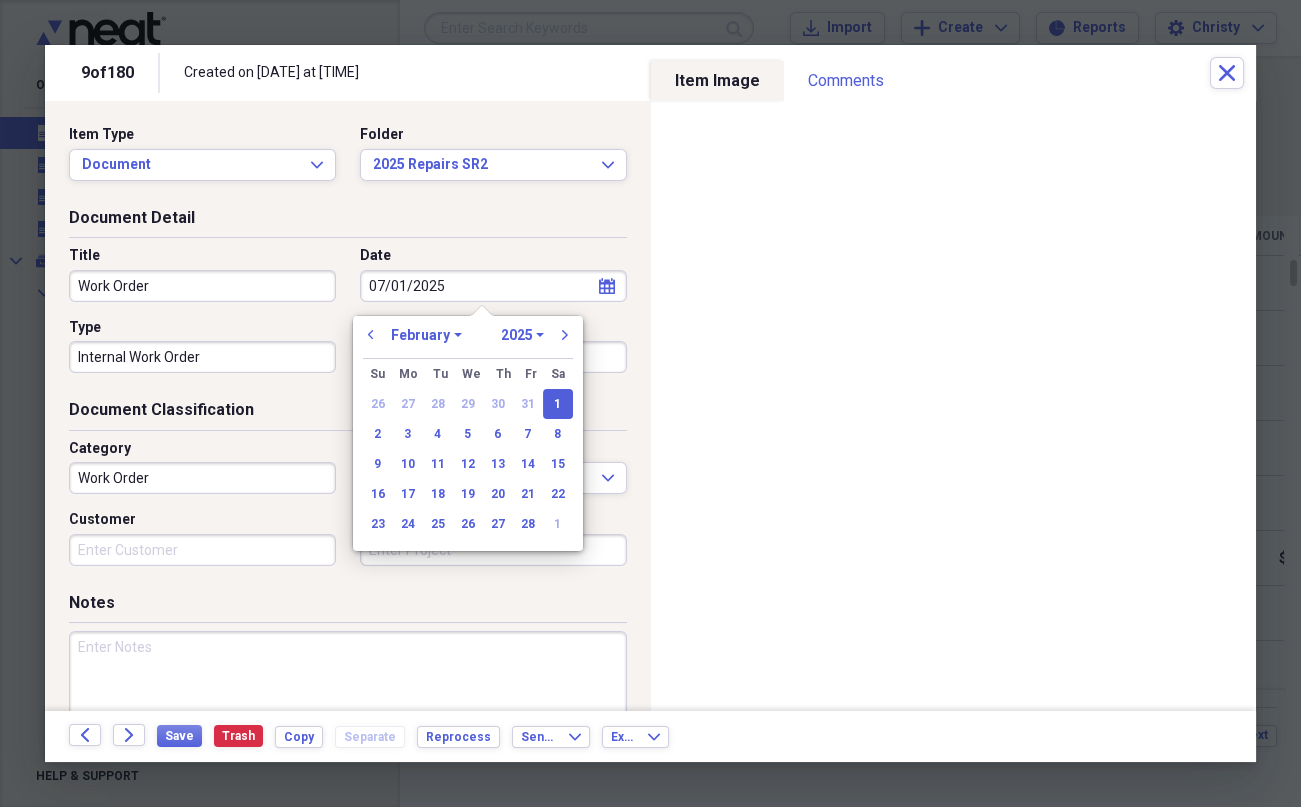select on "6" 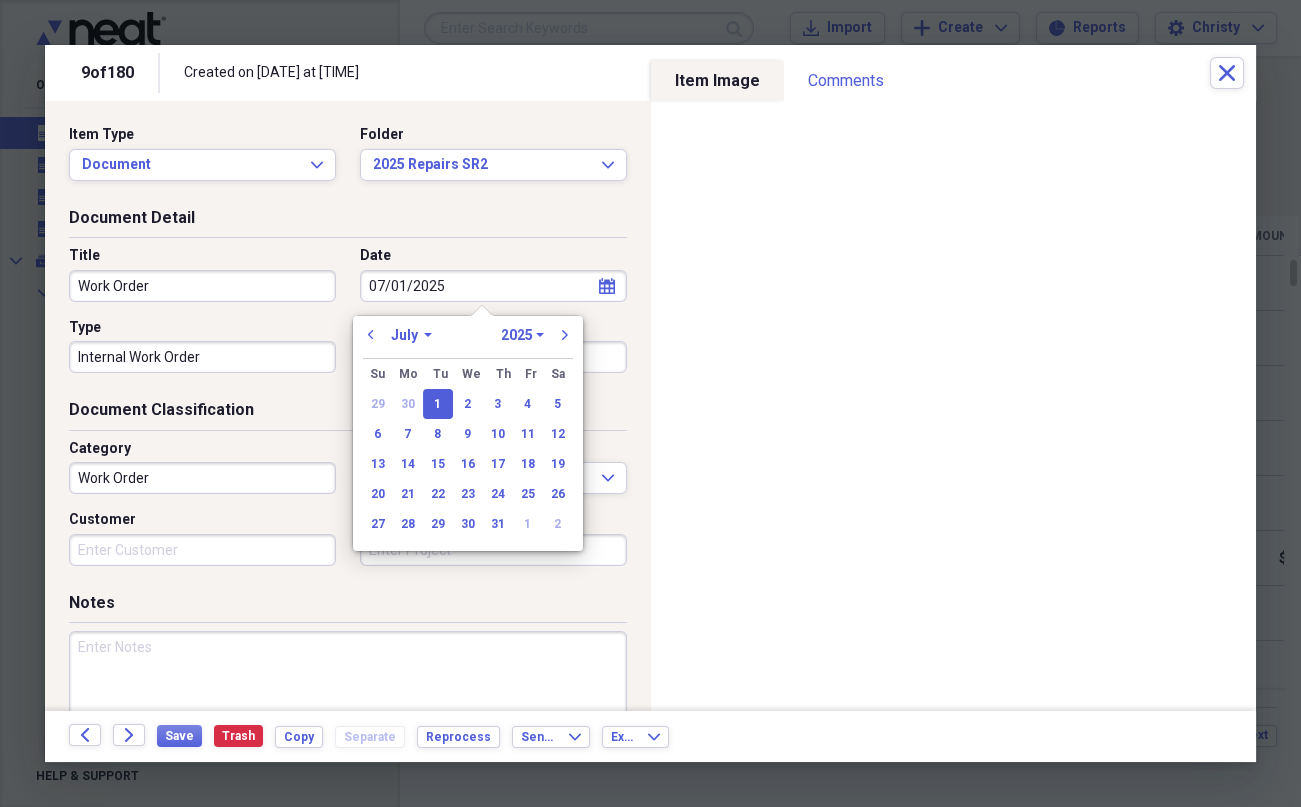 type on "07/01/2025" 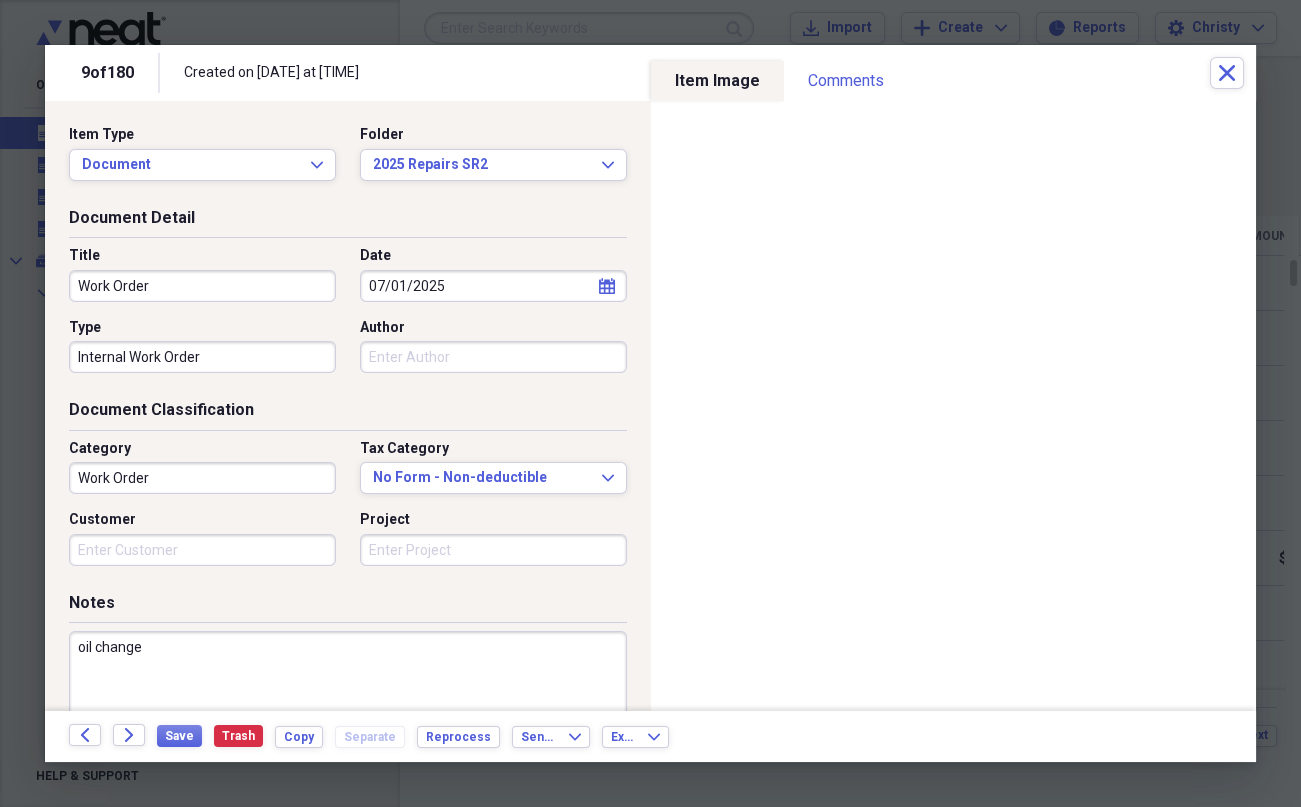 type on "oil change" 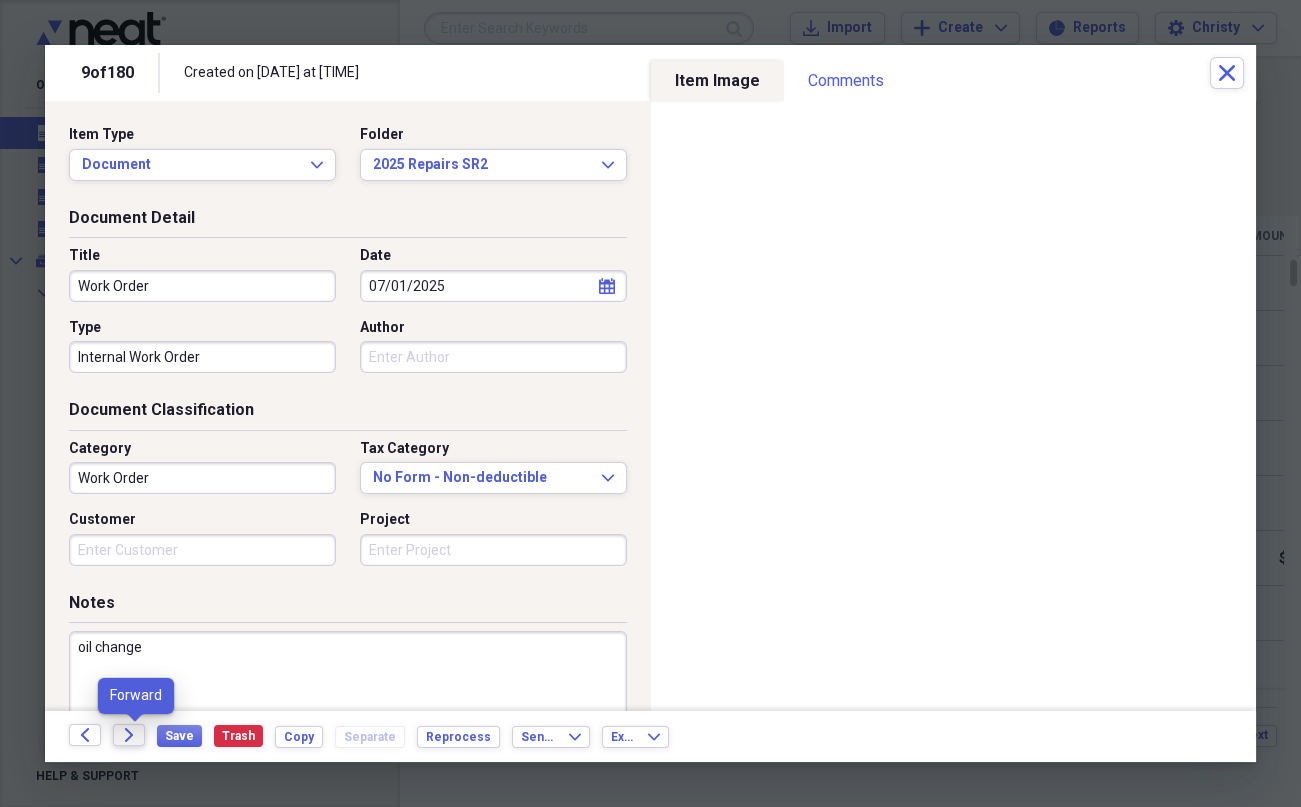 click on "Forward" 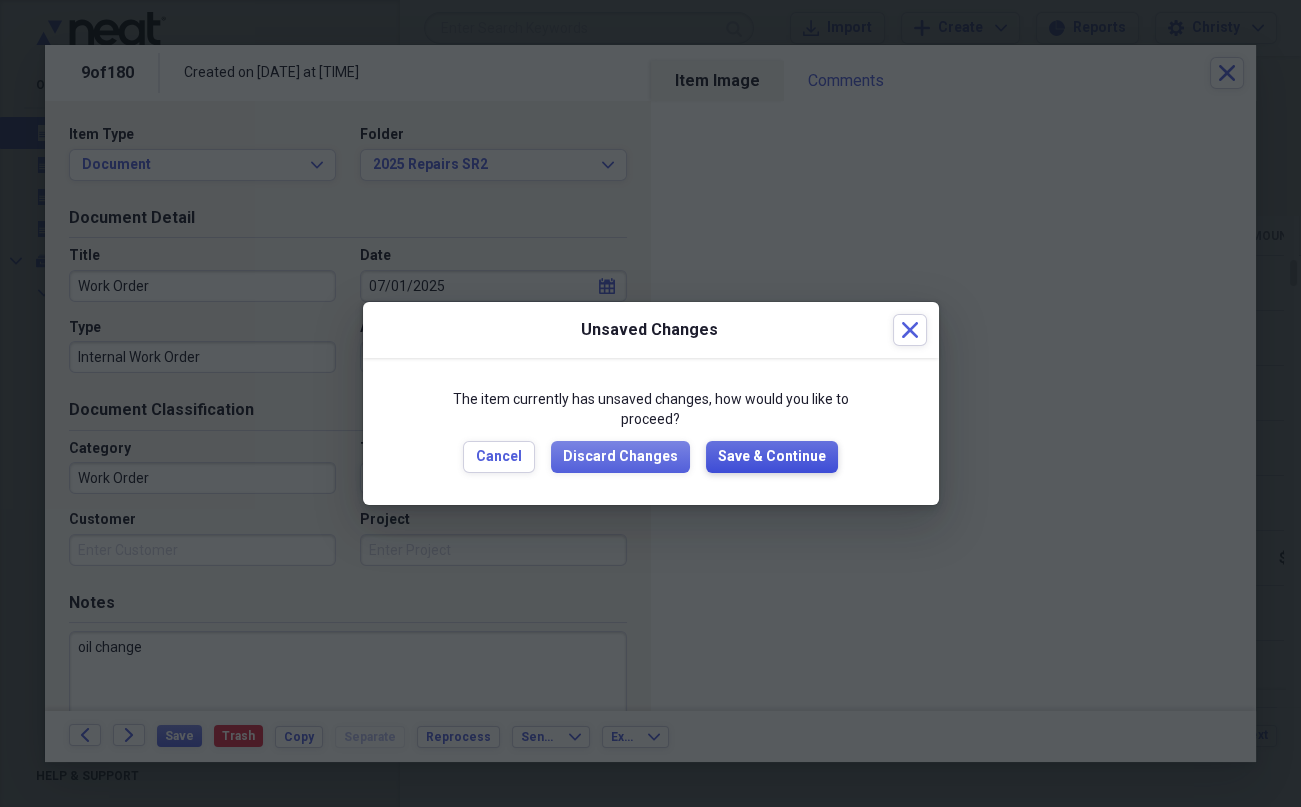 click on "Save & Continue" at bounding box center [772, 457] 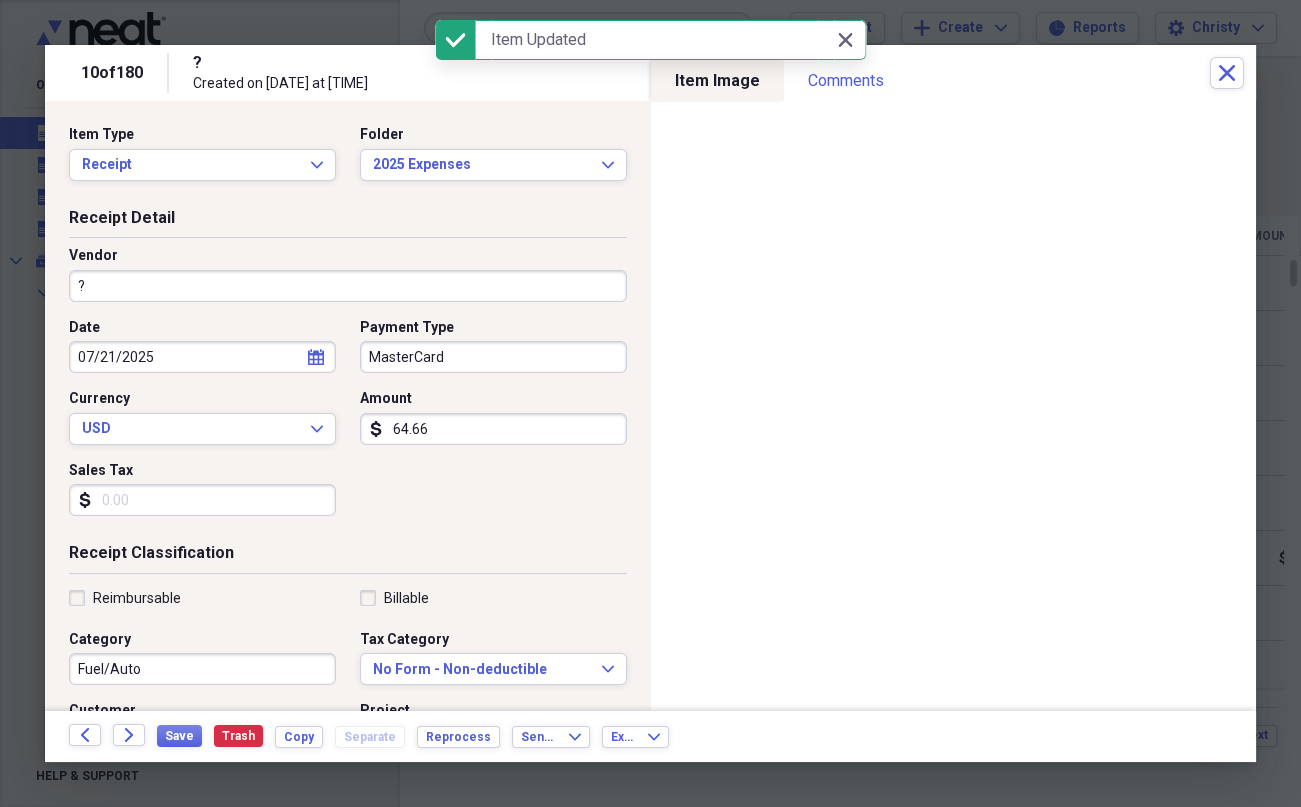 click on "?" at bounding box center (348, 286) 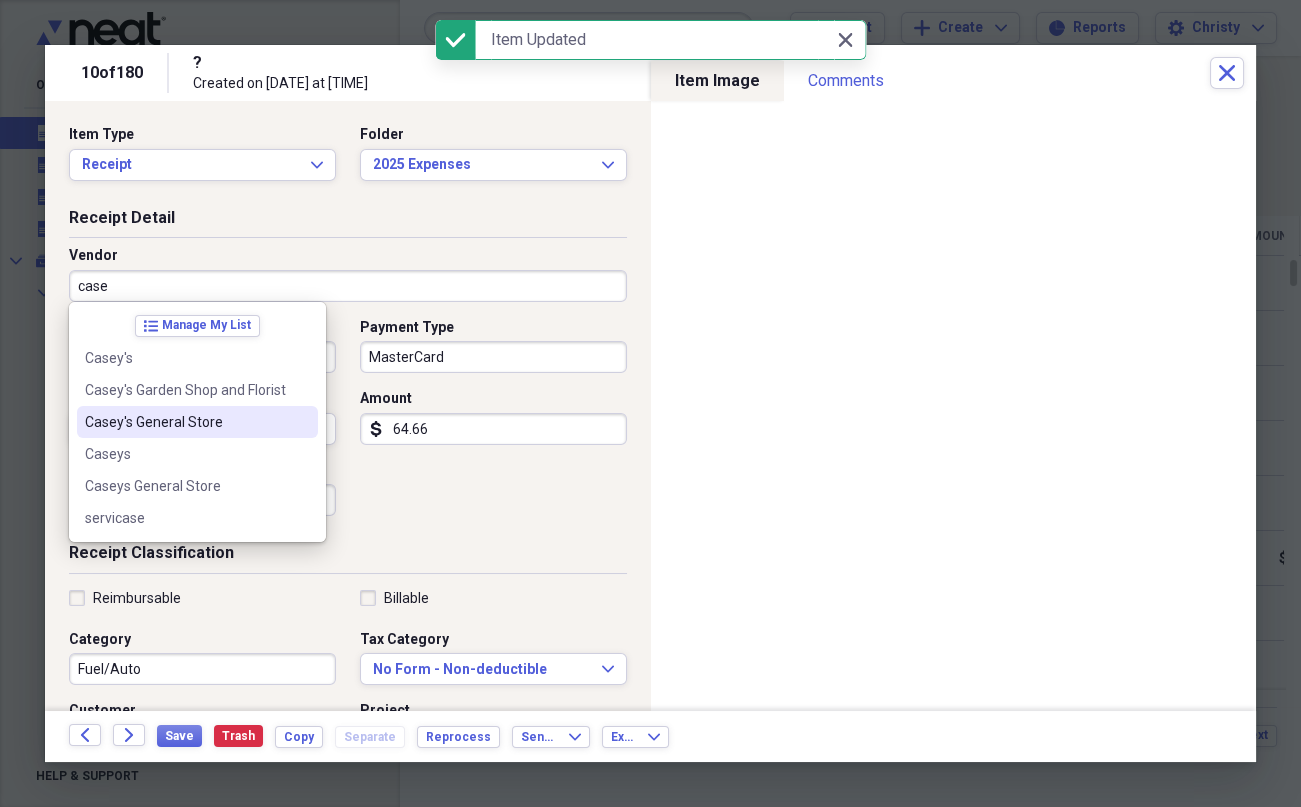 click on "Casey's General Store" at bounding box center (185, 422) 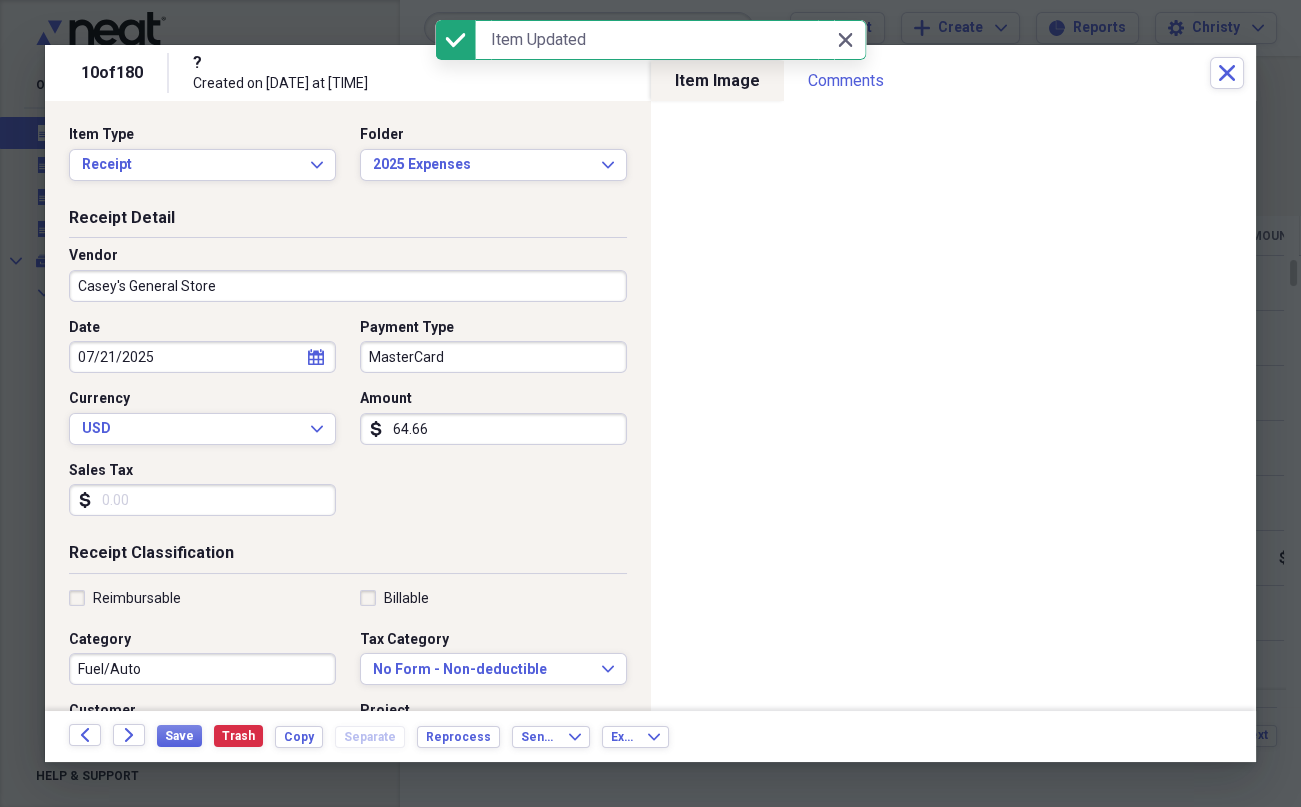 type on "Fuel Expense" 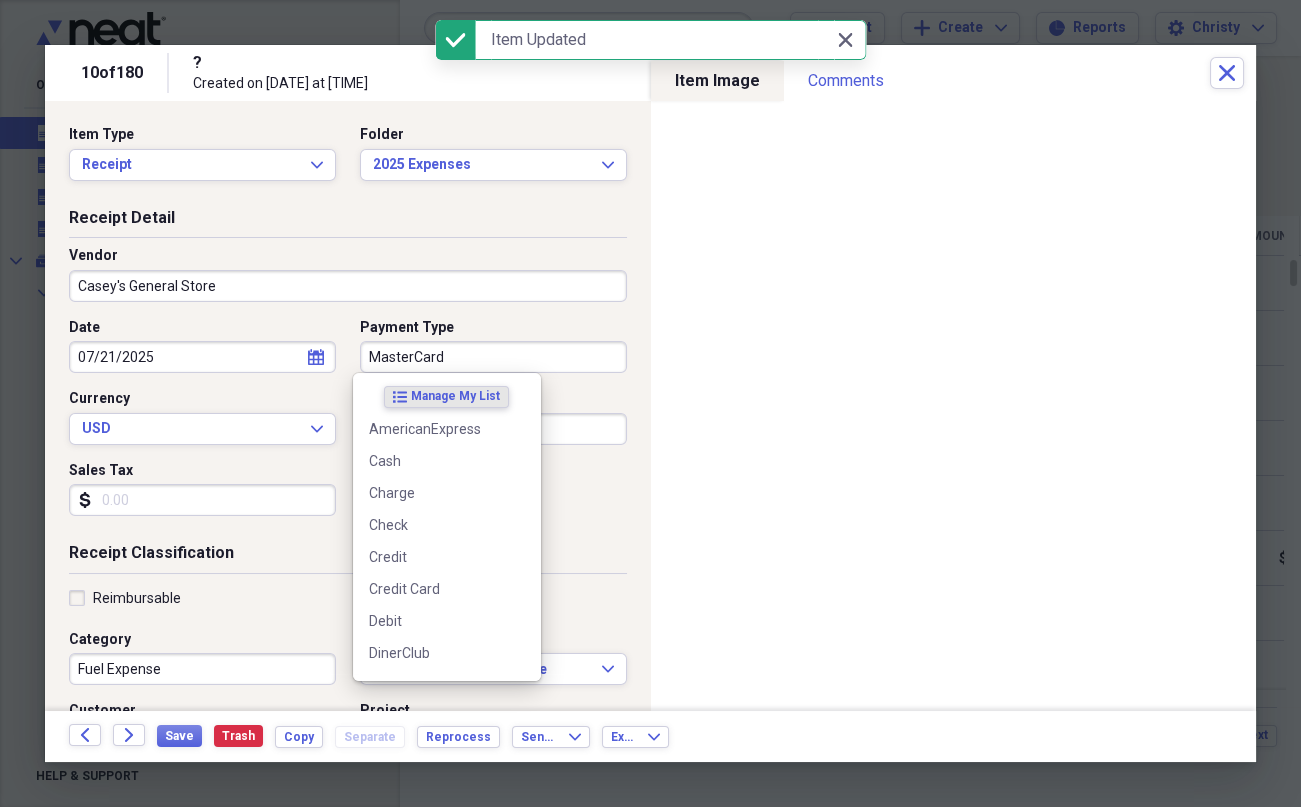 click on "MasterCard" at bounding box center [493, 357] 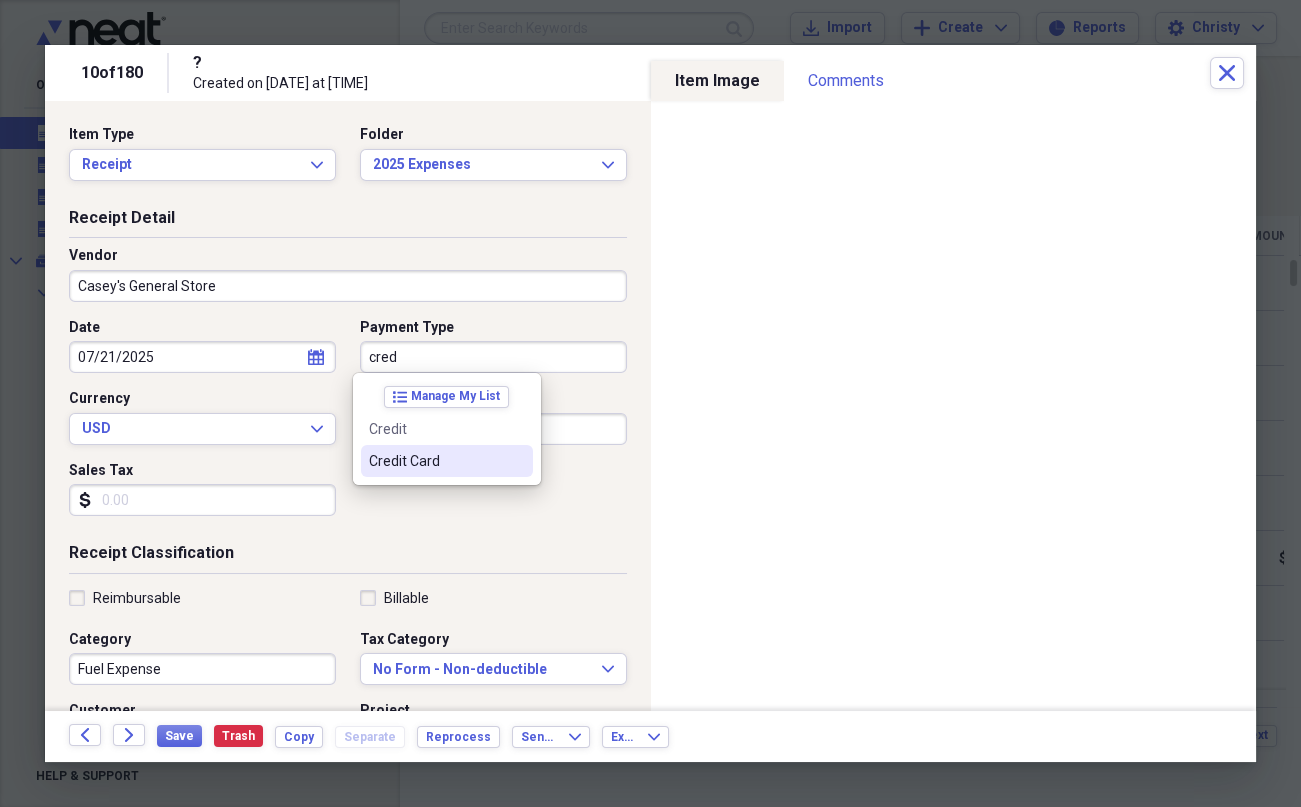 click on "Credit Card" at bounding box center [435, 461] 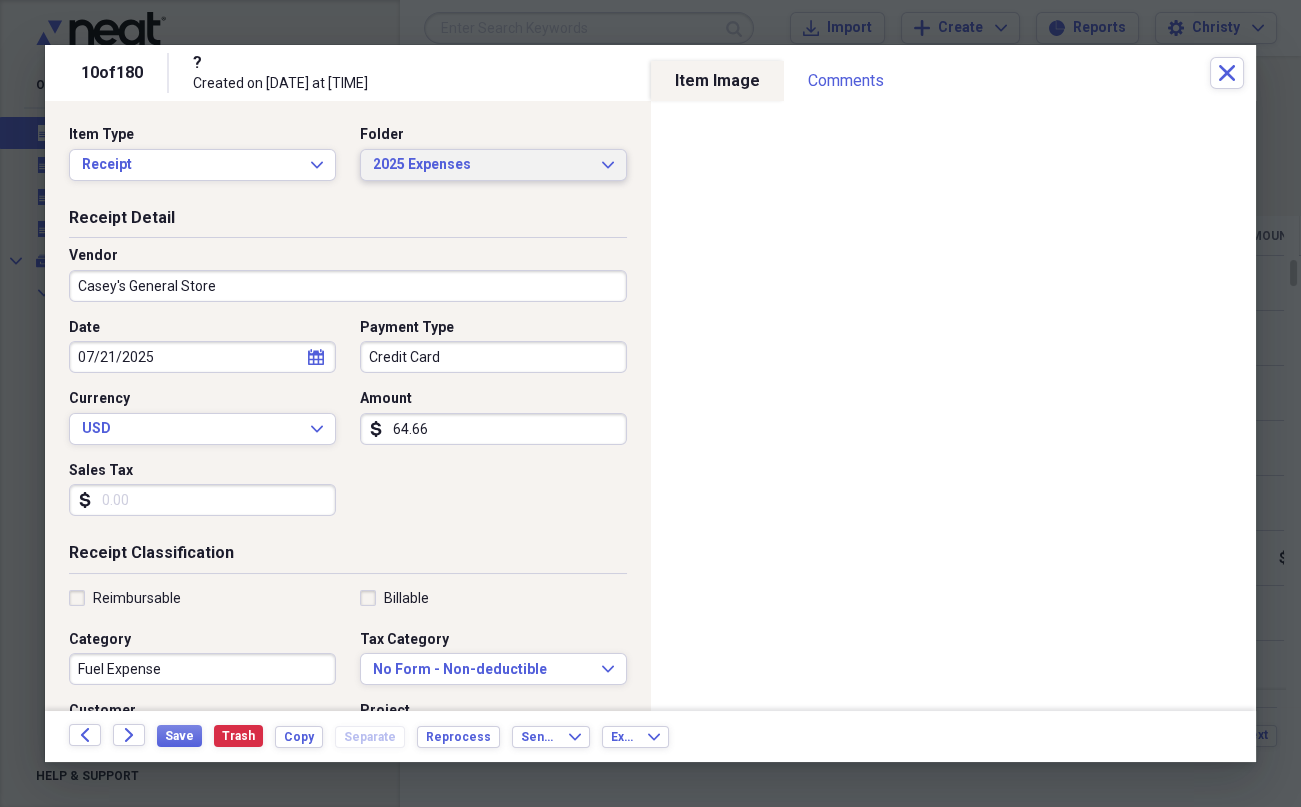 click on "2025 Expenses" at bounding box center (481, 165) 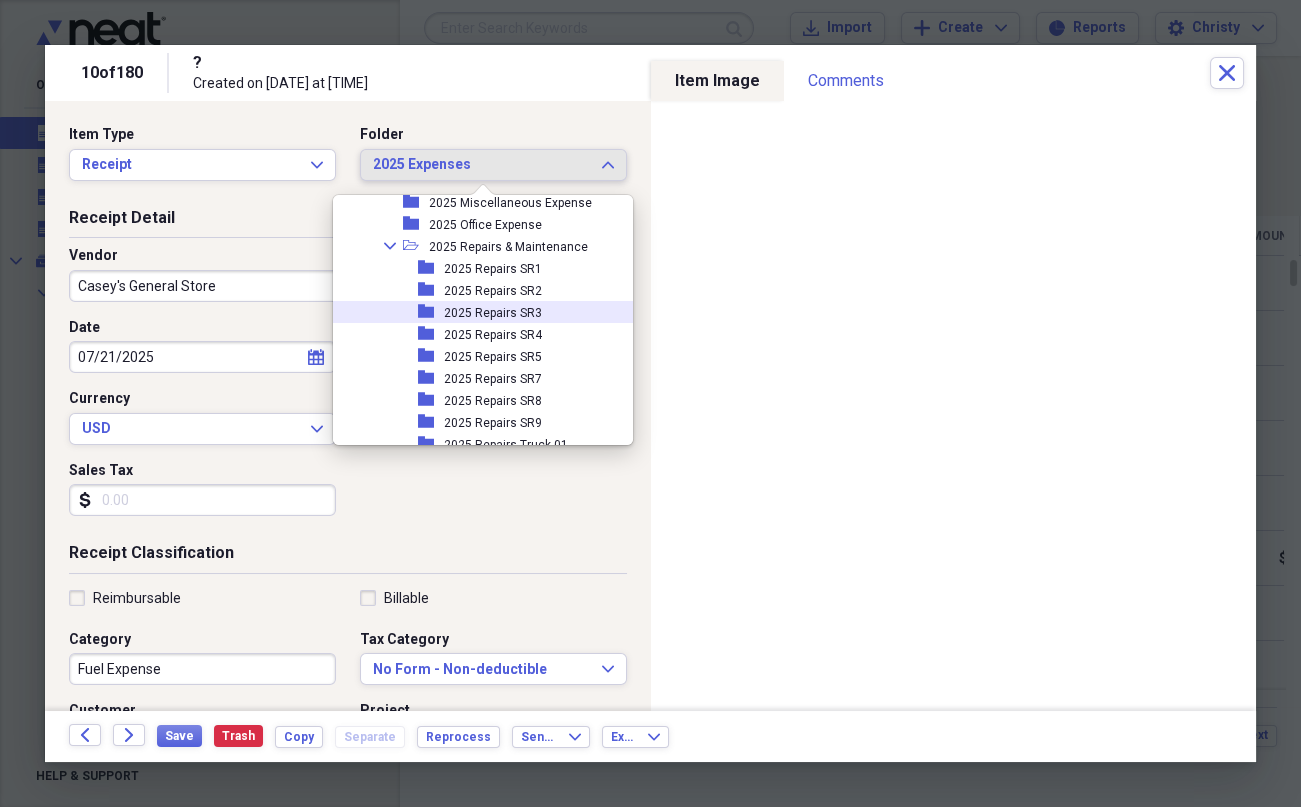scroll, scrollTop: 101, scrollLeft: 0, axis: vertical 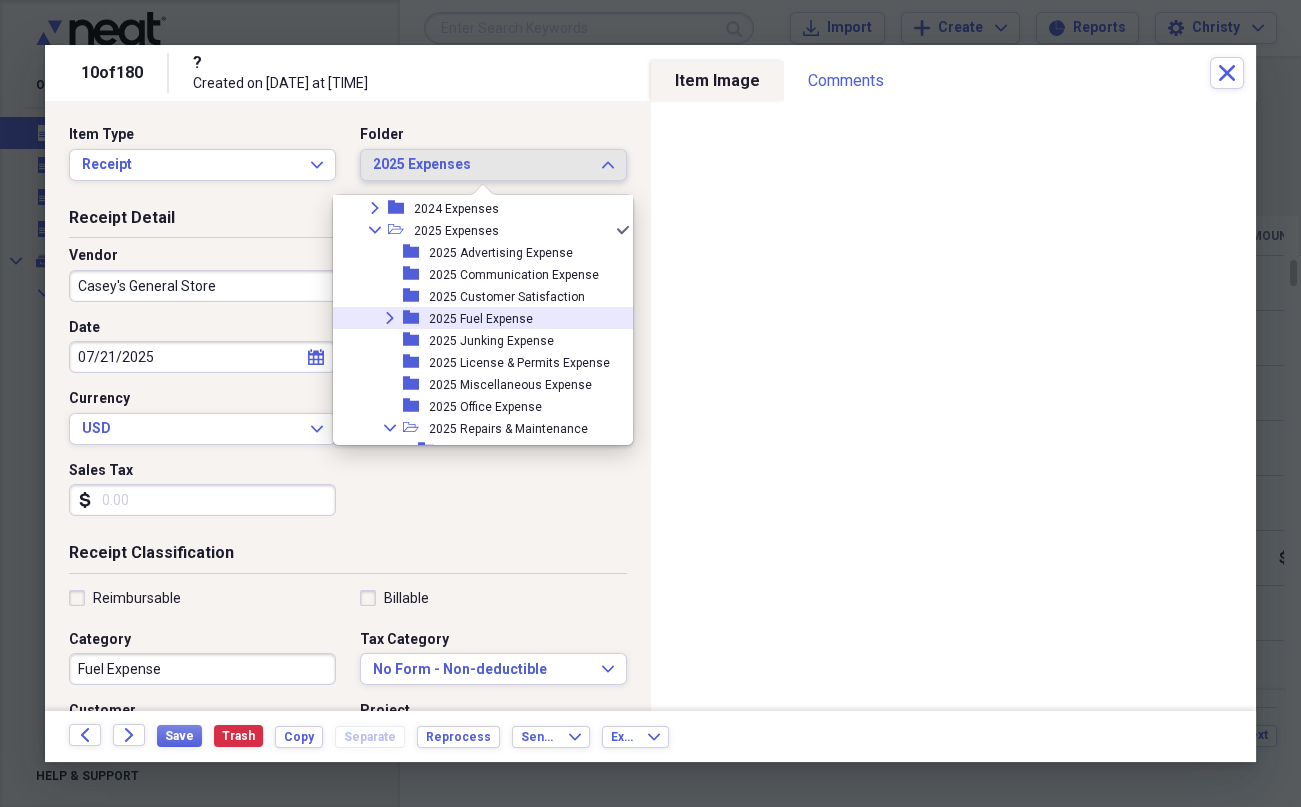 click on "Expand" 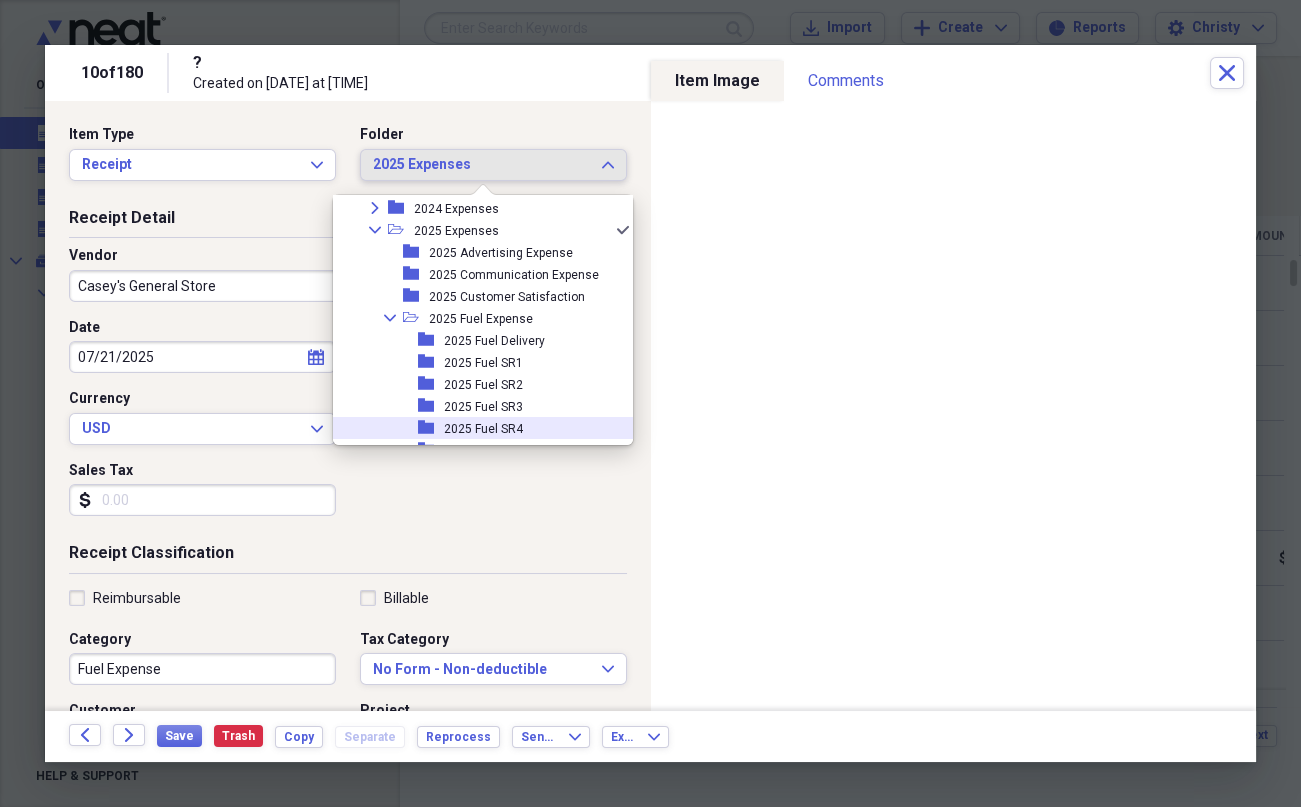 click on "2025 Fuel SR4" at bounding box center (483, 429) 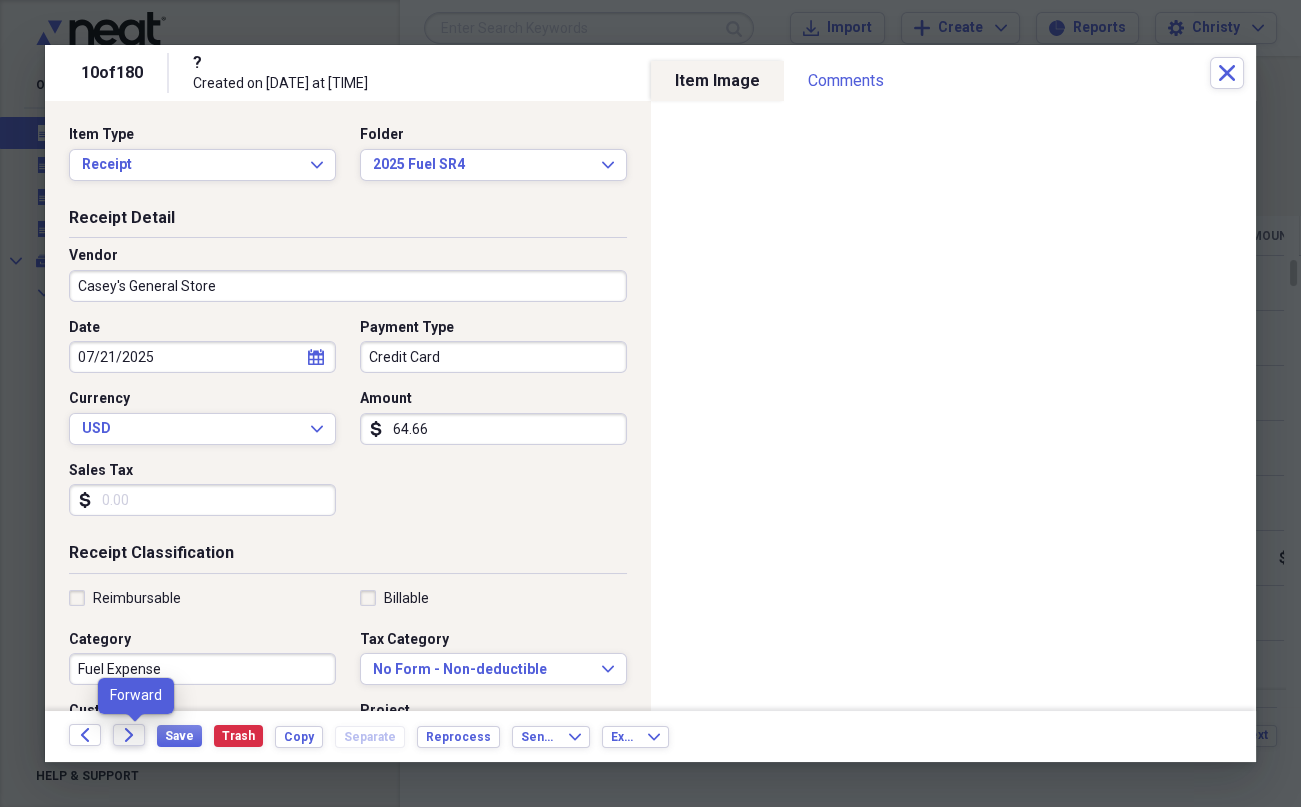 click on "Forward" at bounding box center [129, 735] 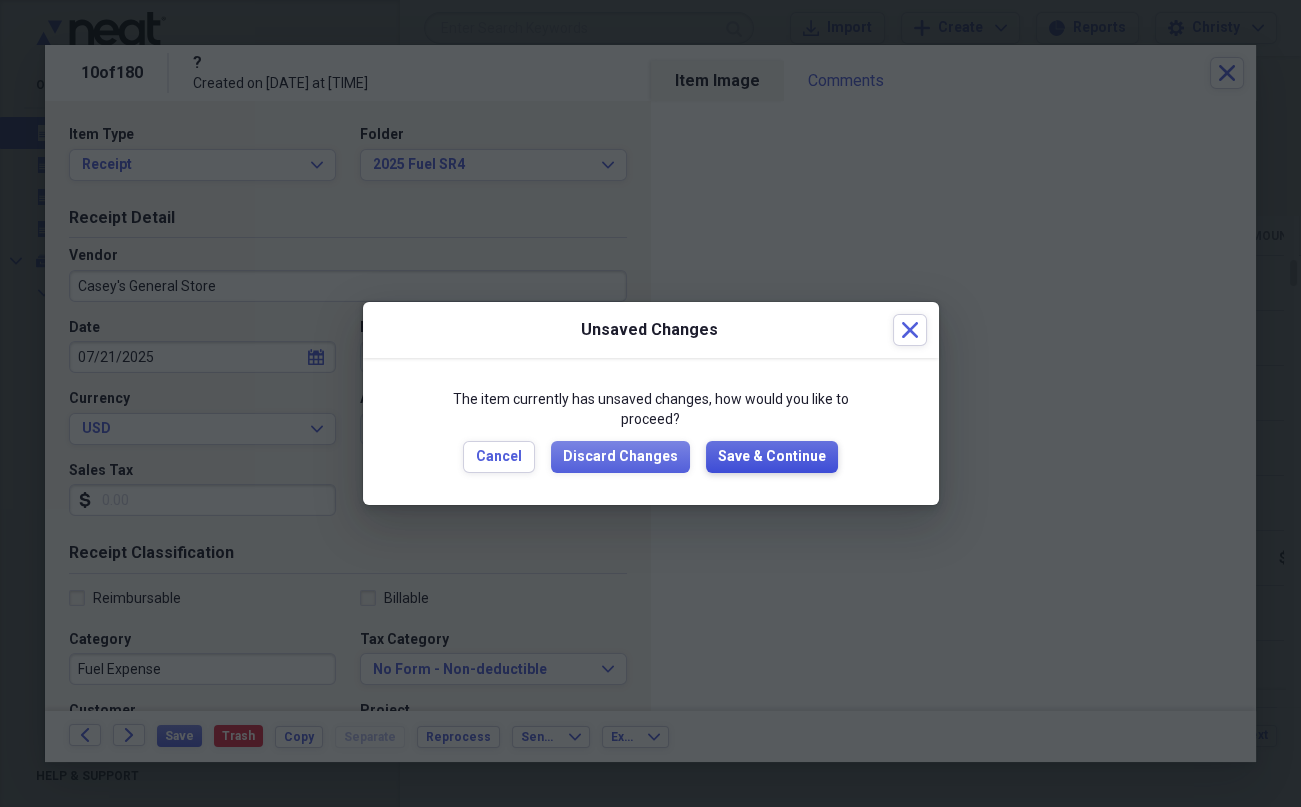 click on "Save & Continue" at bounding box center [772, 457] 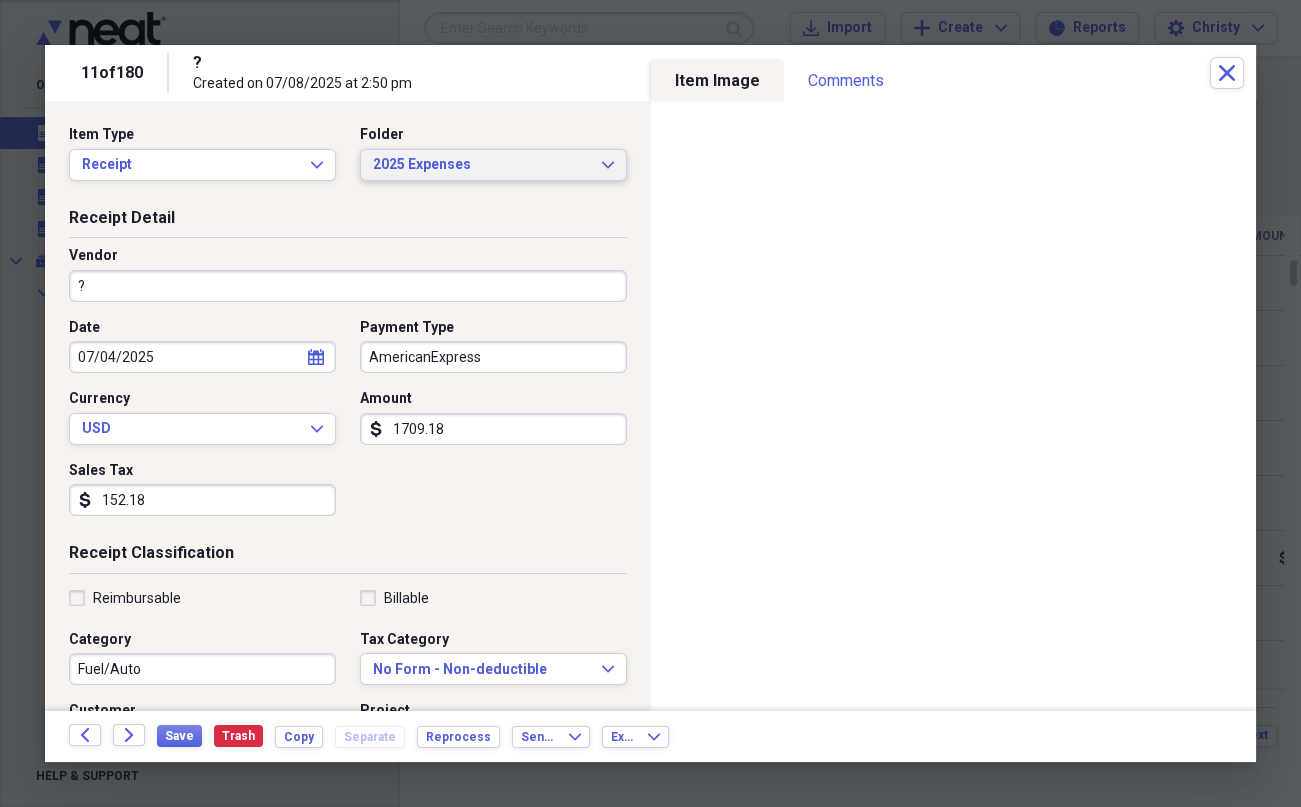 click on "2025 Expenses" at bounding box center (481, 165) 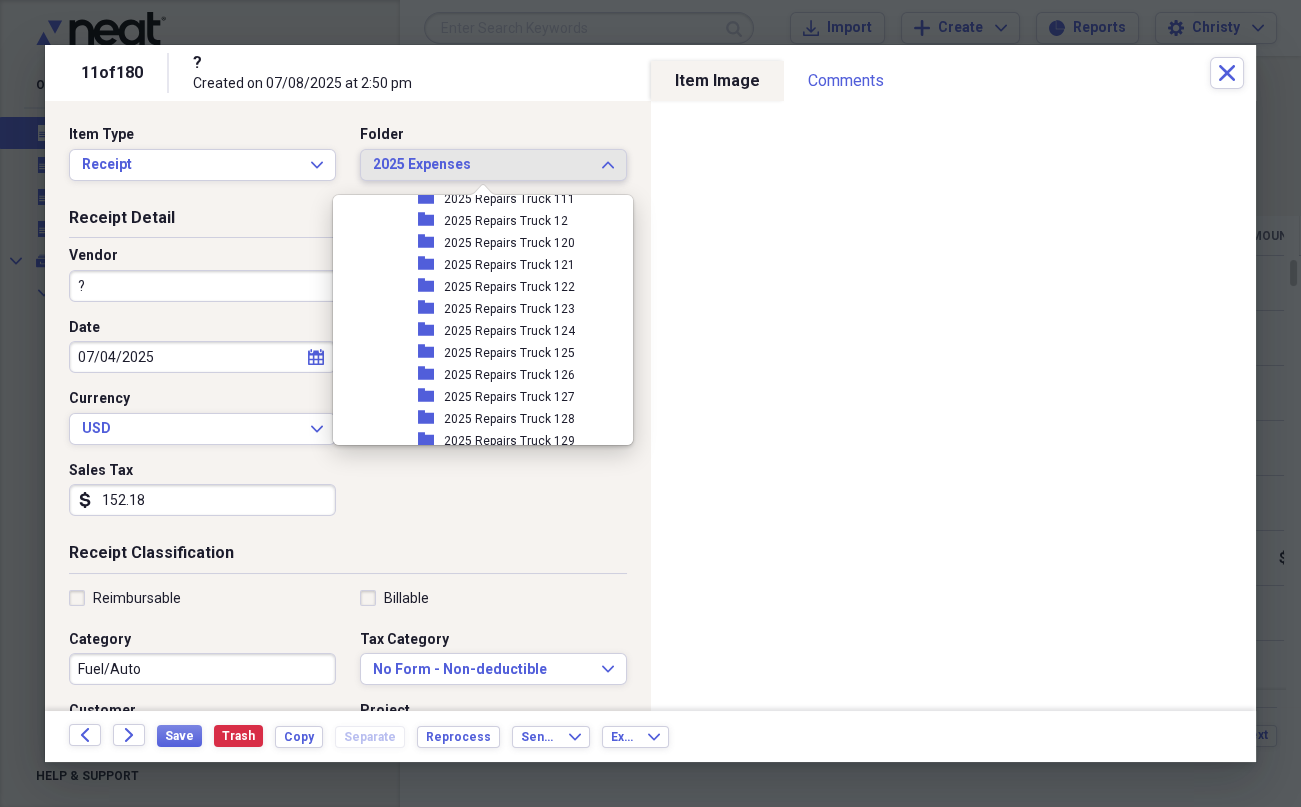 scroll, scrollTop: 2192, scrollLeft: 0, axis: vertical 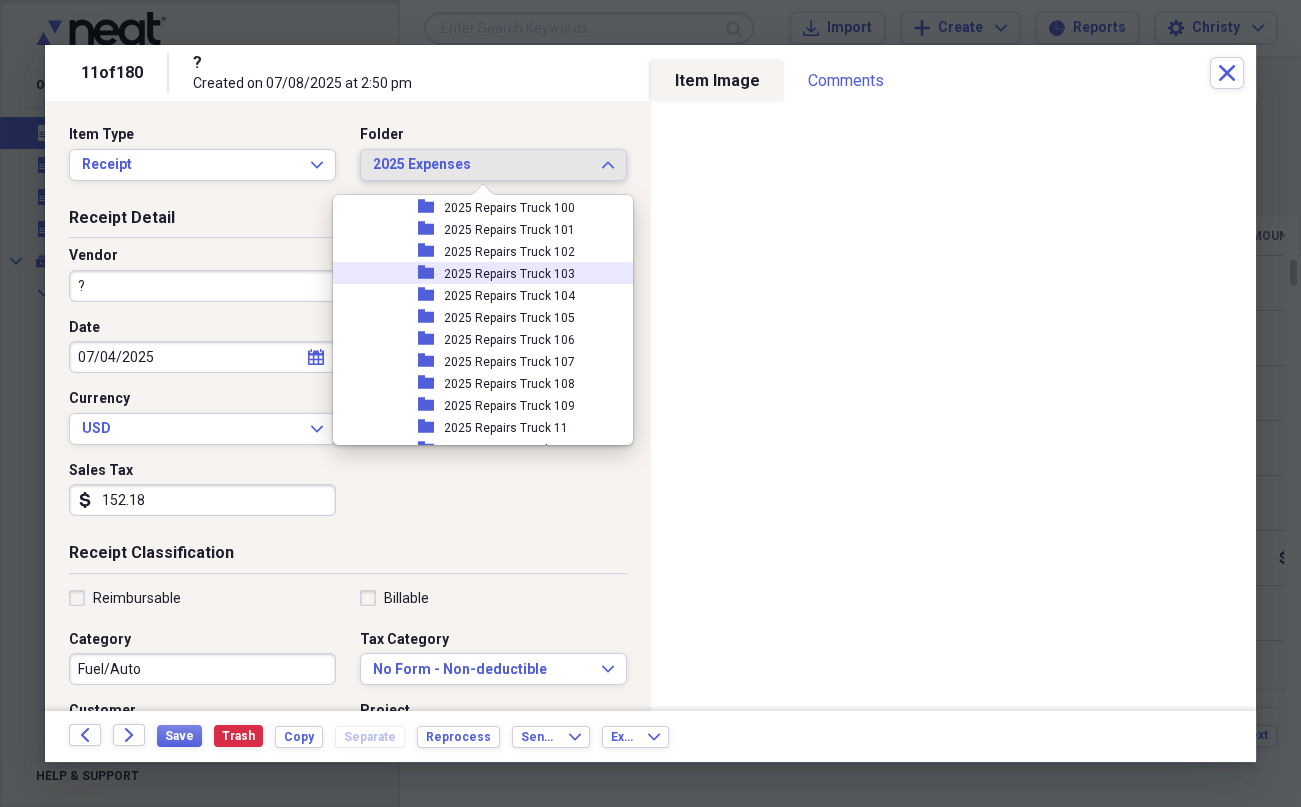 click on "2025 Repairs Truck 103" at bounding box center (509, 274) 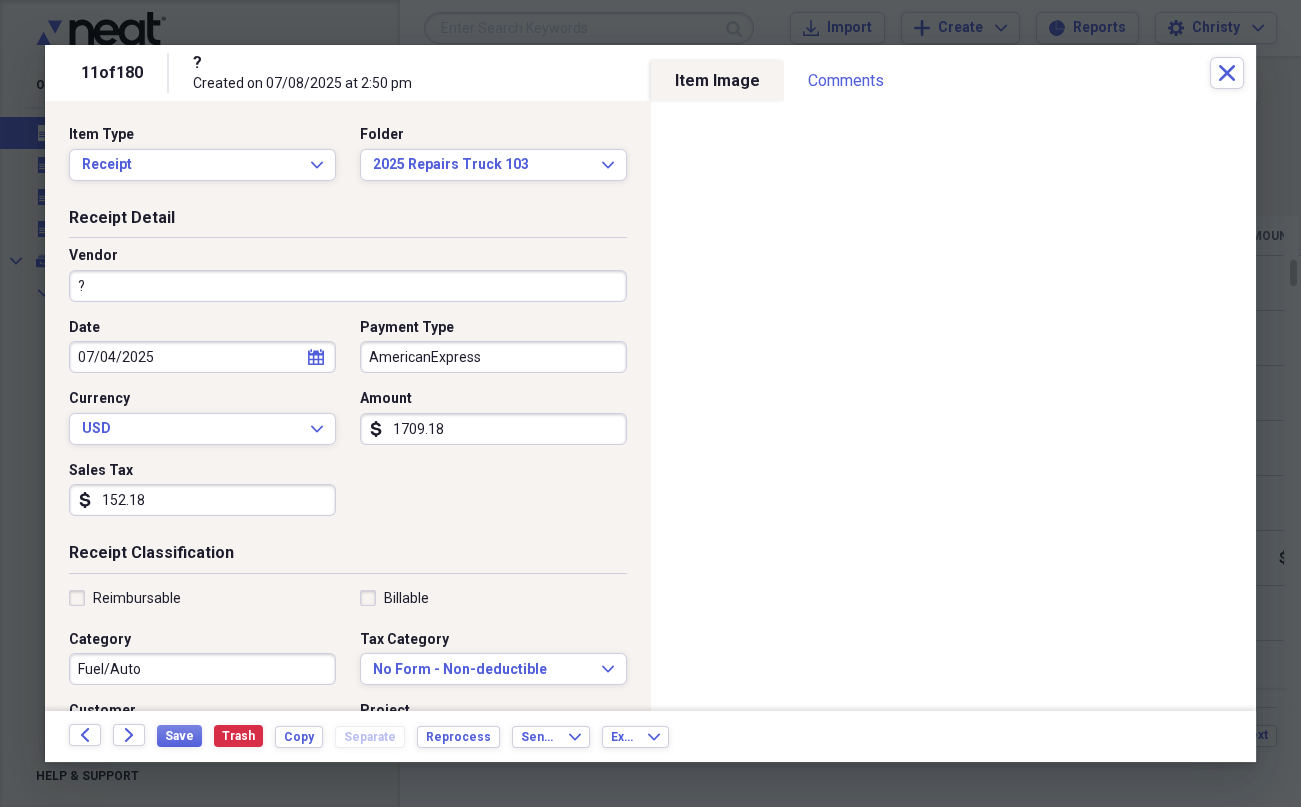 click on "Fuel/Auto" at bounding box center [202, 669] 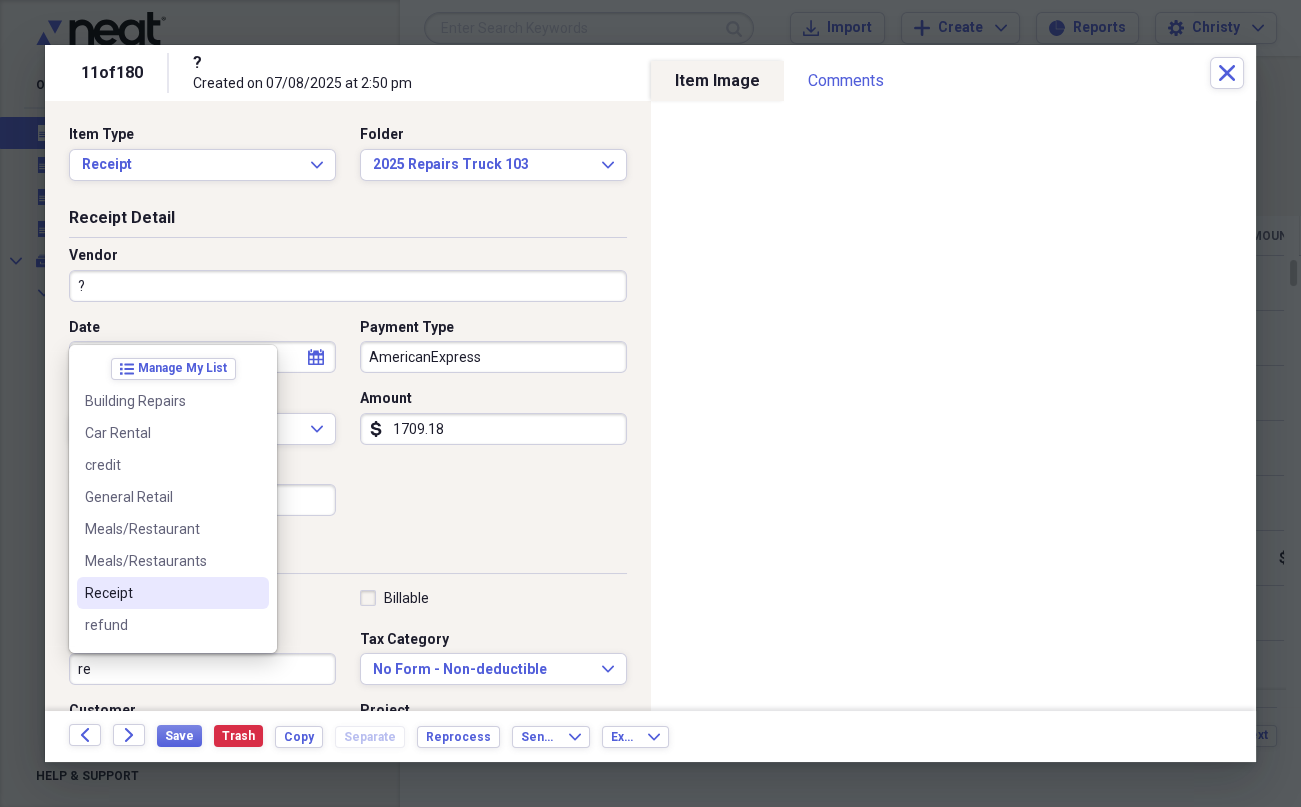 scroll, scrollTop: 90, scrollLeft: 0, axis: vertical 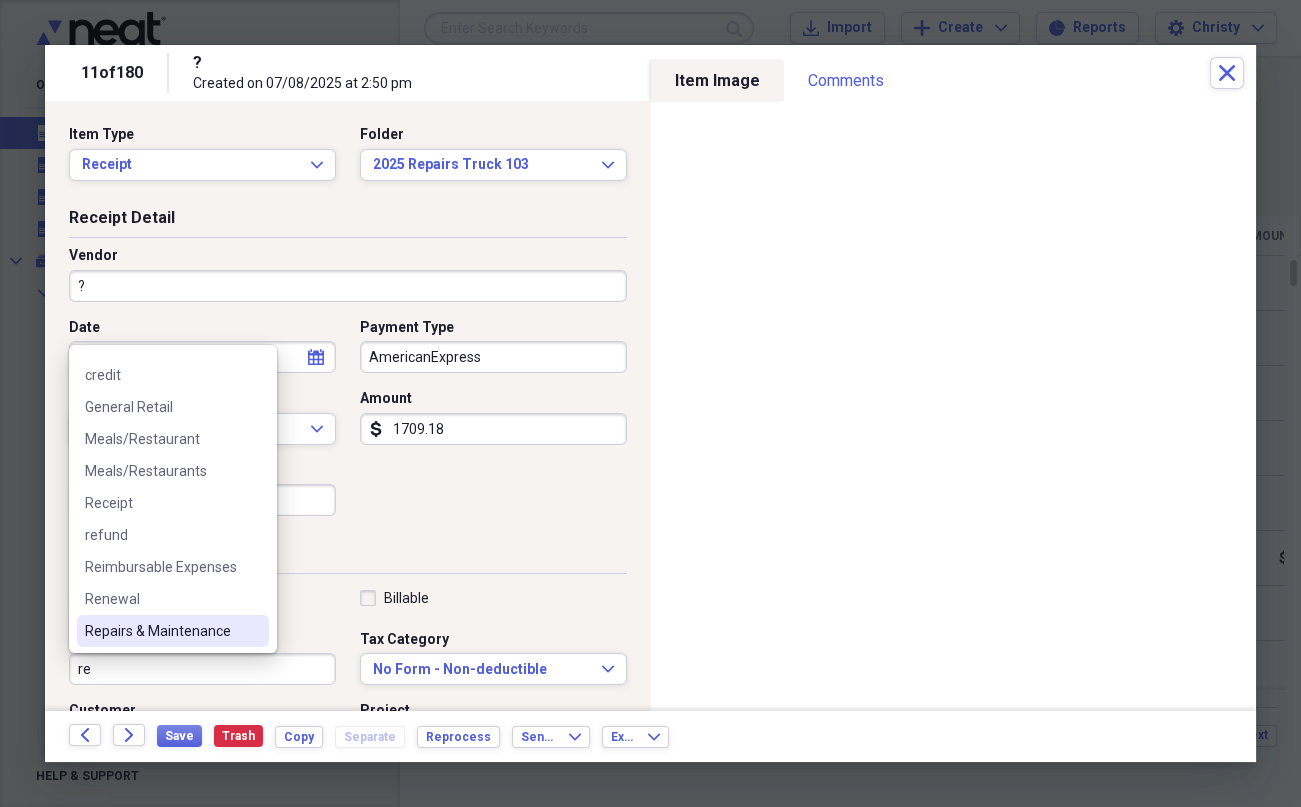click on "Repairs & Maintenance" at bounding box center (161, 631) 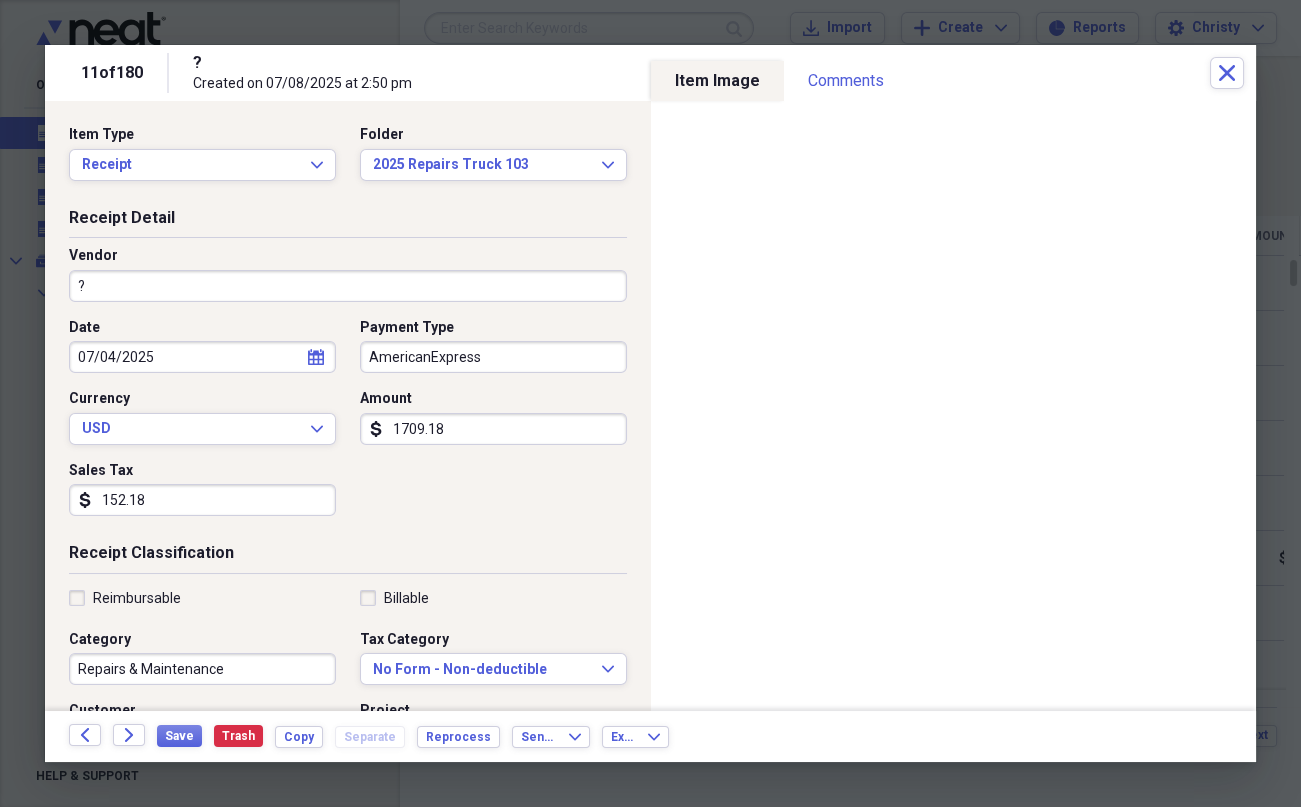 click on "AmericanExpress" at bounding box center (493, 357) 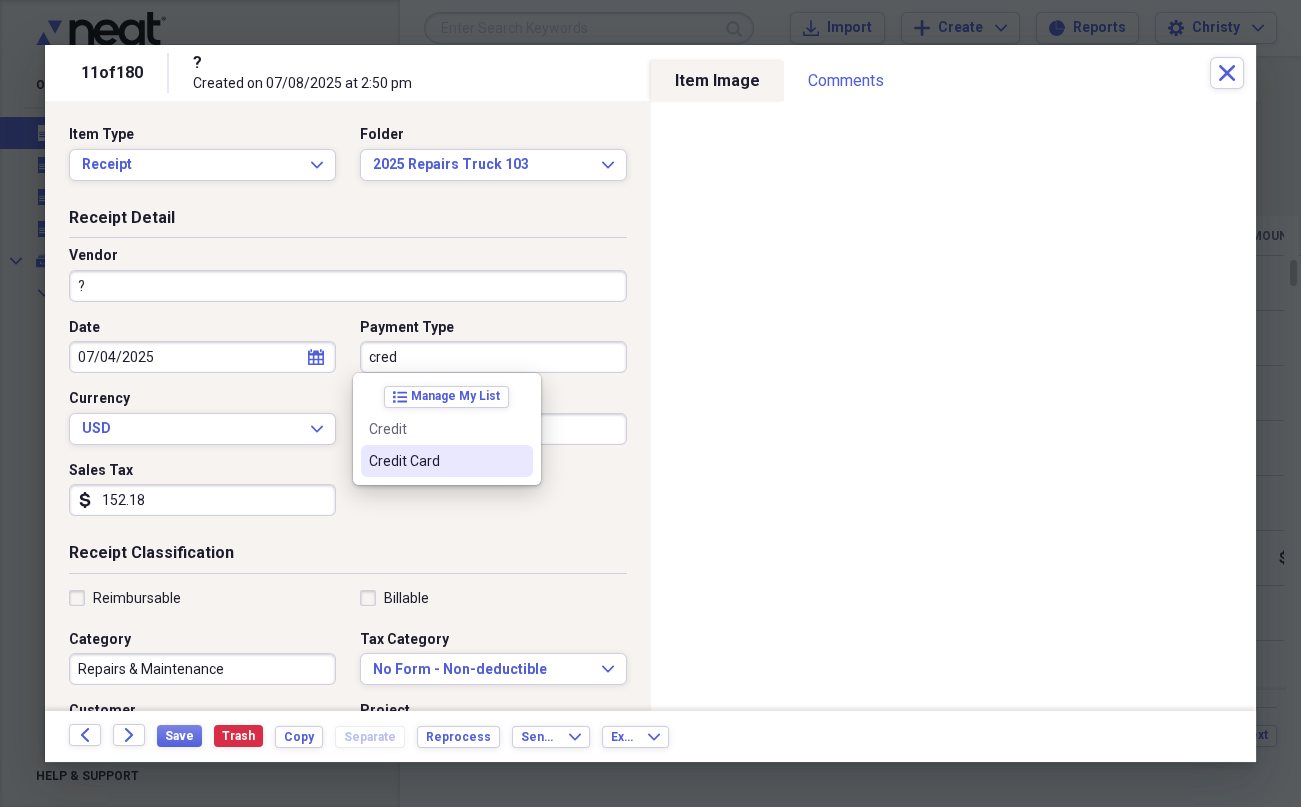 click on "Credit Card" at bounding box center [447, 461] 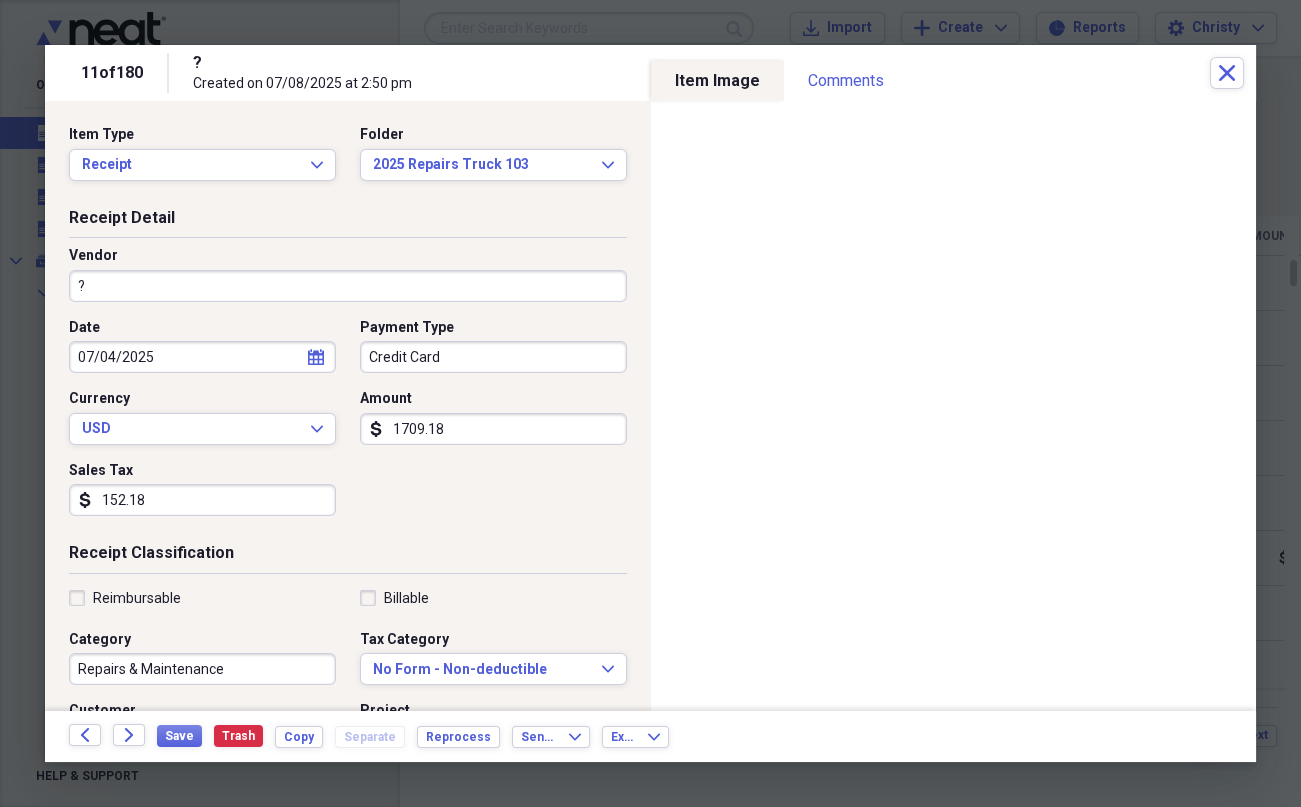 click on "?" at bounding box center (348, 286) 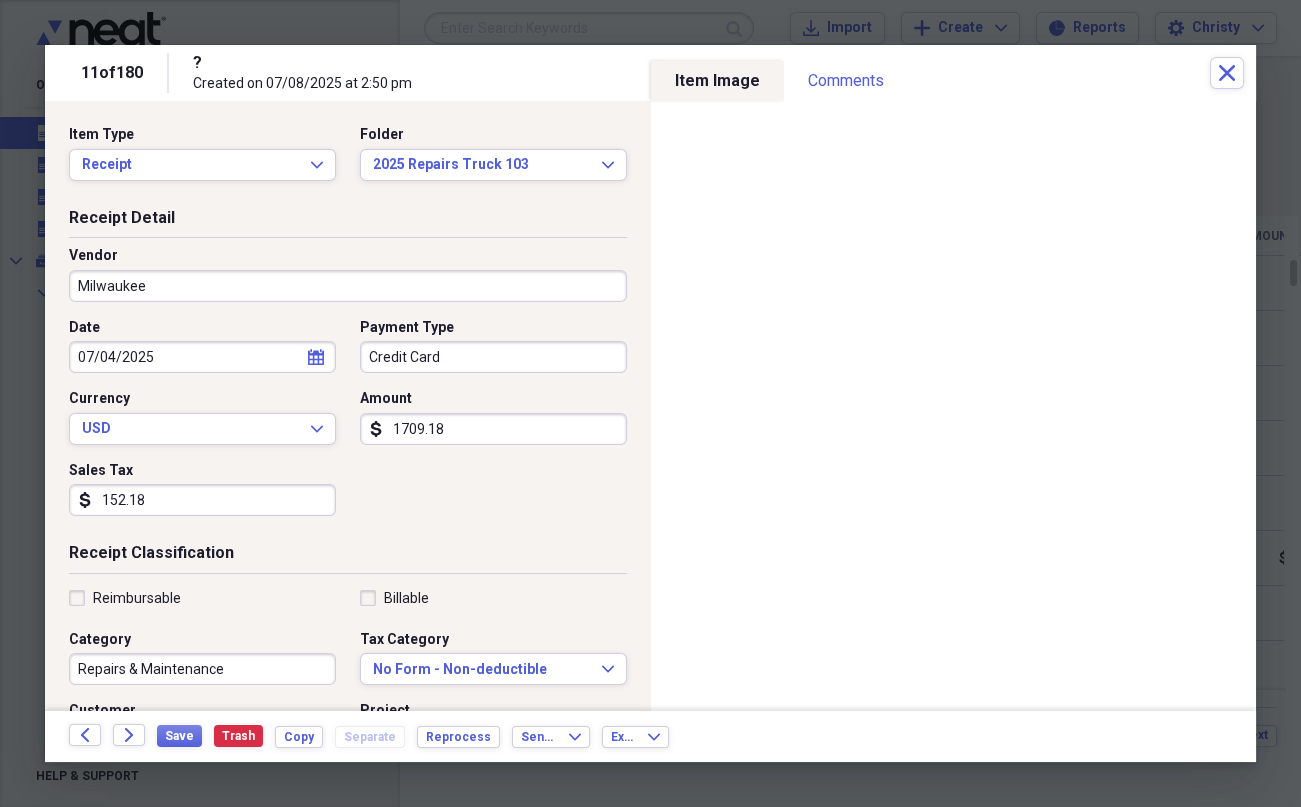 type on "Milwaukee" 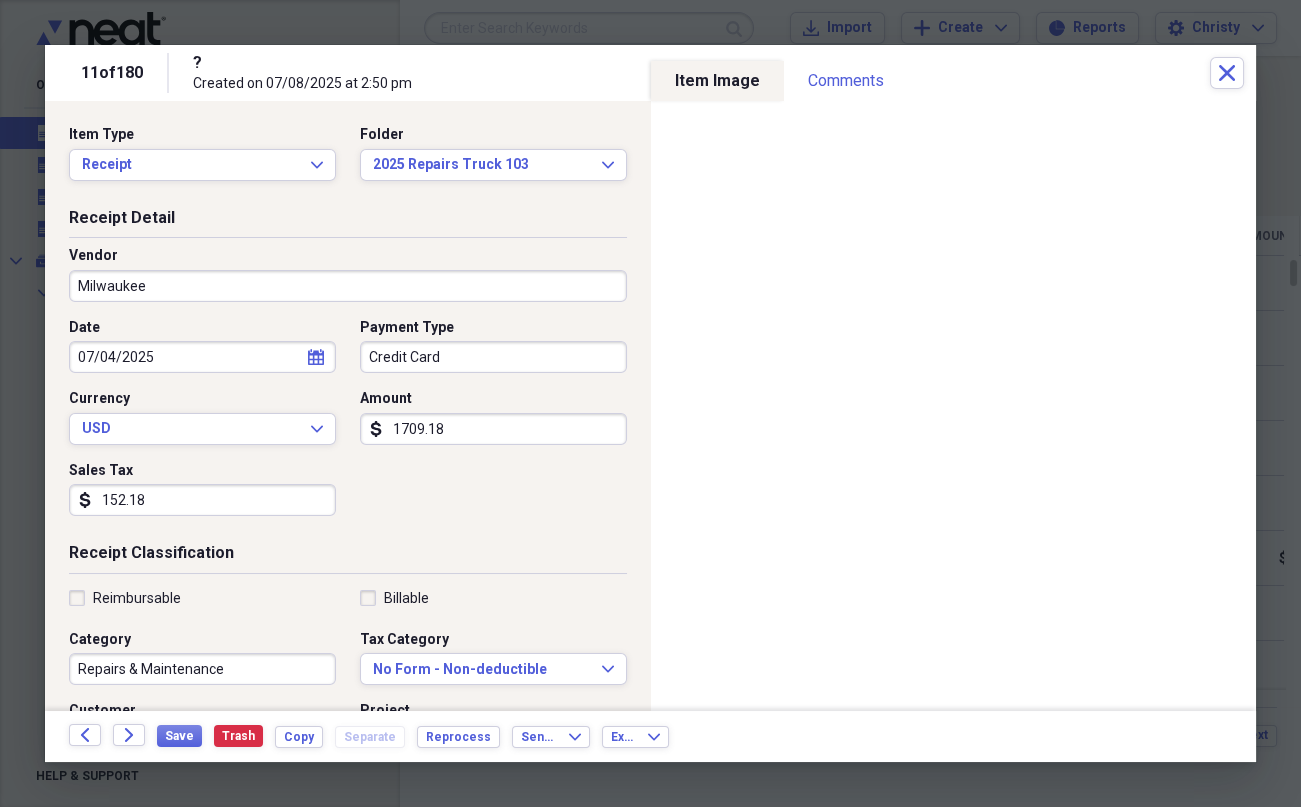 scroll, scrollTop: 410, scrollLeft: 0, axis: vertical 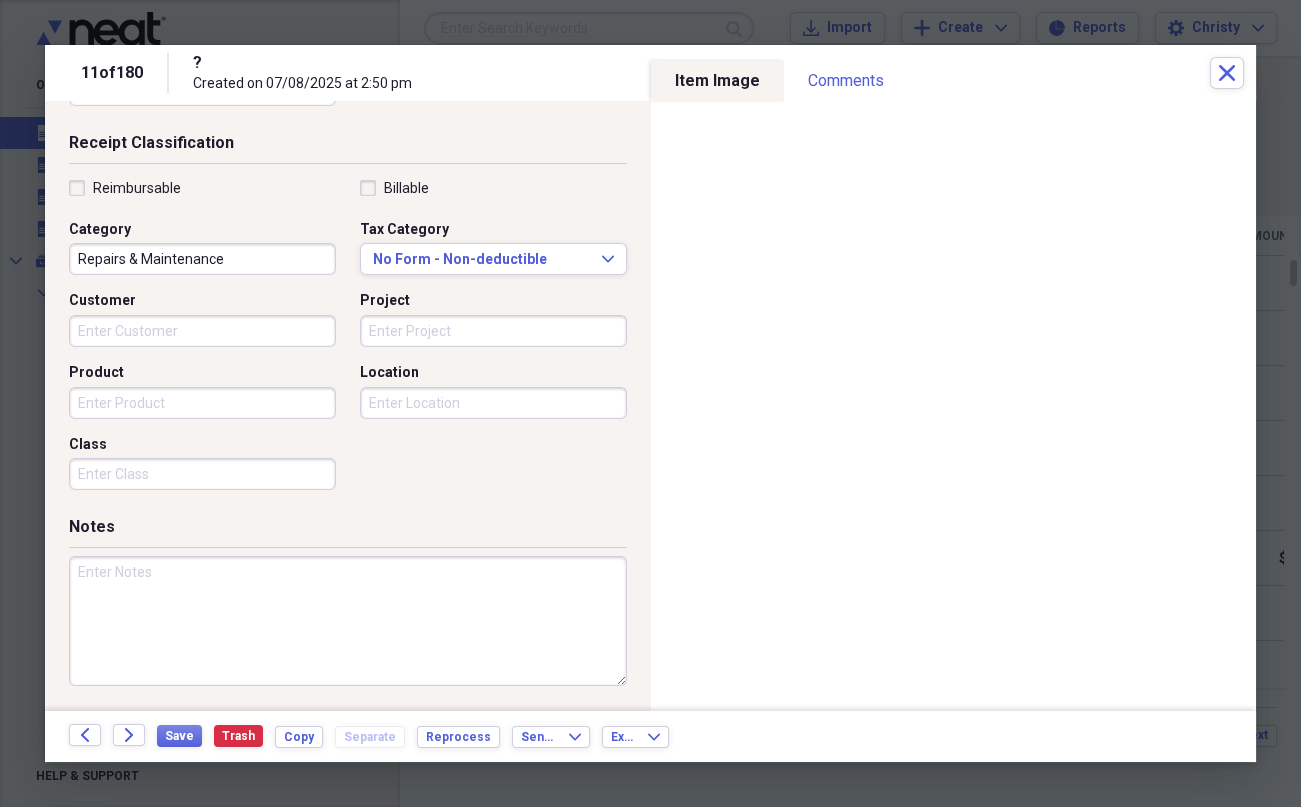 click at bounding box center (348, 621) 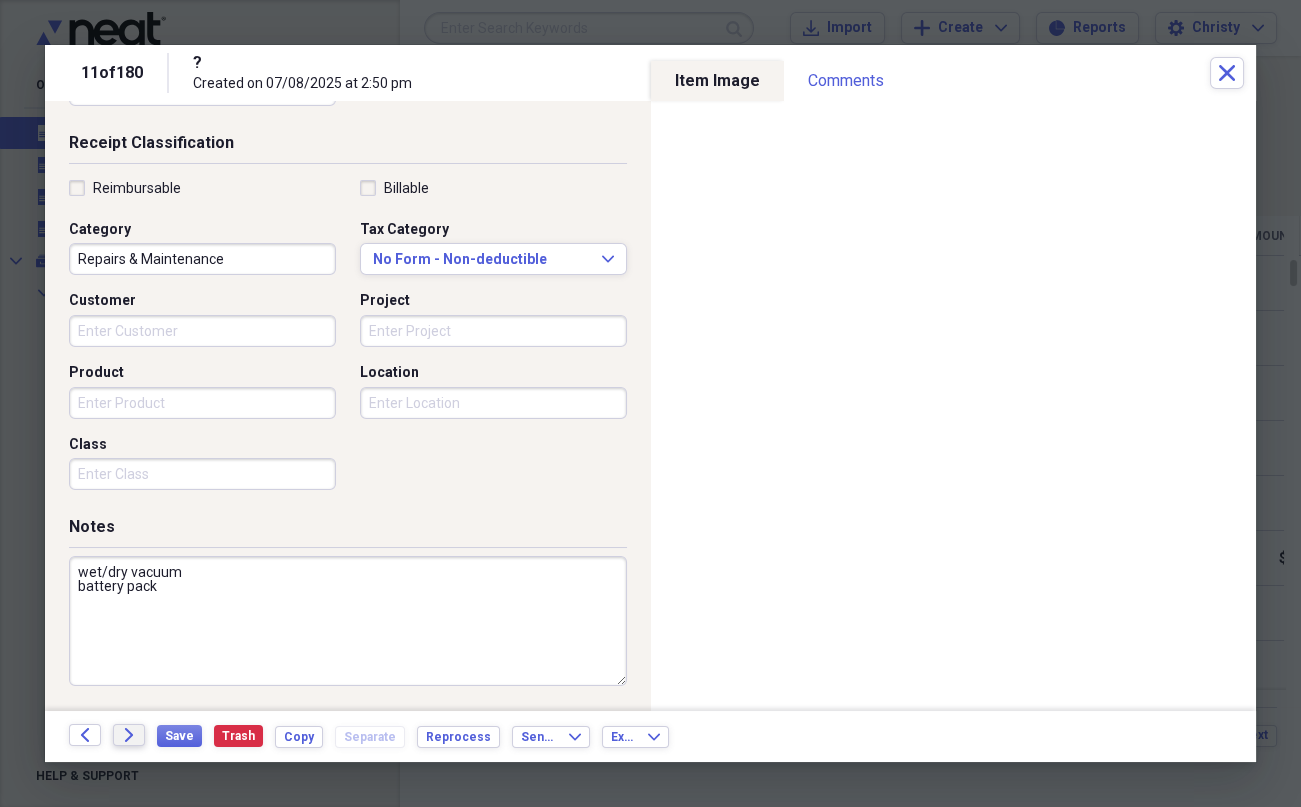 type on "wet/dry vacuum
battery pack" 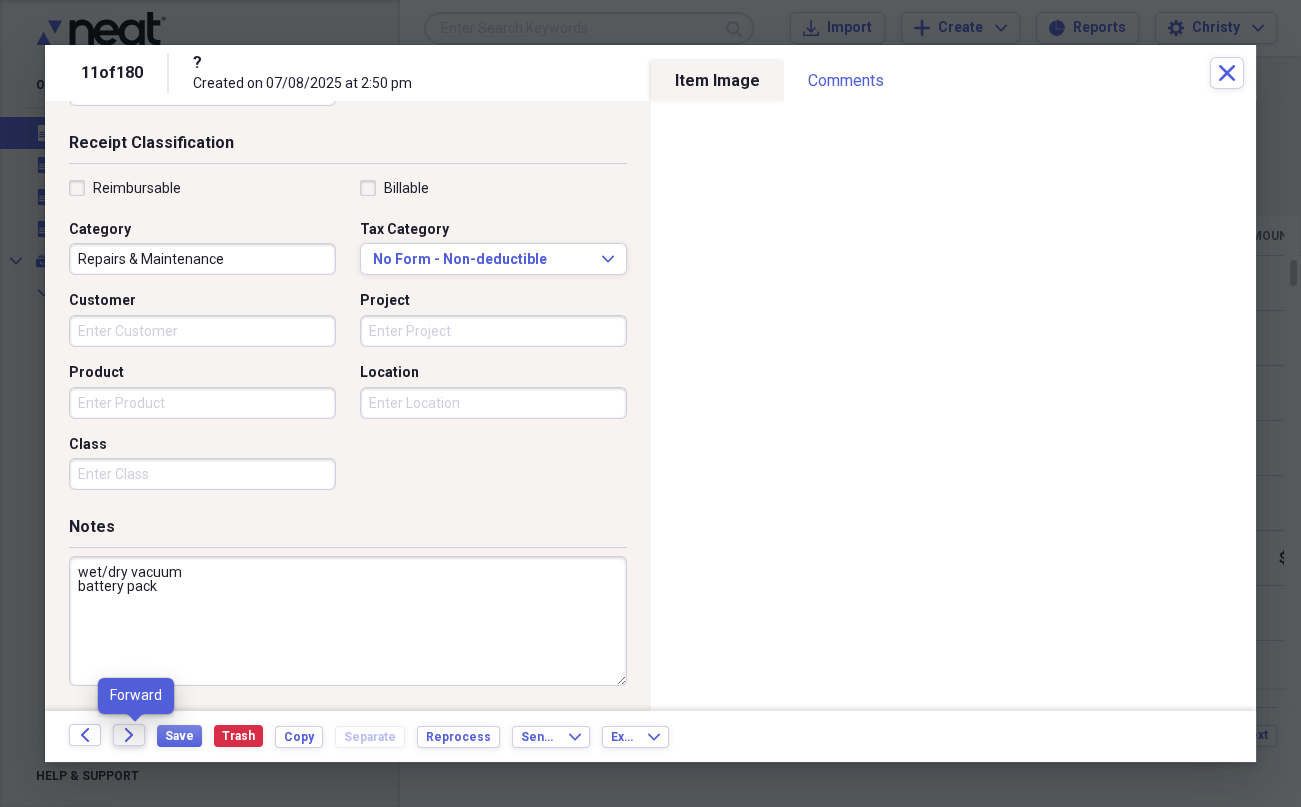 click on "Forward" at bounding box center (129, 735) 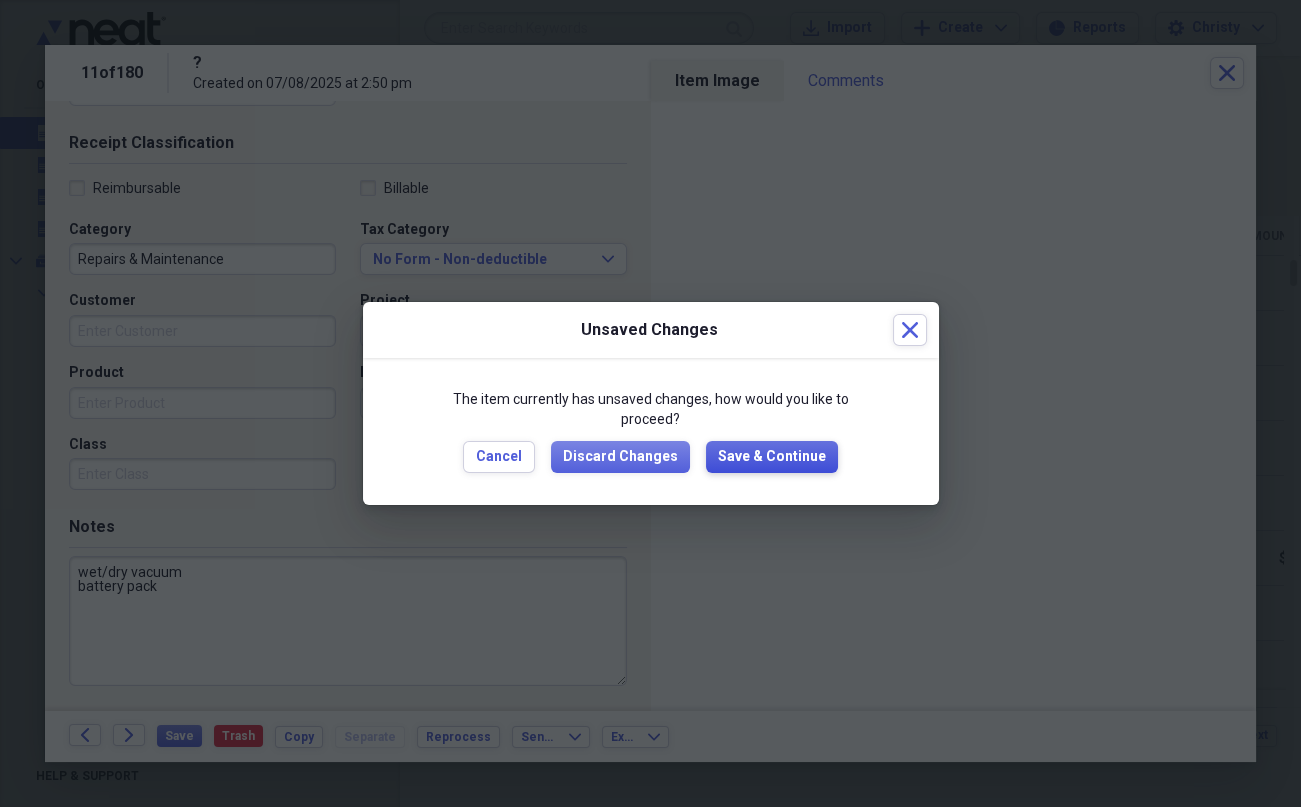 click on "Save & Continue" at bounding box center [772, 457] 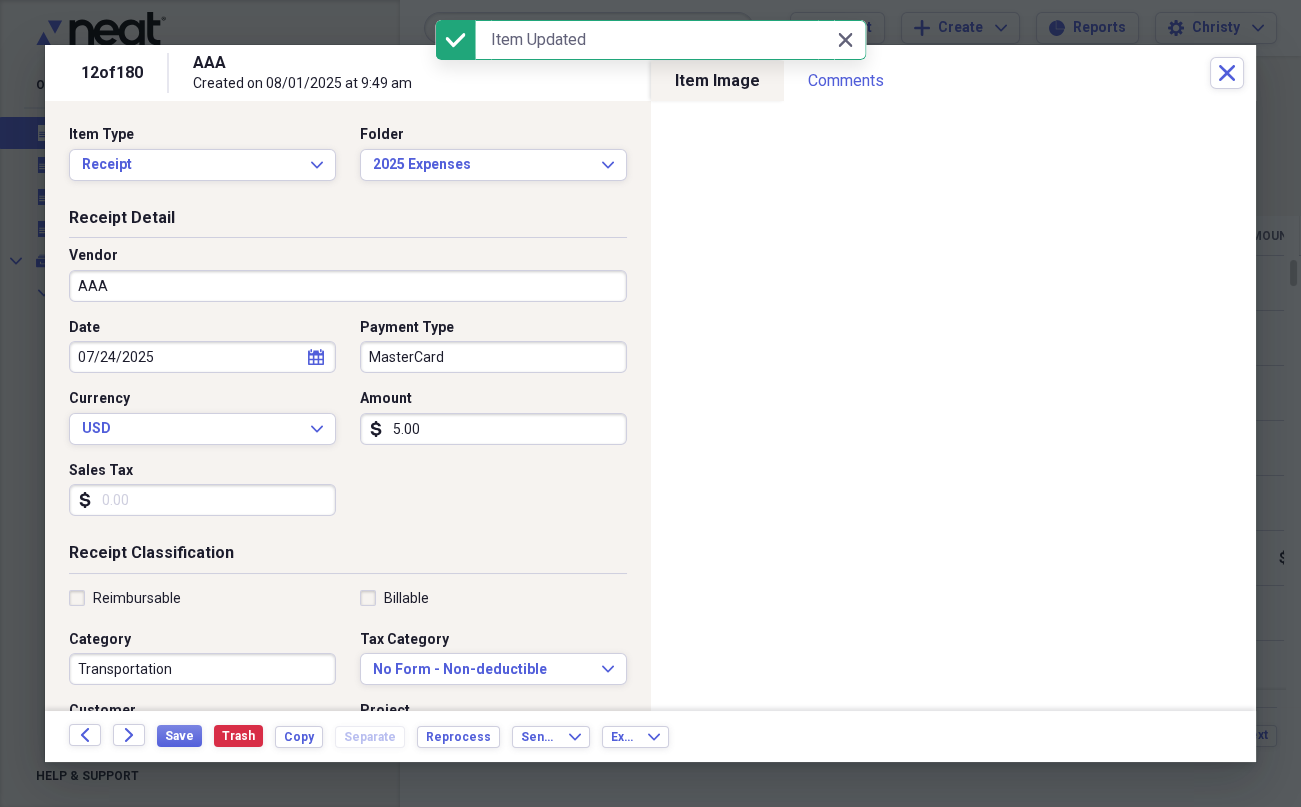 click on "AAA" at bounding box center (348, 286) 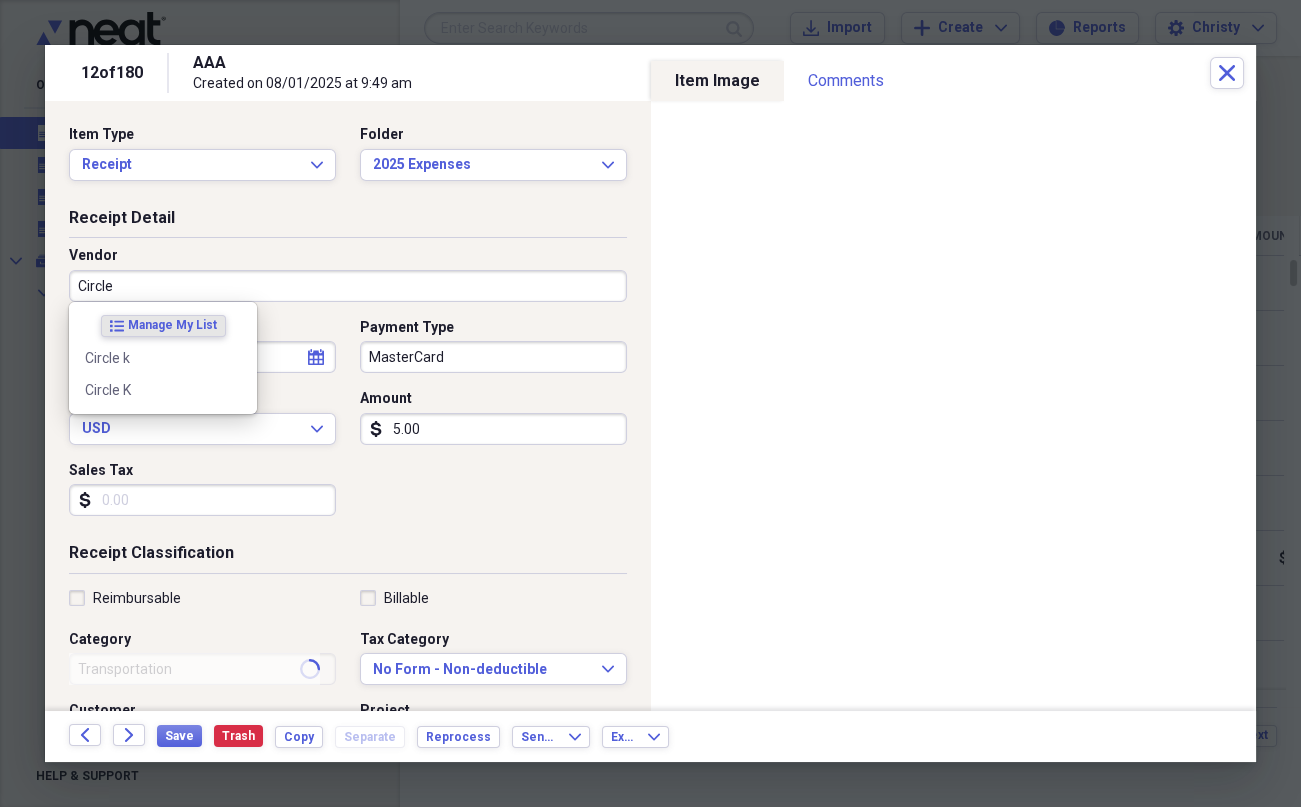 type on "Circle K" 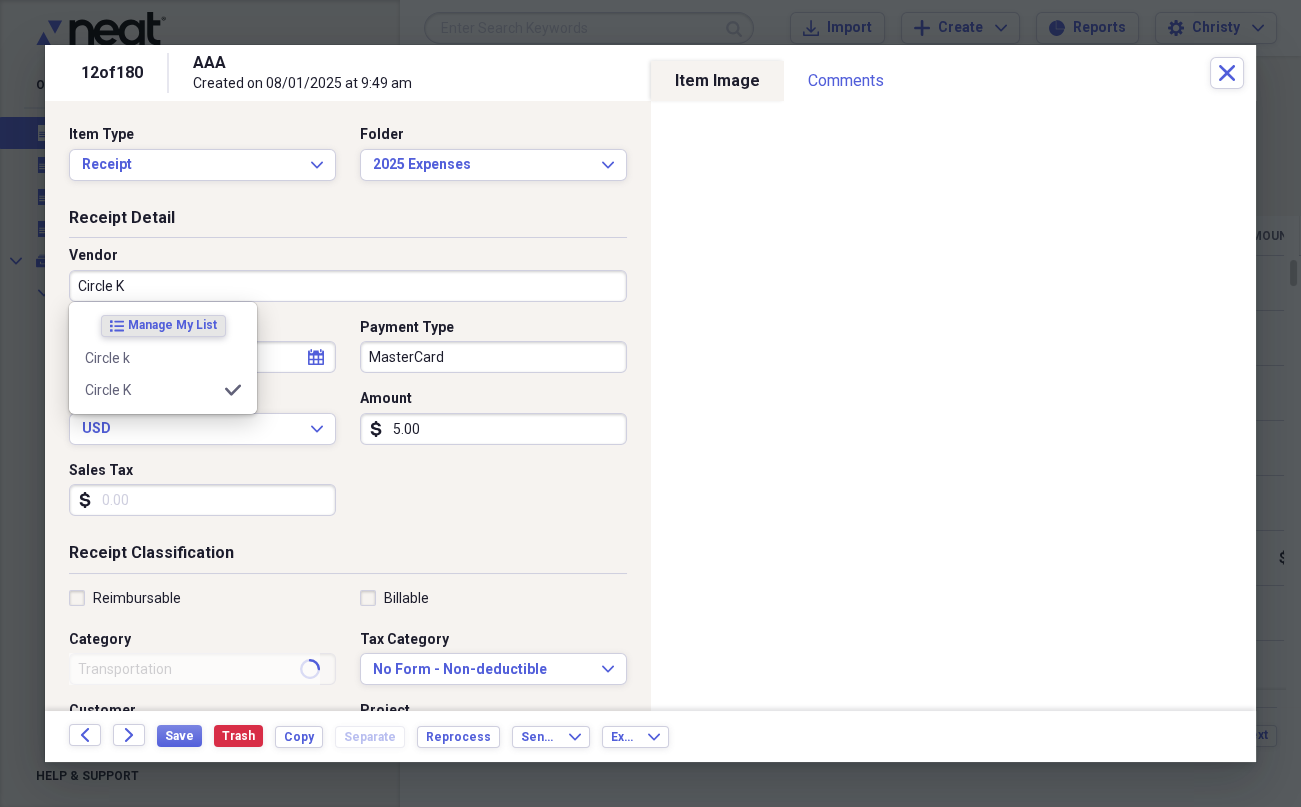 type on "Fuel Expense" 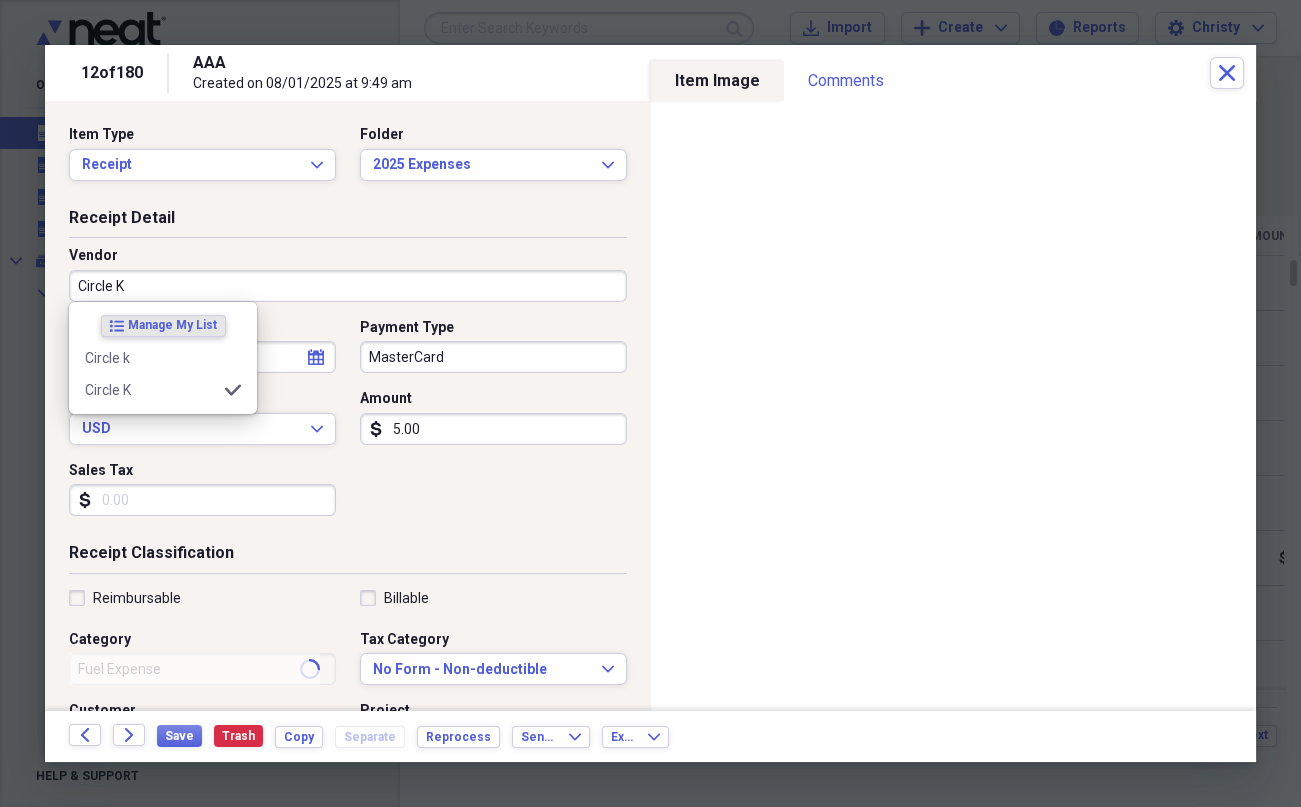 type on "Circle K" 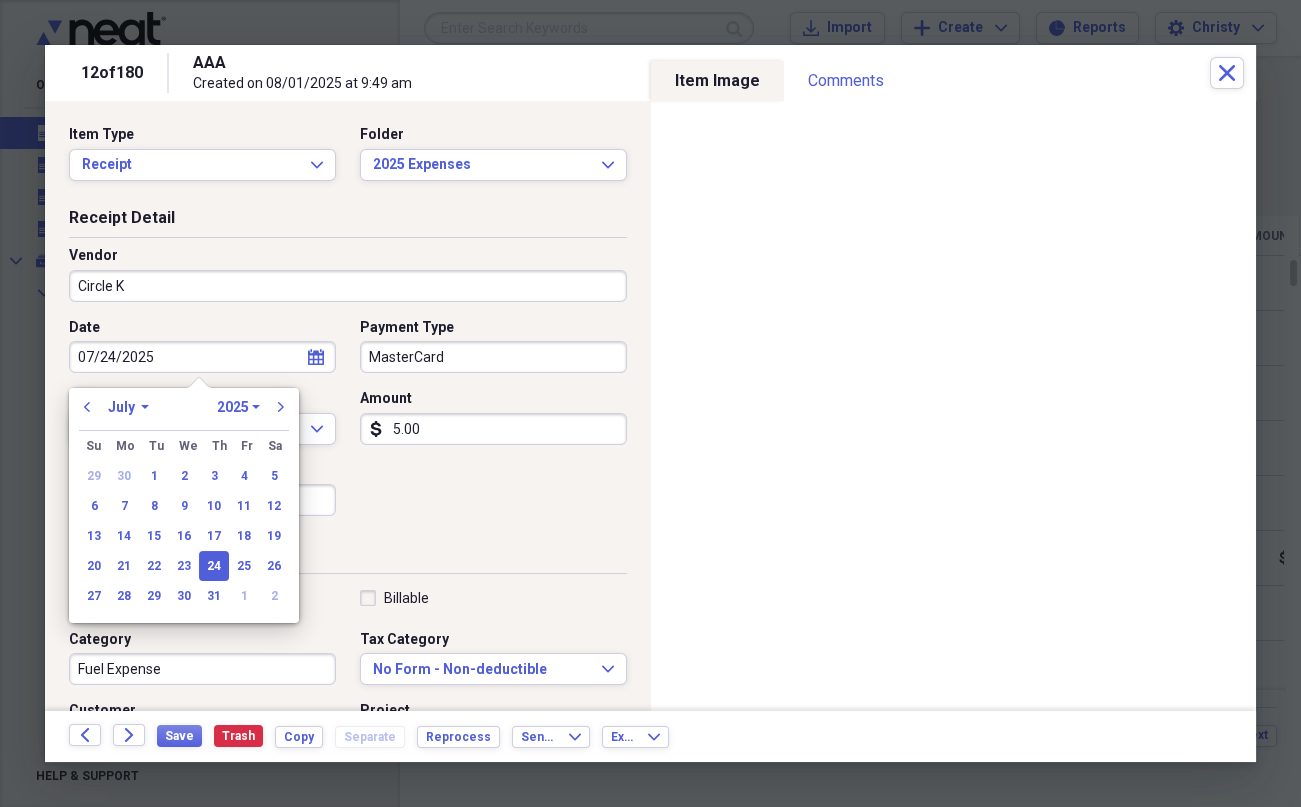 click on "MasterCard" at bounding box center [493, 357] 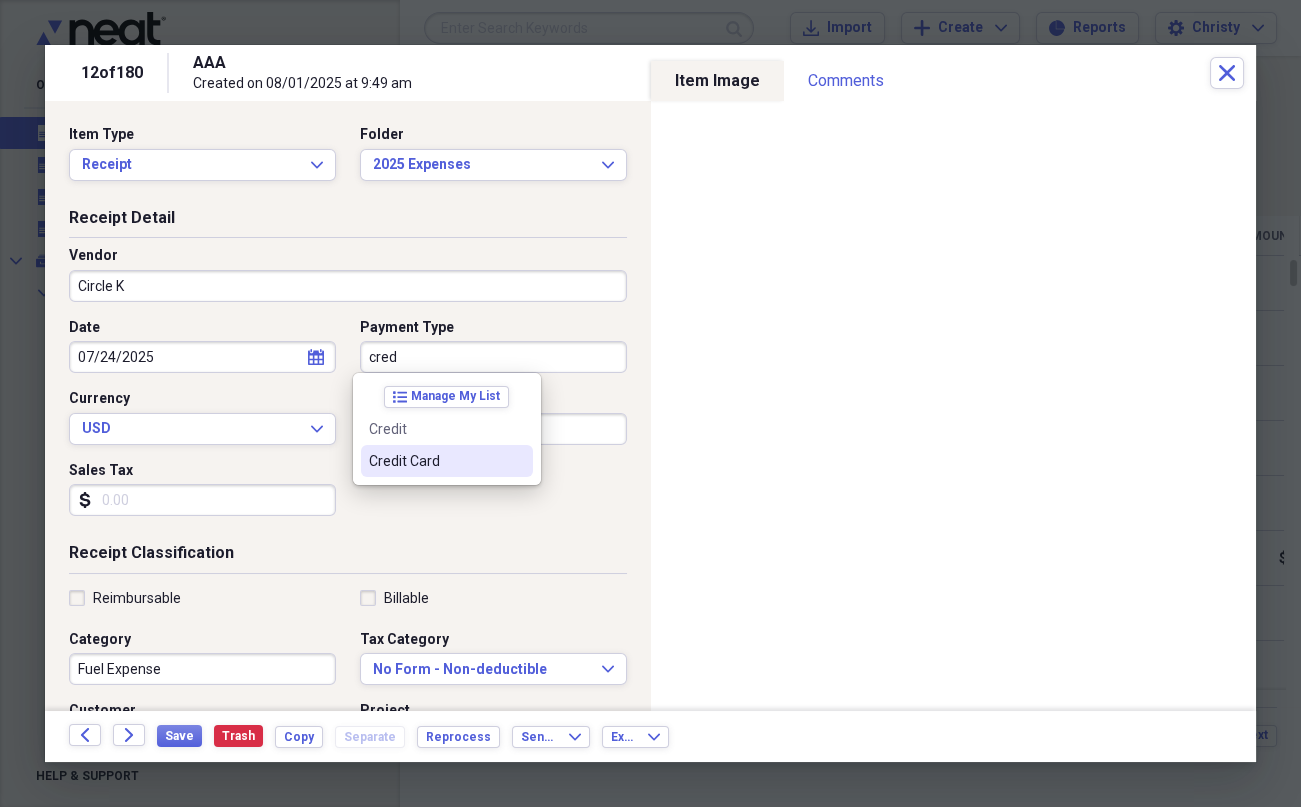 click on "Credit Card" at bounding box center [447, 461] 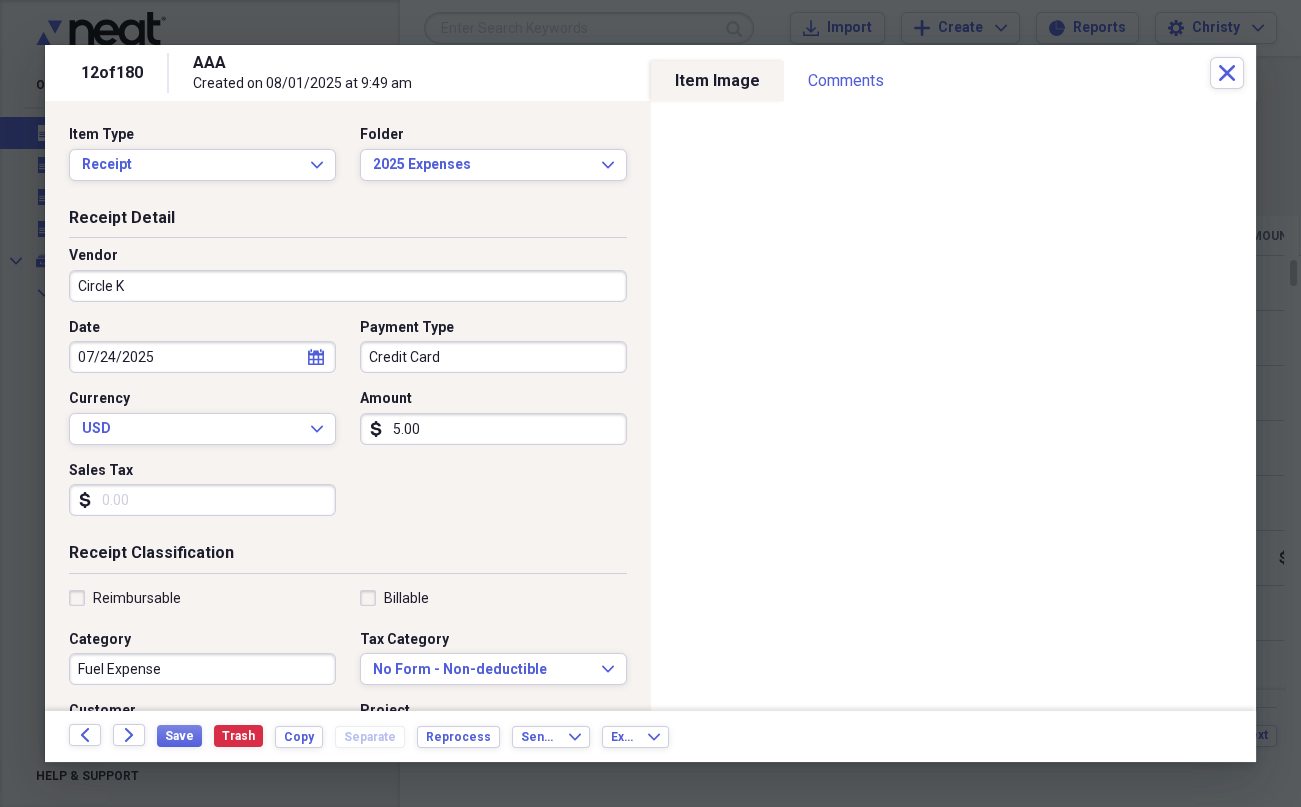 click on "Fuel Expense" at bounding box center (202, 669) 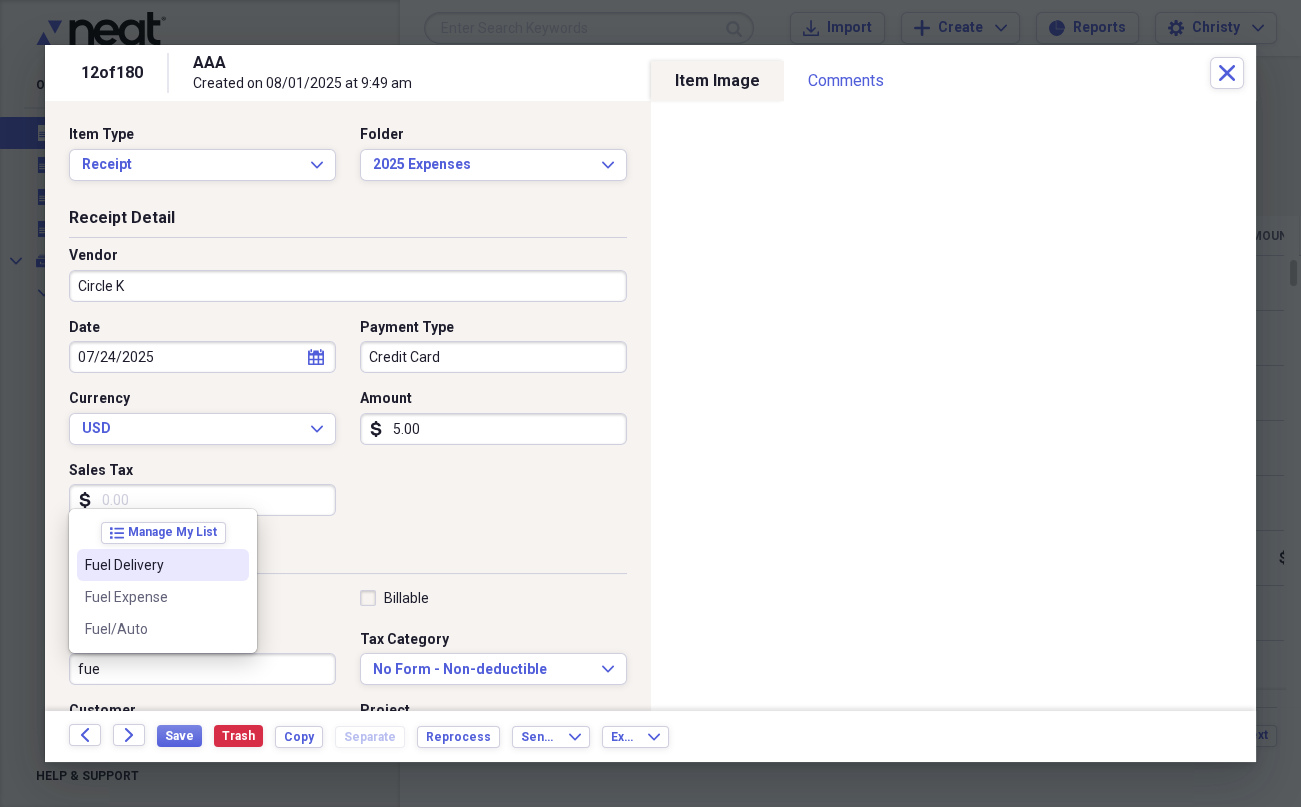 click on "Fuel Delivery" at bounding box center [151, 565] 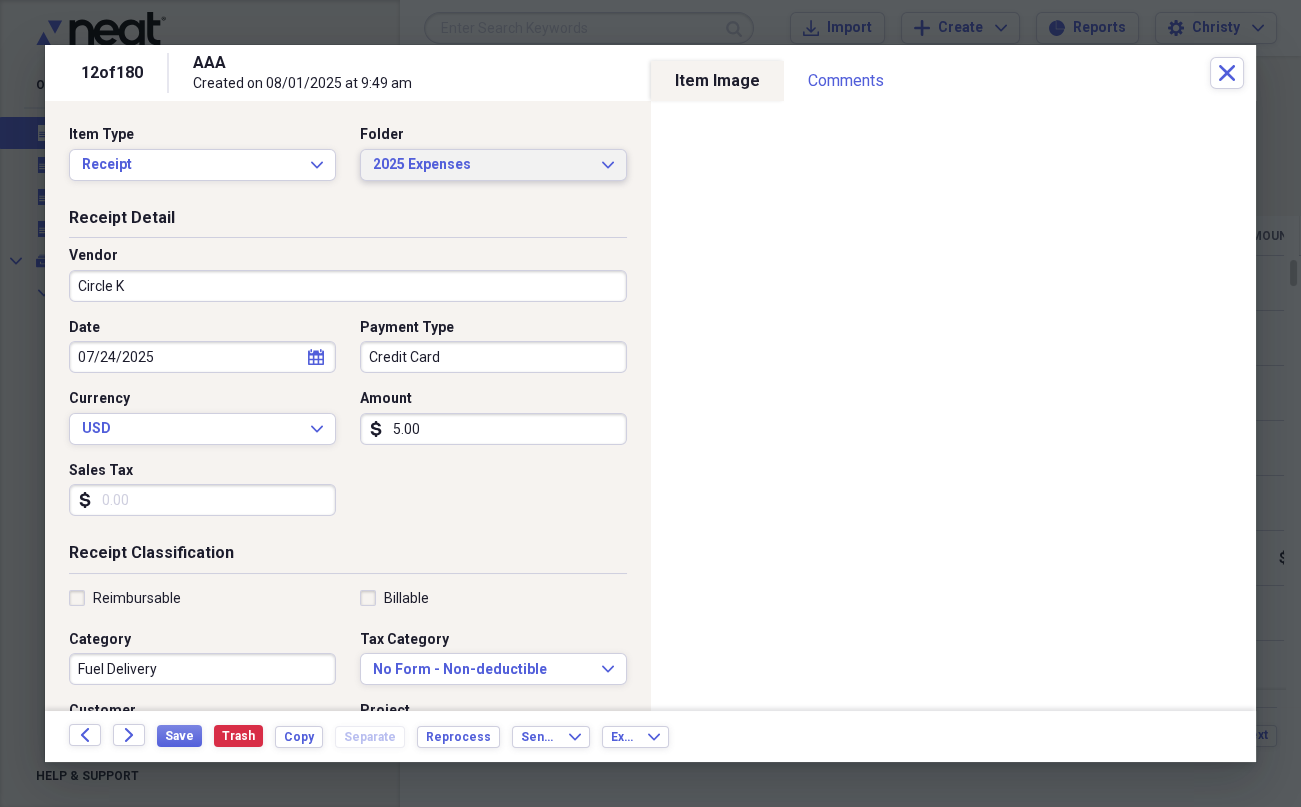 click on "2025 Expenses" at bounding box center (481, 165) 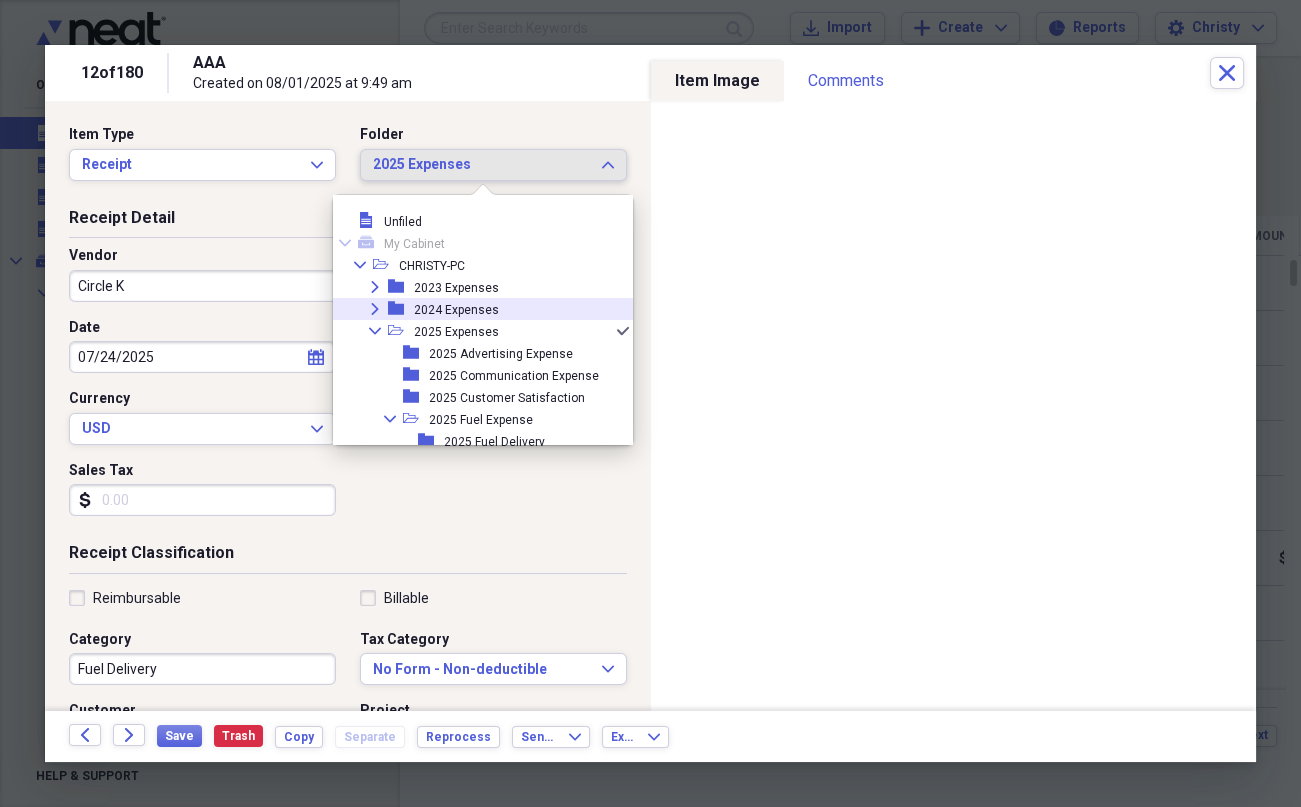 scroll, scrollTop: 10, scrollLeft: 0, axis: vertical 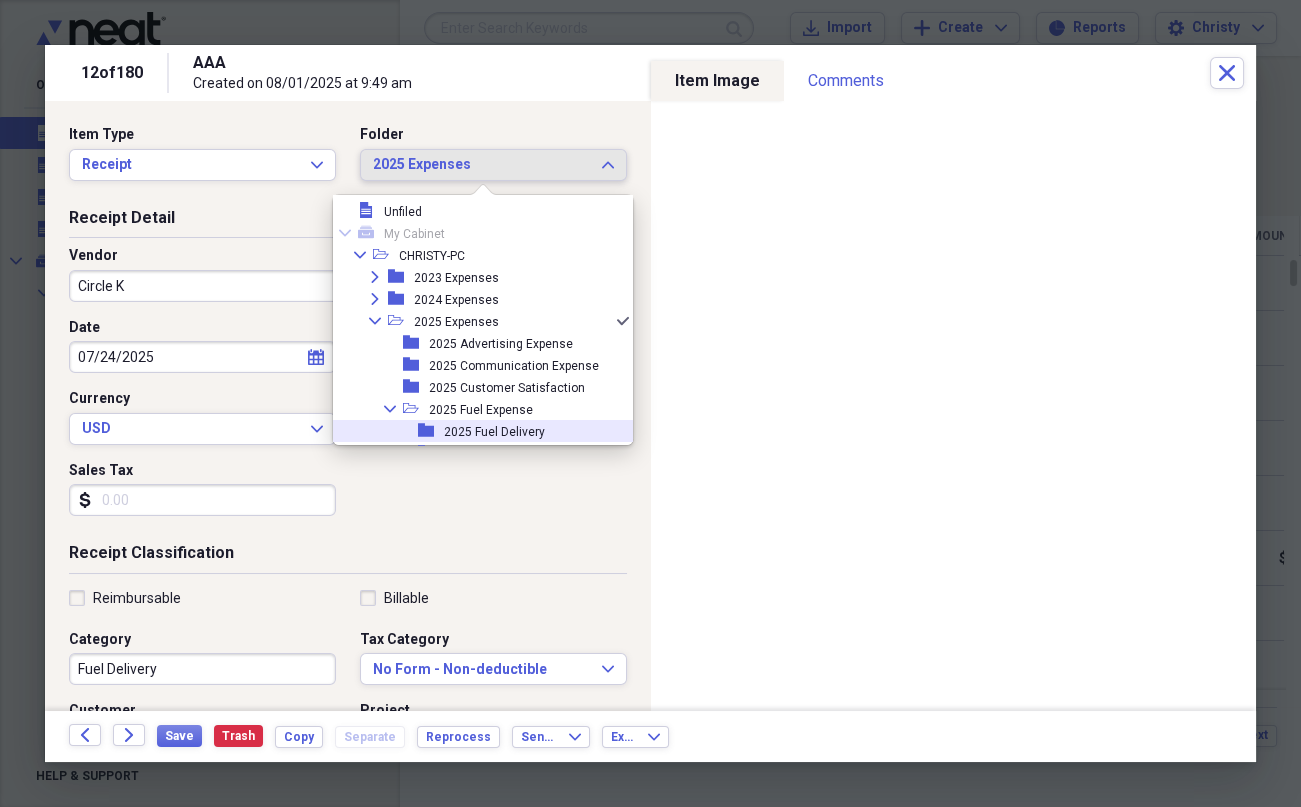 drag, startPoint x: 460, startPoint y: 420, endPoint x: 445, endPoint y: 448, distance: 31.764761 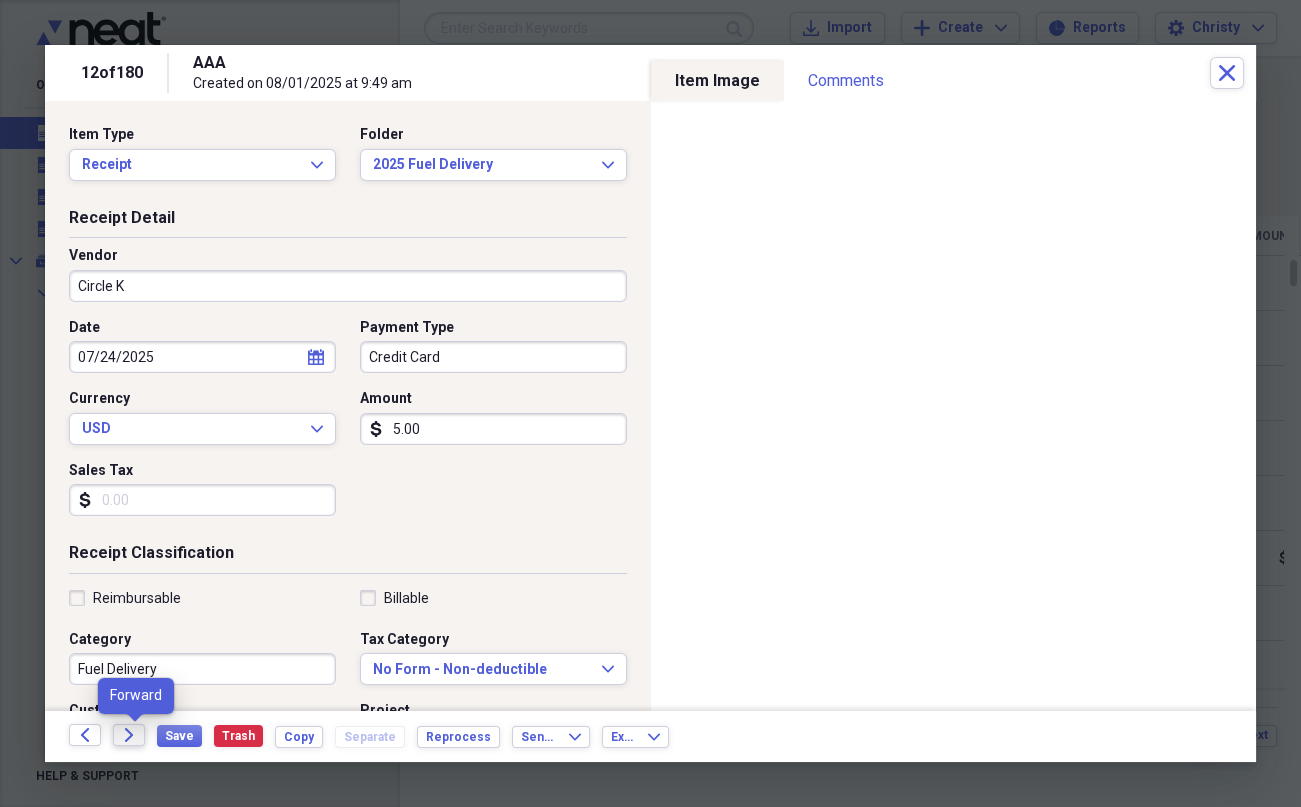 click on "Forward" at bounding box center (129, 735) 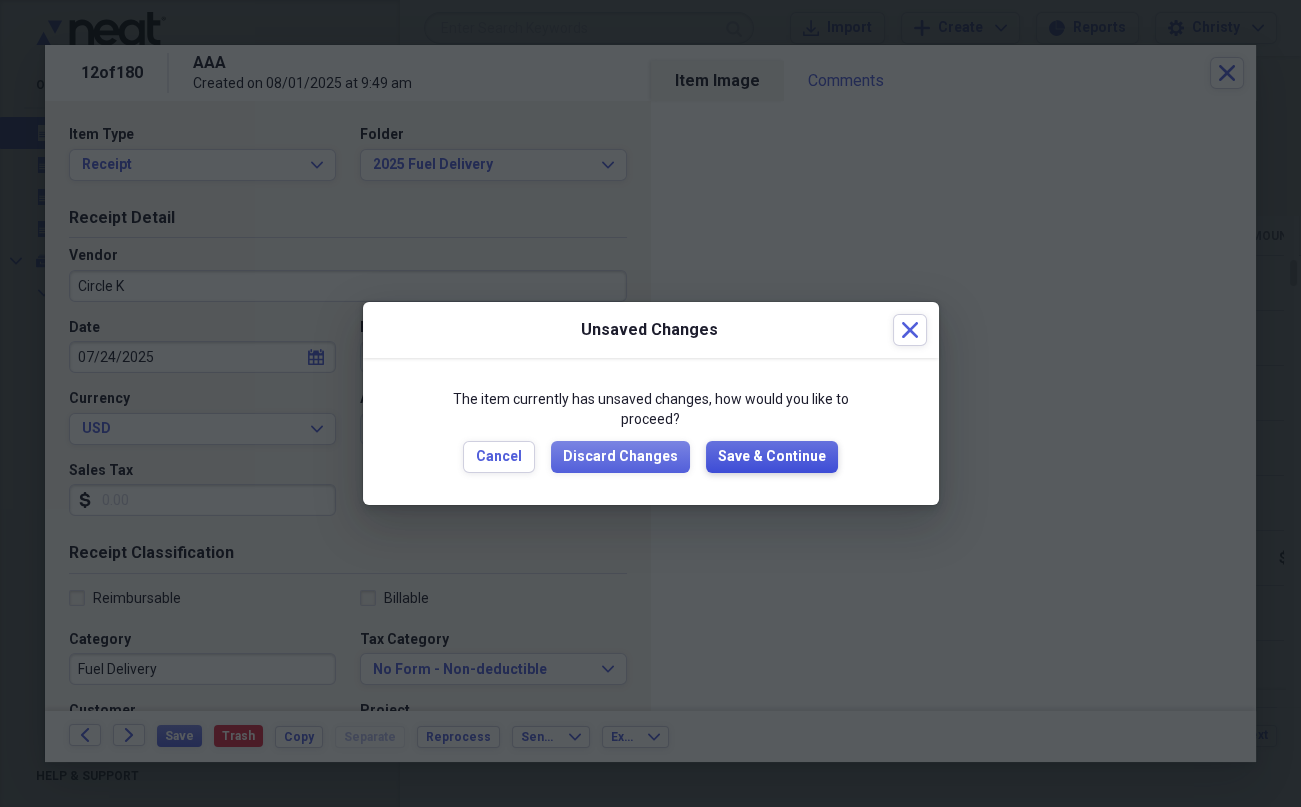 click on "Save & Continue" at bounding box center [772, 457] 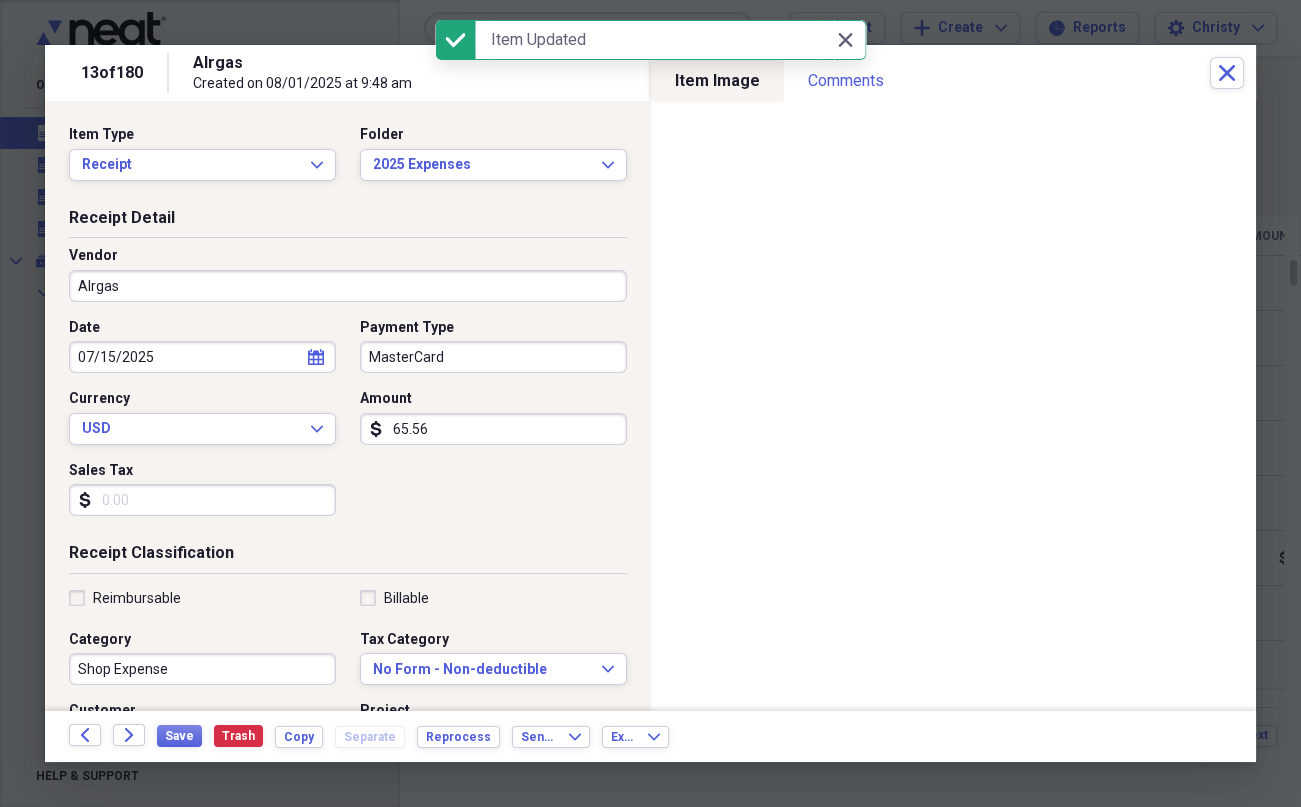 click on "MasterCard" at bounding box center [493, 357] 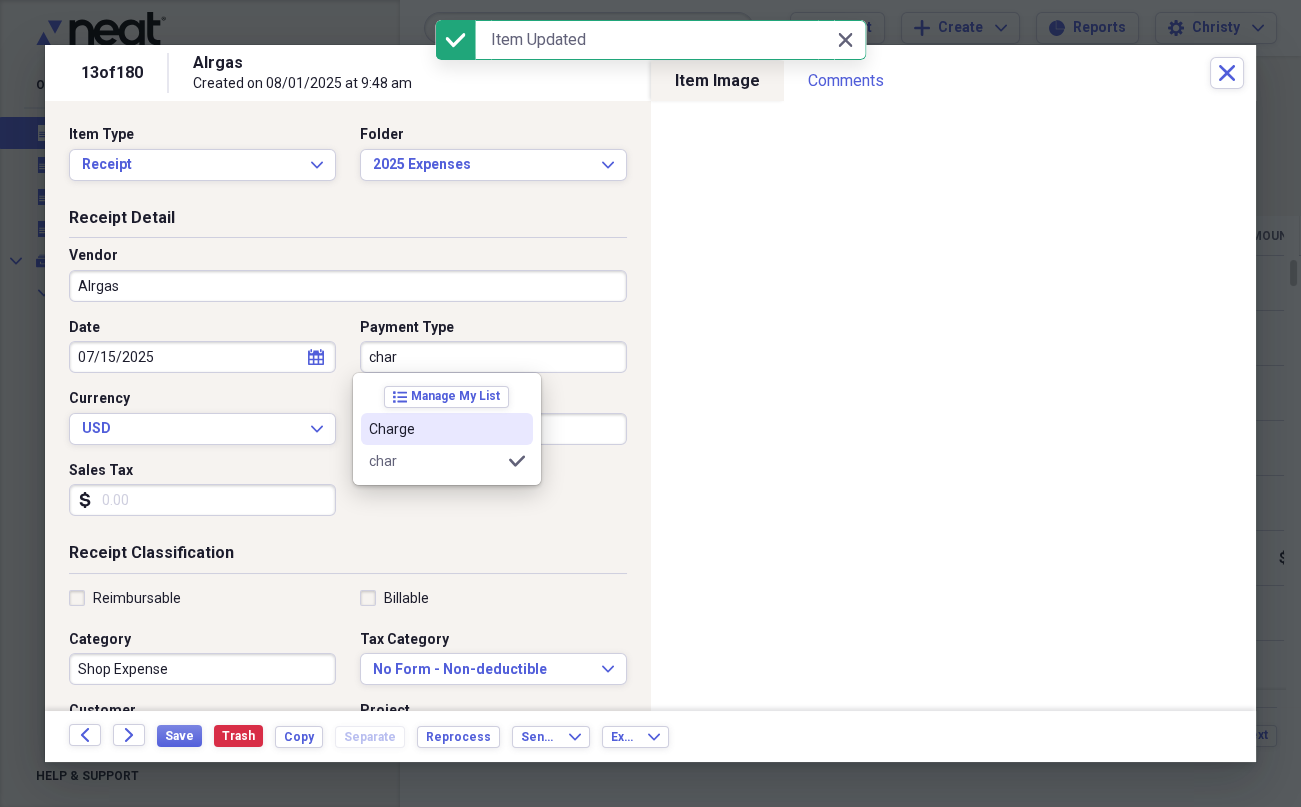 click on "Charge" at bounding box center [435, 429] 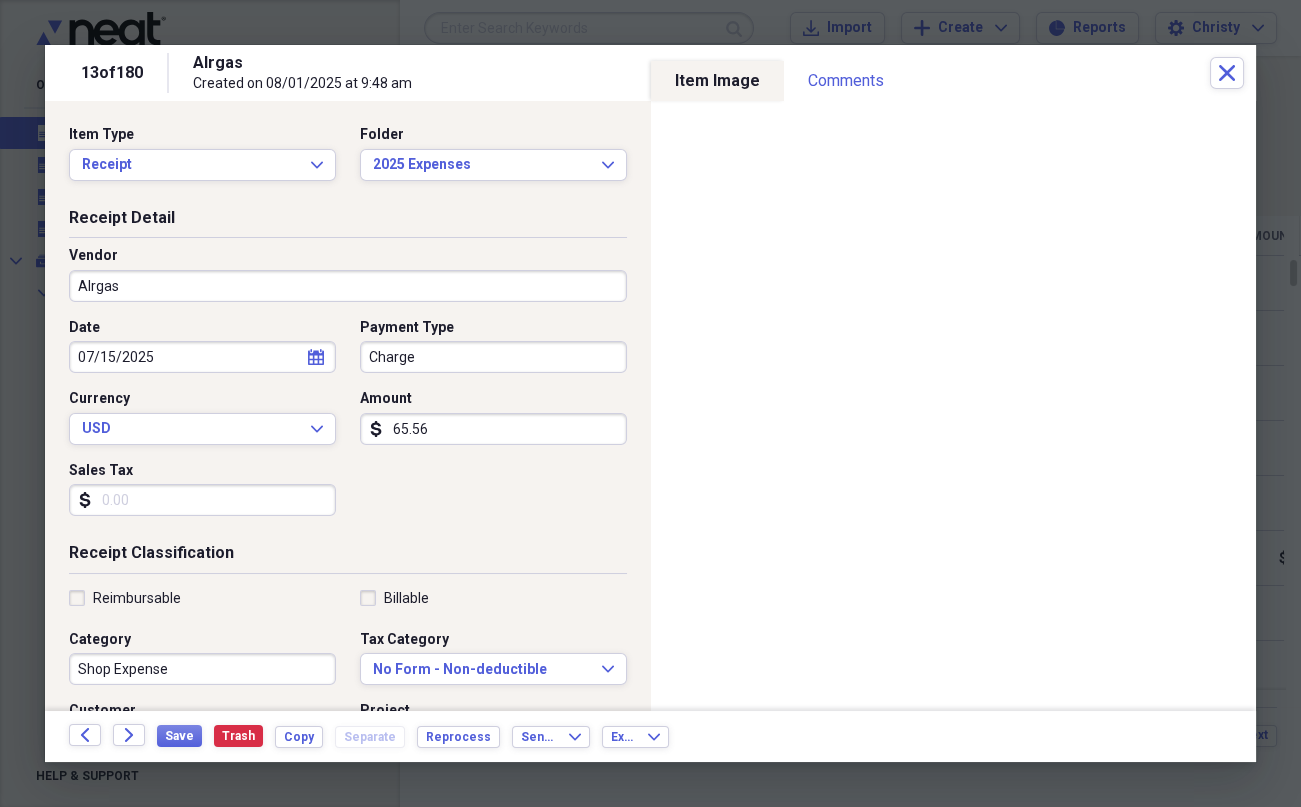 click on "Alrgas" at bounding box center [348, 286] 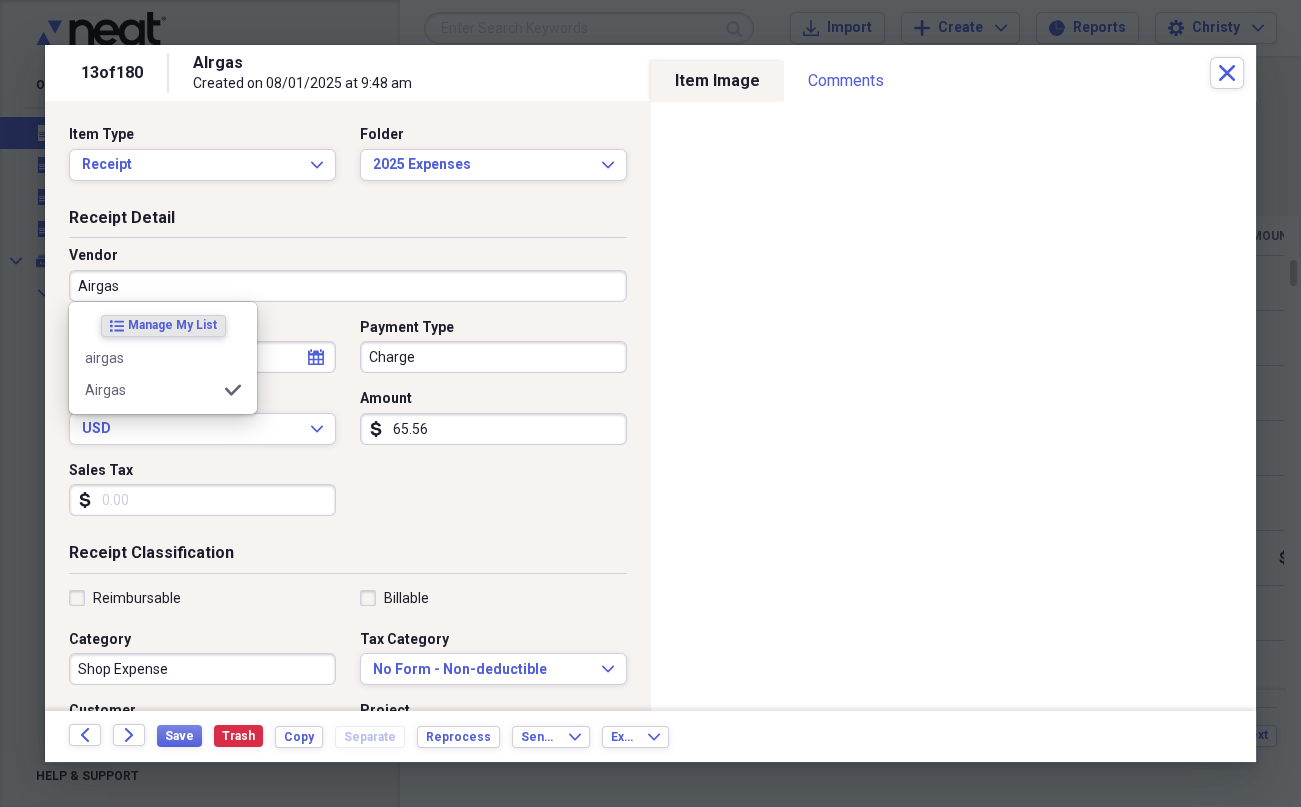 type on "Airgas" 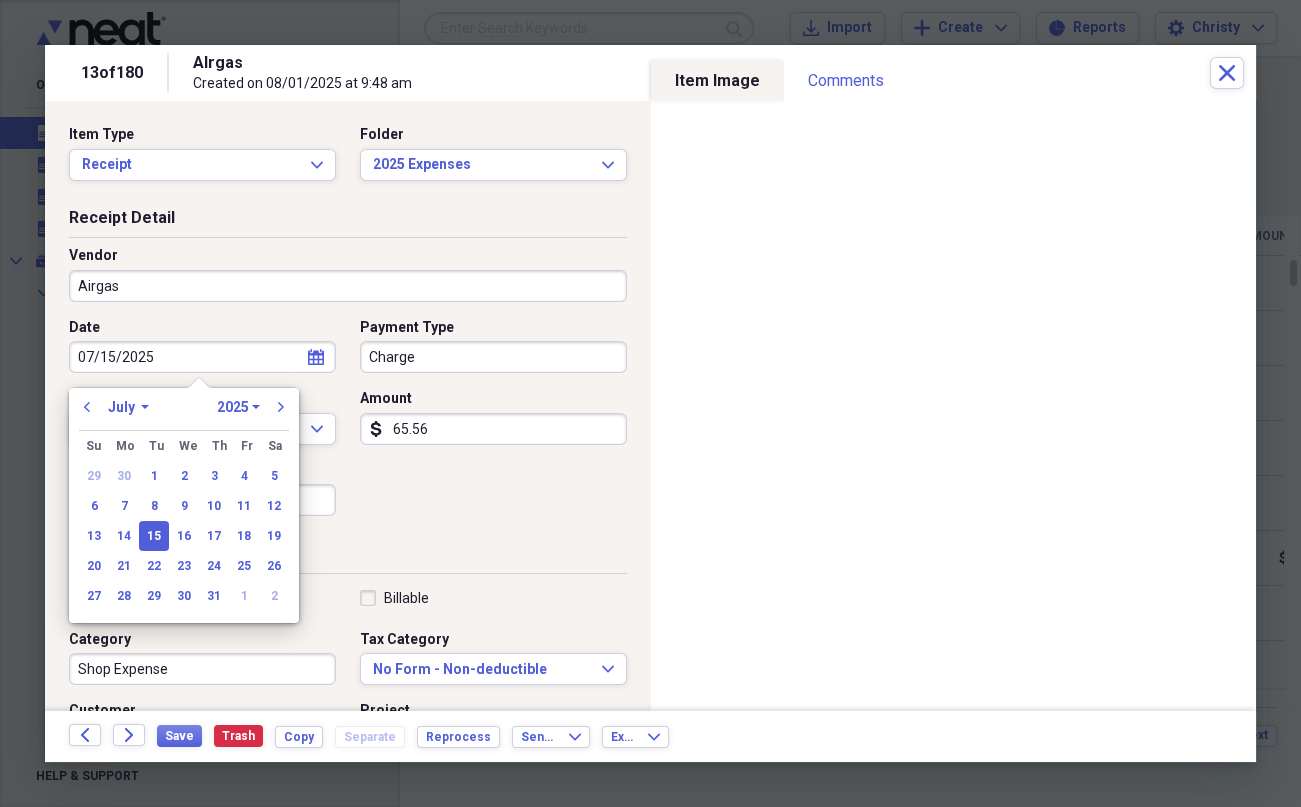 click on "Receipt Classification" at bounding box center (348, 557) 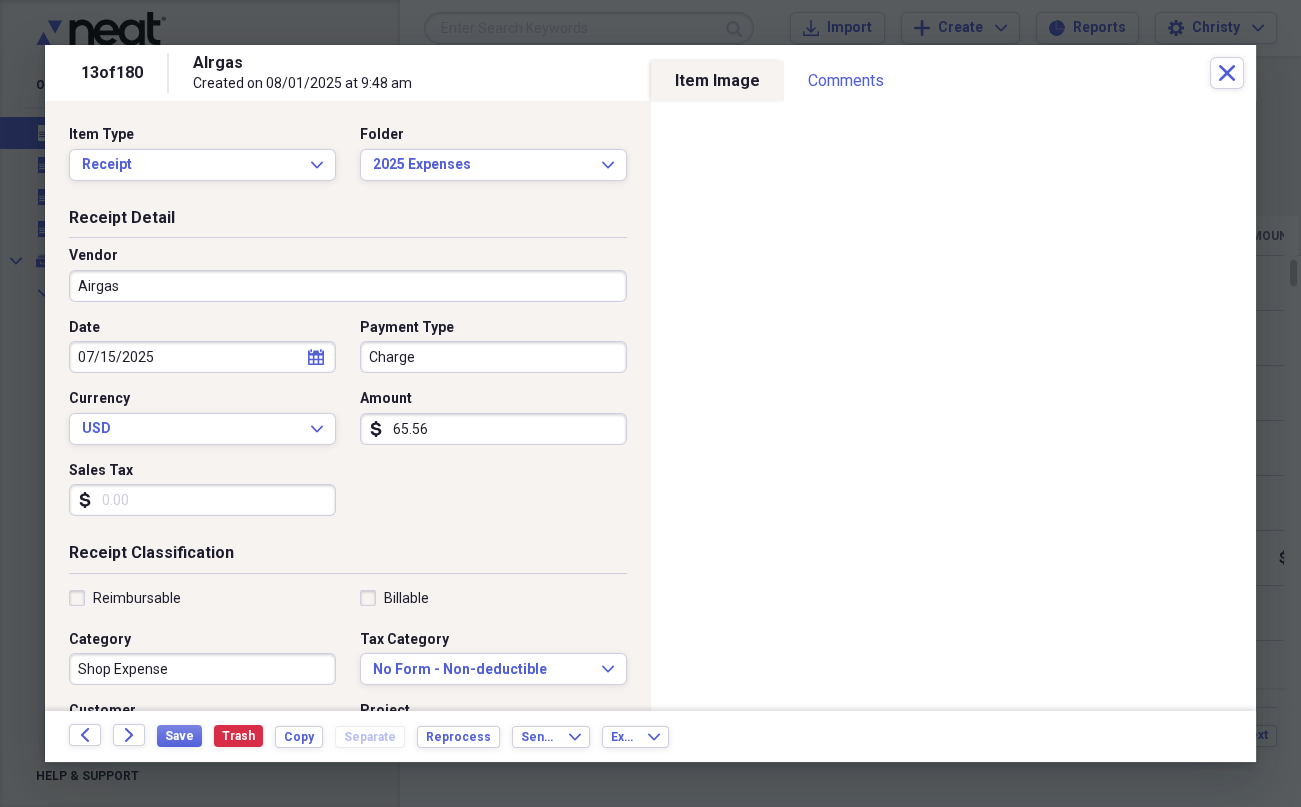 click on "Sales Tax" at bounding box center (202, 500) 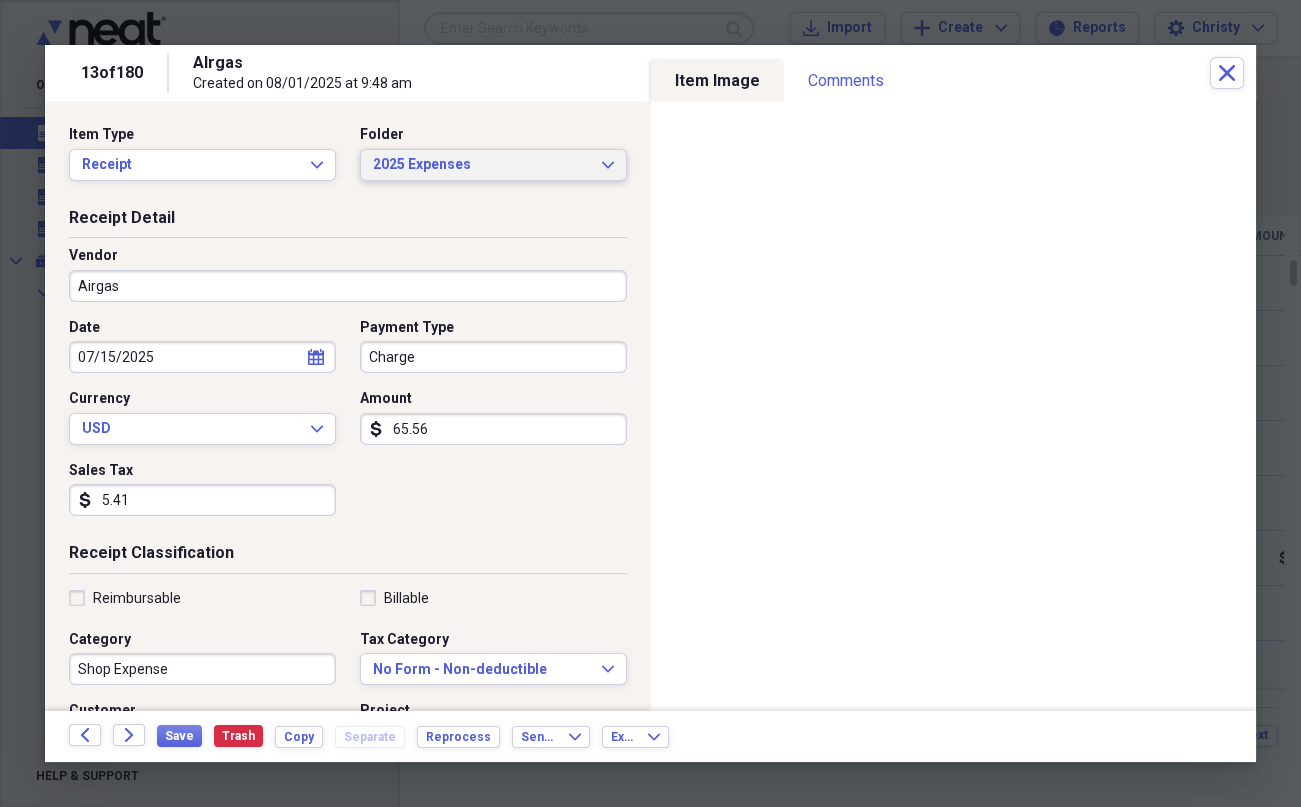 type on "5.41" 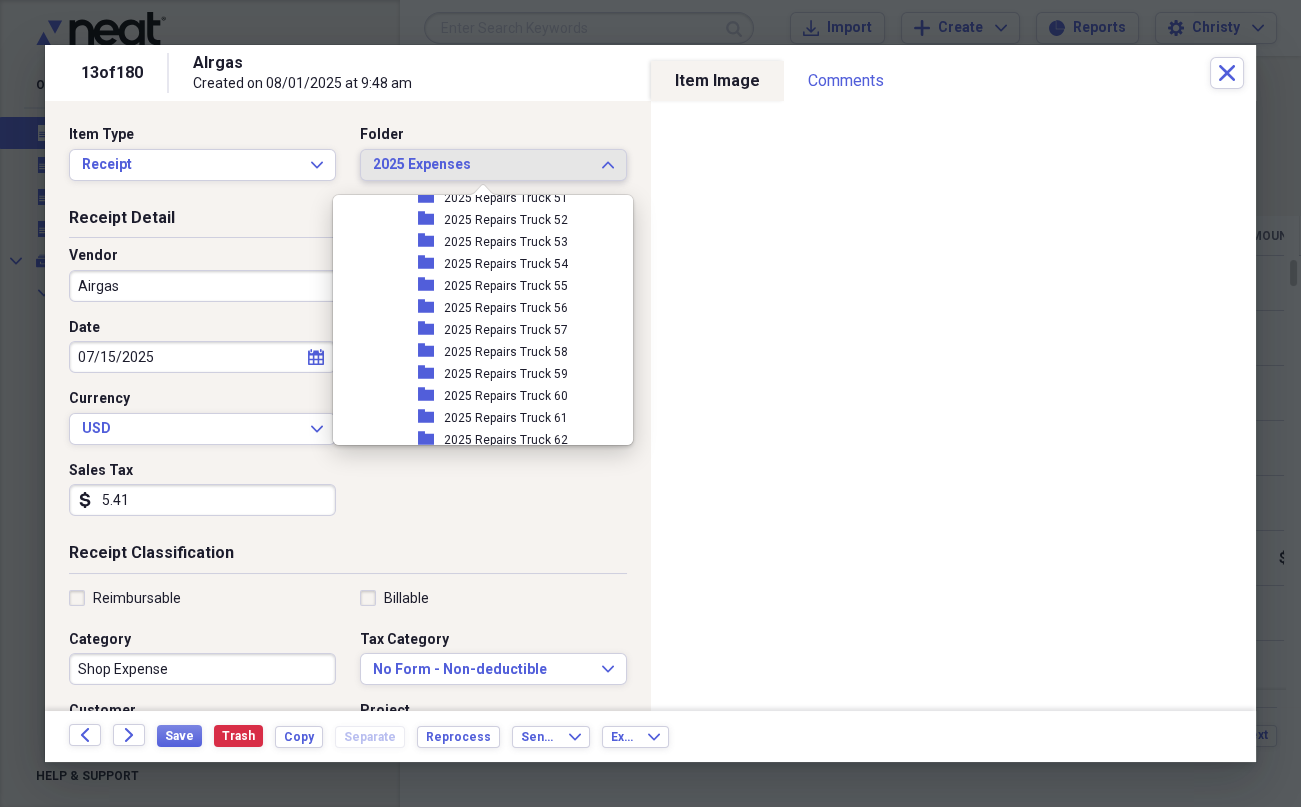 scroll, scrollTop: 3502, scrollLeft: 0, axis: vertical 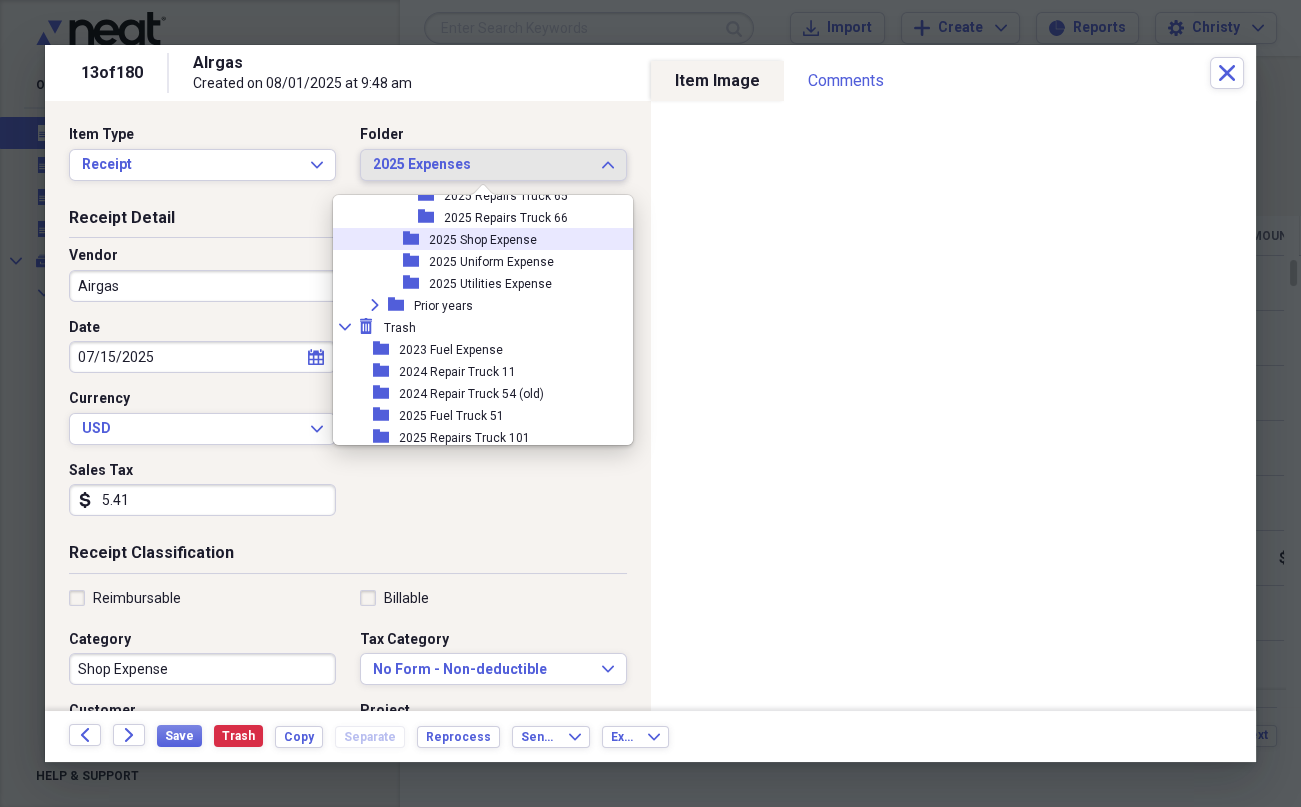 click on "2025 Shop Expense" at bounding box center [483, 240] 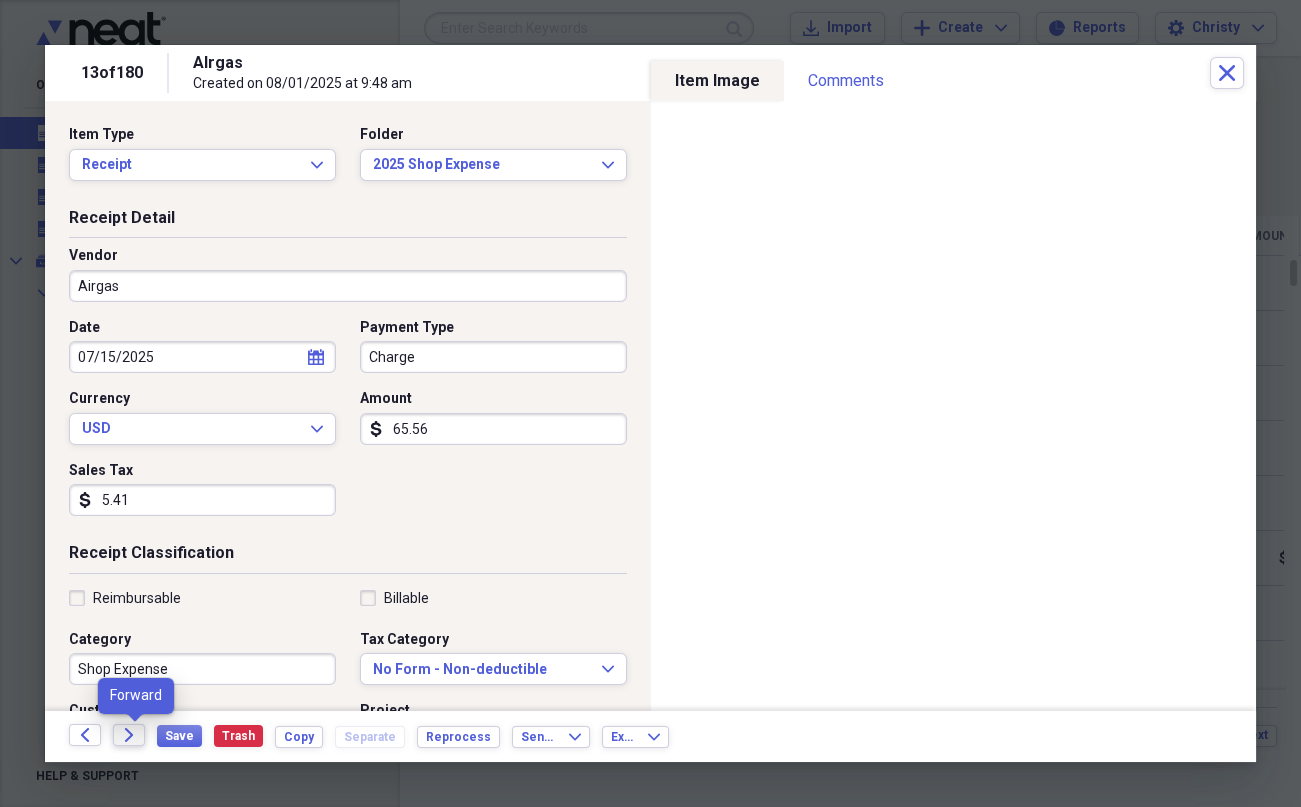 click on "Forward" 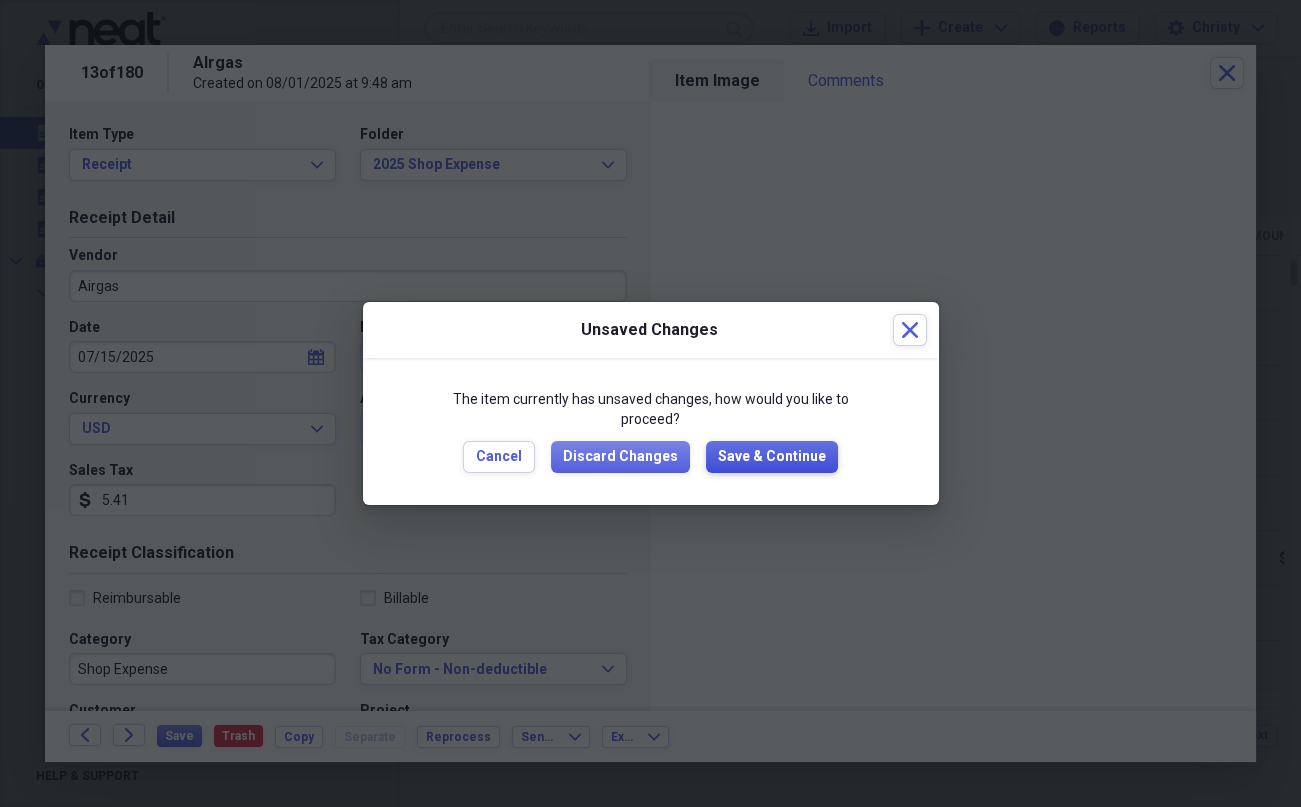 click on "Save & Continue" at bounding box center [772, 457] 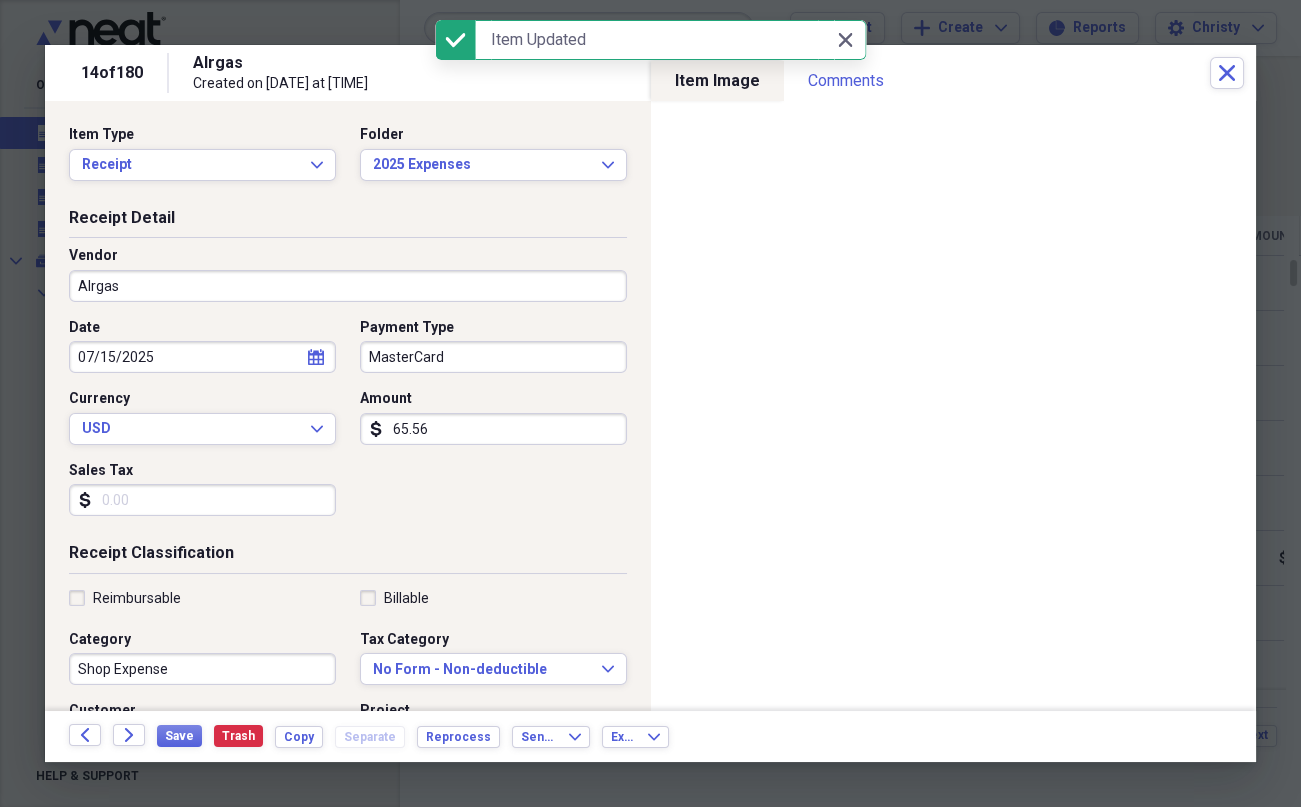 click on "Alrgas" at bounding box center [348, 286] 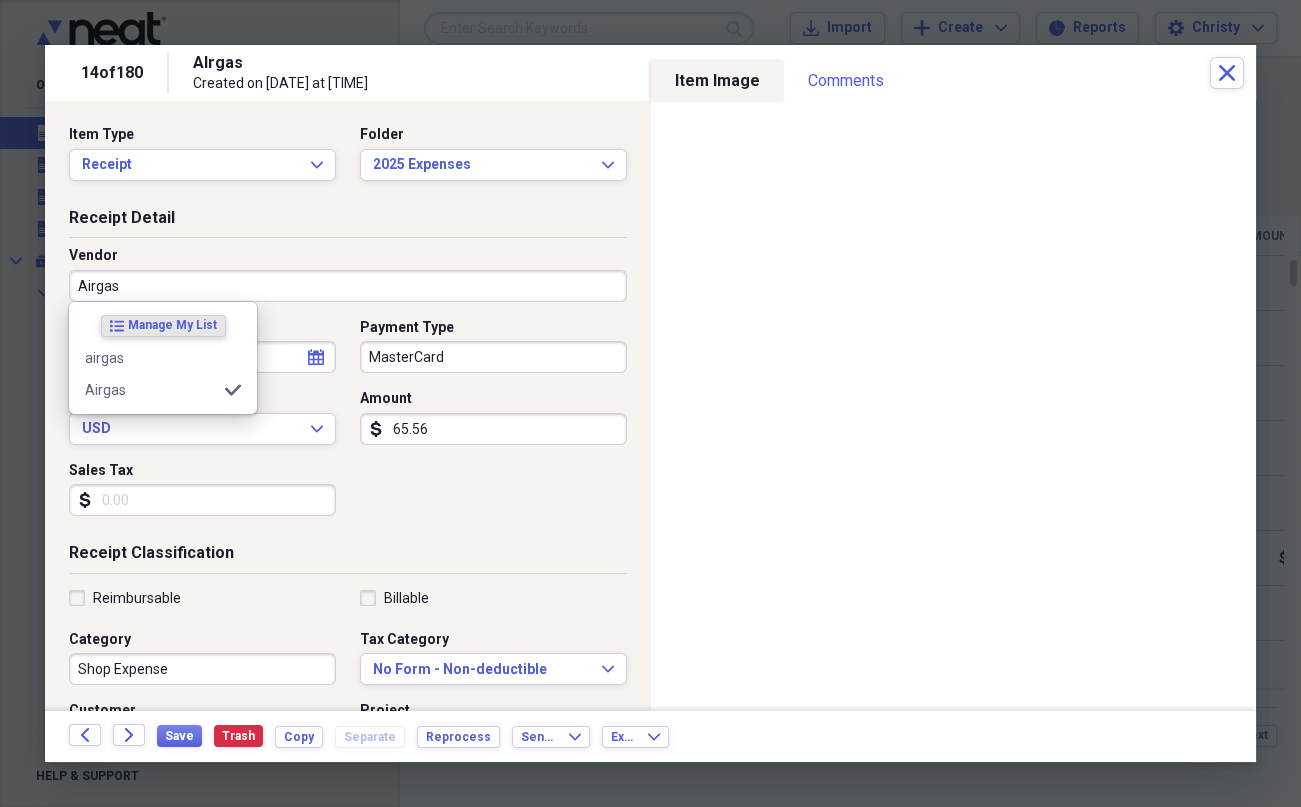 type on "Airgas" 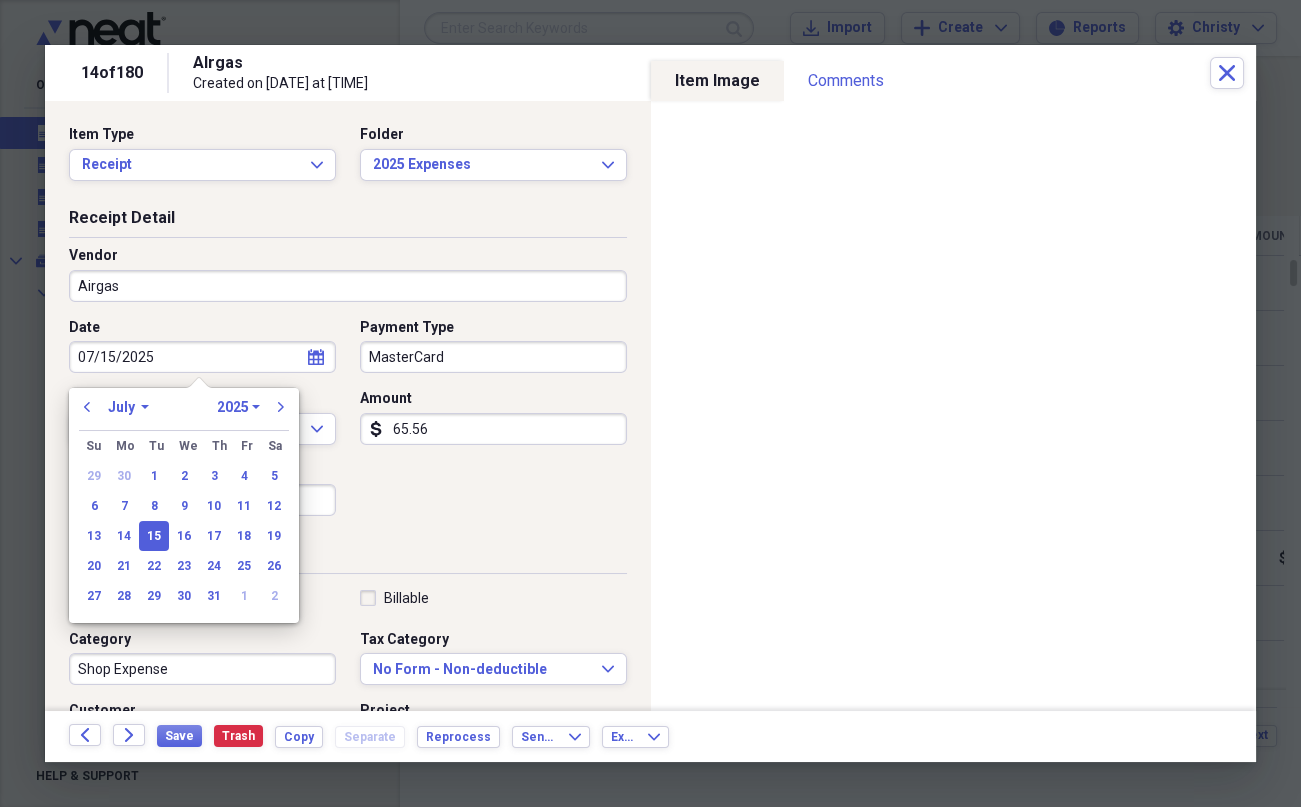 click on "MasterCard" at bounding box center [493, 357] 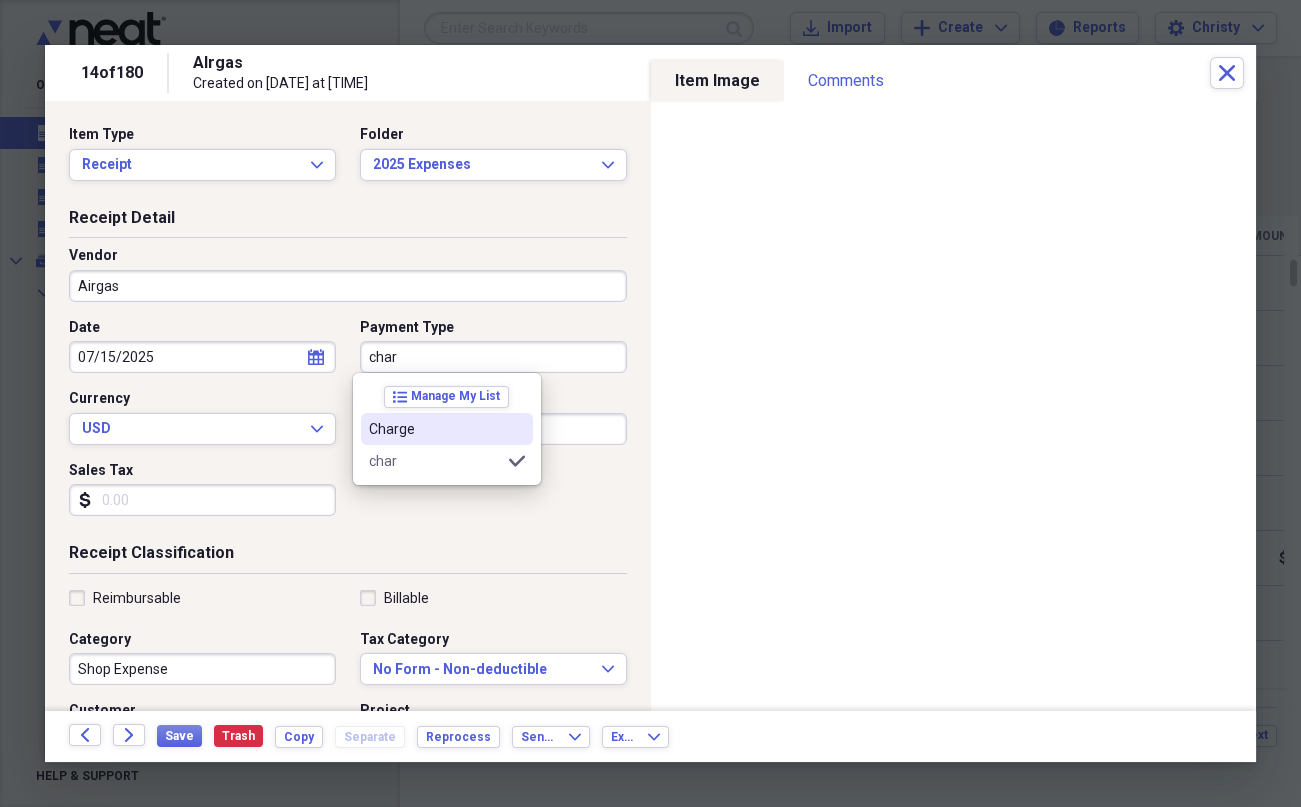 click on "Charge" at bounding box center (435, 429) 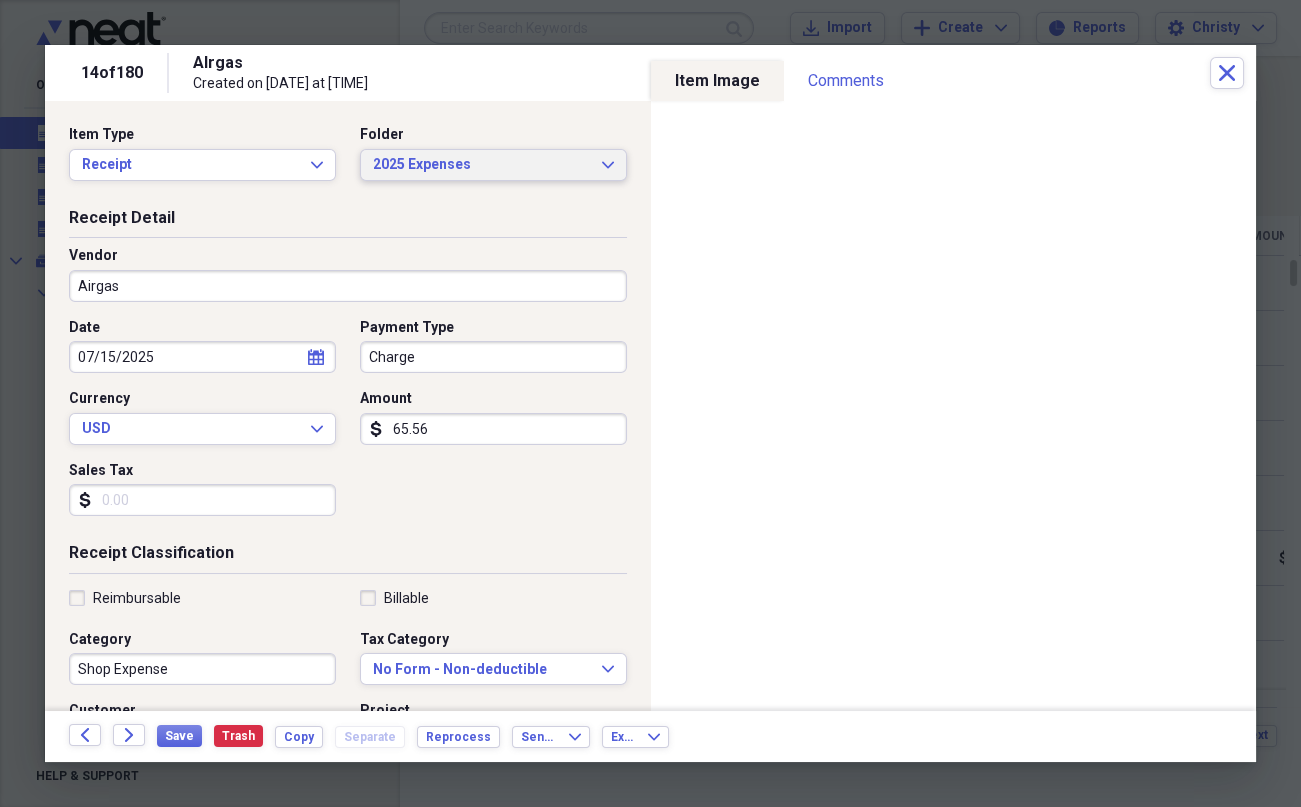 click on "2025 Expenses" at bounding box center [481, 165] 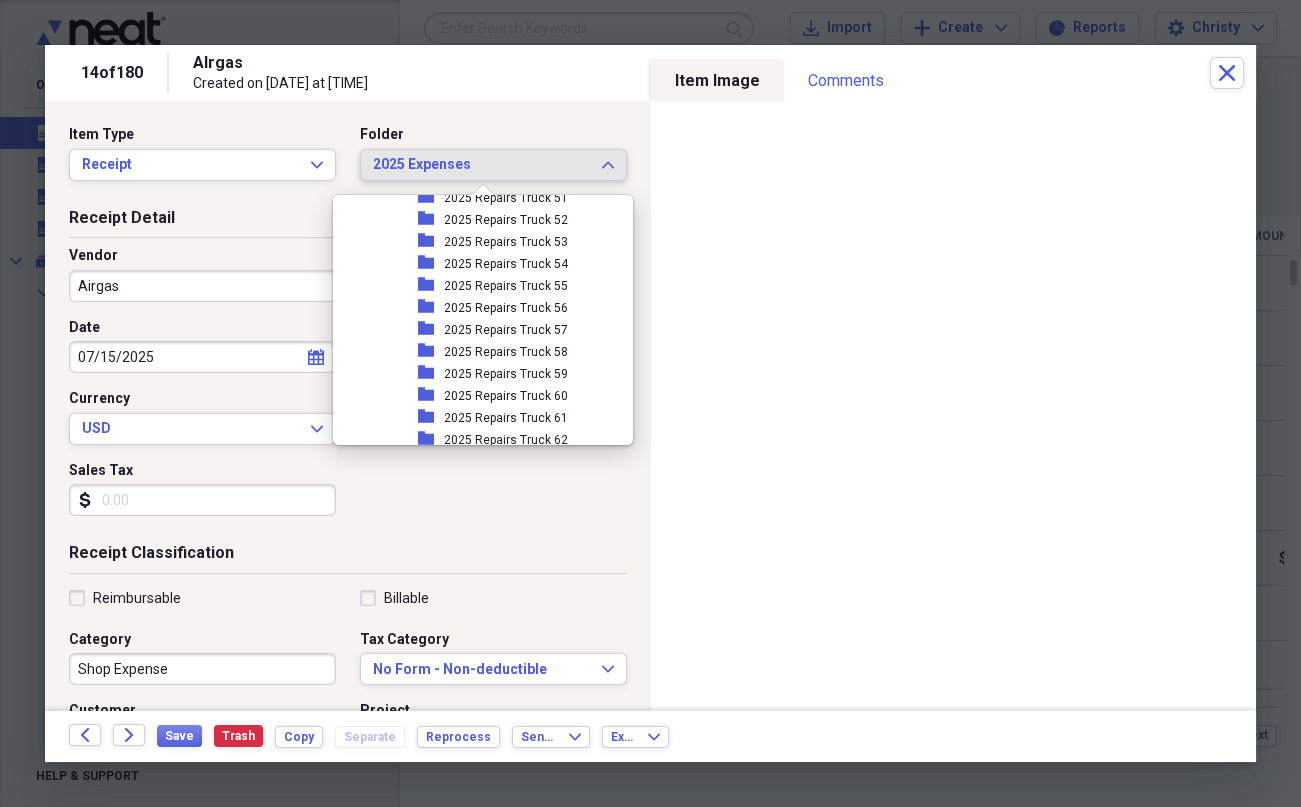 scroll, scrollTop: 3502, scrollLeft: 0, axis: vertical 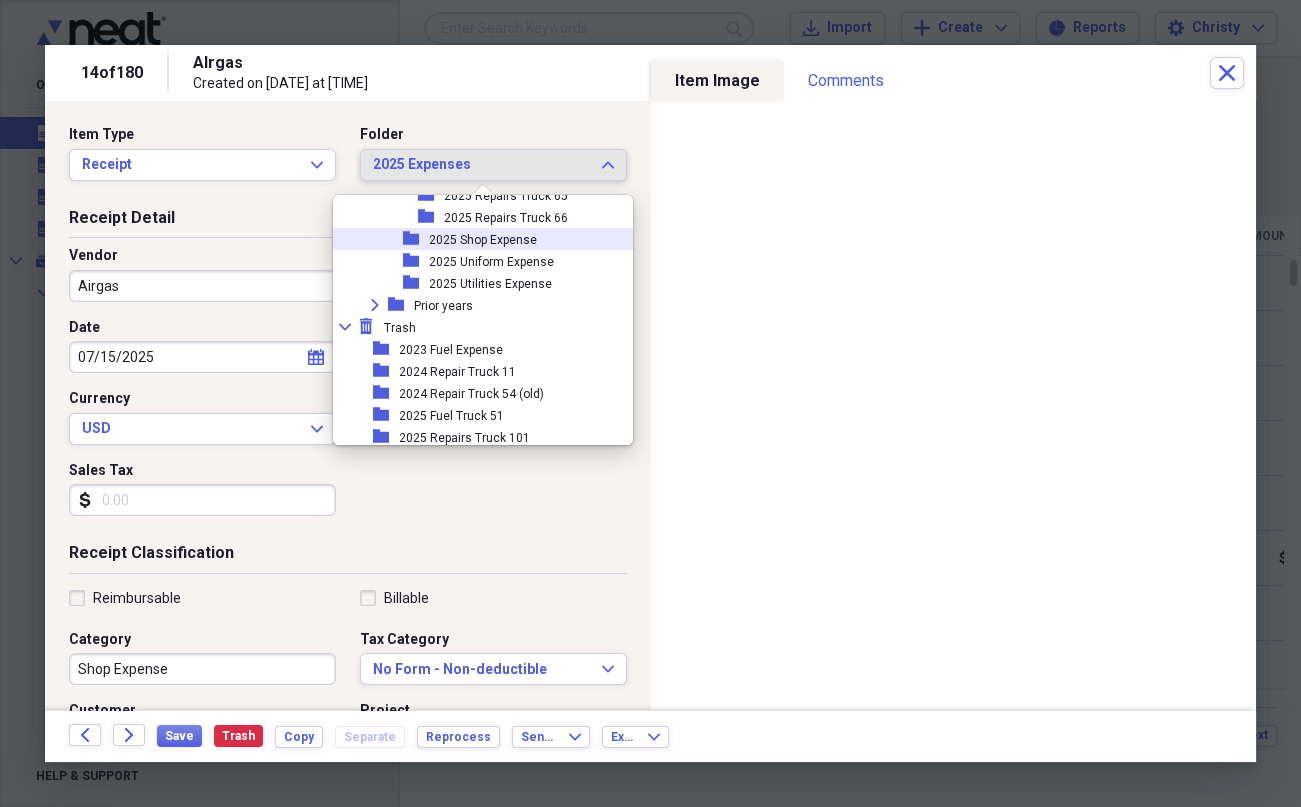 click on "folder 2025 Shop Expense" at bounding box center (475, 239) 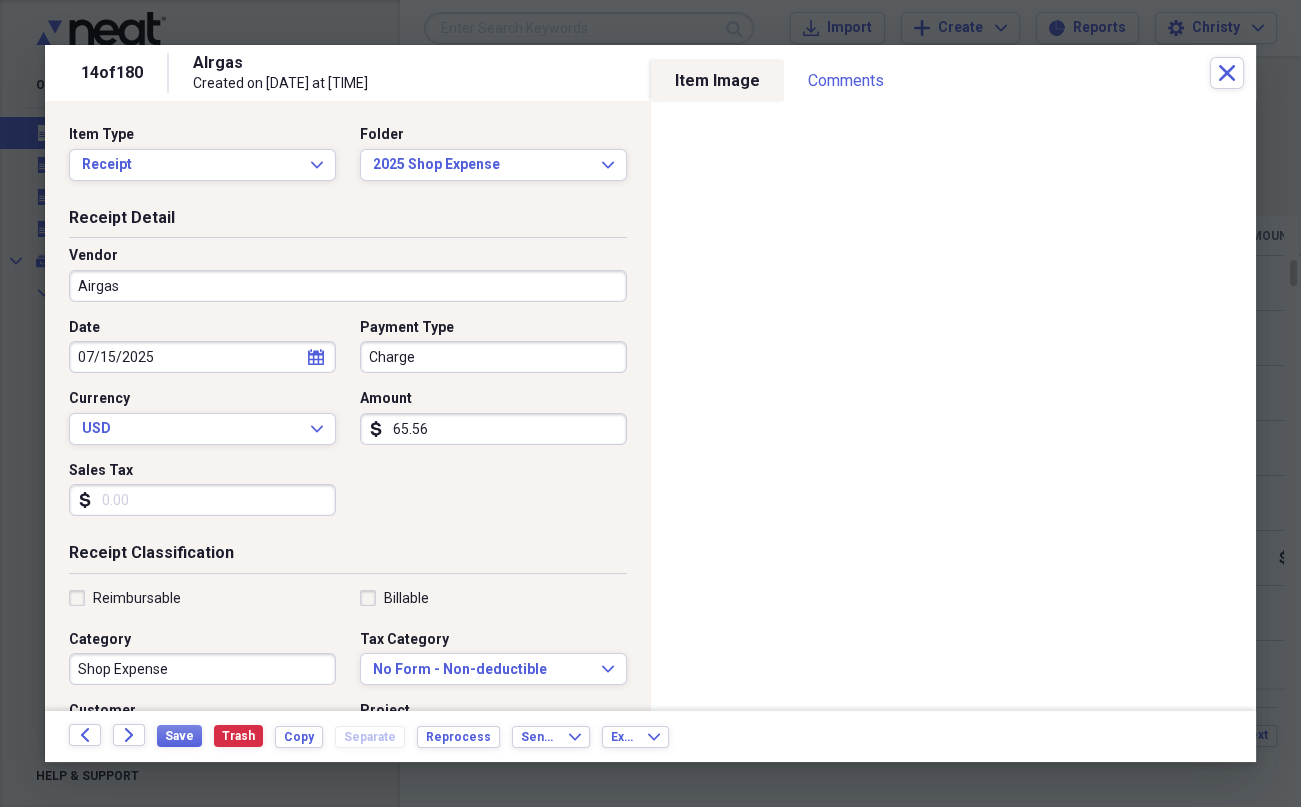click on "Sales Tax" at bounding box center (202, 500) 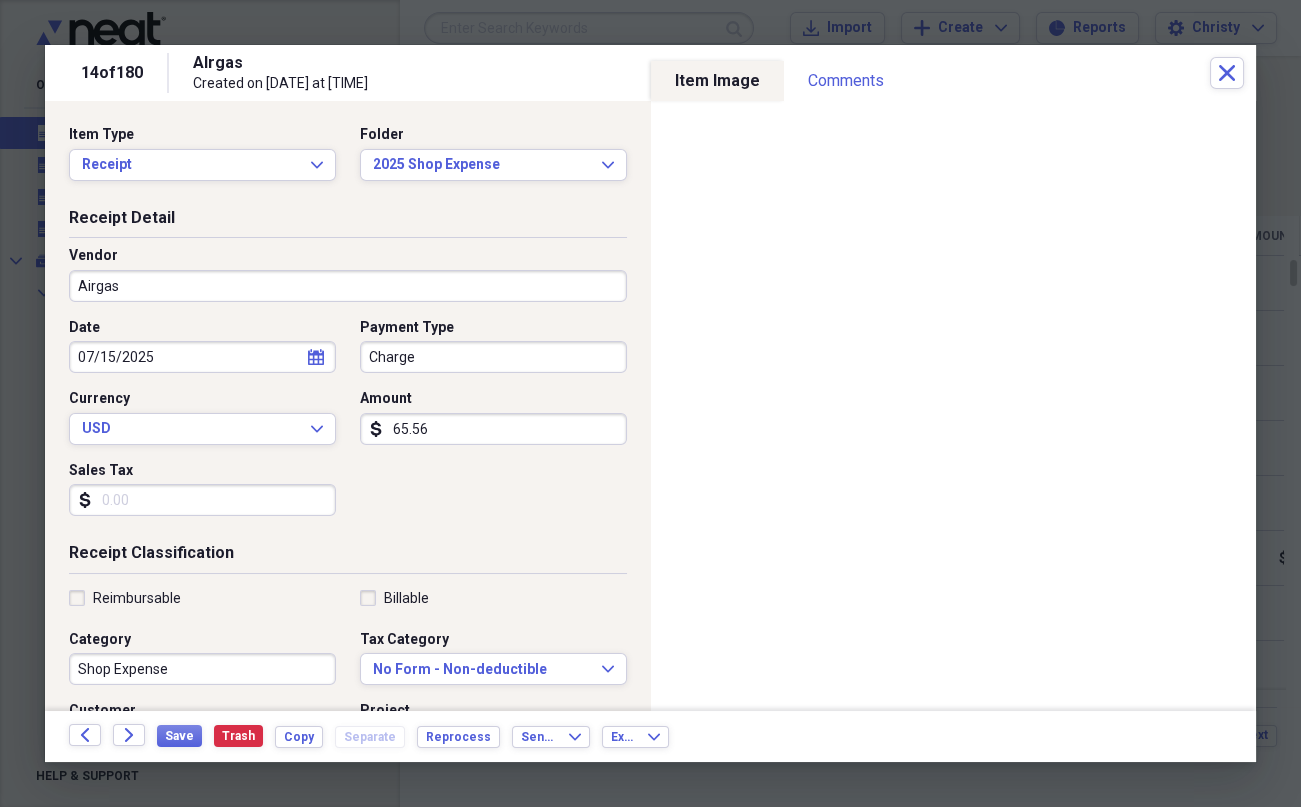 click on "Sales Tax" at bounding box center [202, 500] 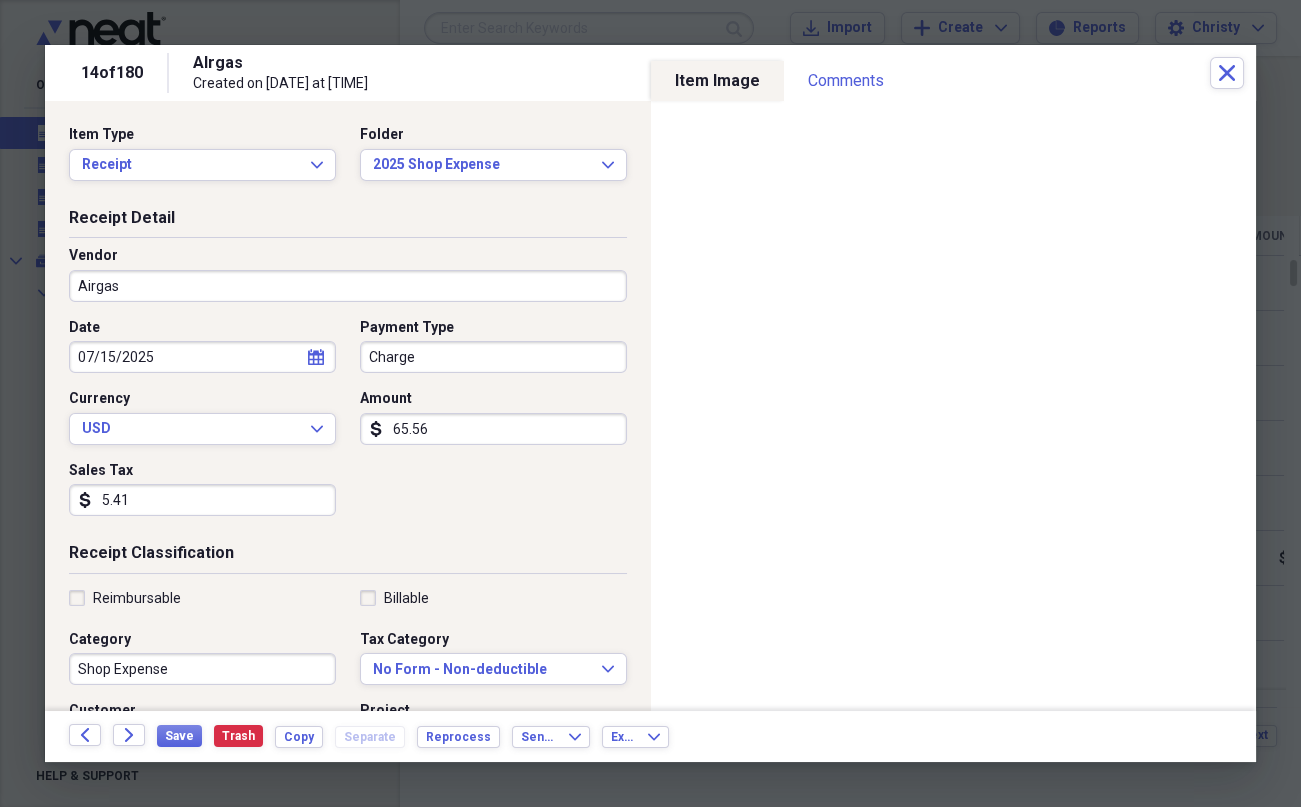 type on "5.41" 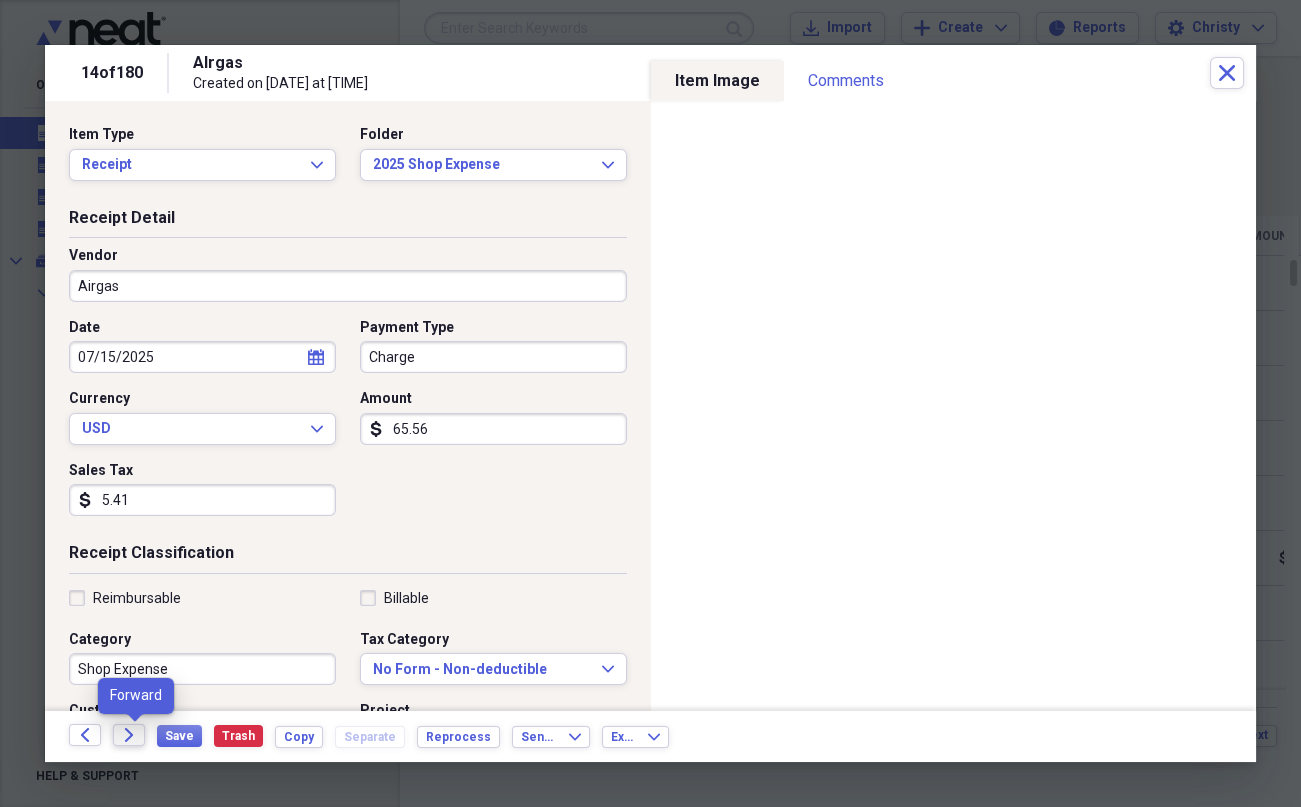 click on "Forward" 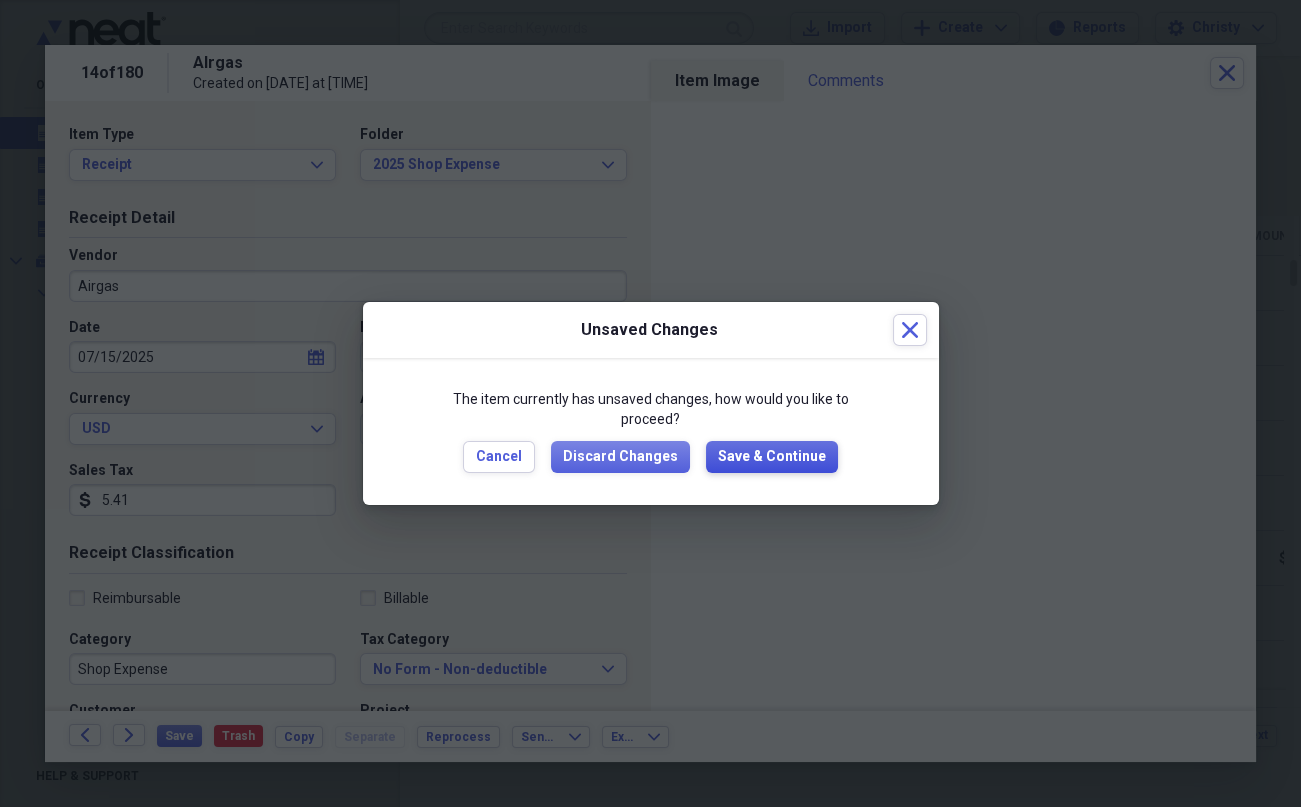 click on "Save & Continue" at bounding box center [772, 457] 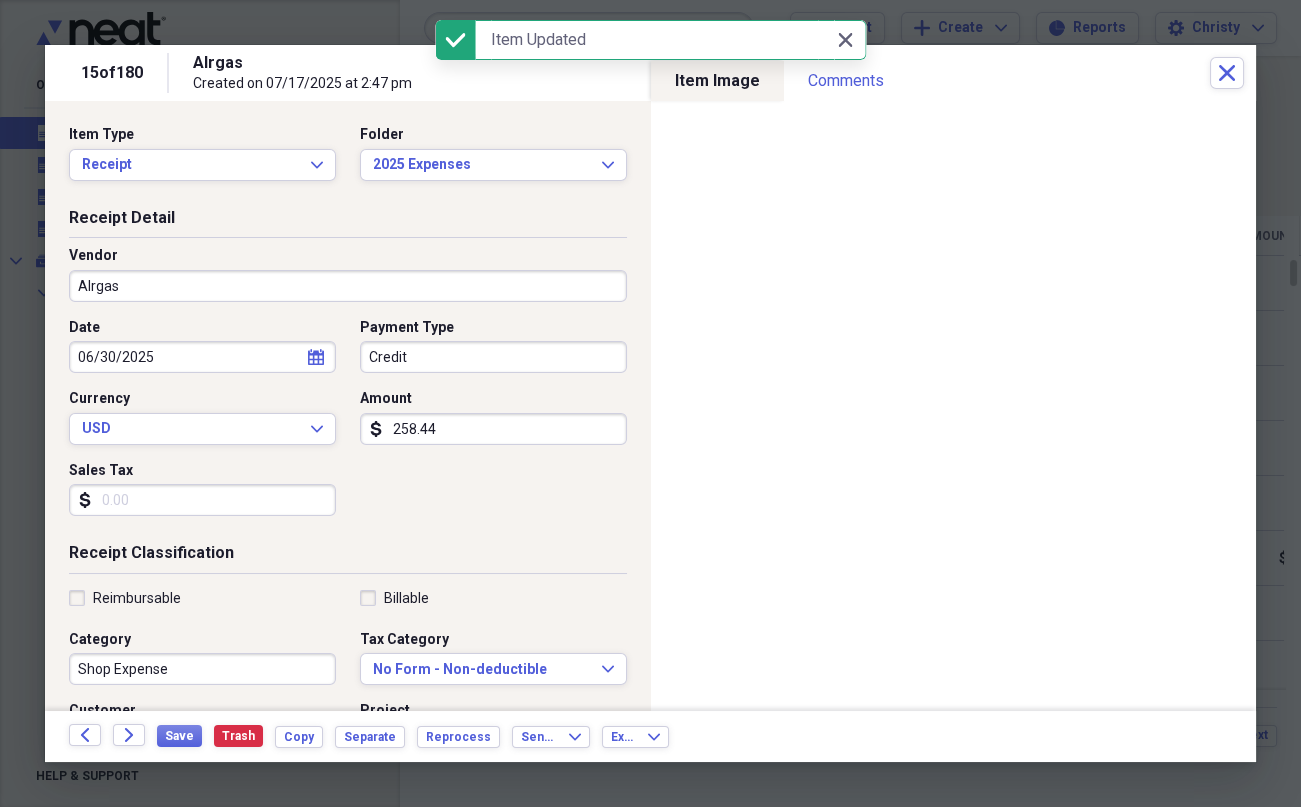 click on "Alrgas" at bounding box center (348, 286) 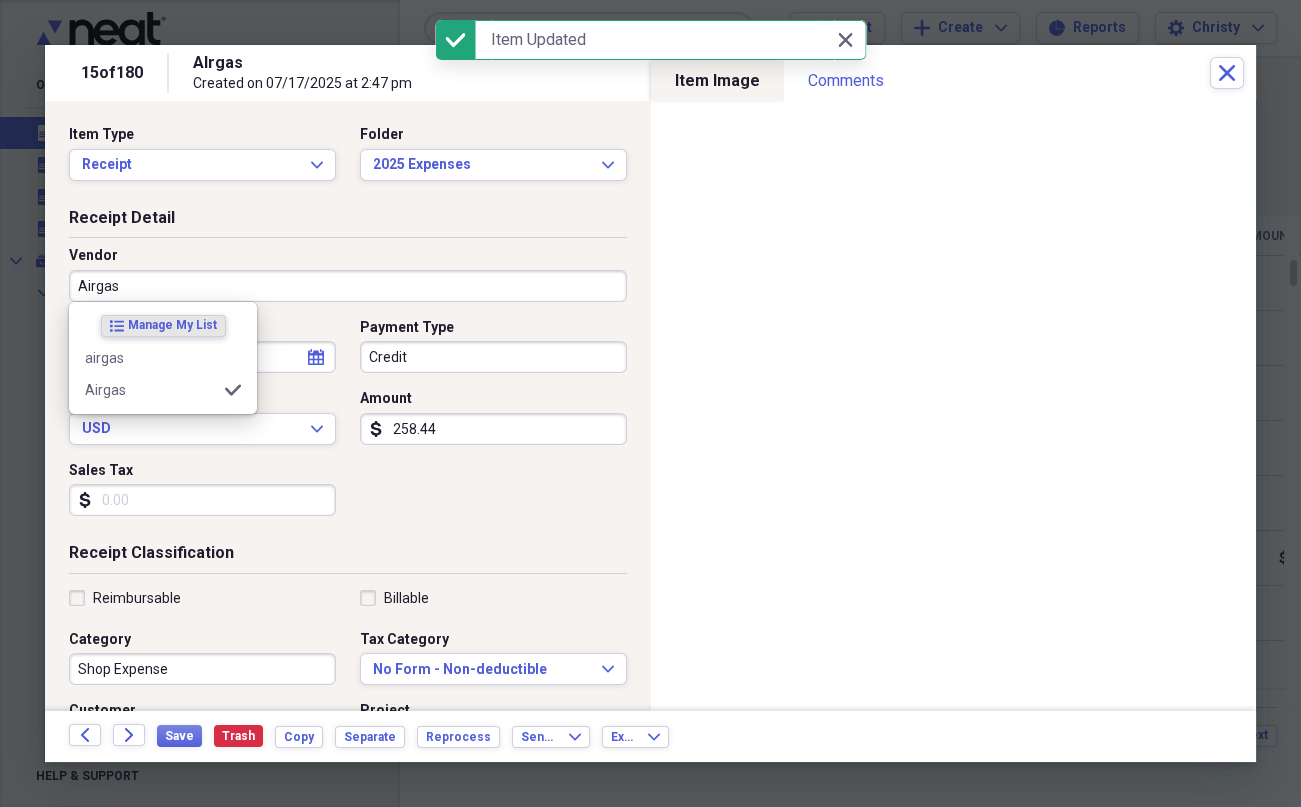 type on "Airgas" 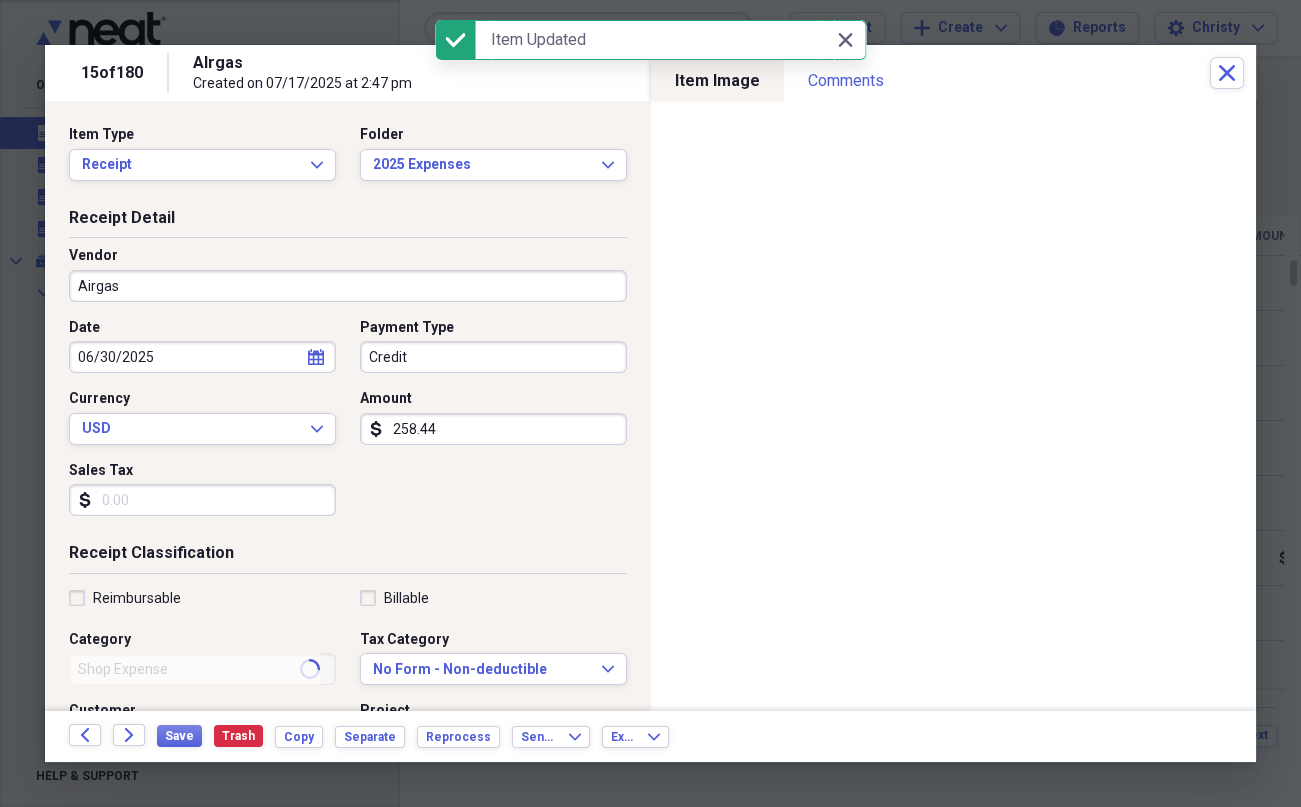 select on "5" 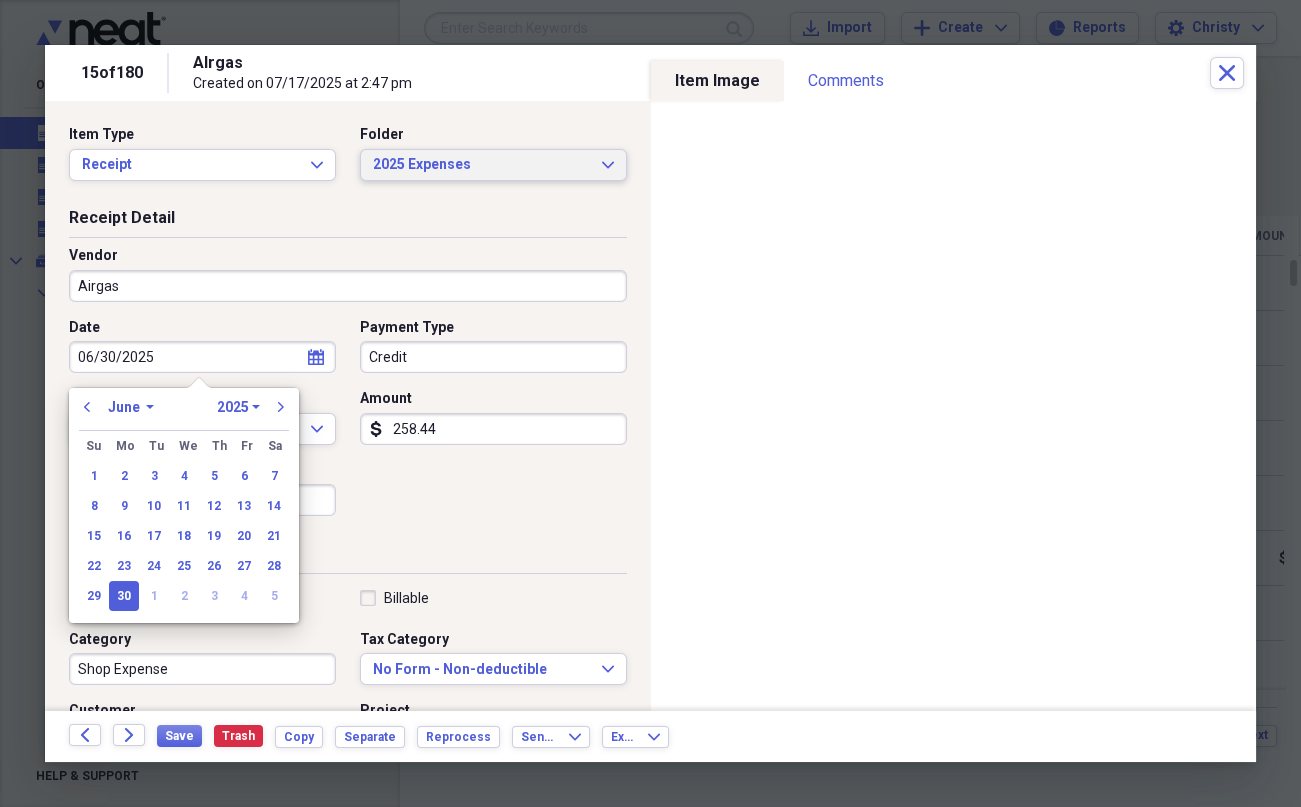 click on "2025 Expenses Expand" at bounding box center (493, 165) 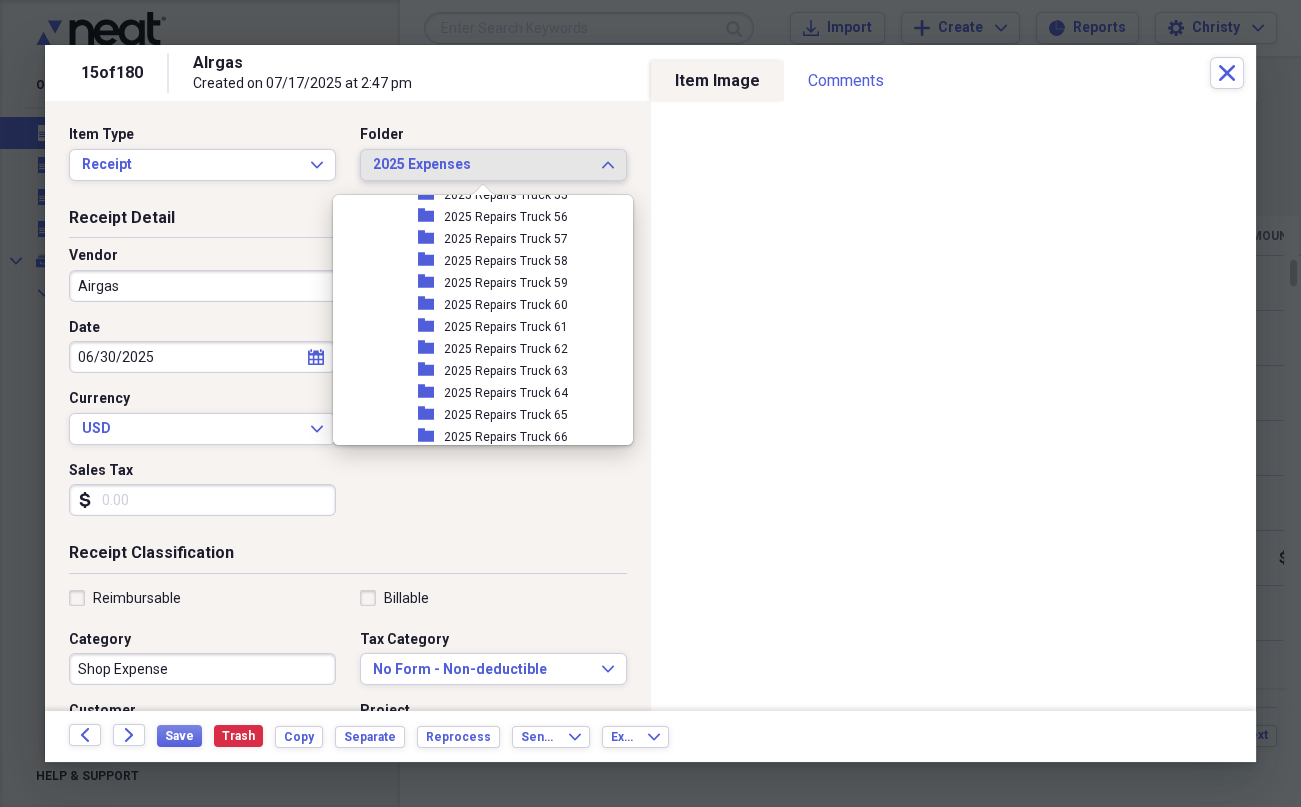 scroll, scrollTop: 3502, scrollLeft: 0, axis: vertical 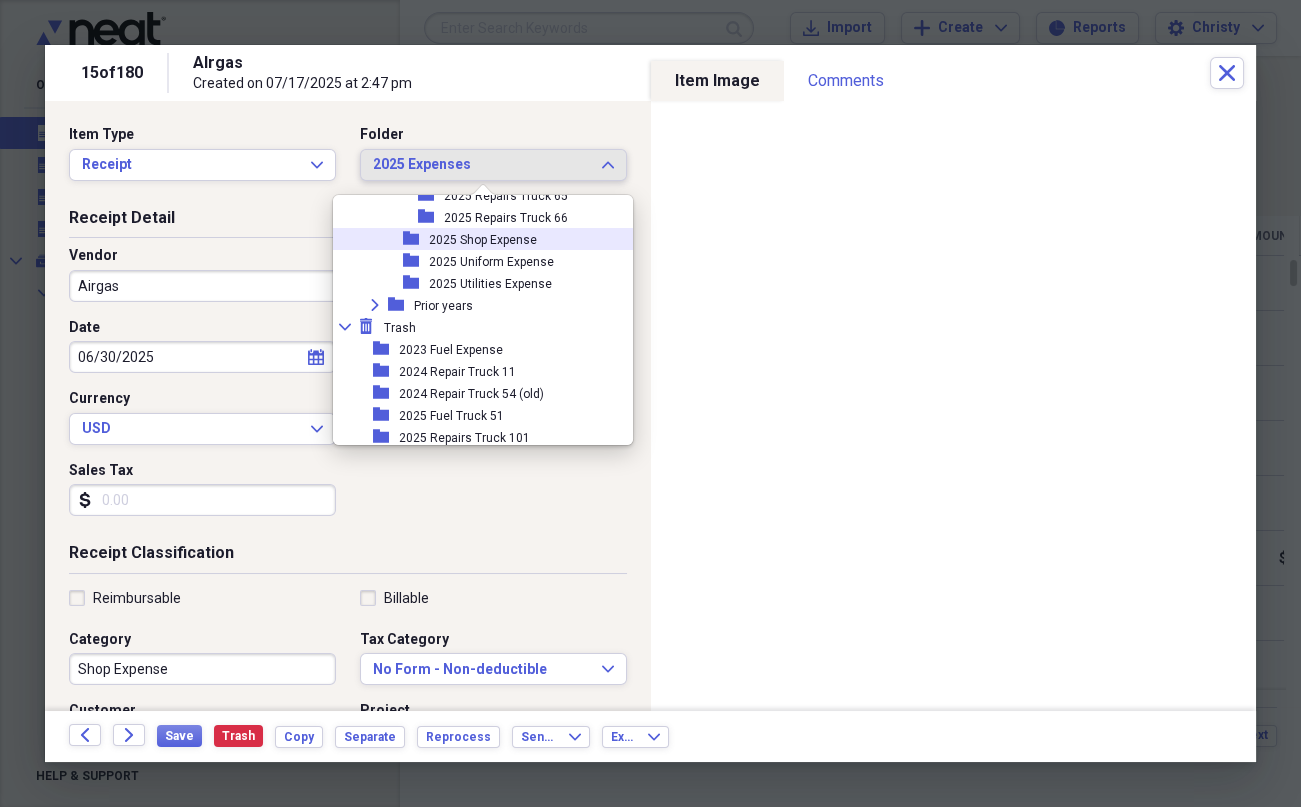 click on "2025 Shop Expense" at bounding box center [483, 240] 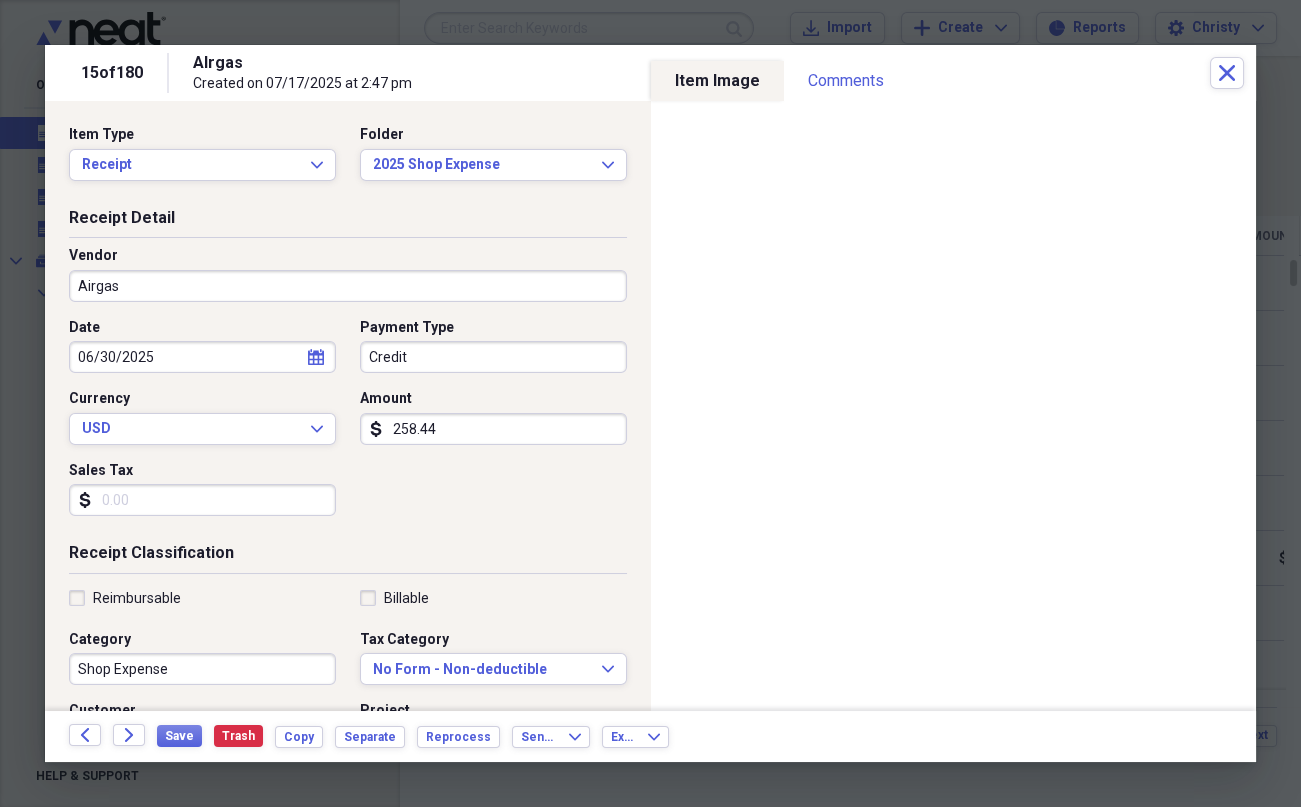 click on "258.44" at bounding box center (493, 429) 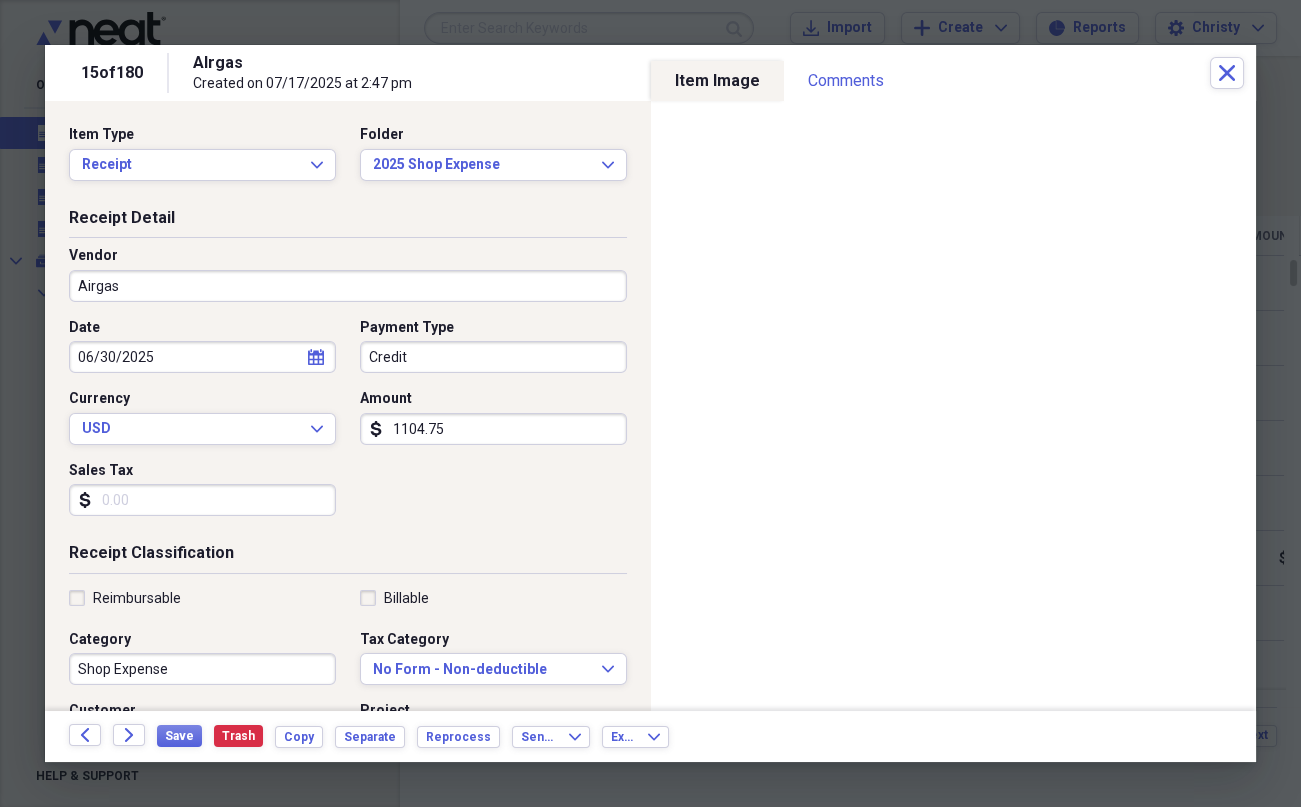 type on "1104.75" 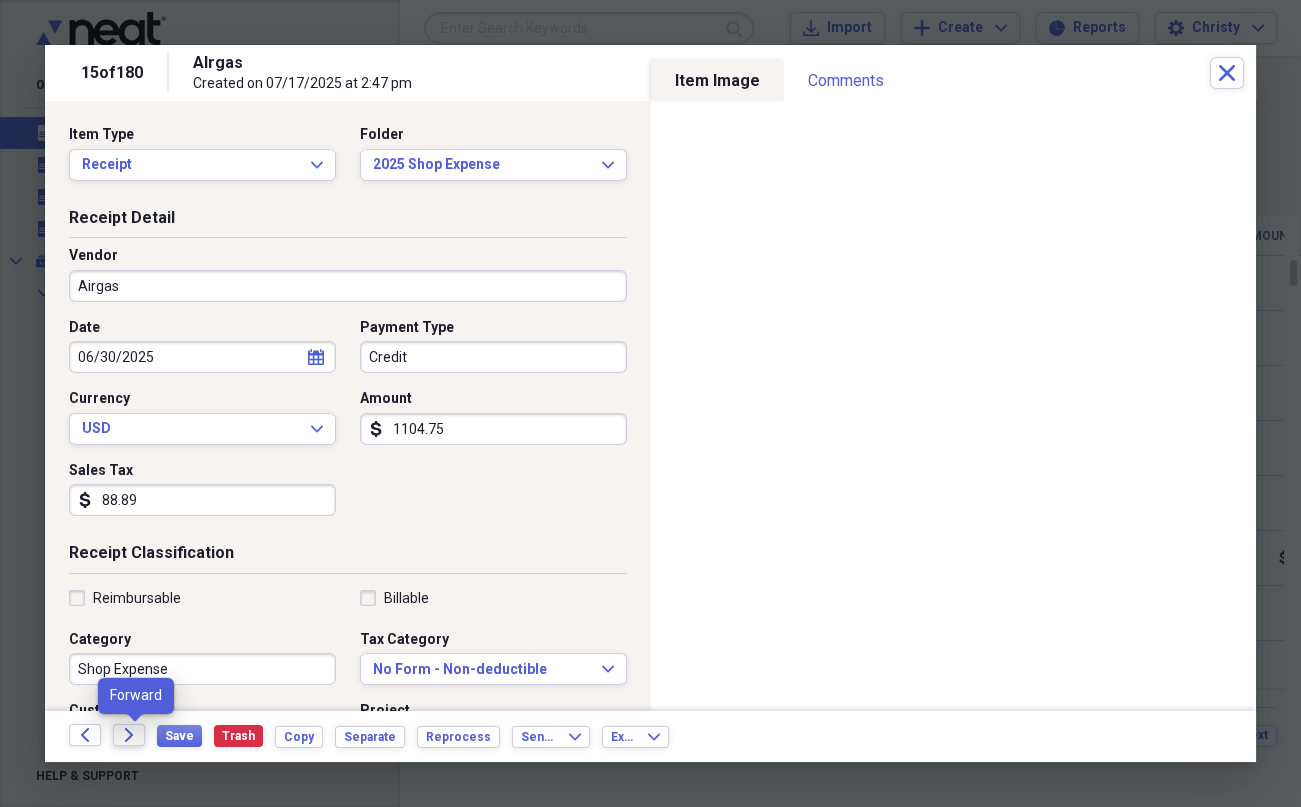type on "88.89" 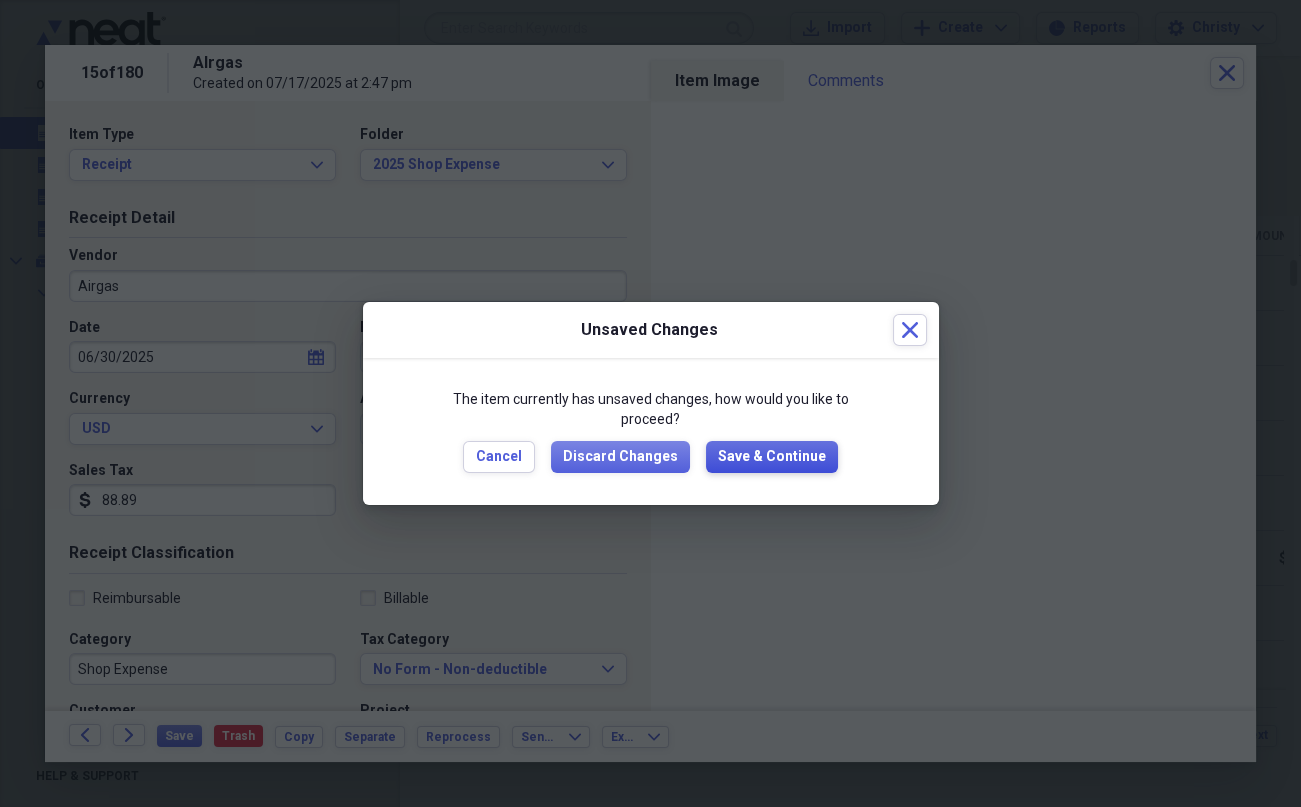 click on "Save & Continue" at bounding box center [772, 457] 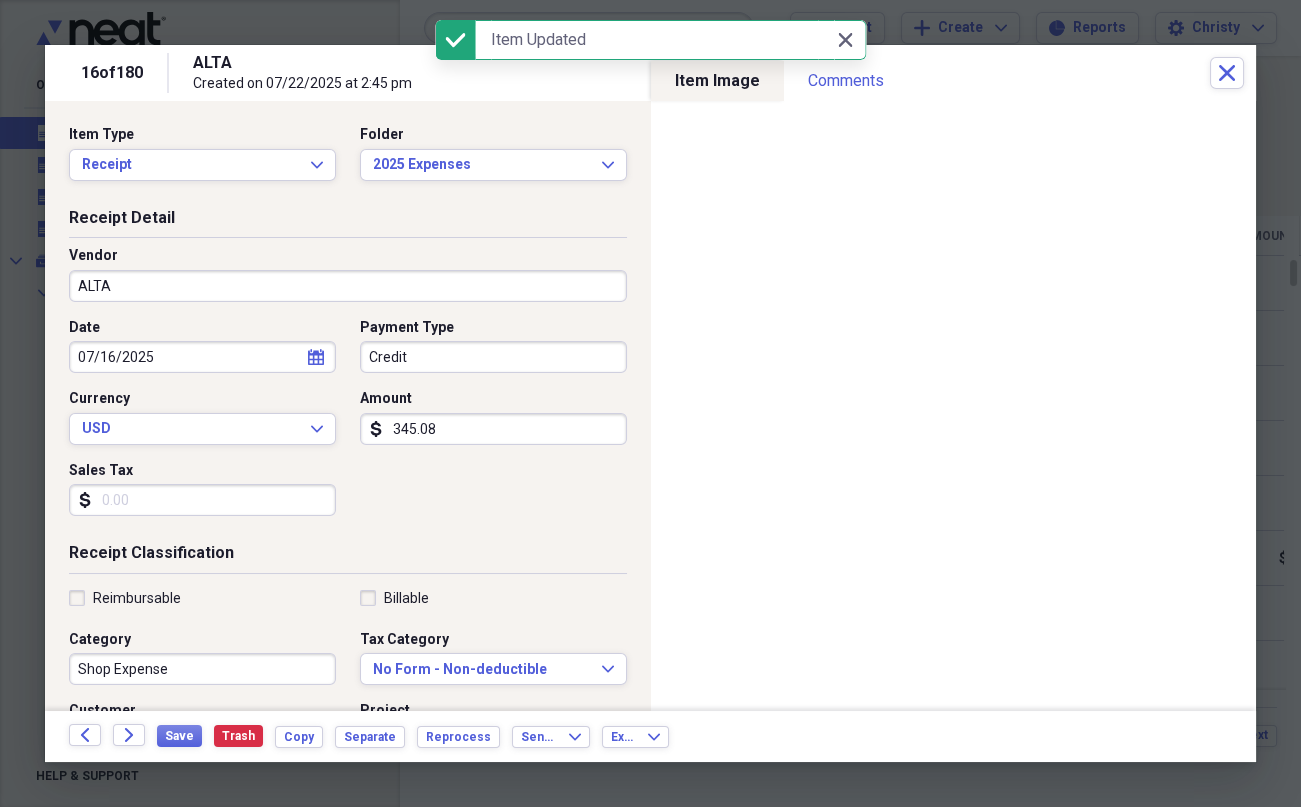 click on "Credit" at bounding box center (493, 357) 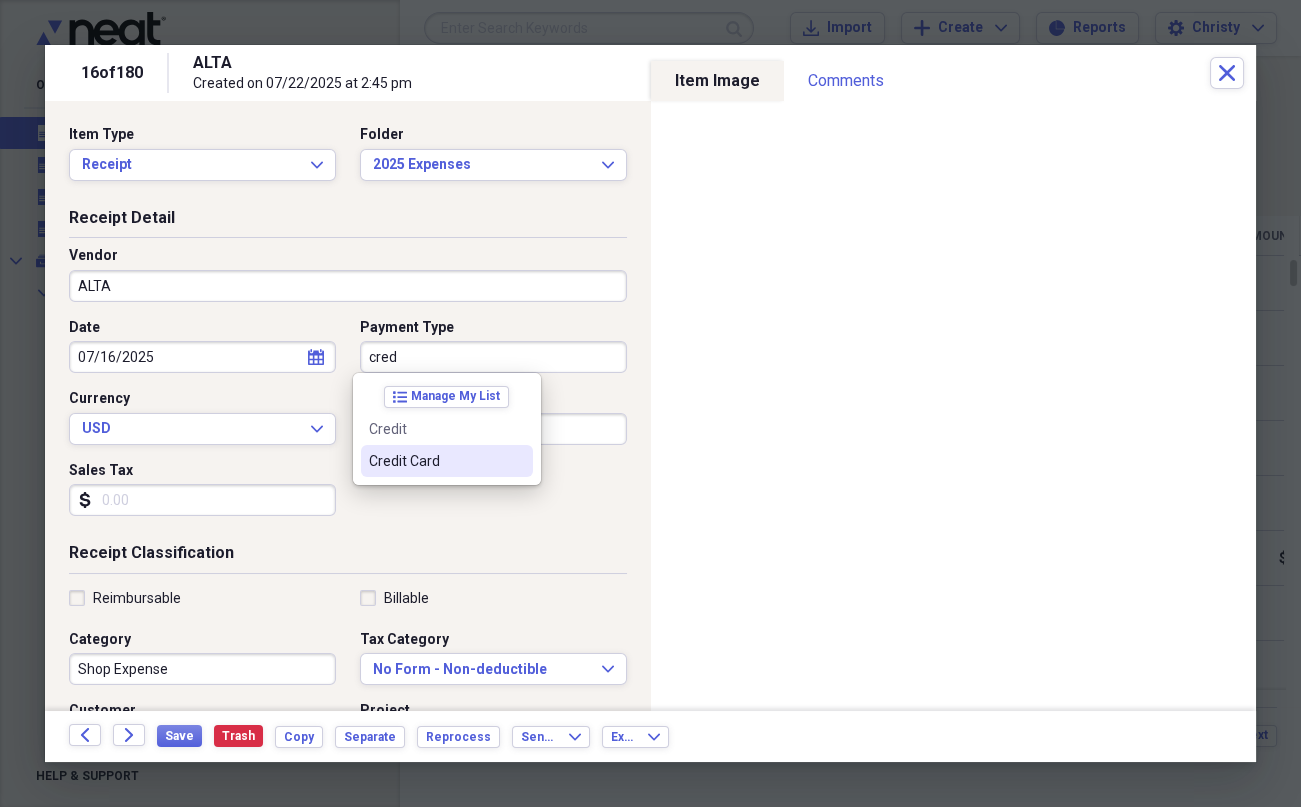 click on "Credit Card" at bounding box center [435, 461] 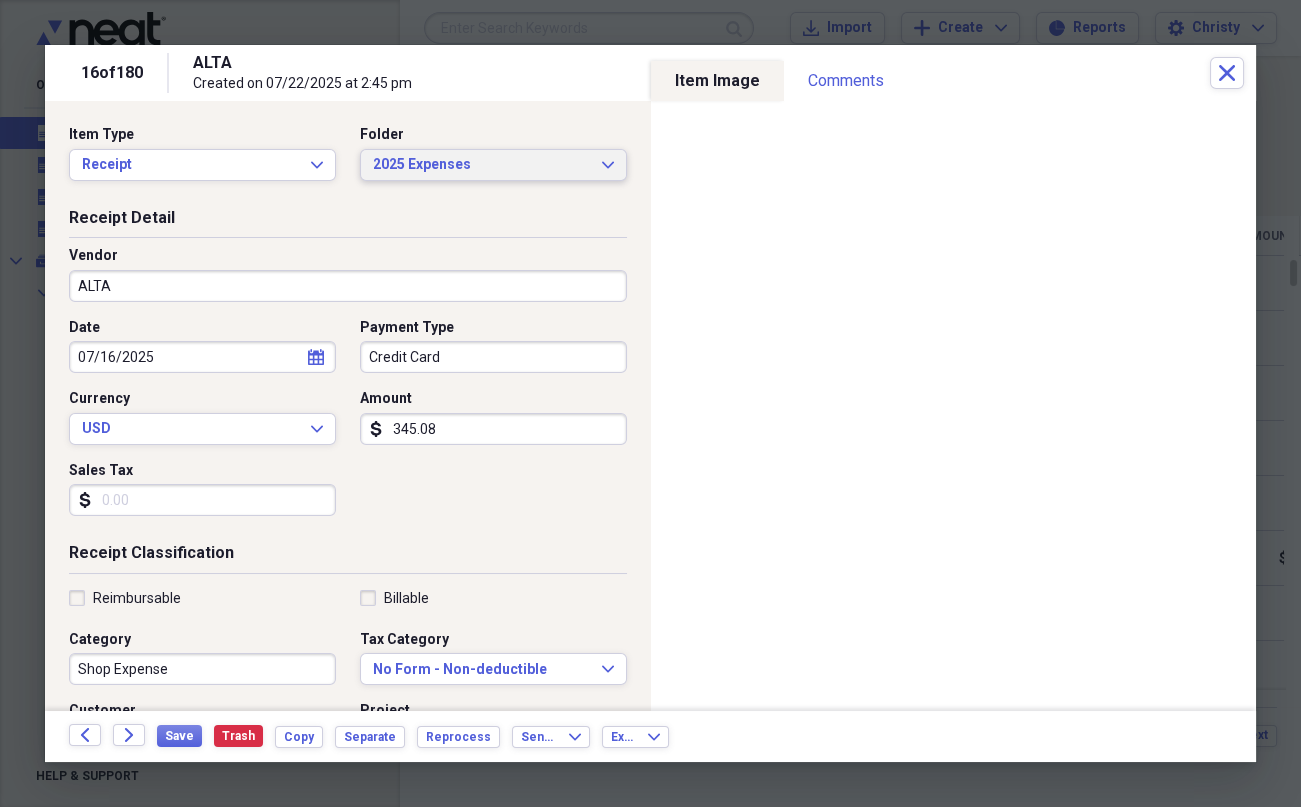 click on "2025 Expenses" at bounding box center [481, 165] 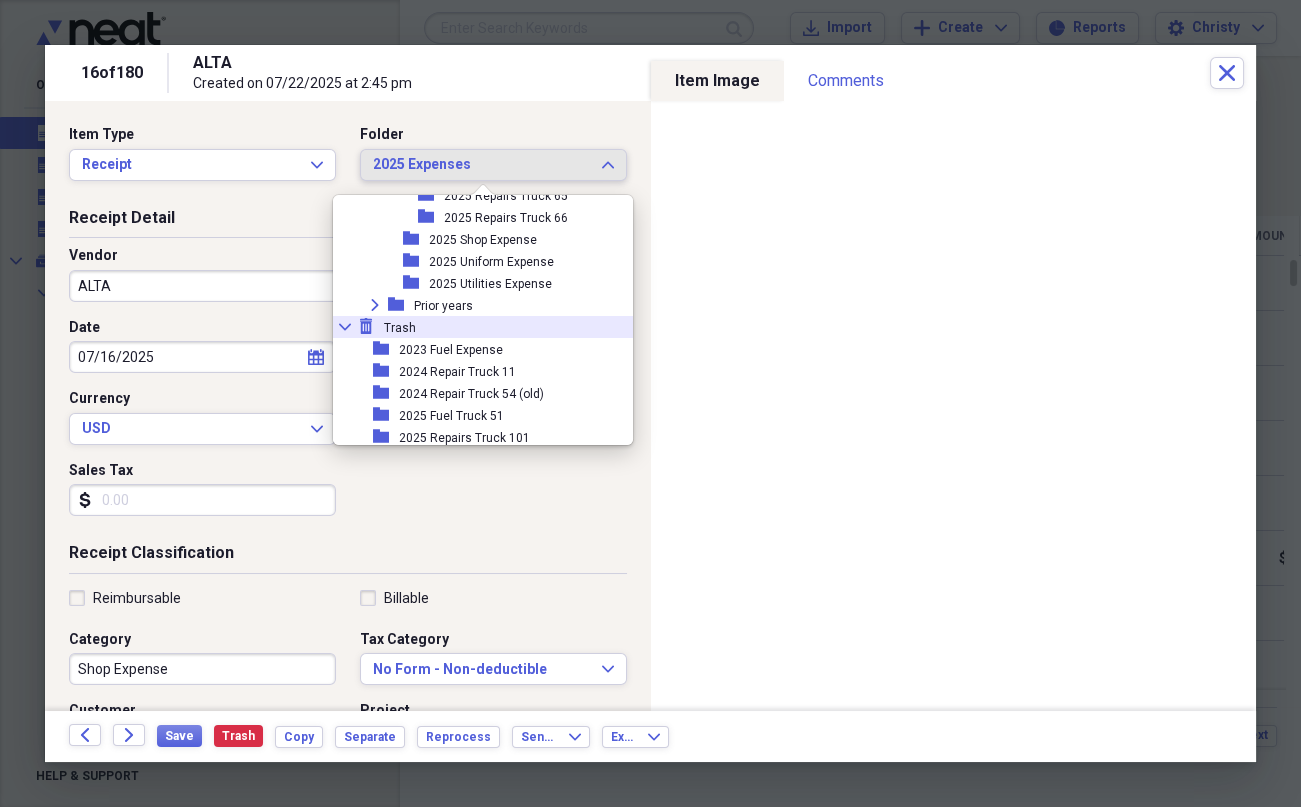 scroll, scrollTop: 3411, scrollLeft: 0, axis: vertical 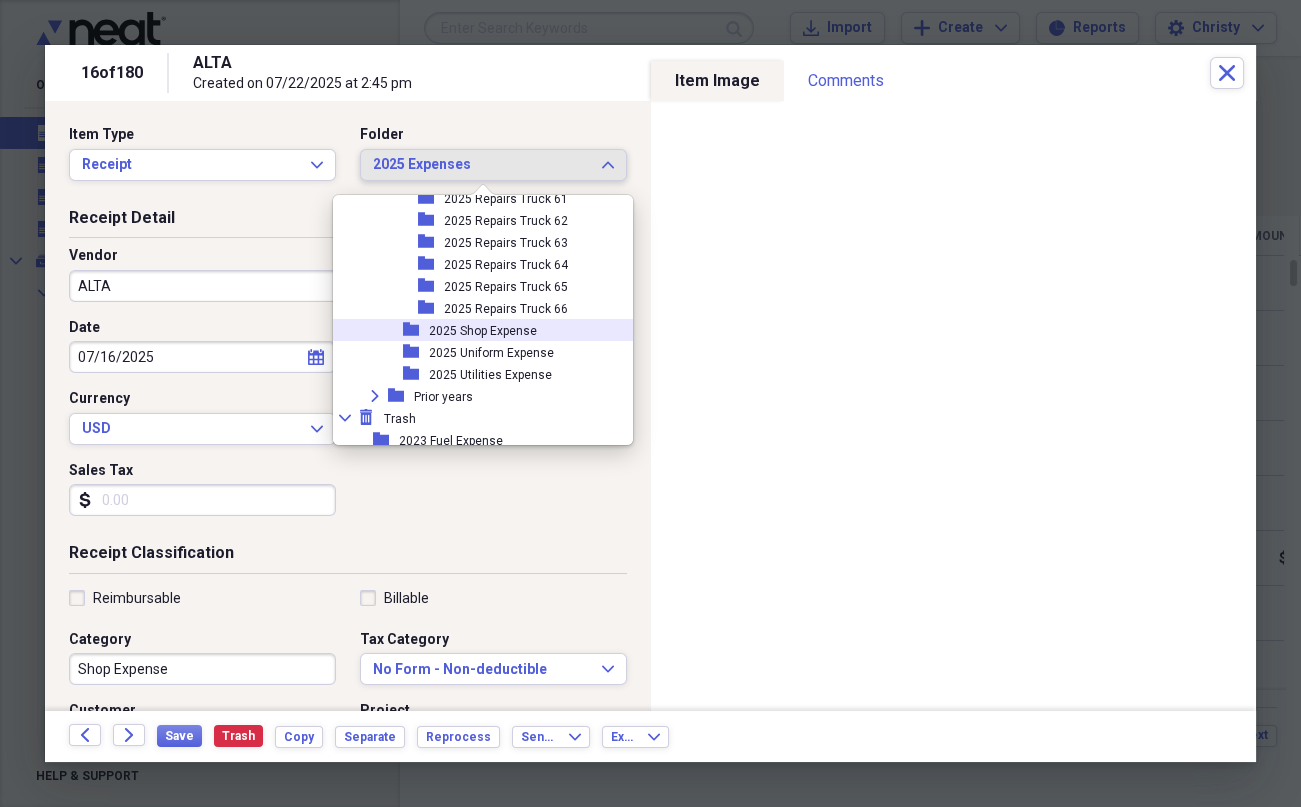 click on "2025 Shop Expense" at bounding box center [483, 331] 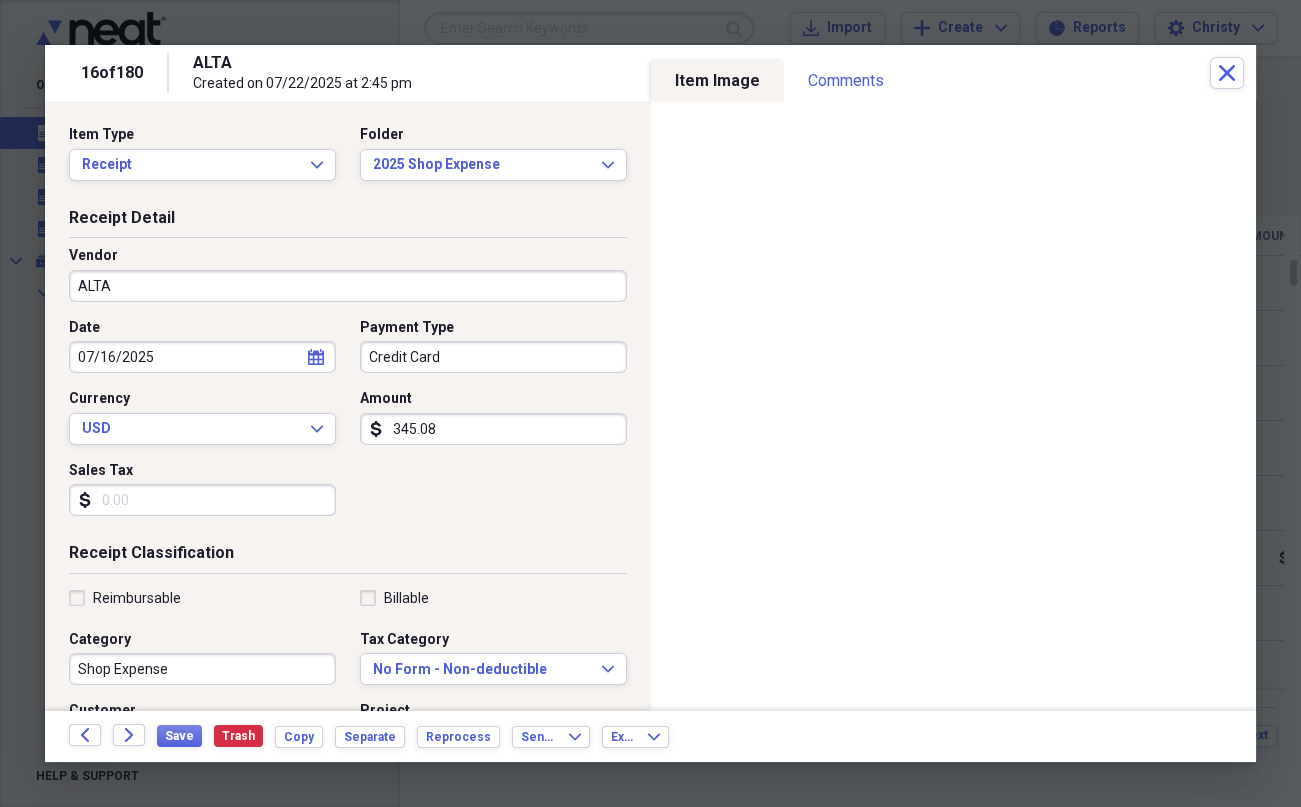 click on "345.08" at bounding box center [493, 429] 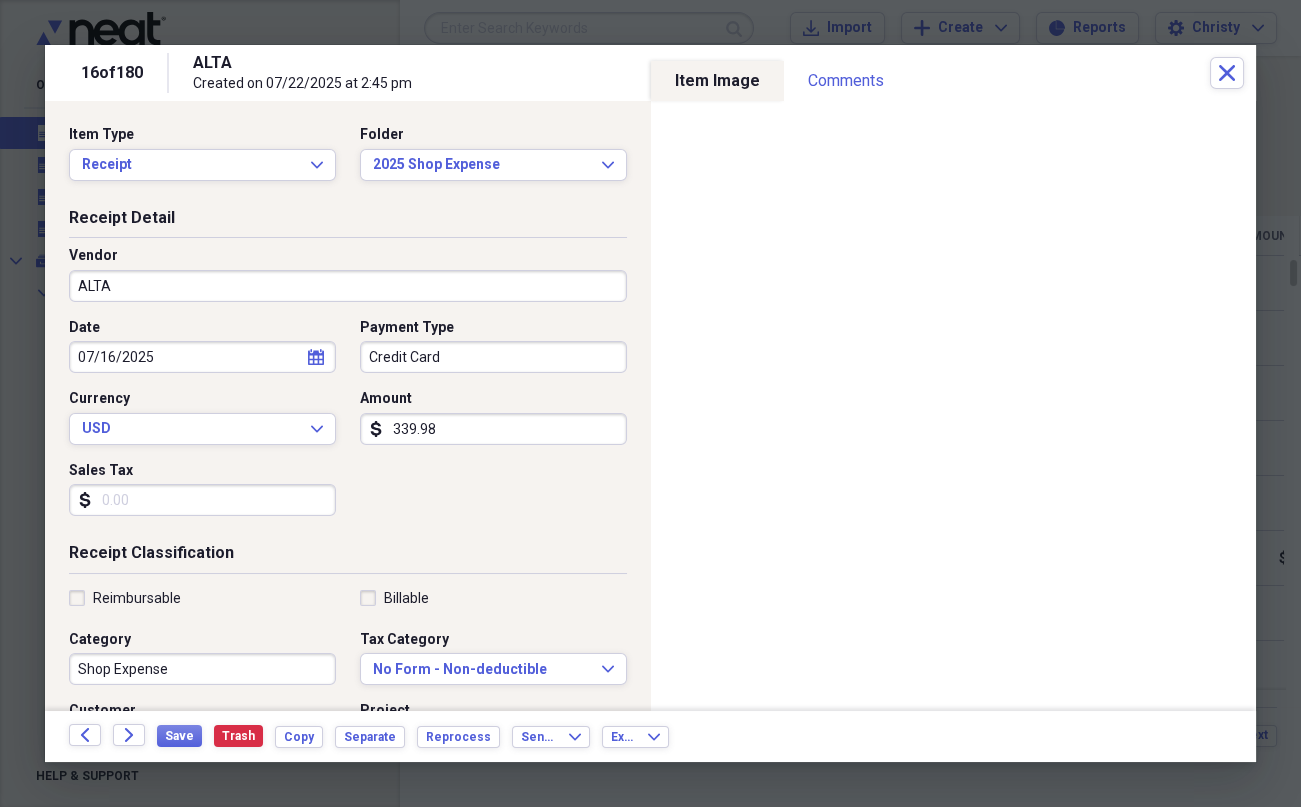 type on "339.98" 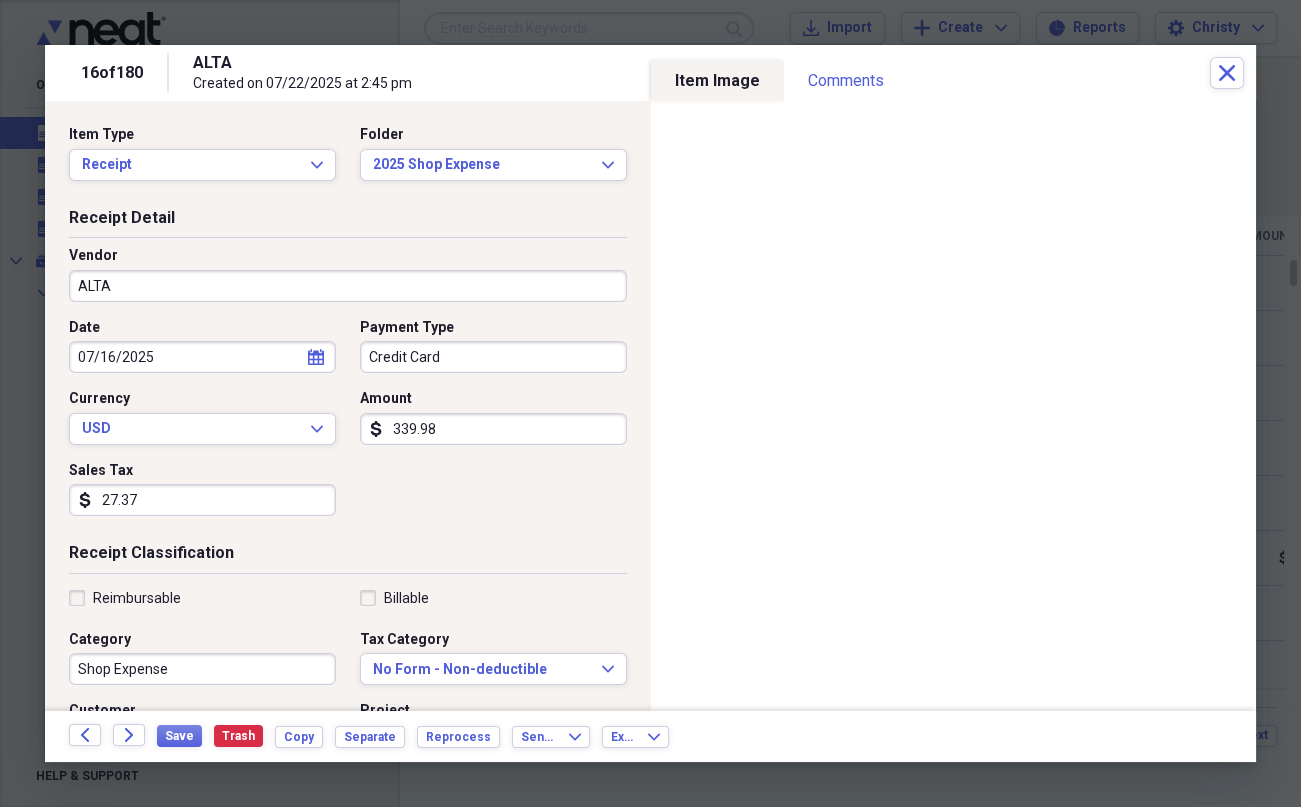 type on "27.37" 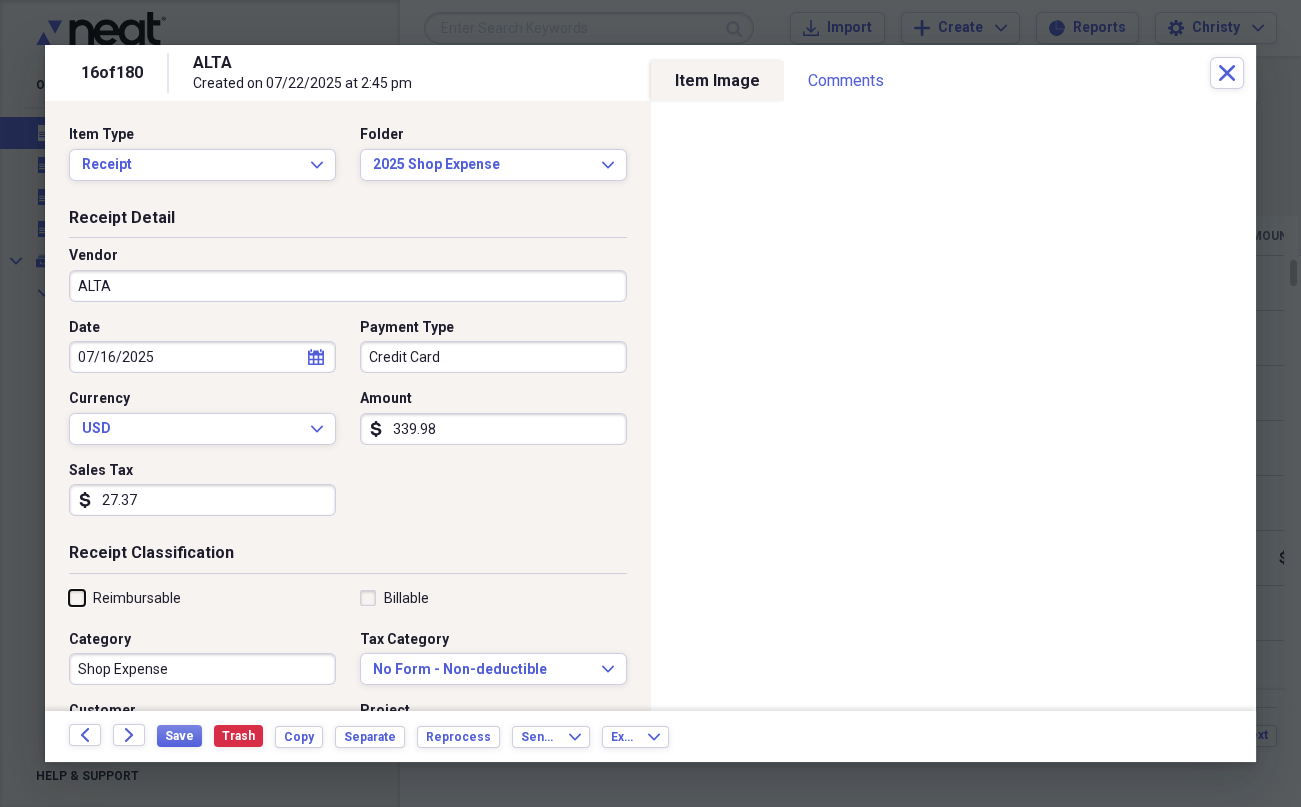 scroll, scrollTop: 410, scrollLeft: 0, axis: vertical 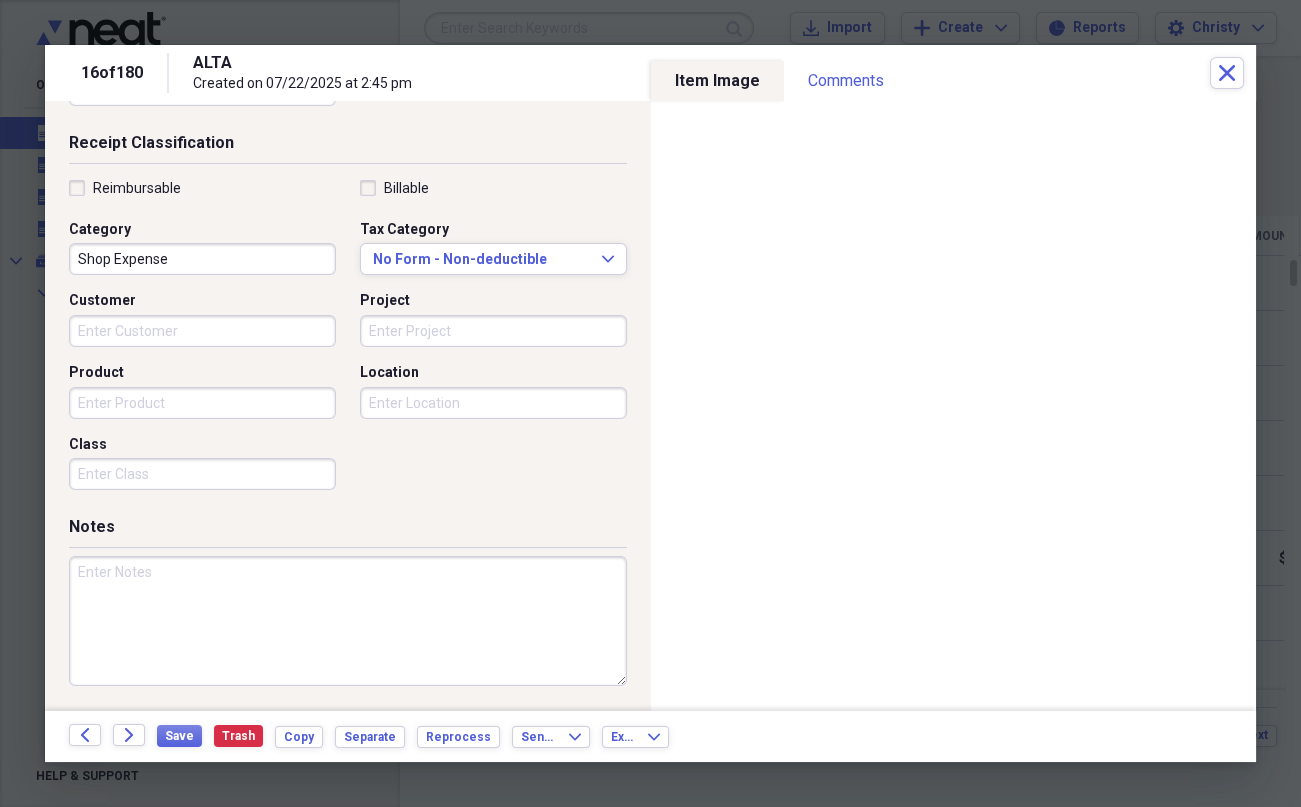 click at bounding box center (348, 621) 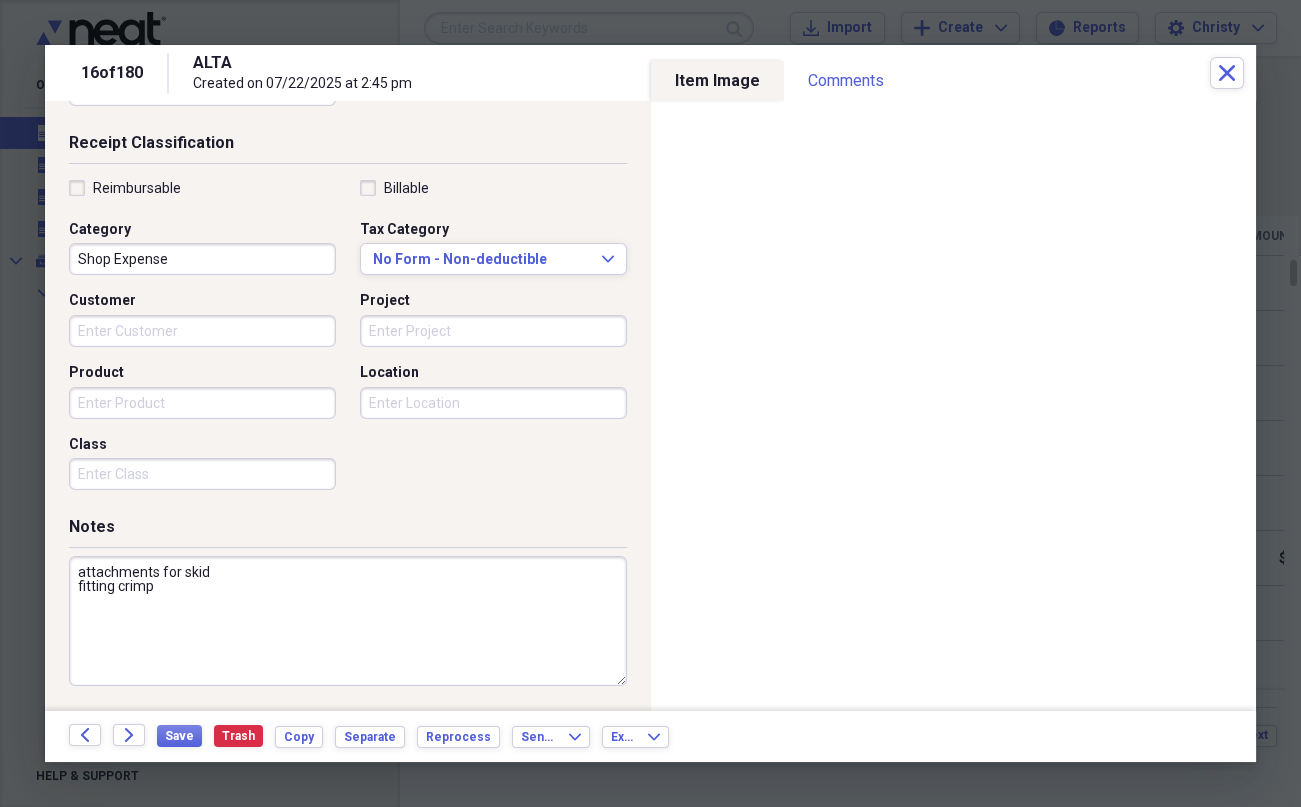 click on "attachments for skid
fitting crimp" at bounding box center [348, 621] 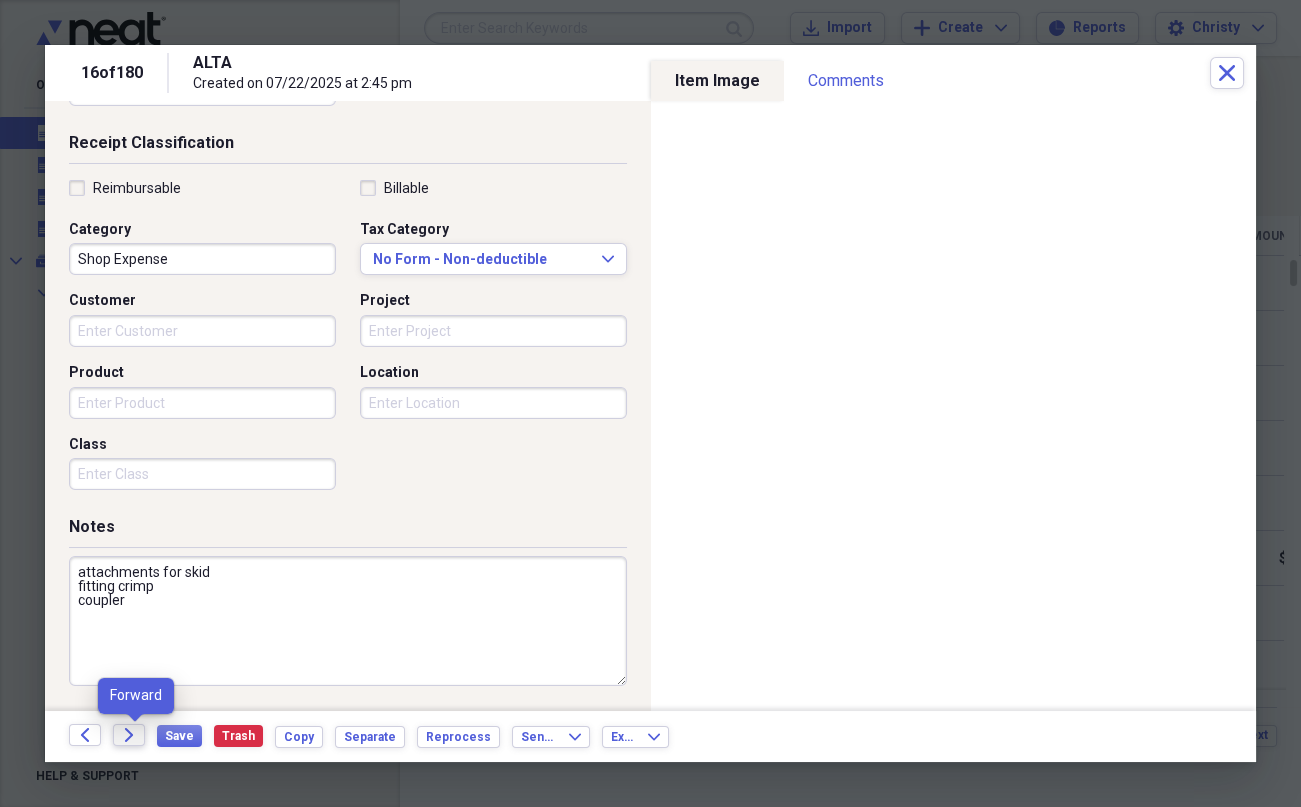 type on "attachments for skid
fitting crimp
coupler" 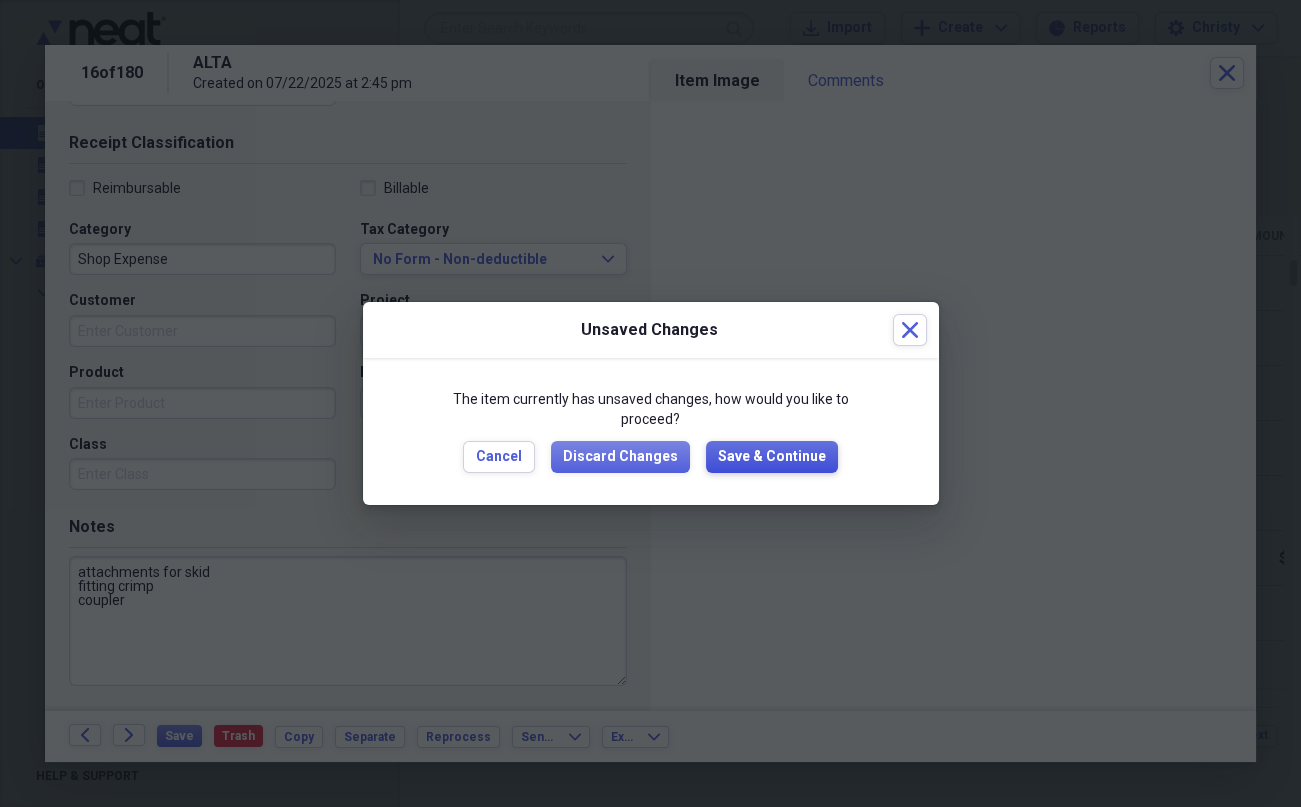 click on "Save & Continue" at bounding box center (772, 457) 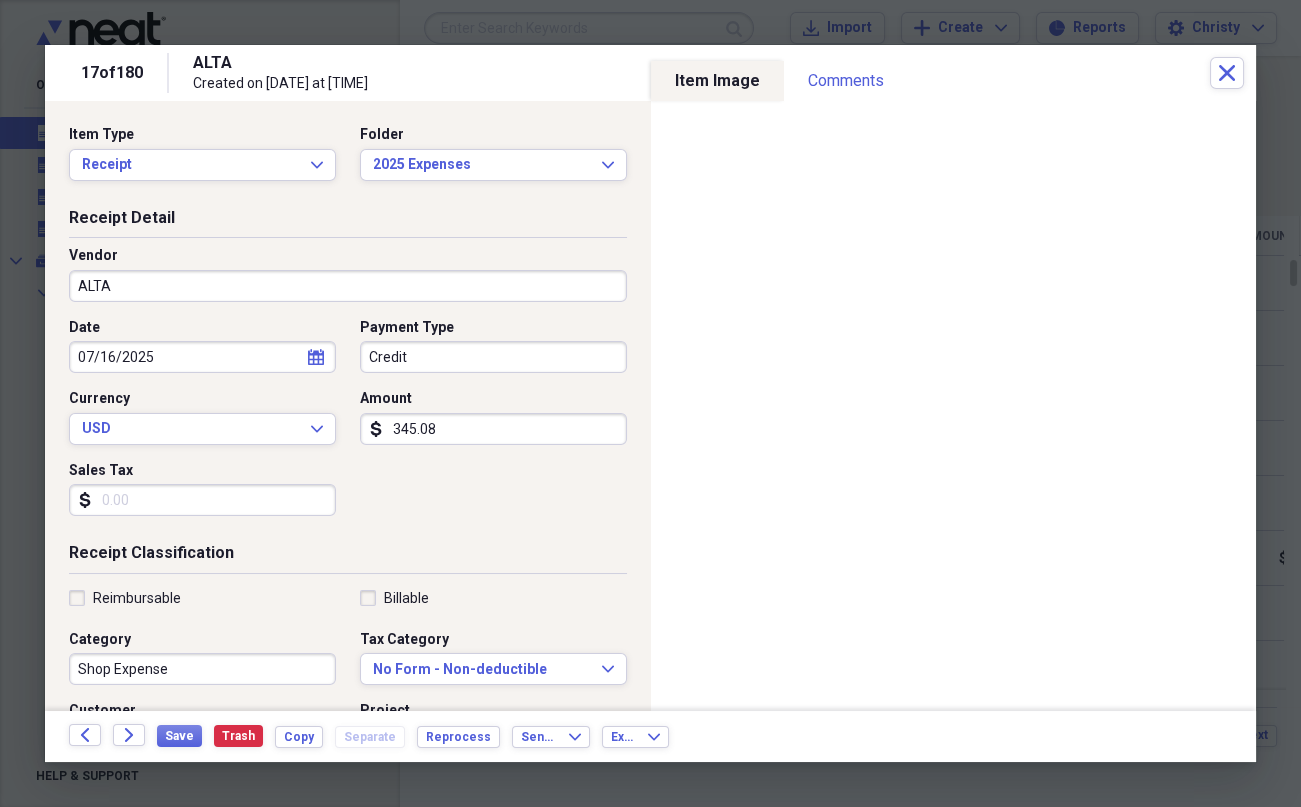 click on "Back Forward Save Trash Copy Separate Reprocess Send To Expand Export Expand" at bounding box center [650, 736] 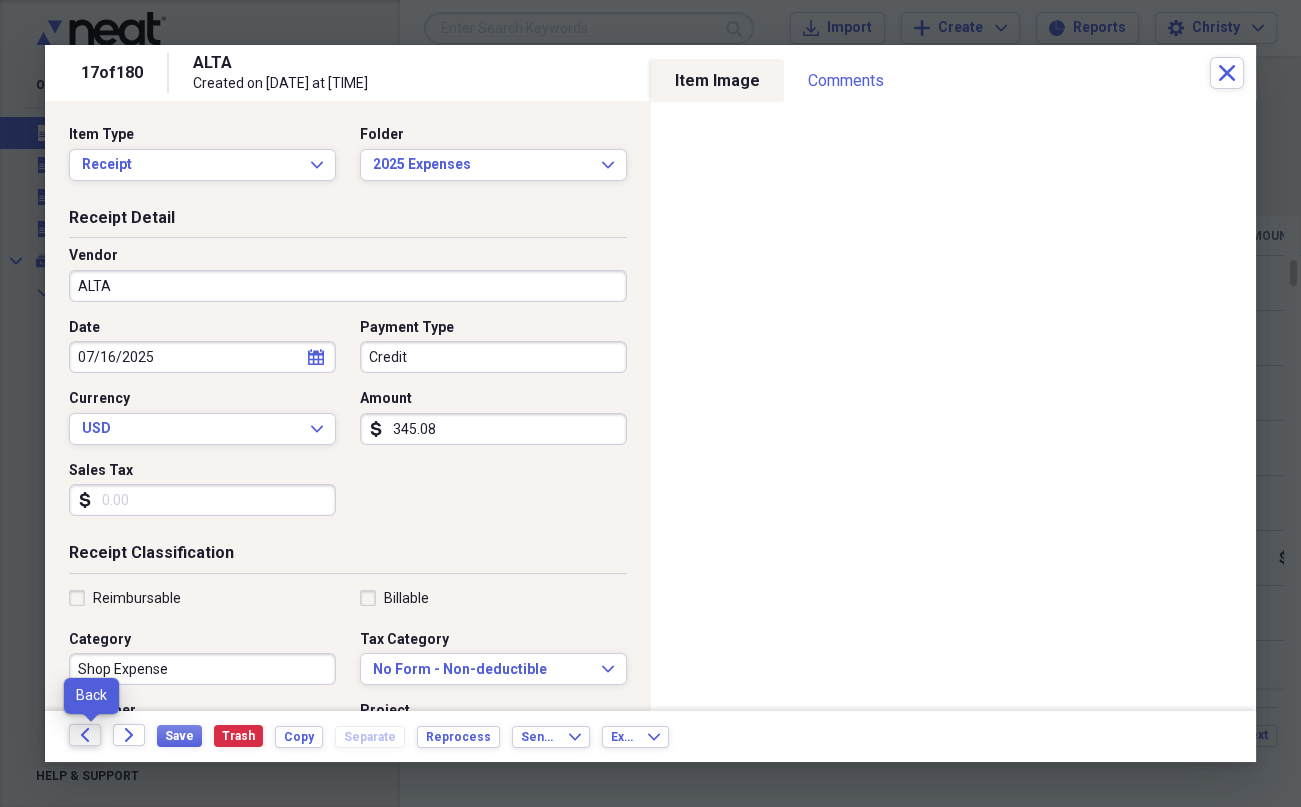 click on "Back" 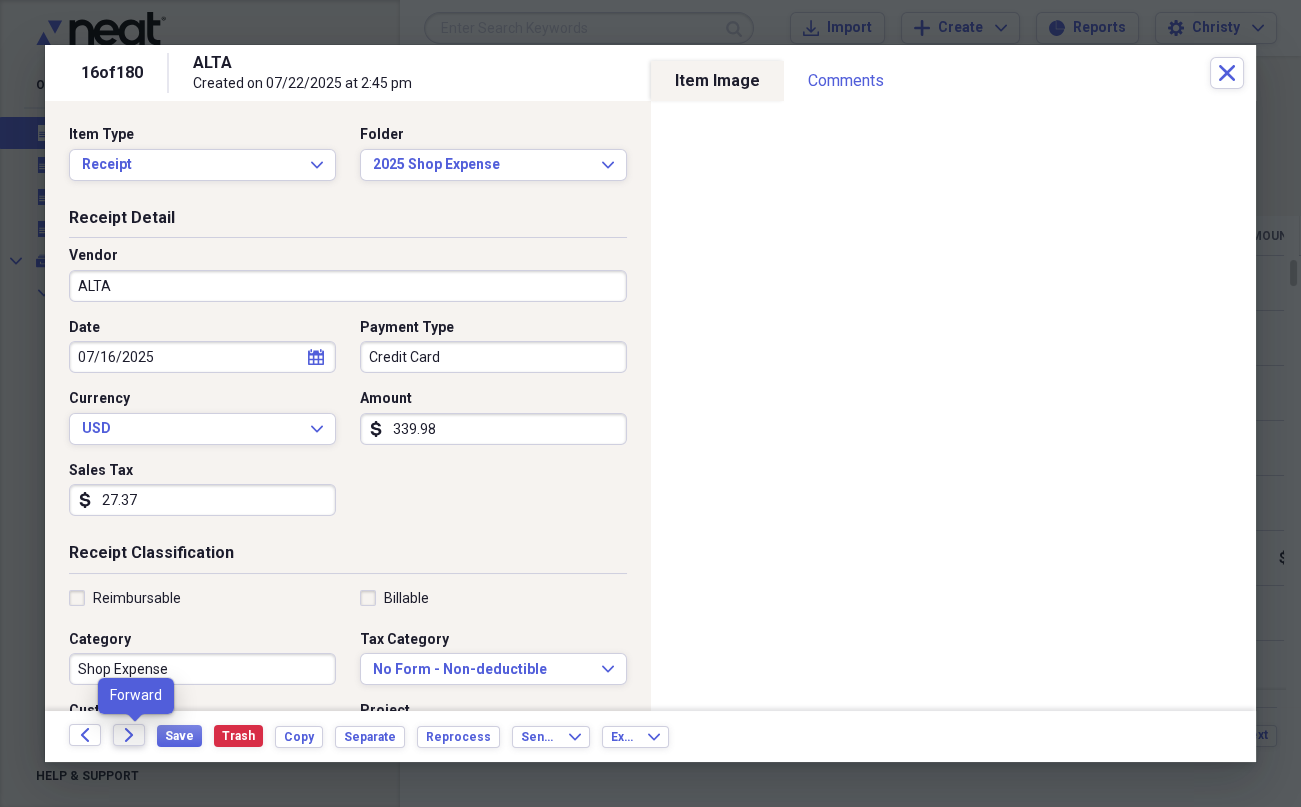 click on "Forward" 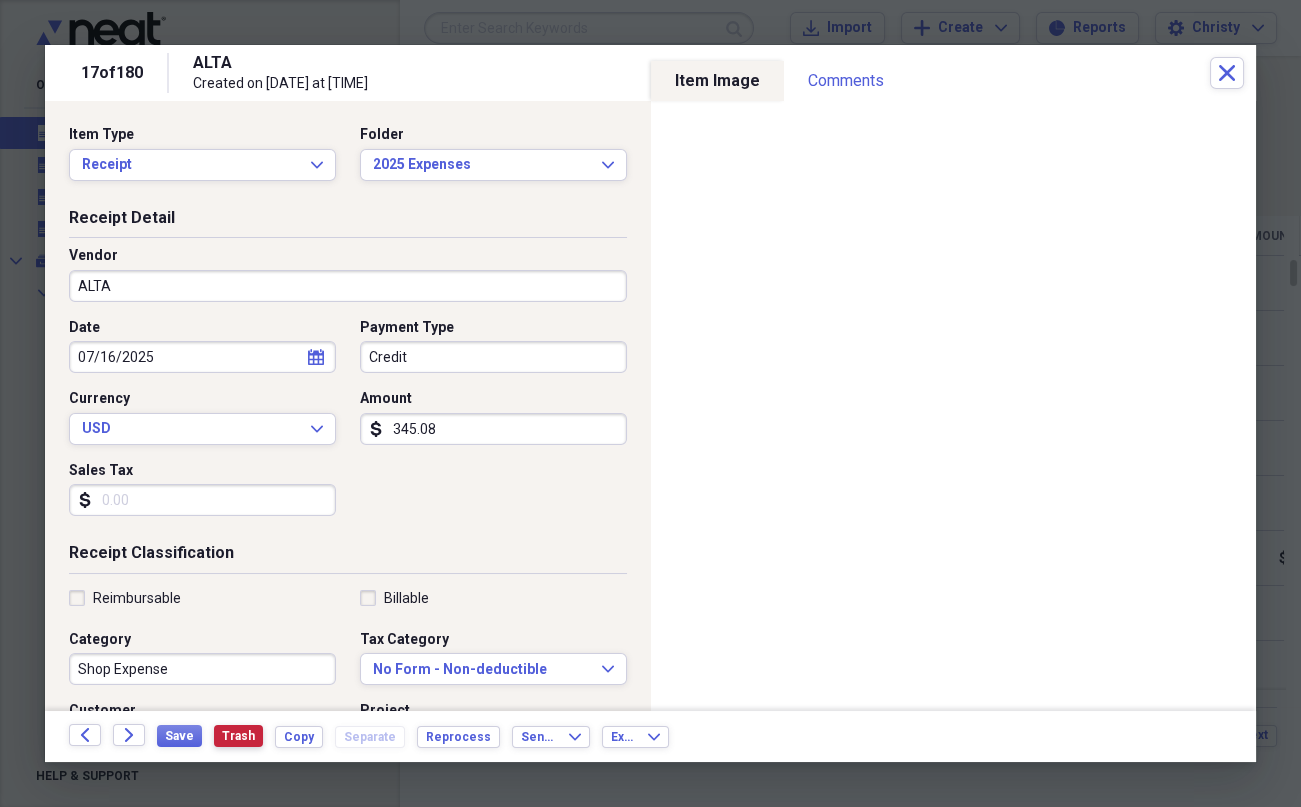 click on "Trash" at bounding box center (238, 736) 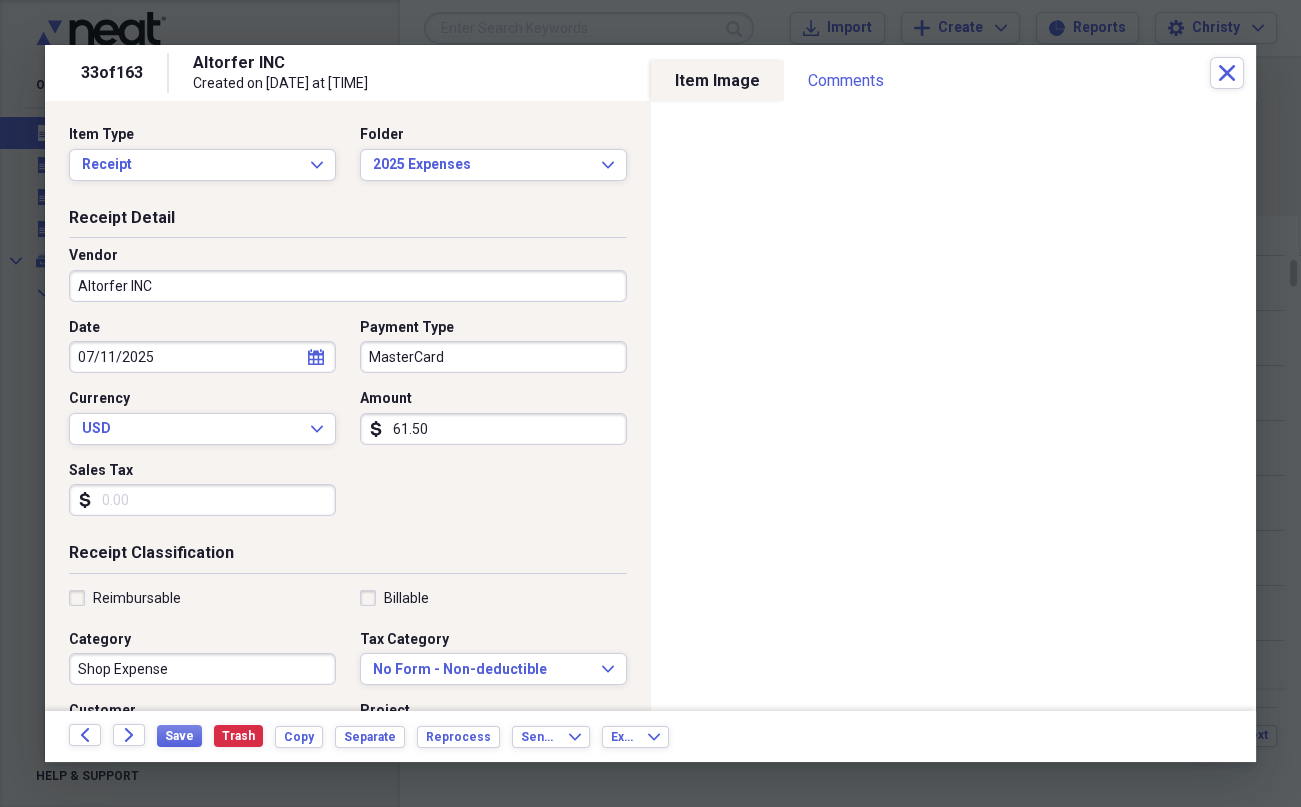 click on "MasterCard" at bounding box center [493, 357] 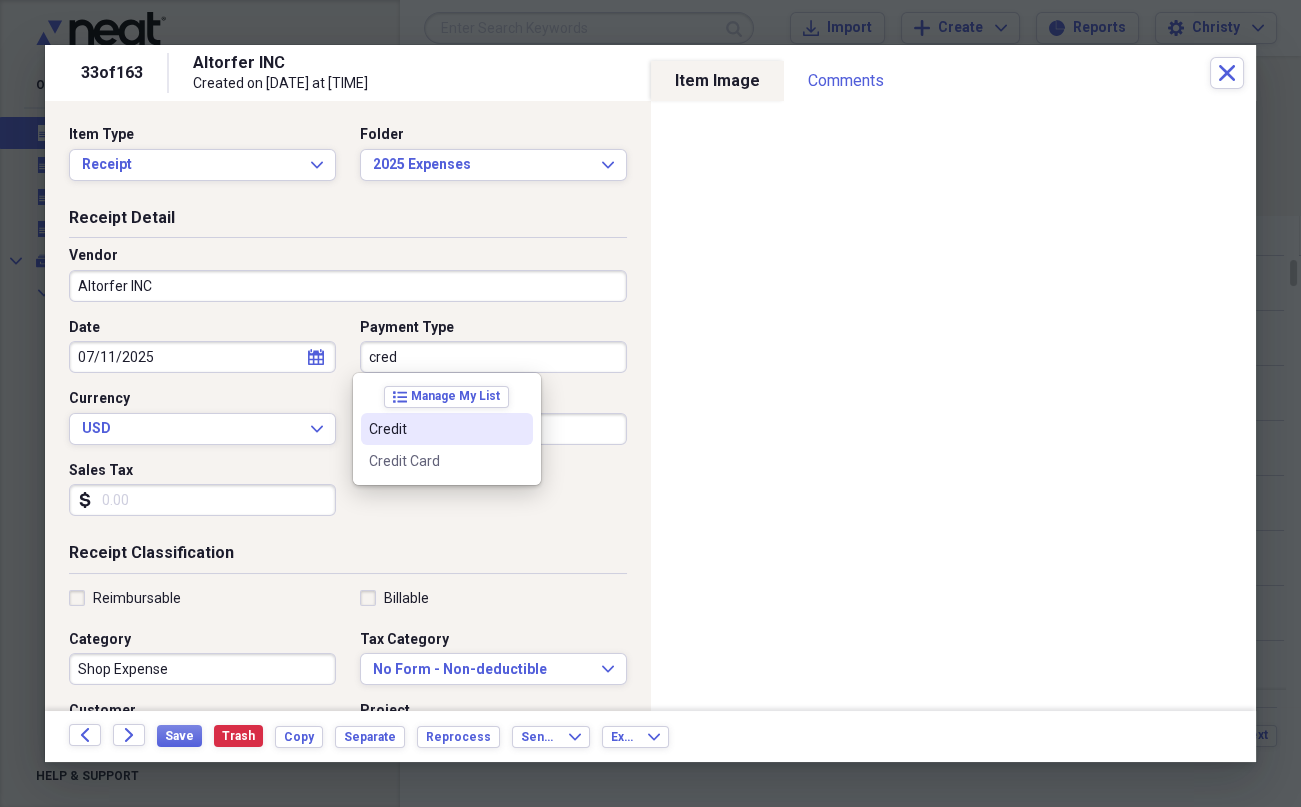 drag, startPoint x: 422, startPoint y: 359, endPoint x: 257, endPoint y: 340, distance: 166.09033 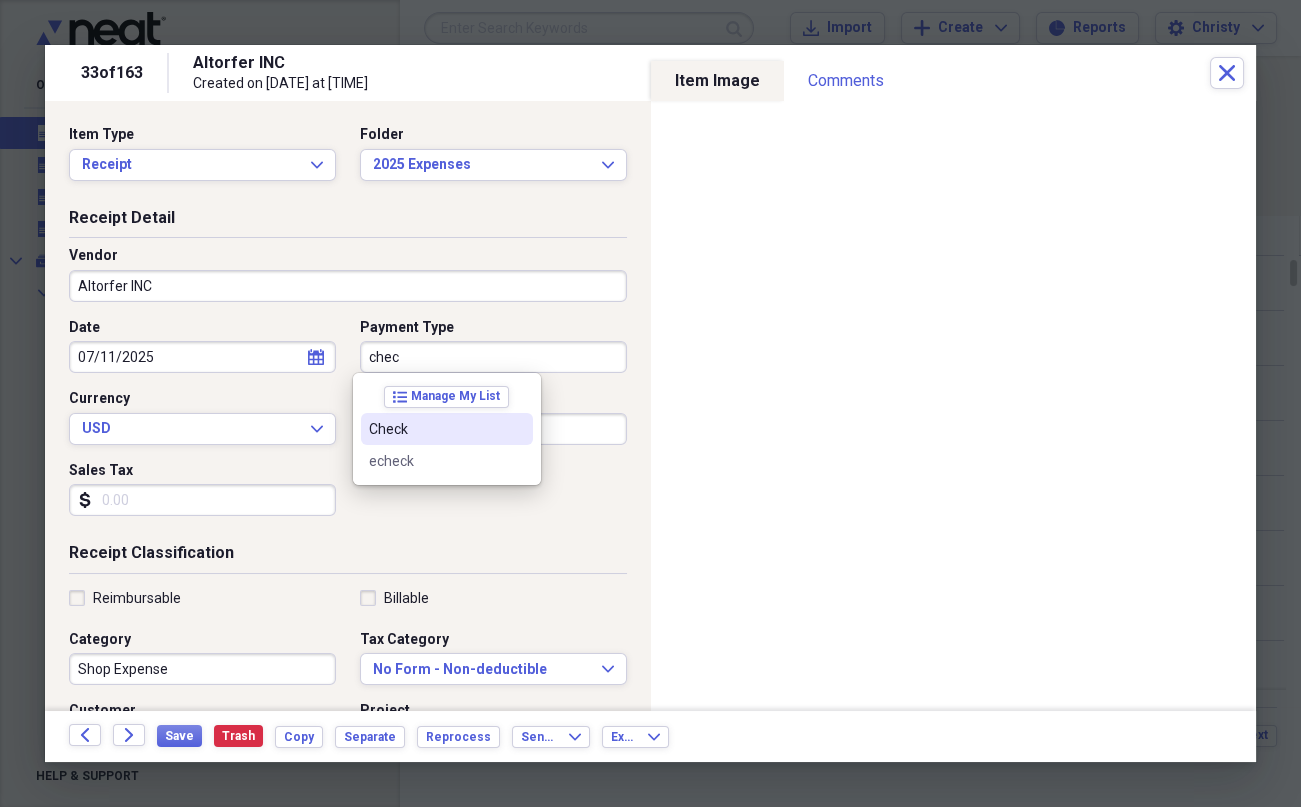 click on "Check" at bounding box center [435, 429] 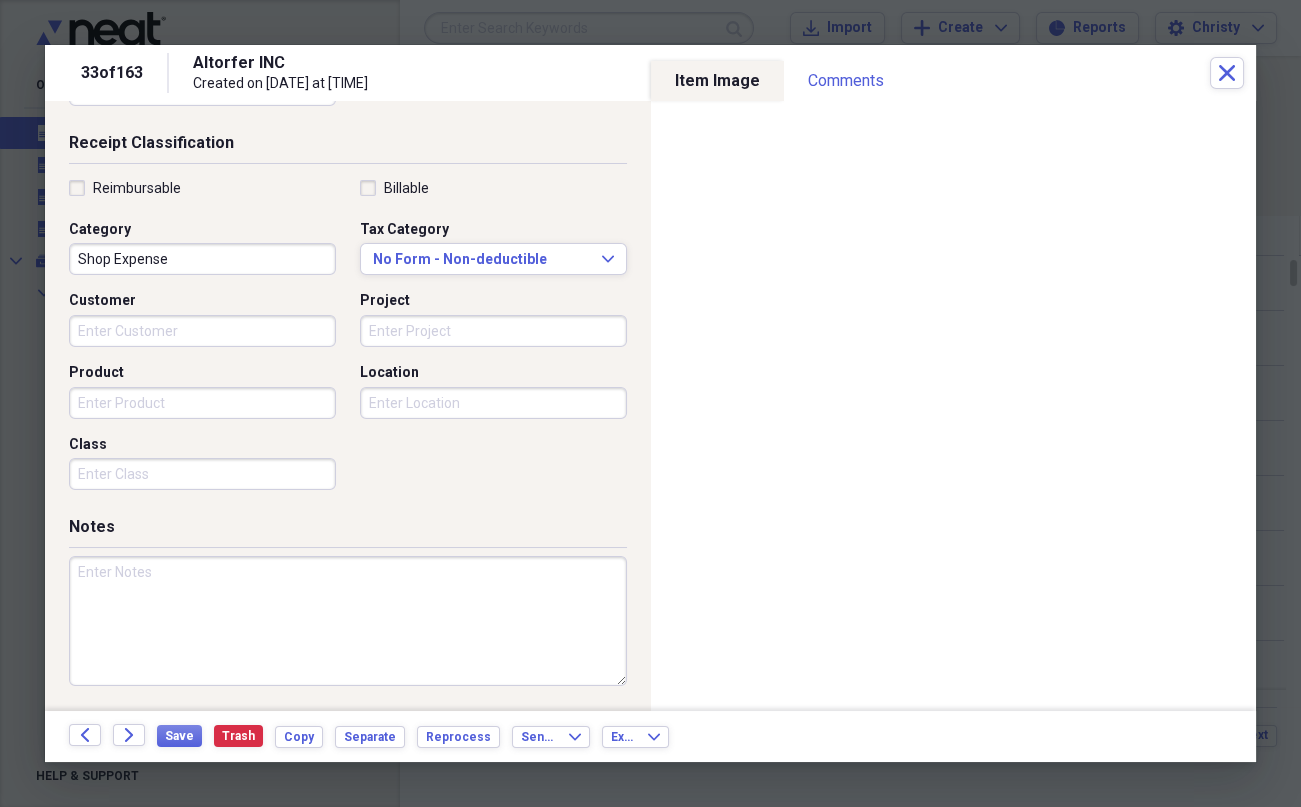 scroll, scrollTop: 46, scrollLeft: 0, axis: vertical 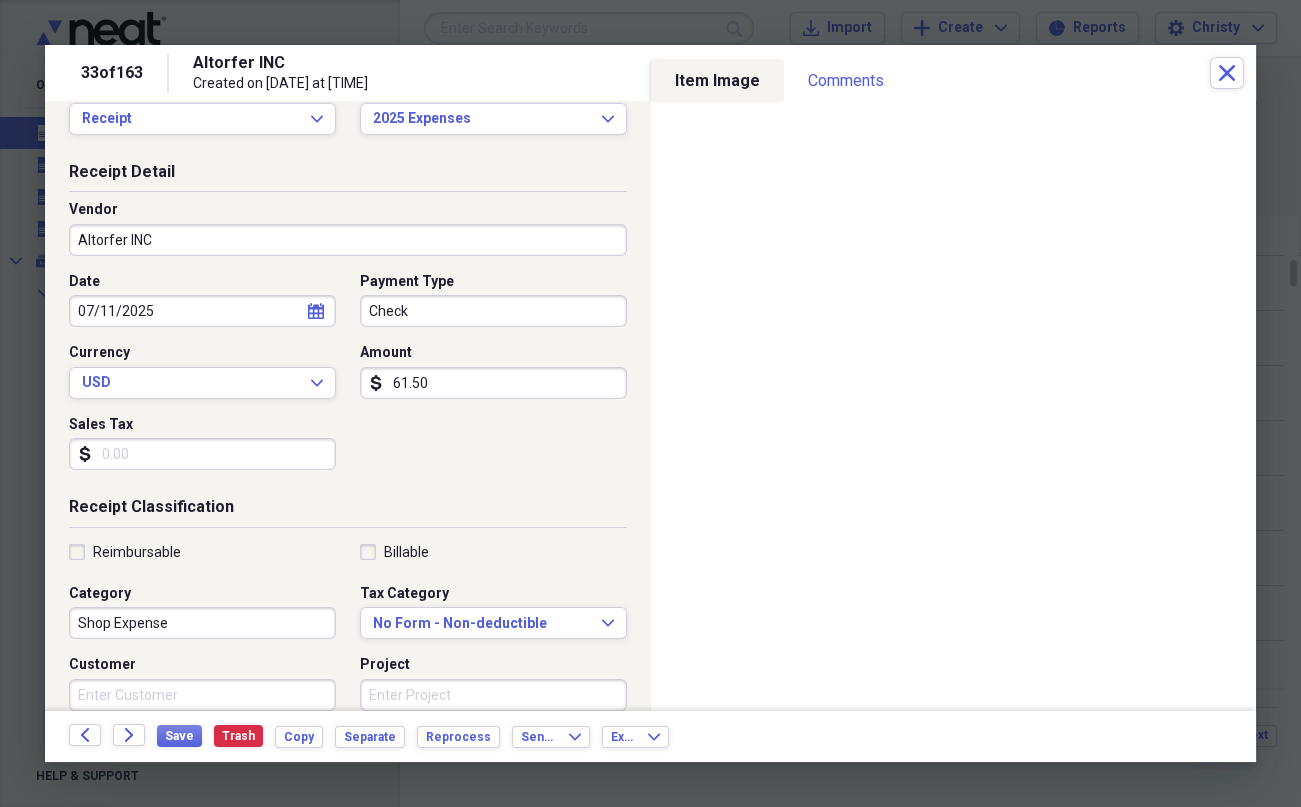 click on "61.50" at bounding box center (493, 383) 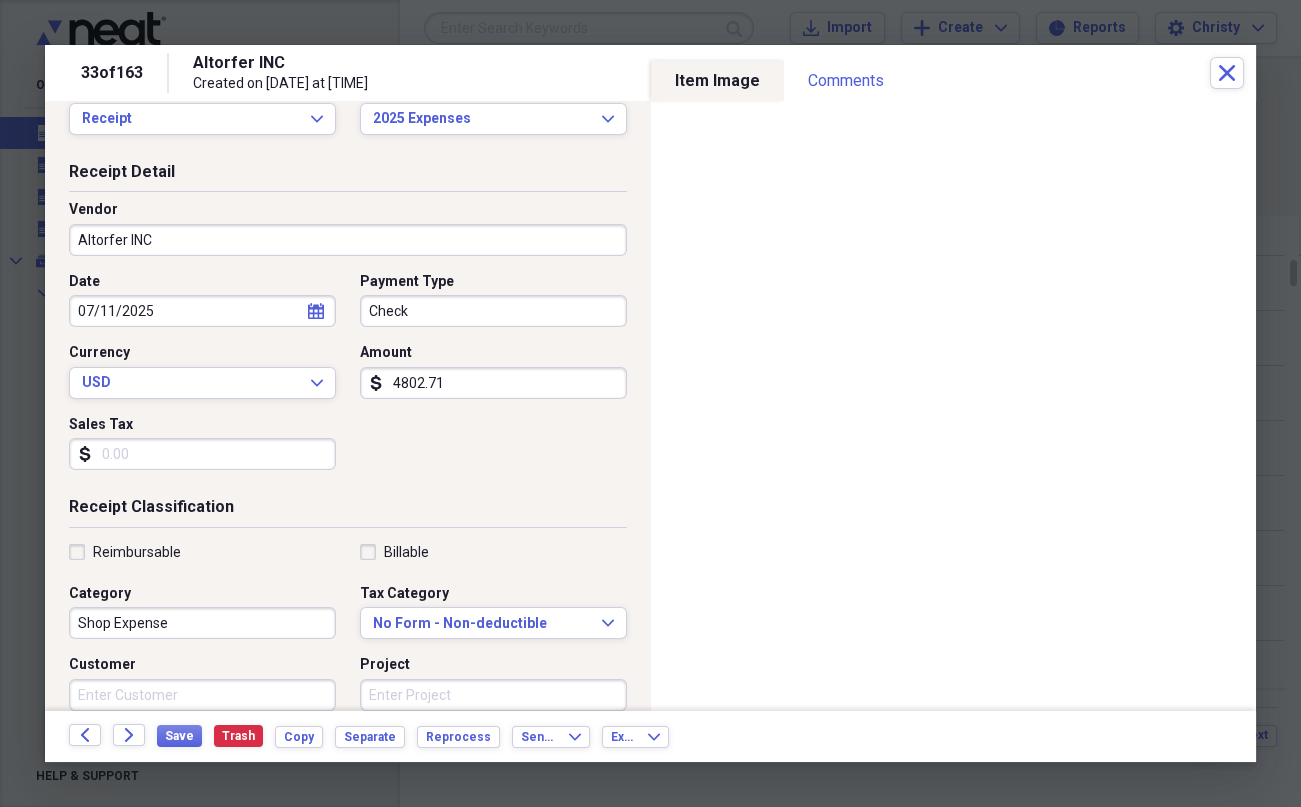 type on "4802.71" 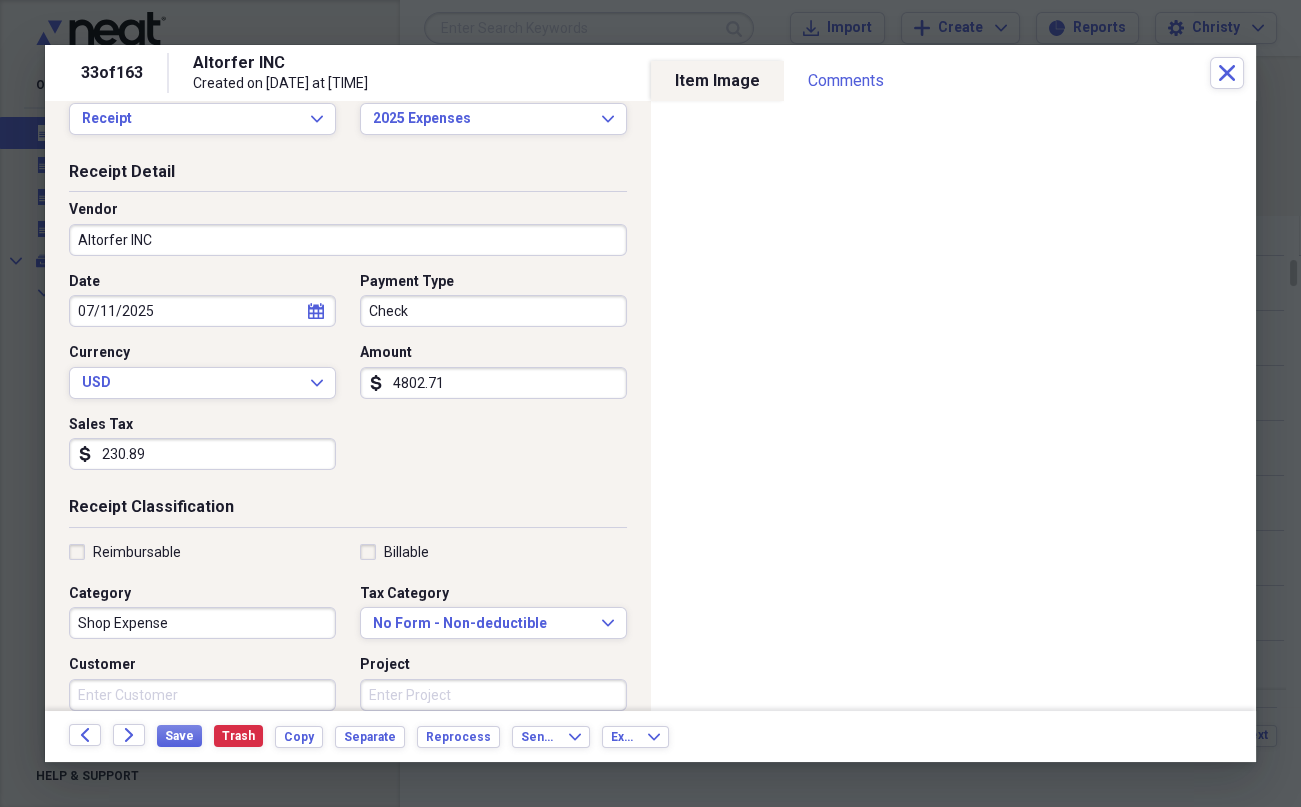 scroll, scrollTop: 410, scrollLeft: 0, axis: vertical 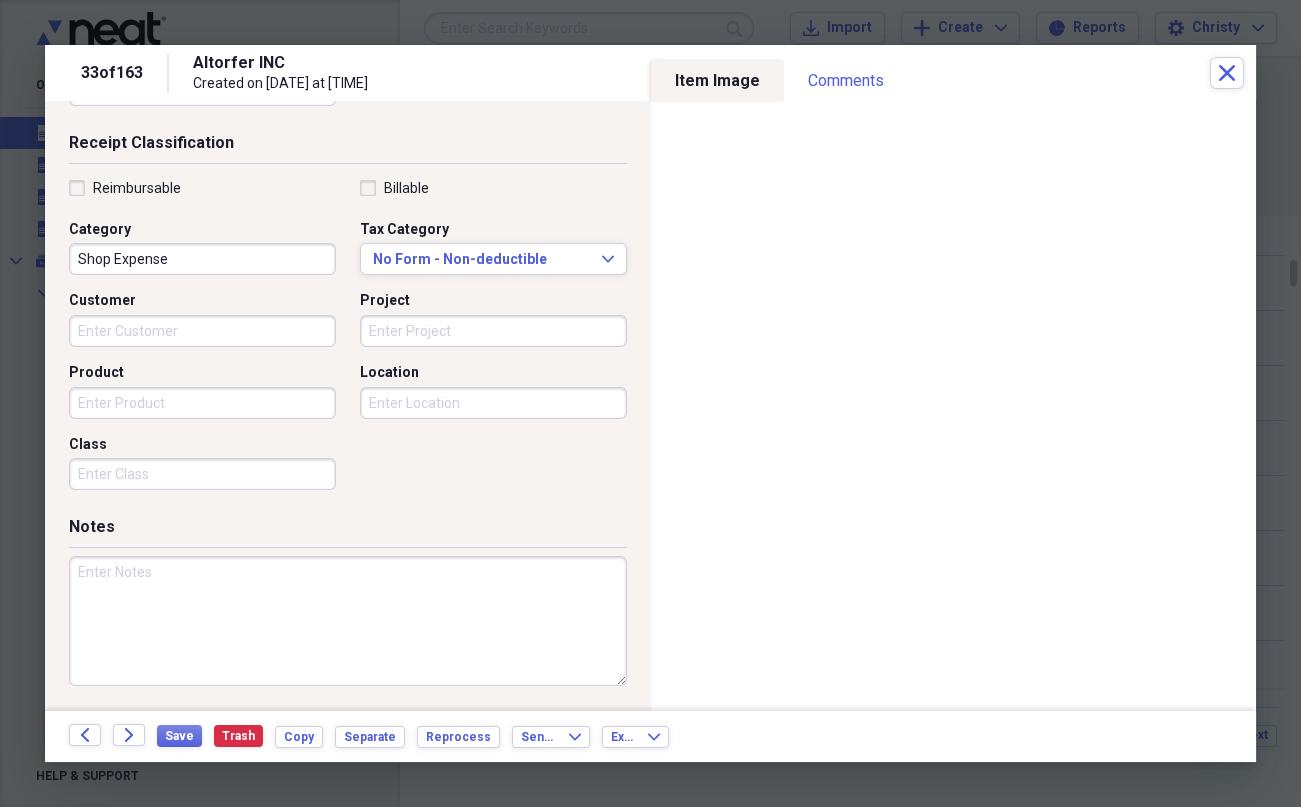 type on "230.89" 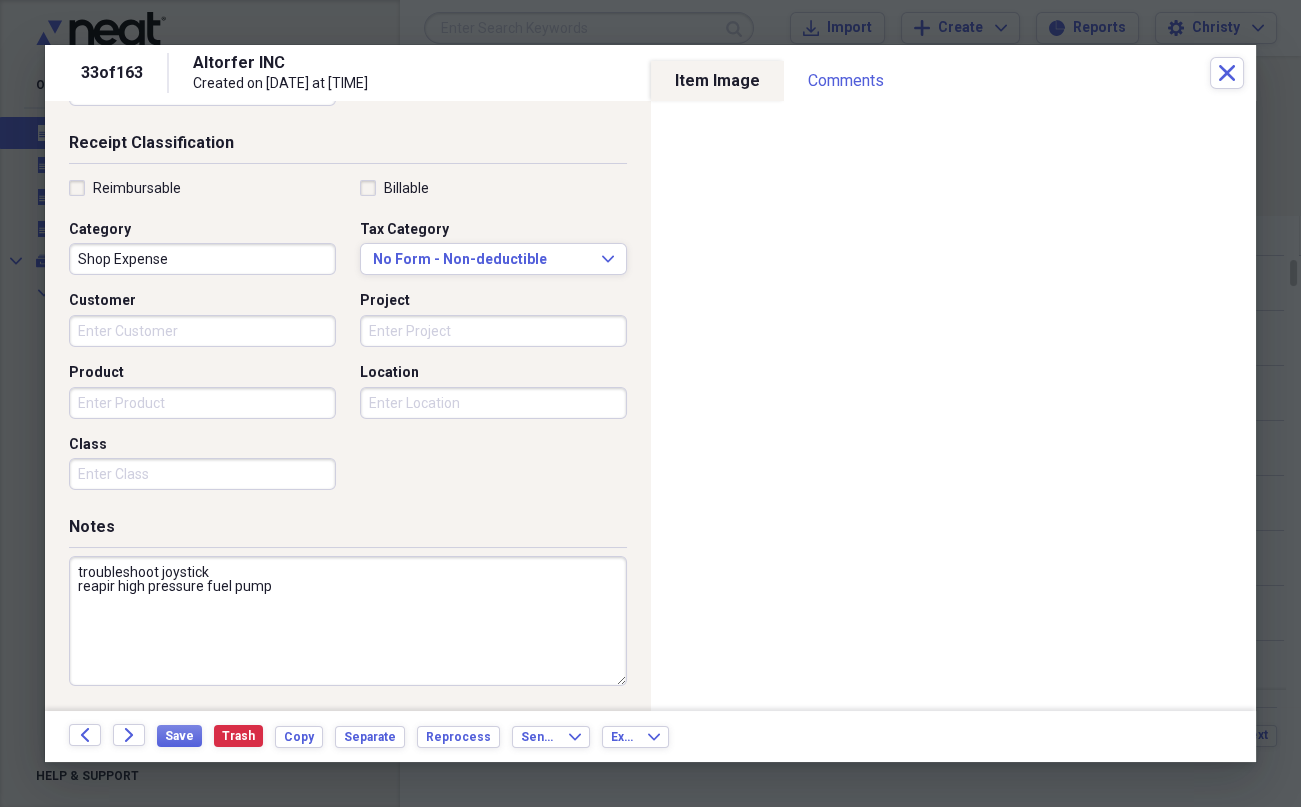 scroll, scrollTop: 0, scrollLeft: 0, axis: both 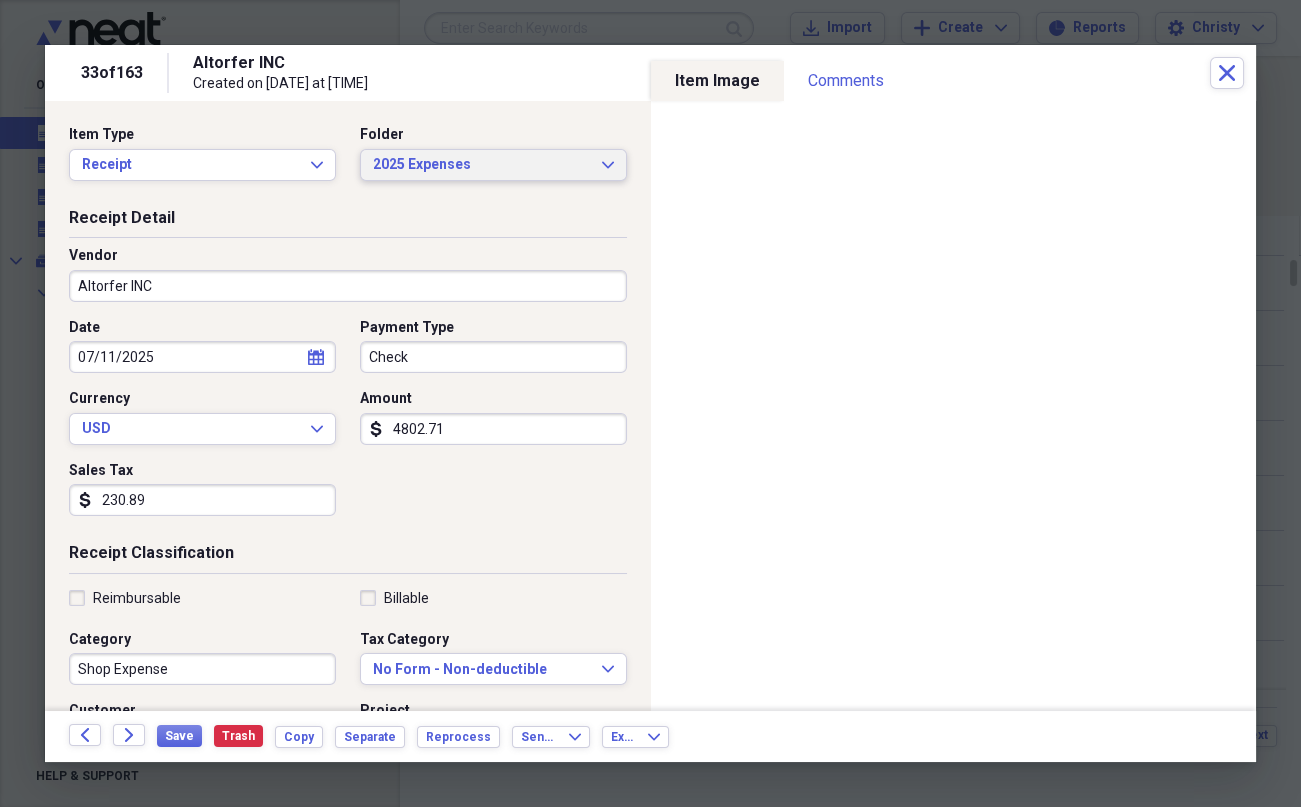 type on "troubleshoot joystick
reapir high pressure fuel pump" 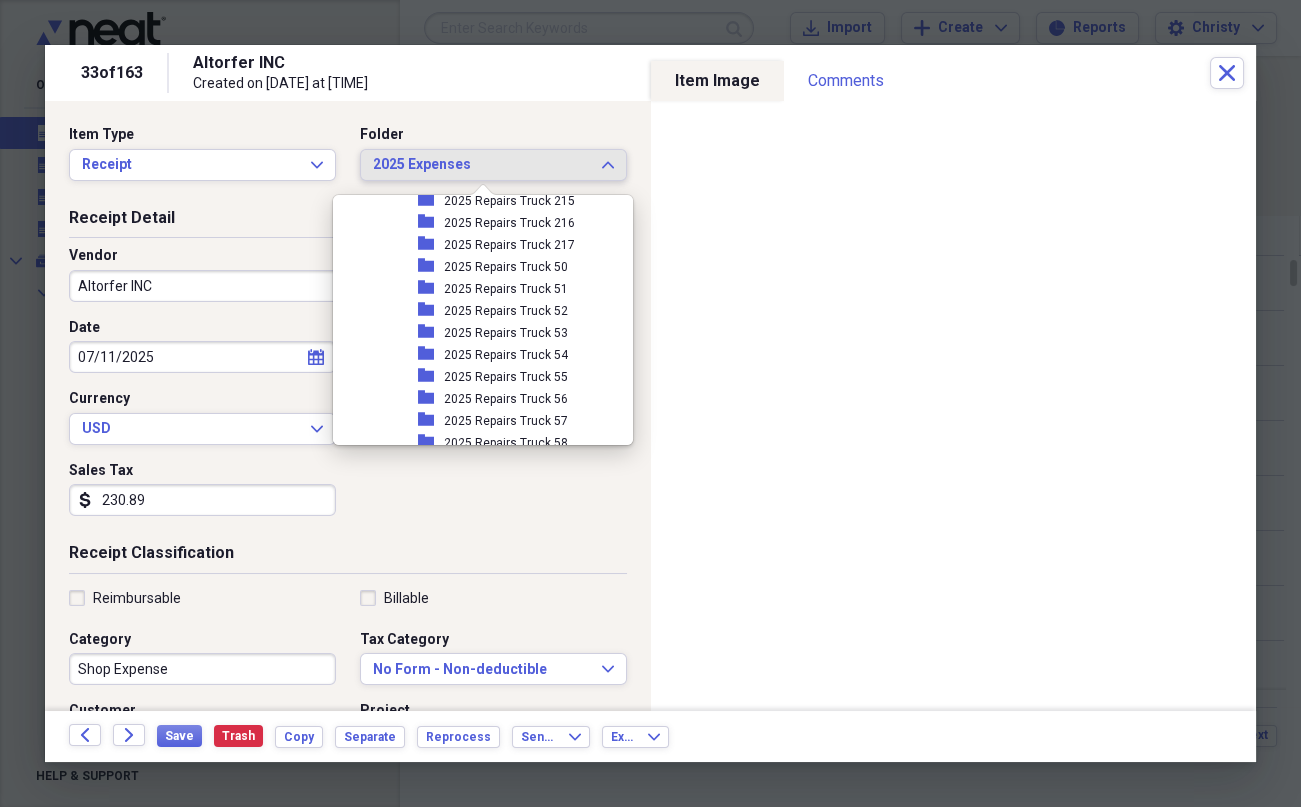 scroll, scrollTop: 3502, scrollLeft: 0, axis: vertical 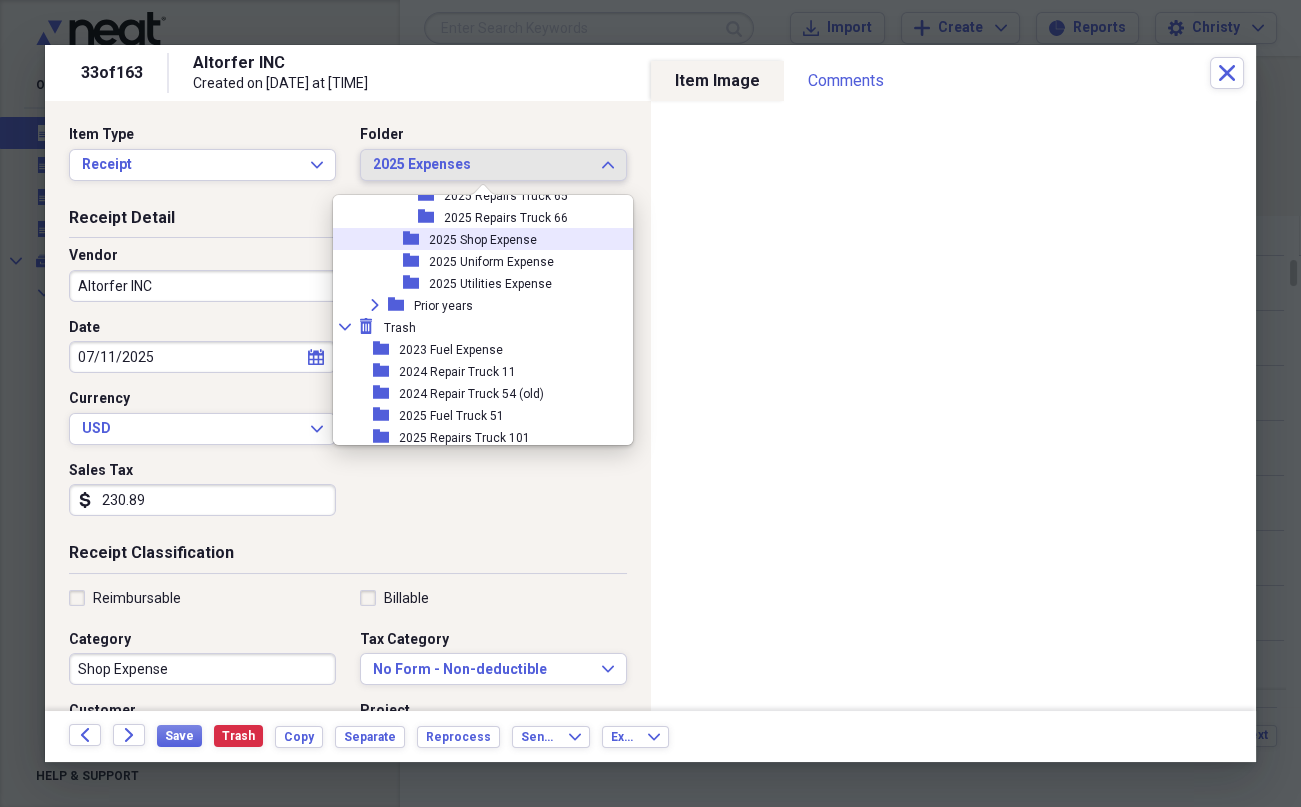 click on "2025 Shop Expense" at bounding box center (483, 240) 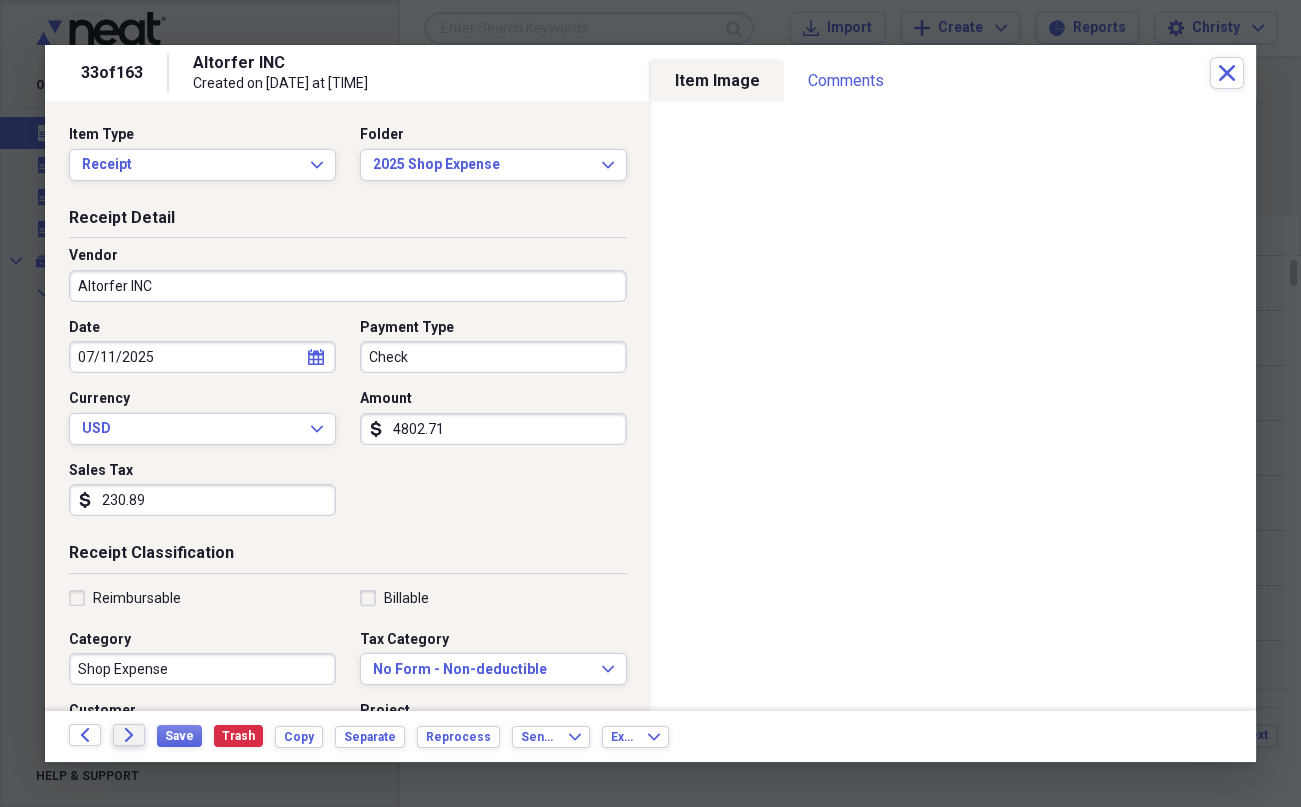 click on "Forward" at bounding box center [129, 735] 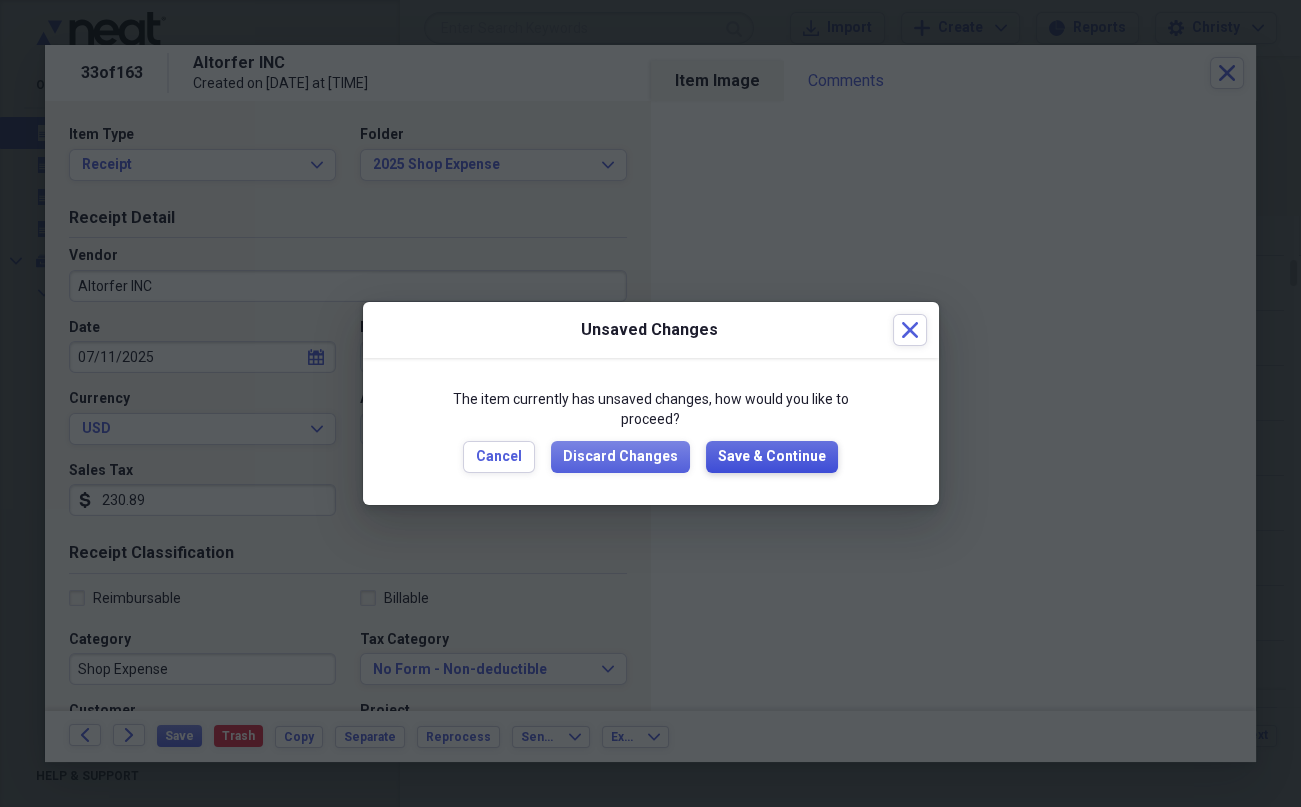 click on "Save & Continue" at bounding box center (772, 457) 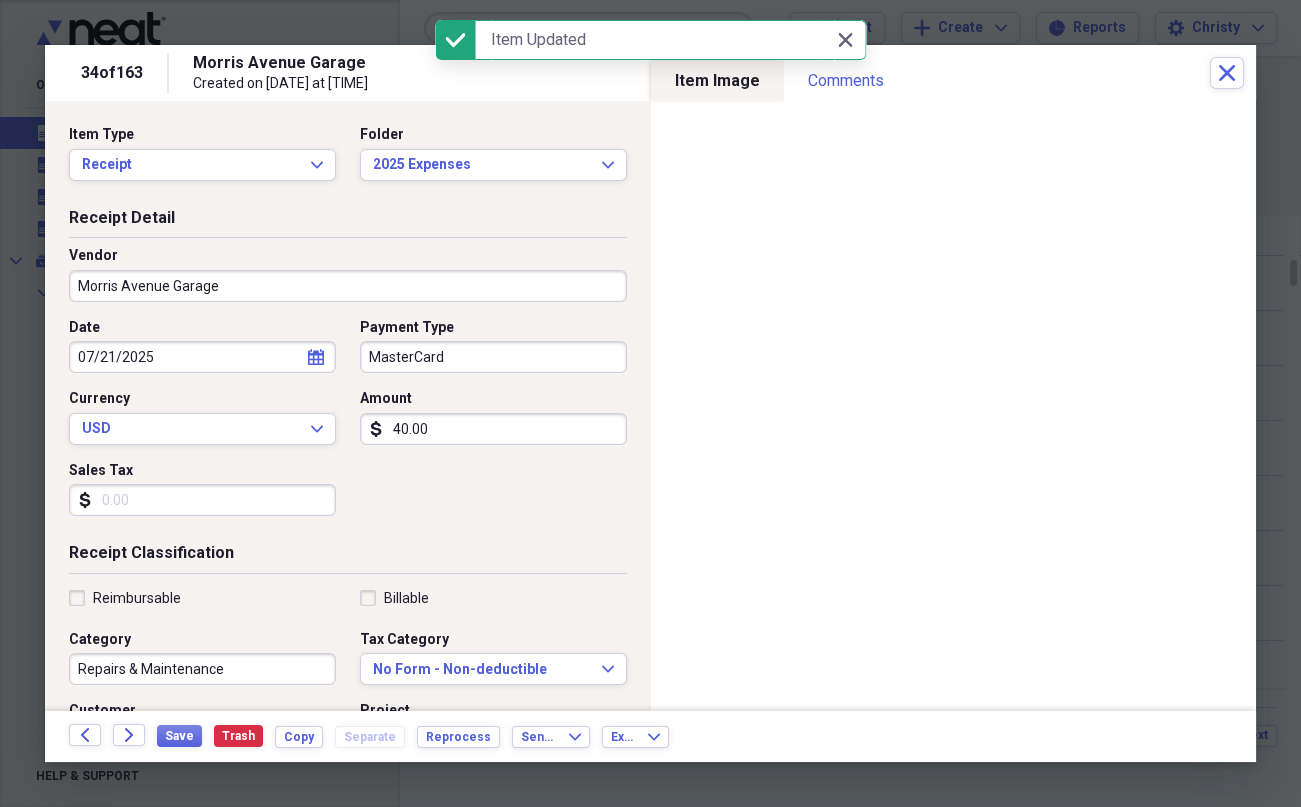 click on "MasterCard" at bounding box center (493, 357) 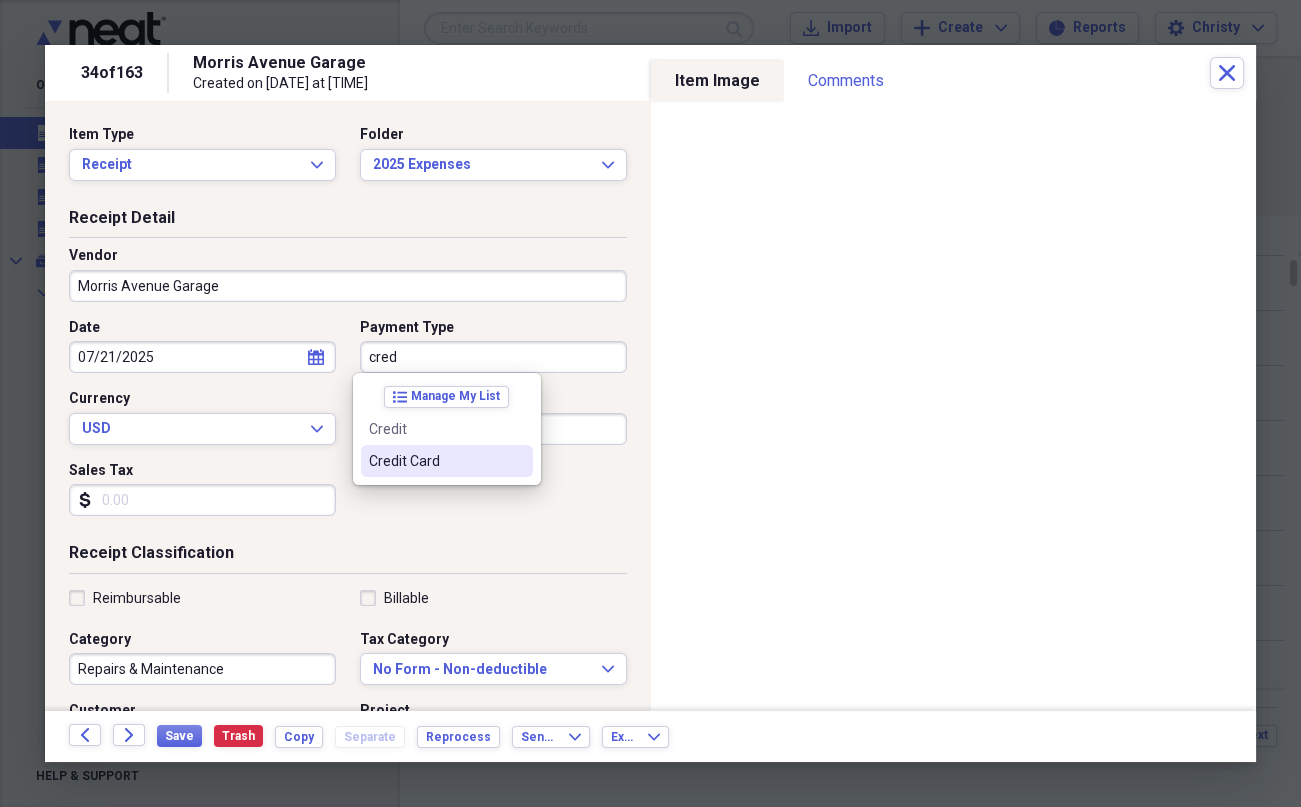 click on "Credit Card" at bounding box center [435, 461] 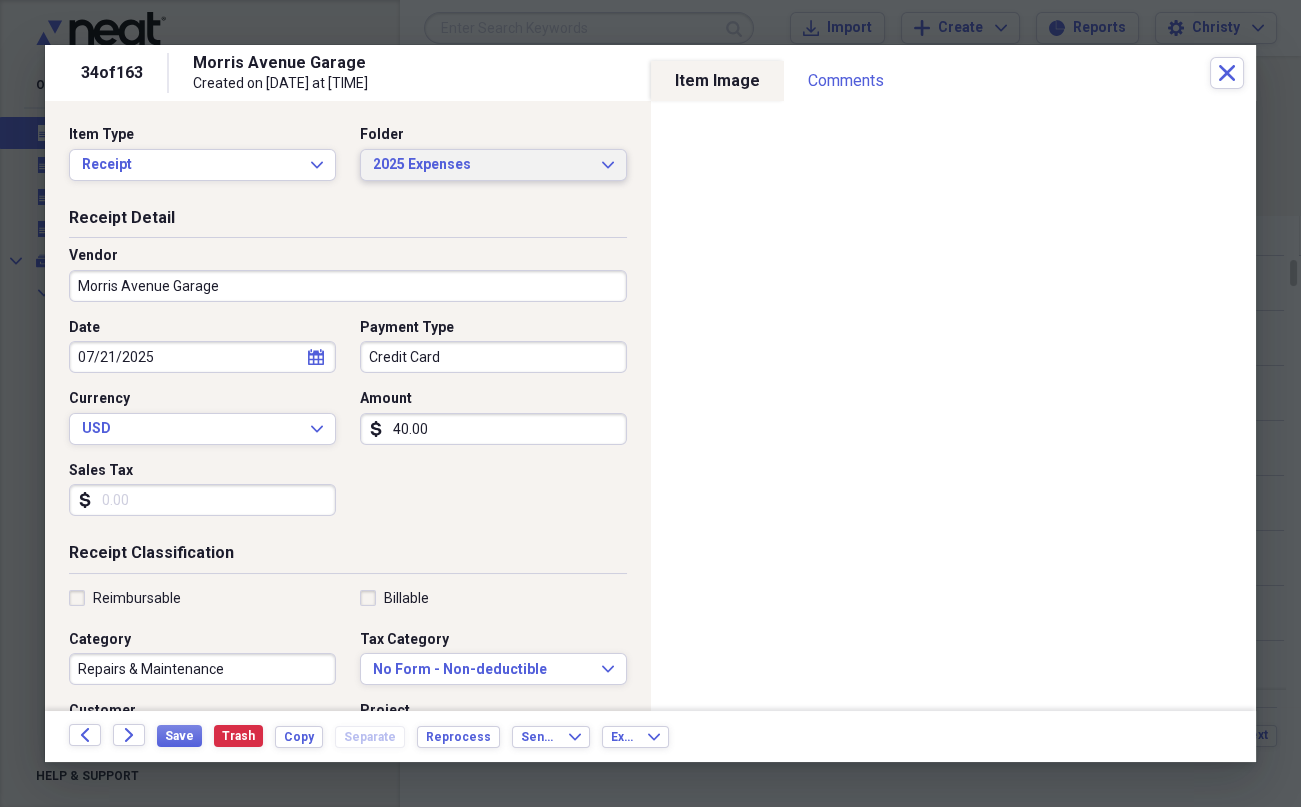 click on "2025 Expenses" at bounding box center [481, 165] 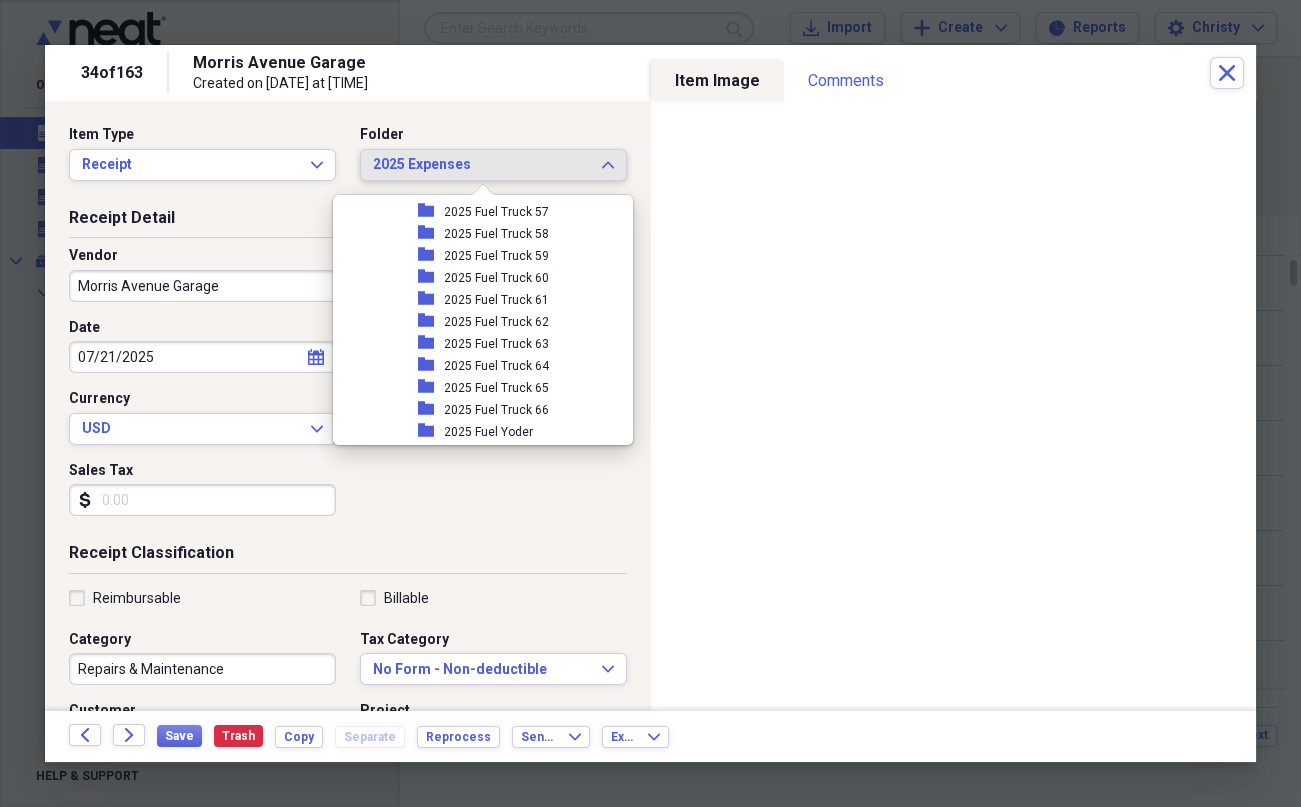 scroll, scrollTop: 1829, scrollLeft: 0, axis: vertical 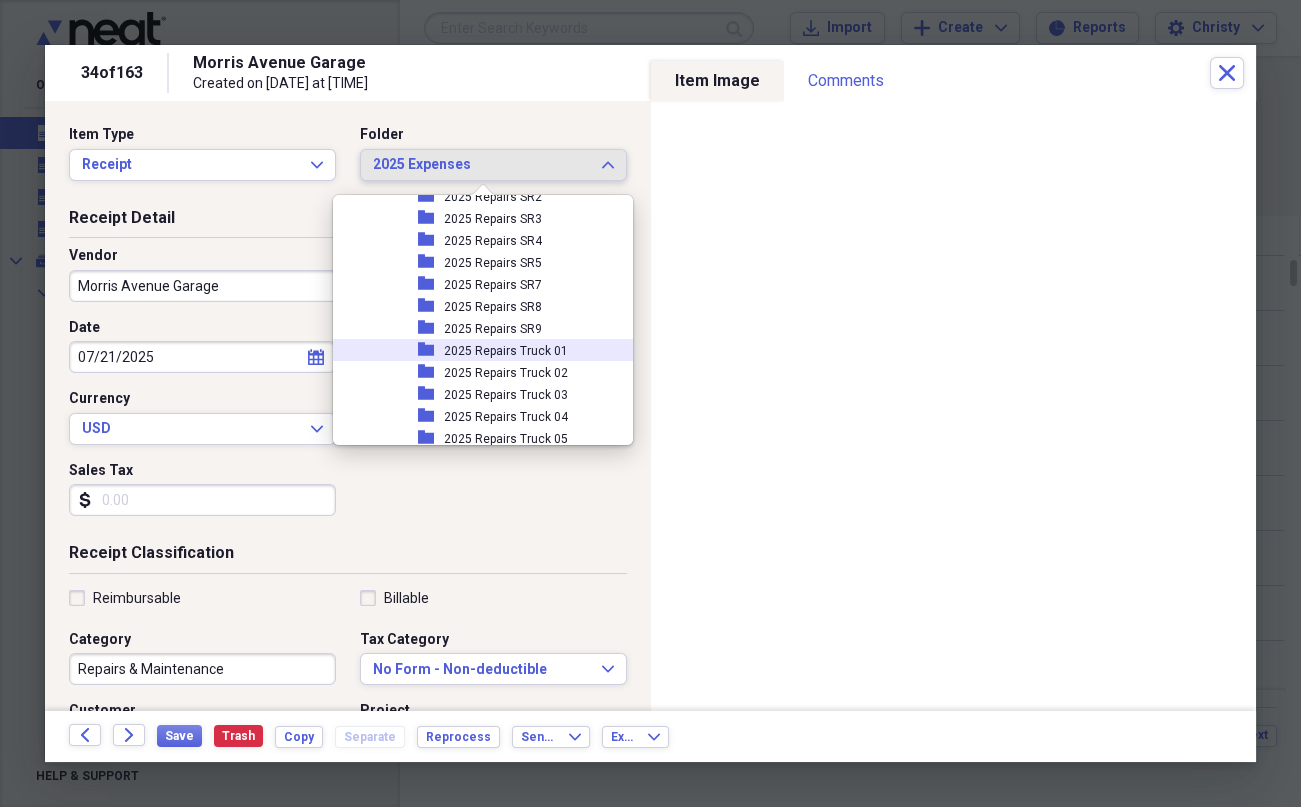 click on "2025 Repairs Truck 01" at bounding box center (506, 351) 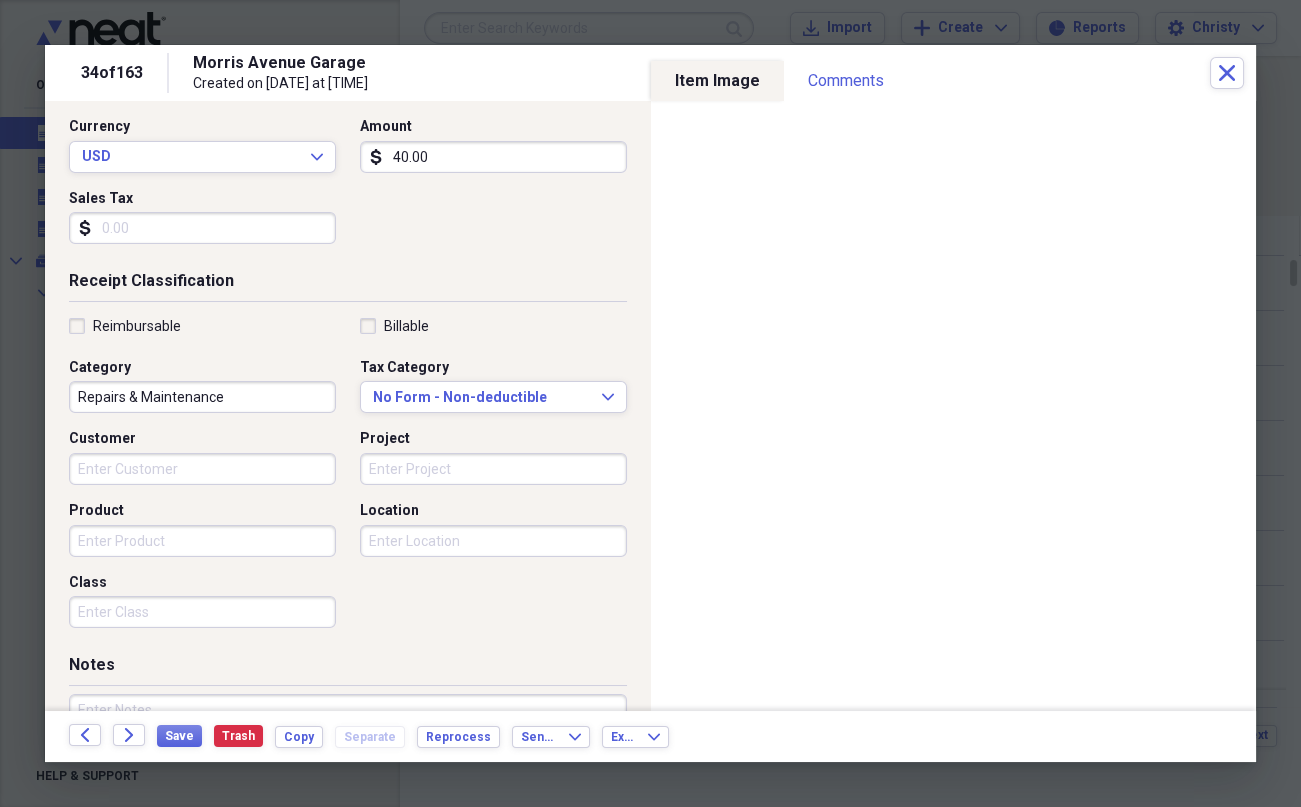 scroll, scrollTop: 410, scrollLeft: 0, axis: vertical 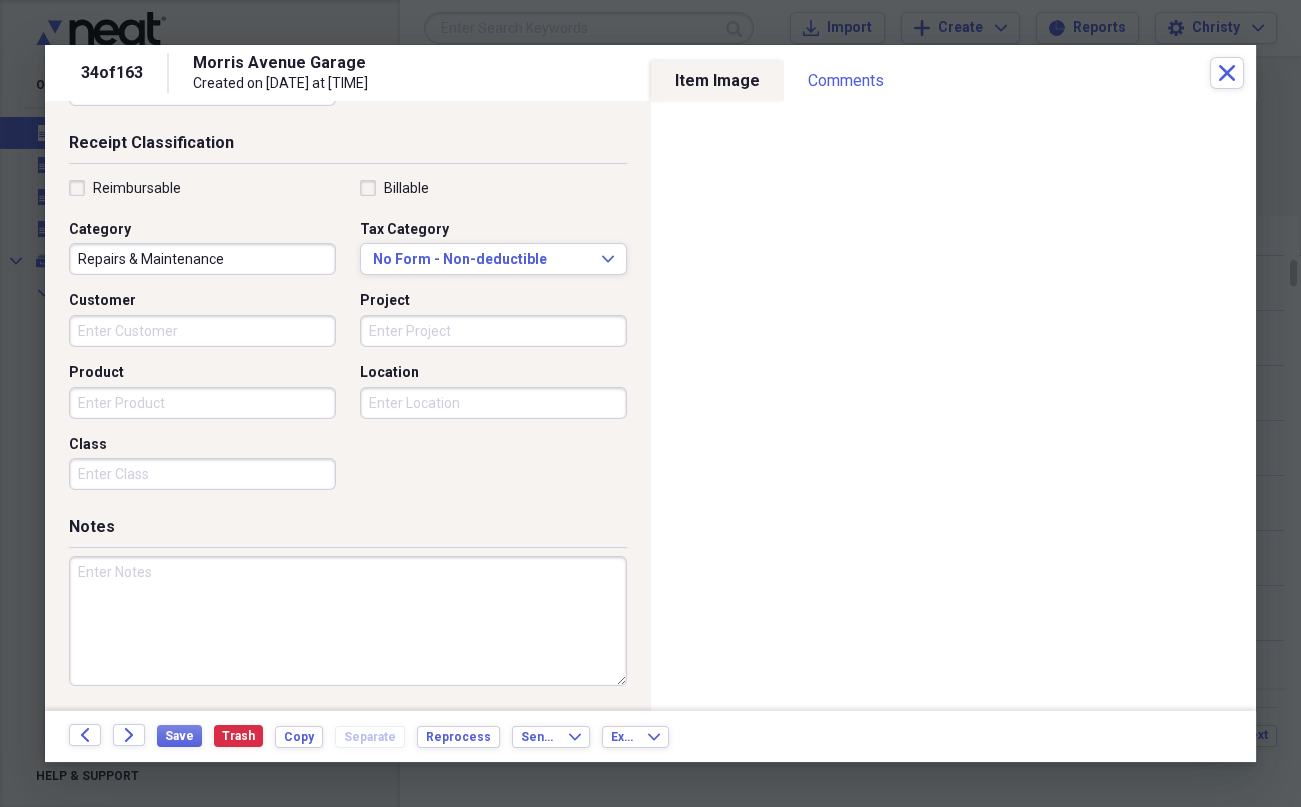 click at bounding box center (348, 621) 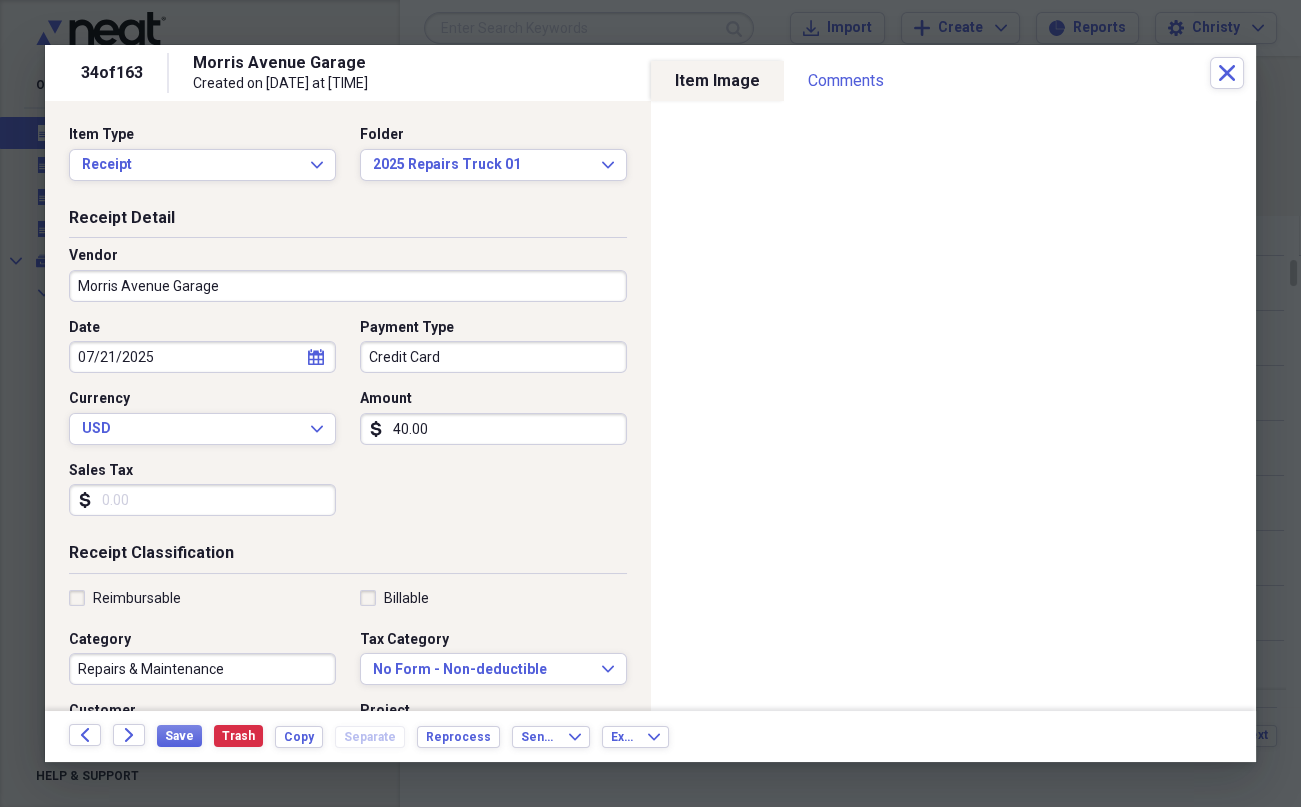 scroll, scrollTop: 410, scrollLeft: 0, axis: vertical 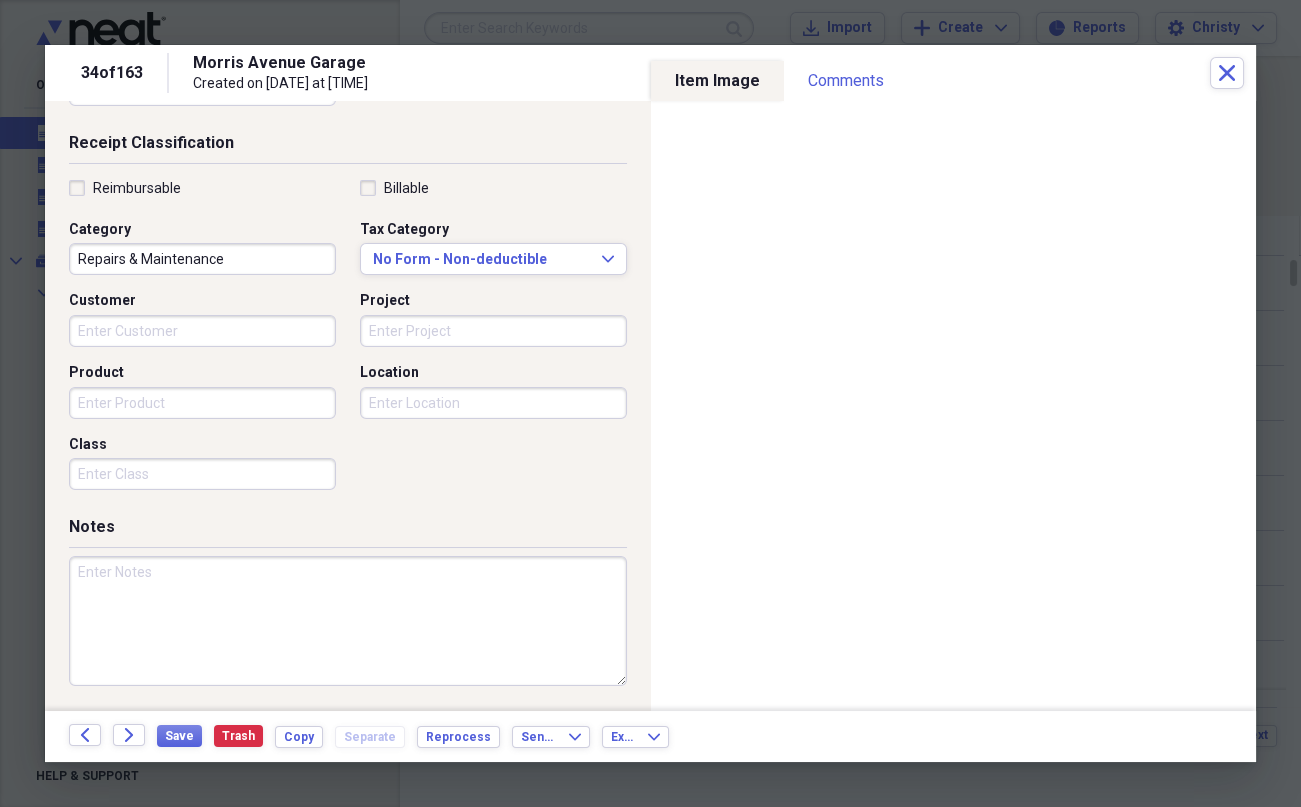 click at bounding box center [348, 621] 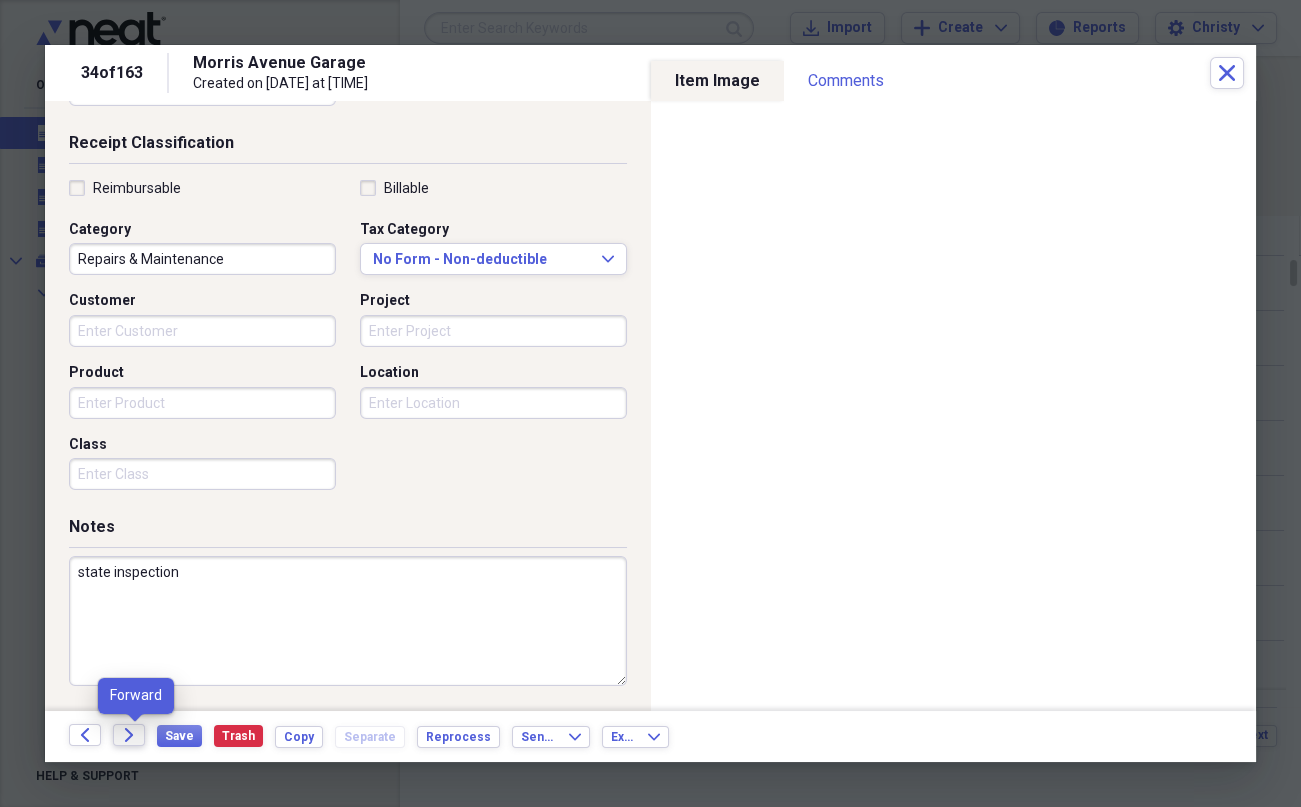 type on "state inspection" 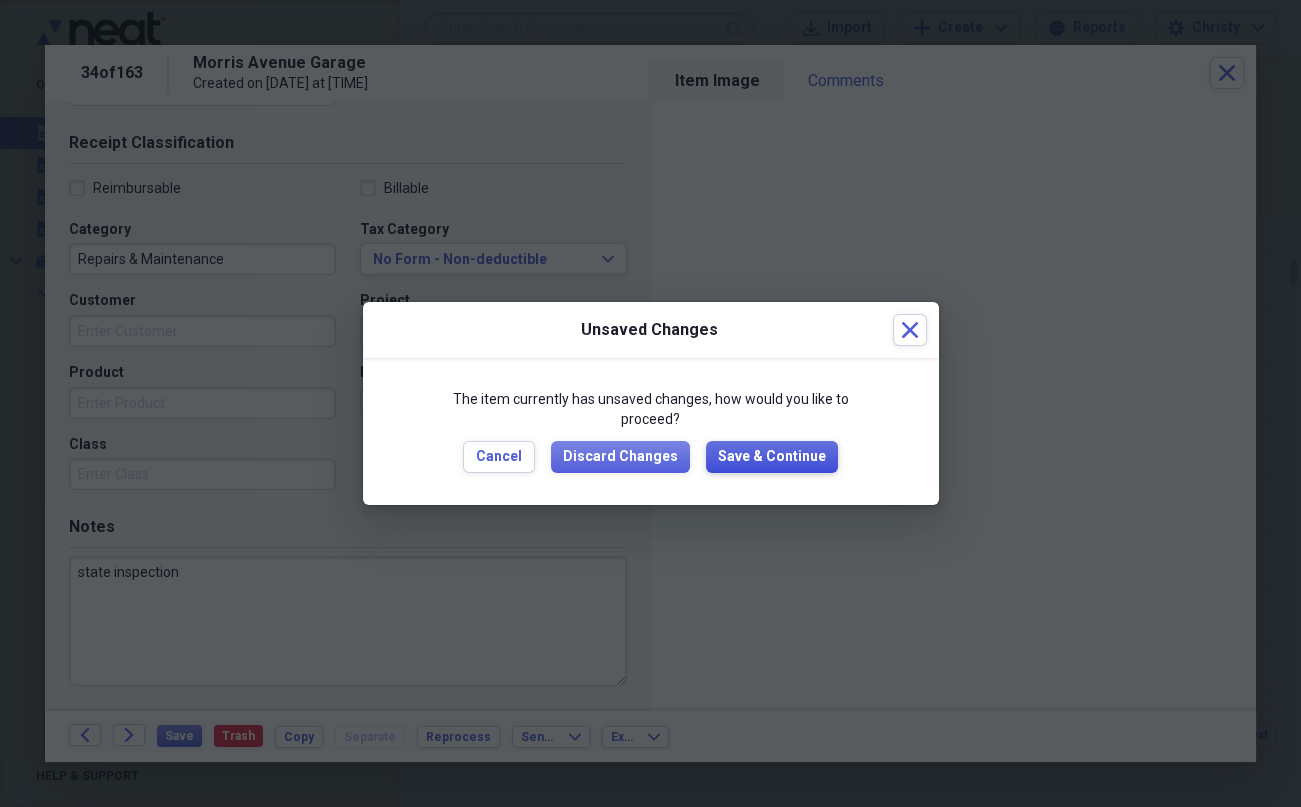 click on "Save & Continue" at bounding box center (772, 457) 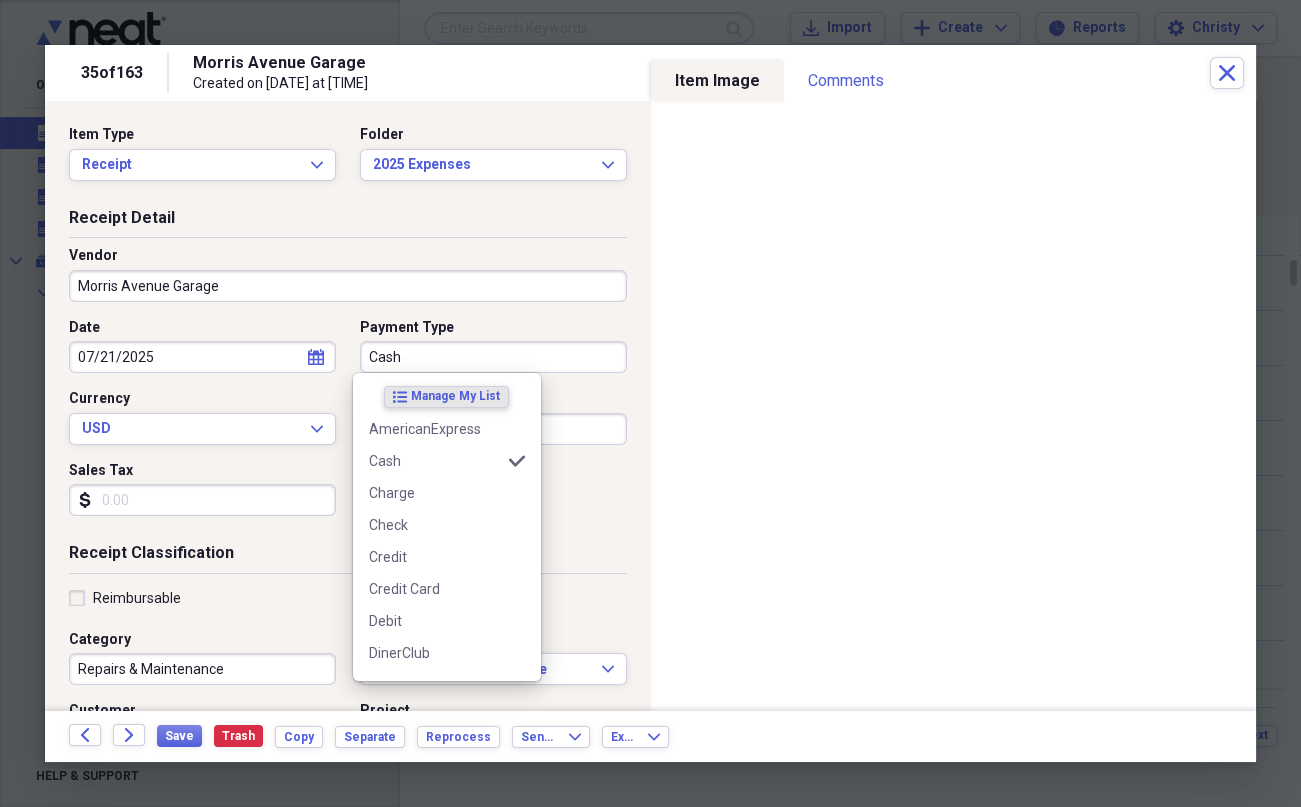 click on "Cash" at bounding box center [493, 357] 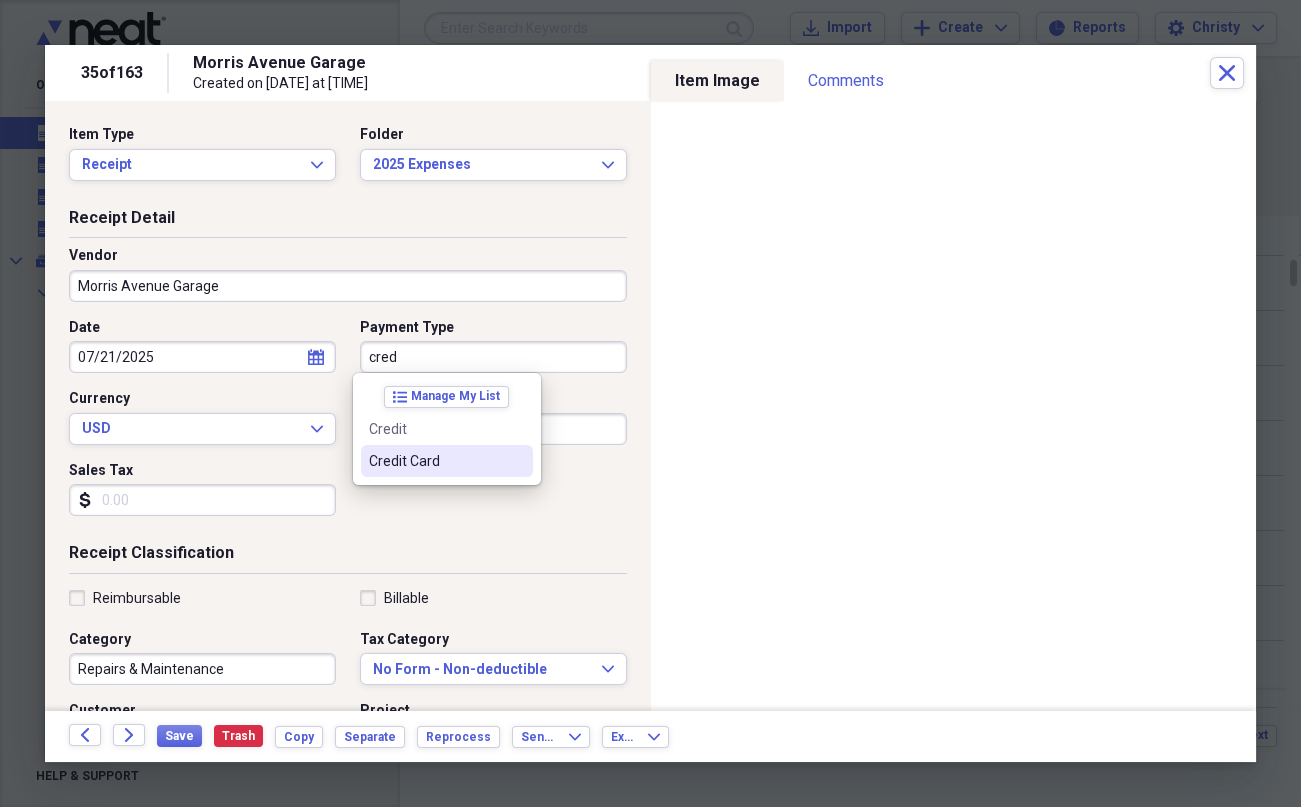 click on "Credit Card" at bounding box center [435, 461] 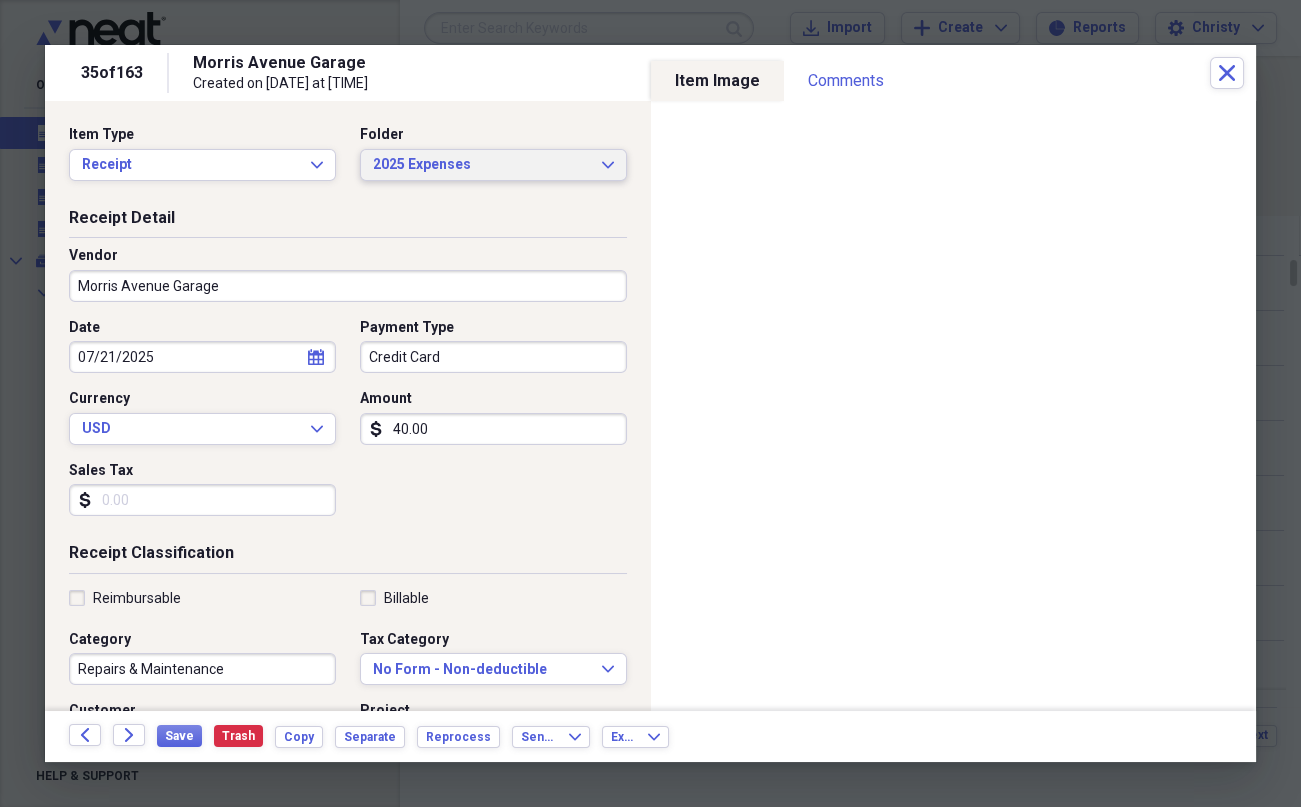 click on "2025 Expenses" at bounding box center [481, 165] 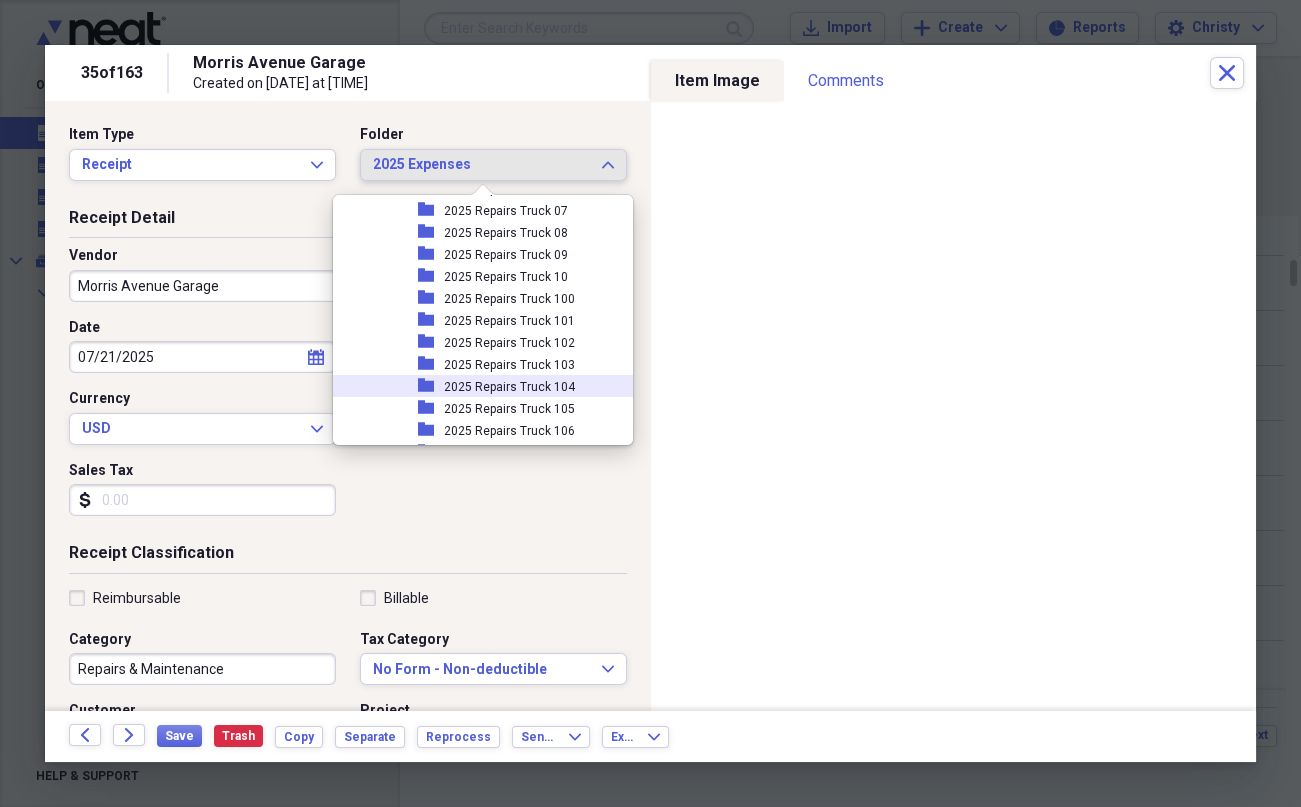 scroll, scrollTop: 2283, scrollLeft: 0, axis: vertical 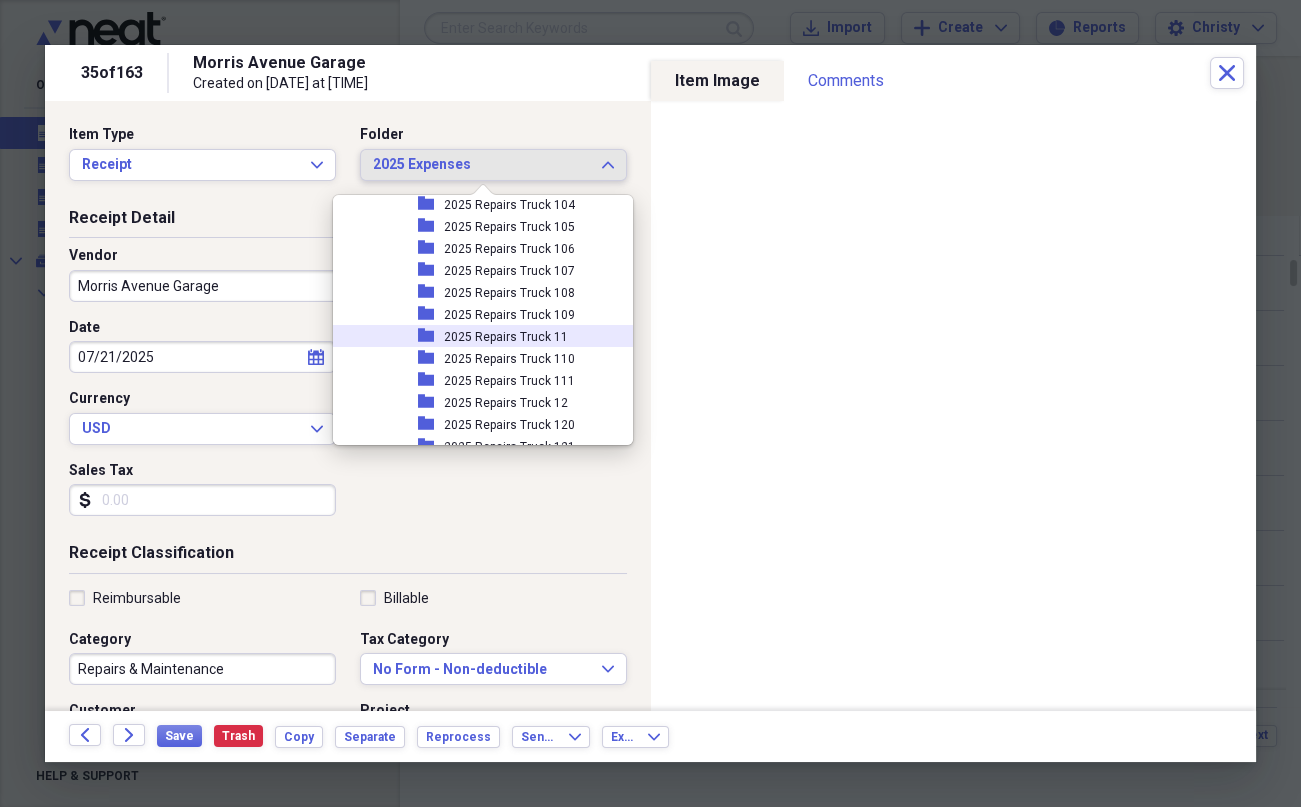 click on "2025 Repairs Truck 11" at bounding box center (506, 337) 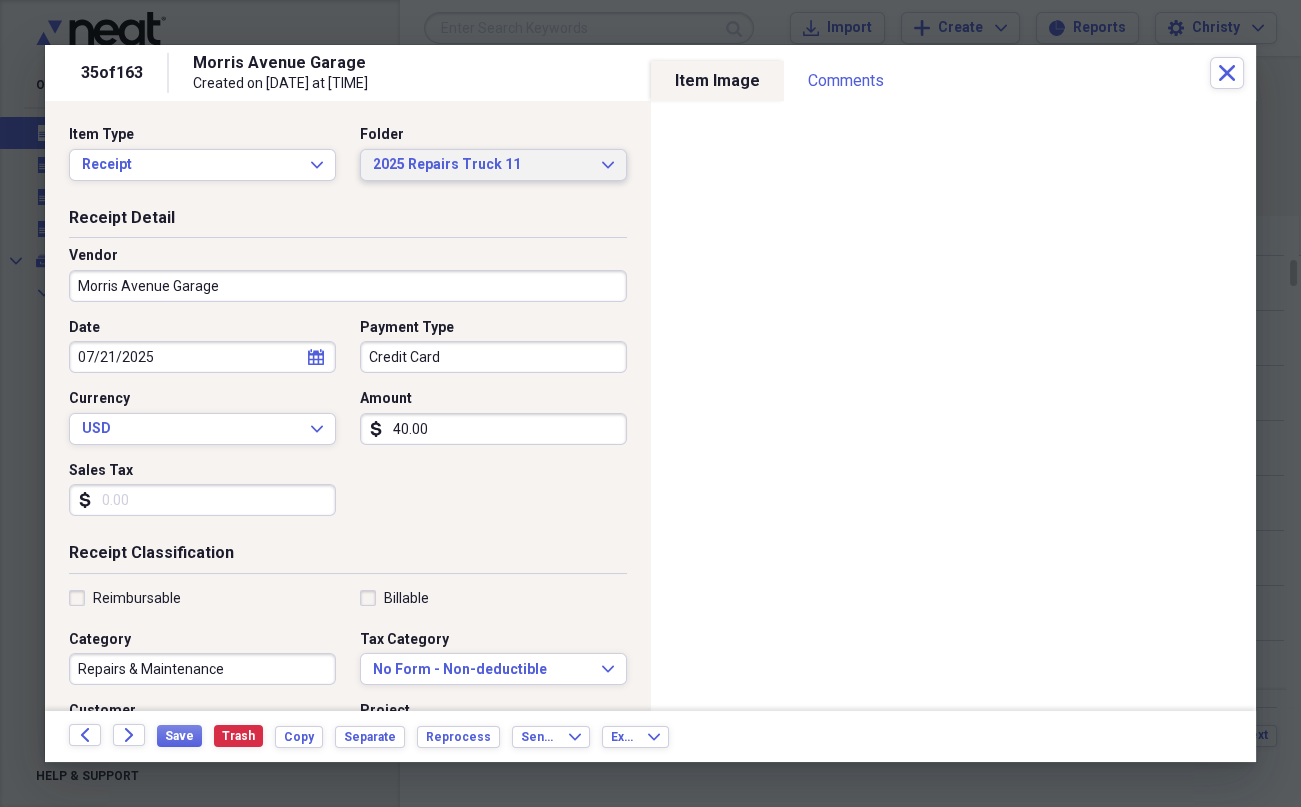 scroll, scrollTop: 410, scrollLeft: 0, axis: vertical 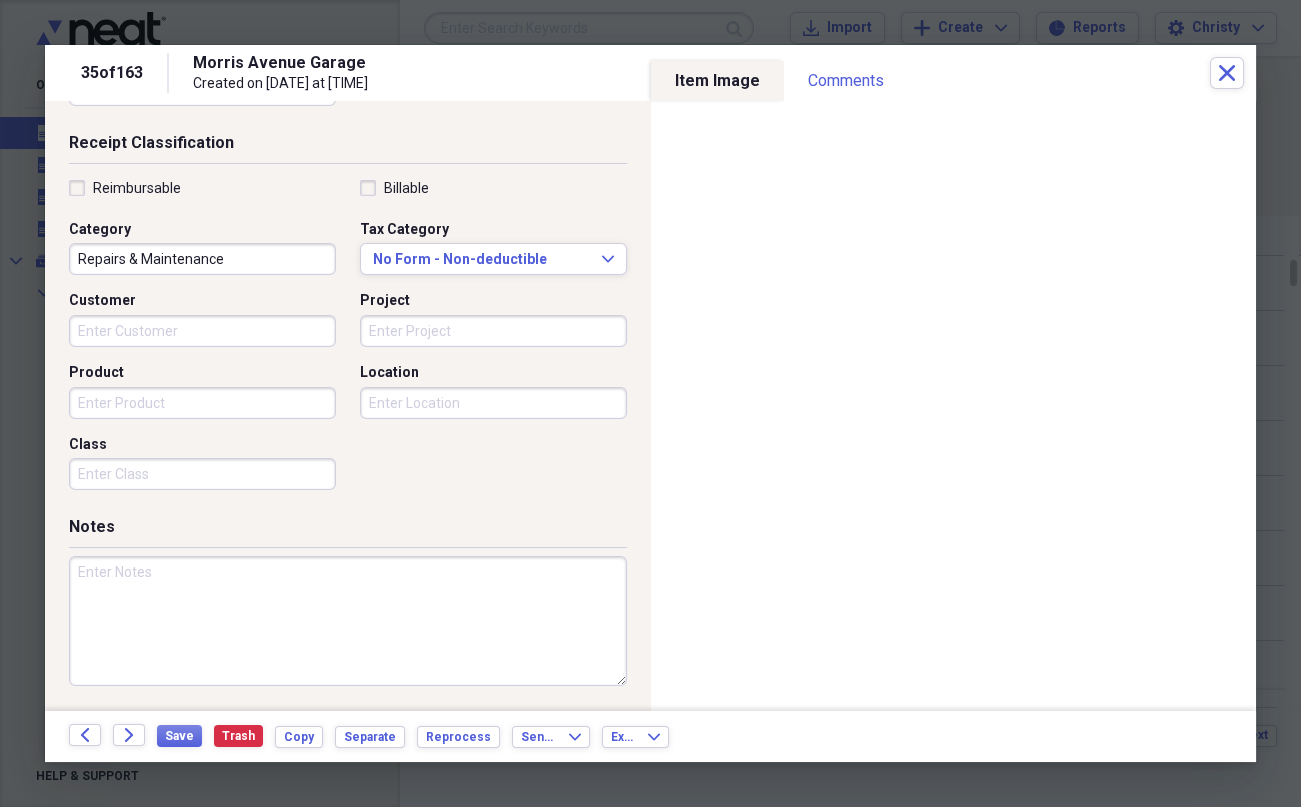 click at bounding box center (348, 621) 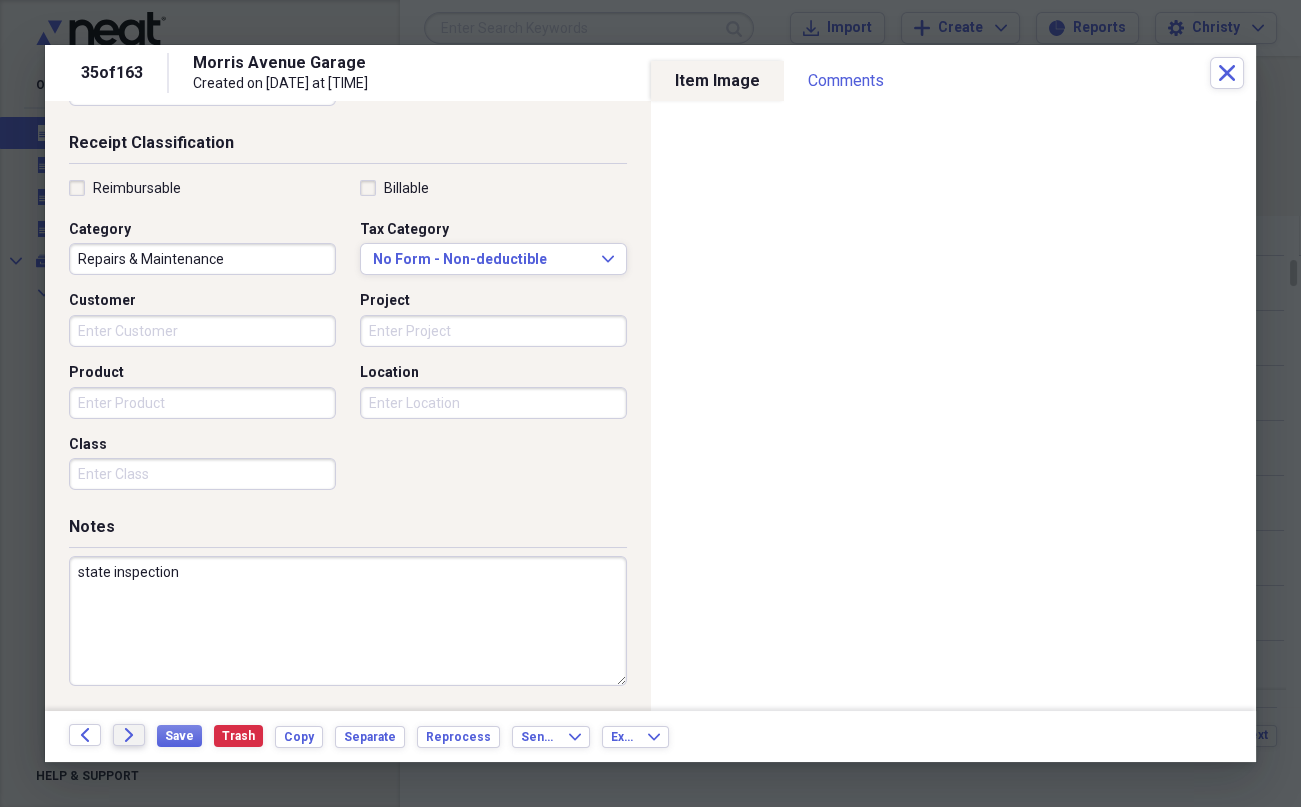 type on "state inspection" 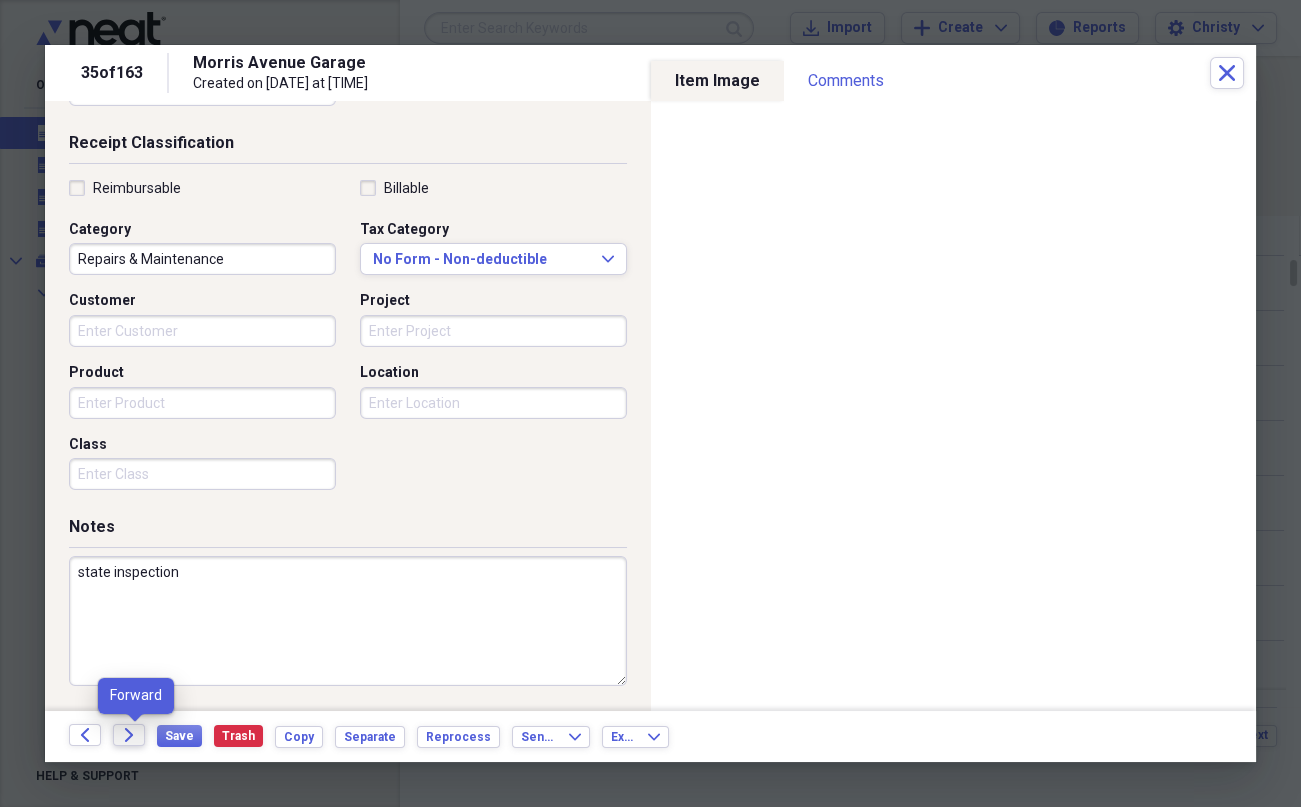 click on "Forward" 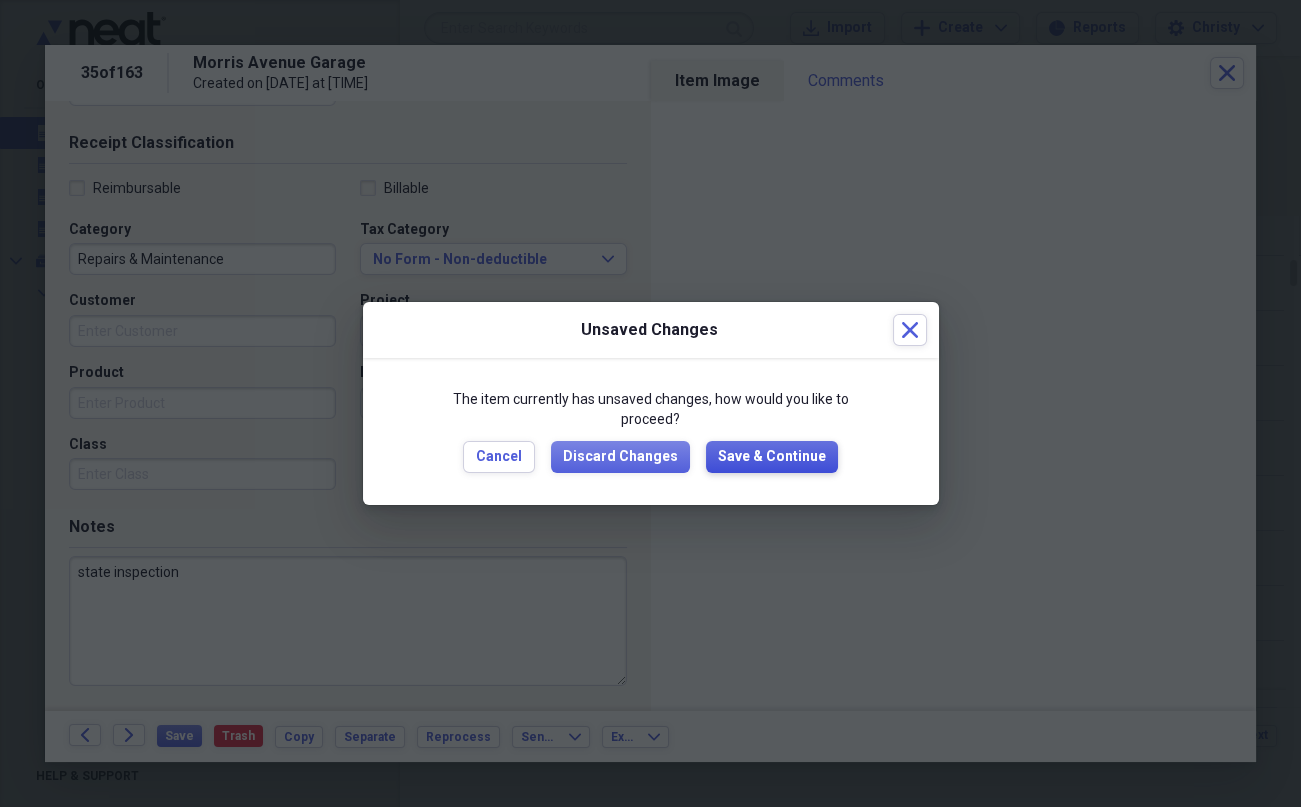 click on "Save & Continue" at bounding box center (772, 457) 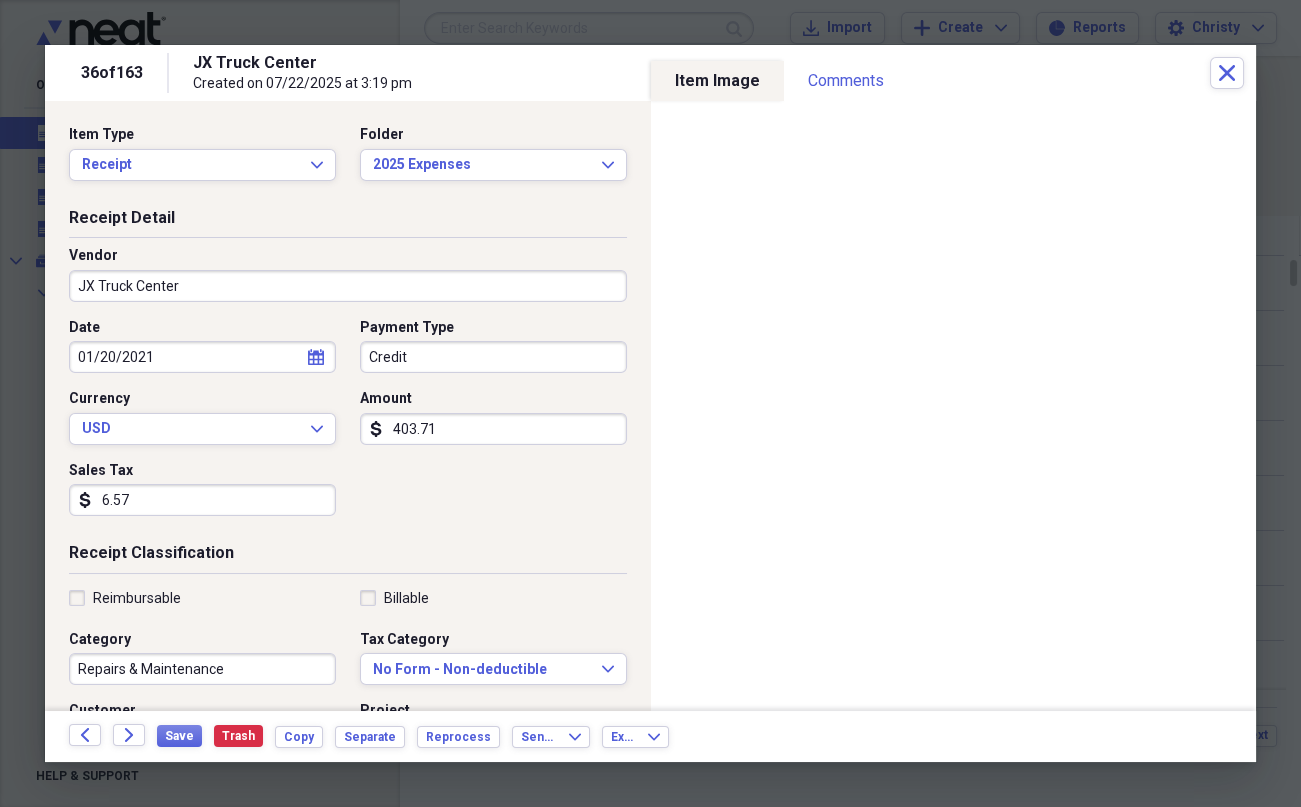 click on "Credit" at bounding box center [493, 357] 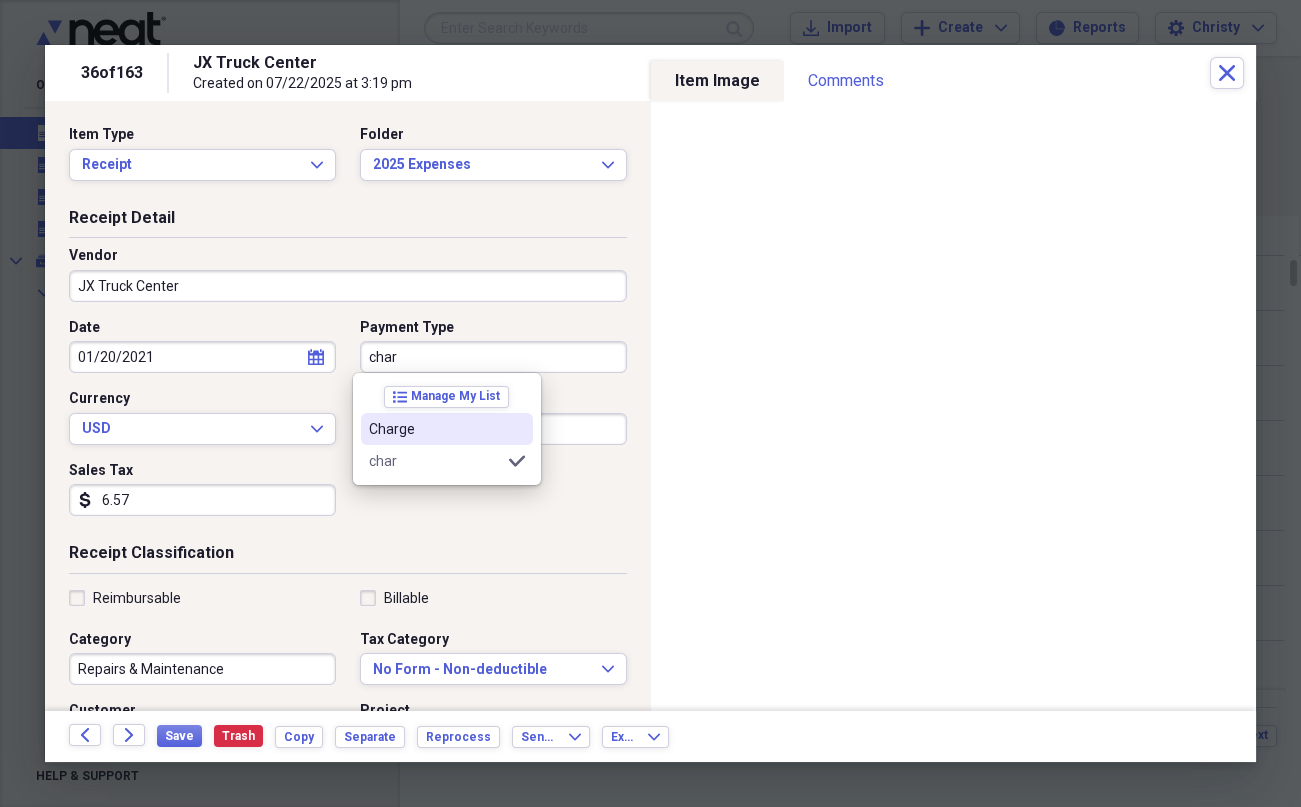 click on "Charge" at bounding box center [435, 429] 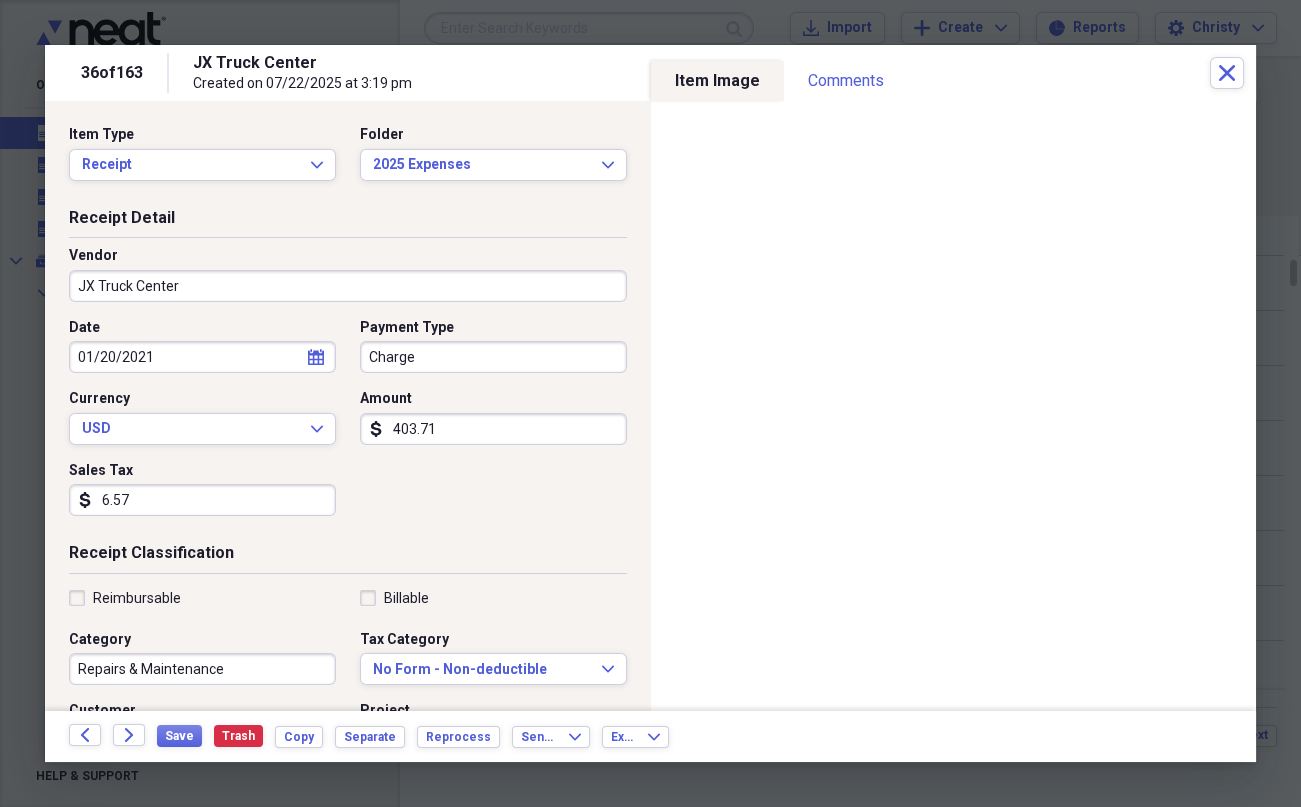 select on "2021" 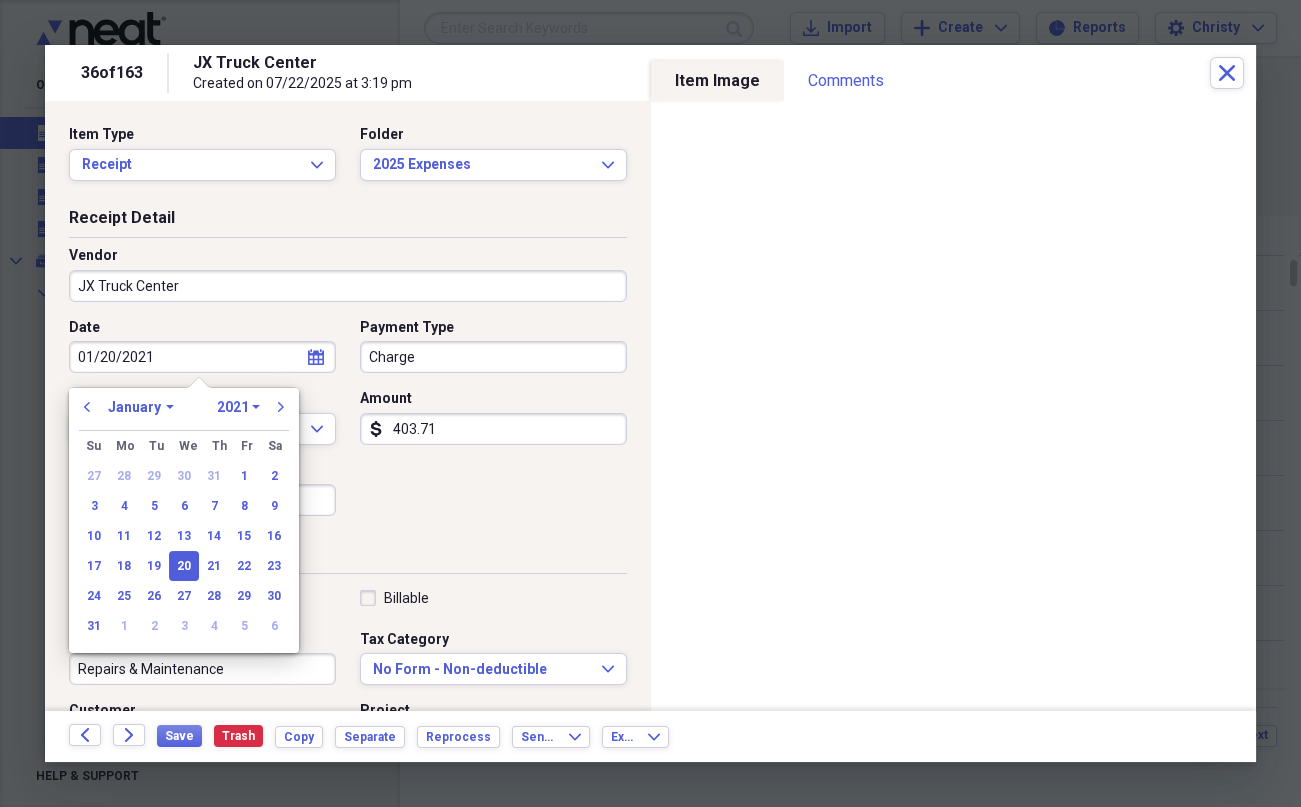 drag, startPoint x: 205, startPoint y: 366, endPoint x: -2, endPoint y: 344, distance: 208.1658 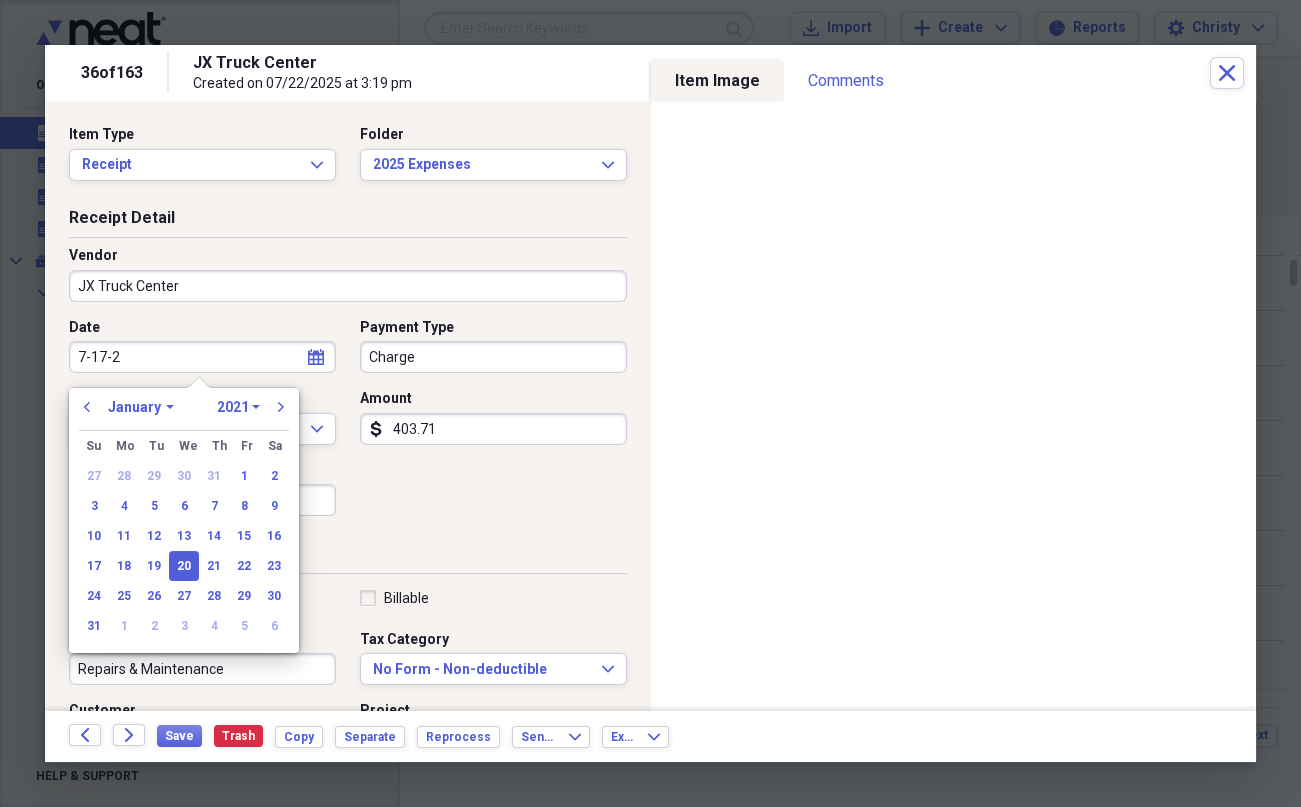type on "7-17-25" 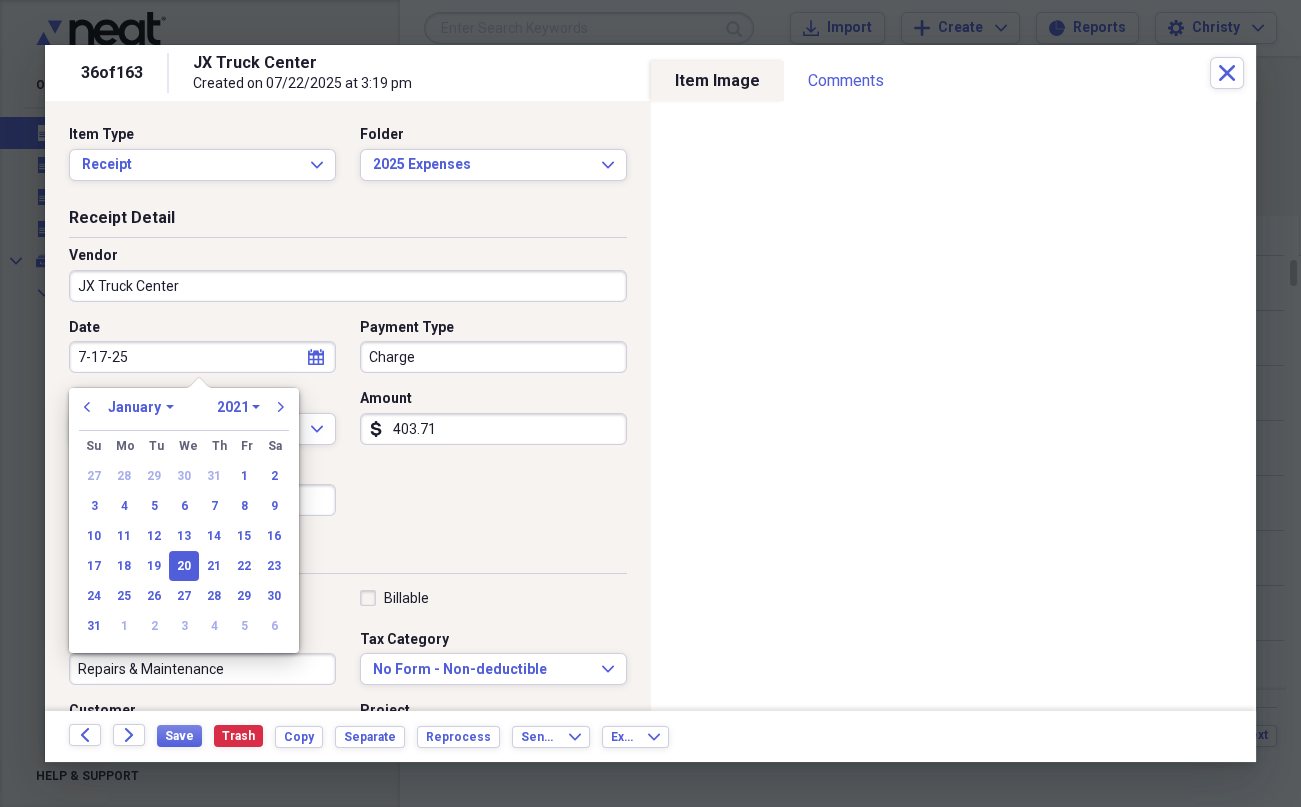 select on "6" 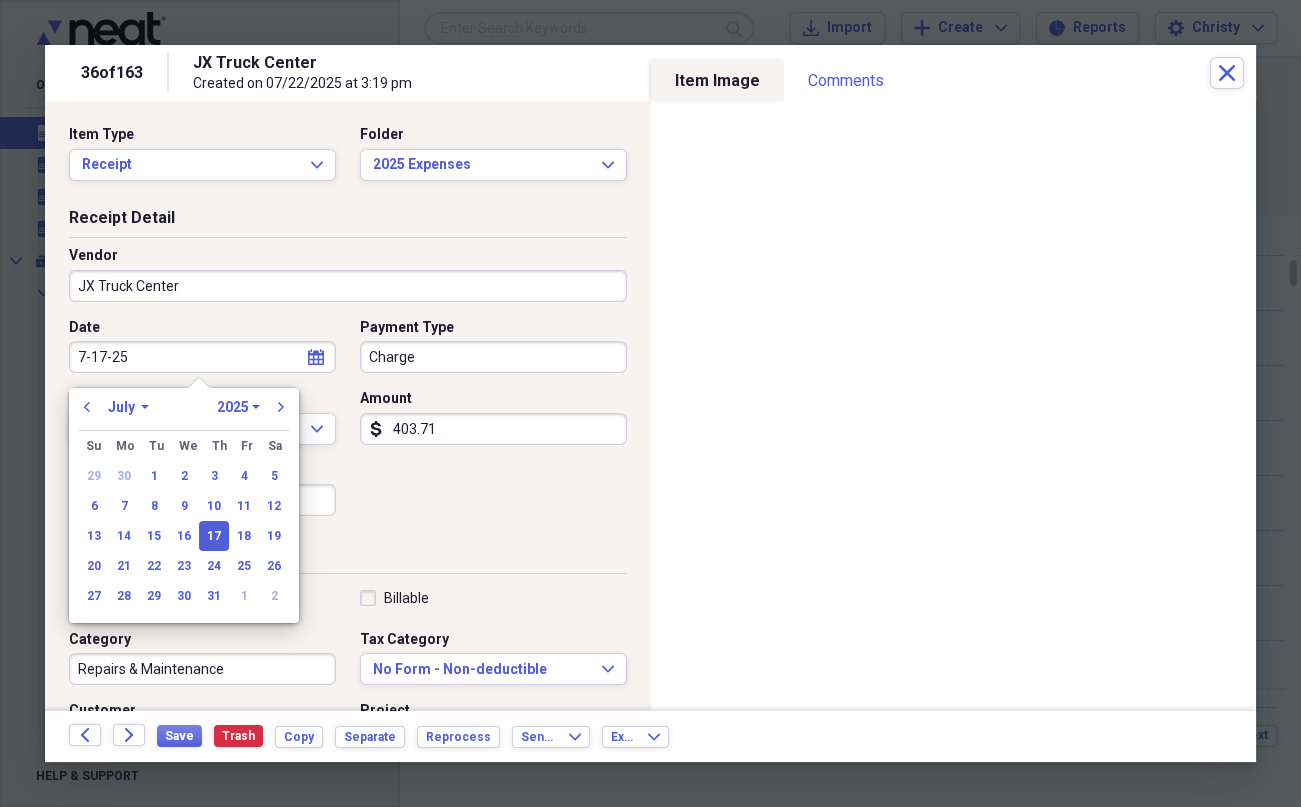 type on "07/17/2025" 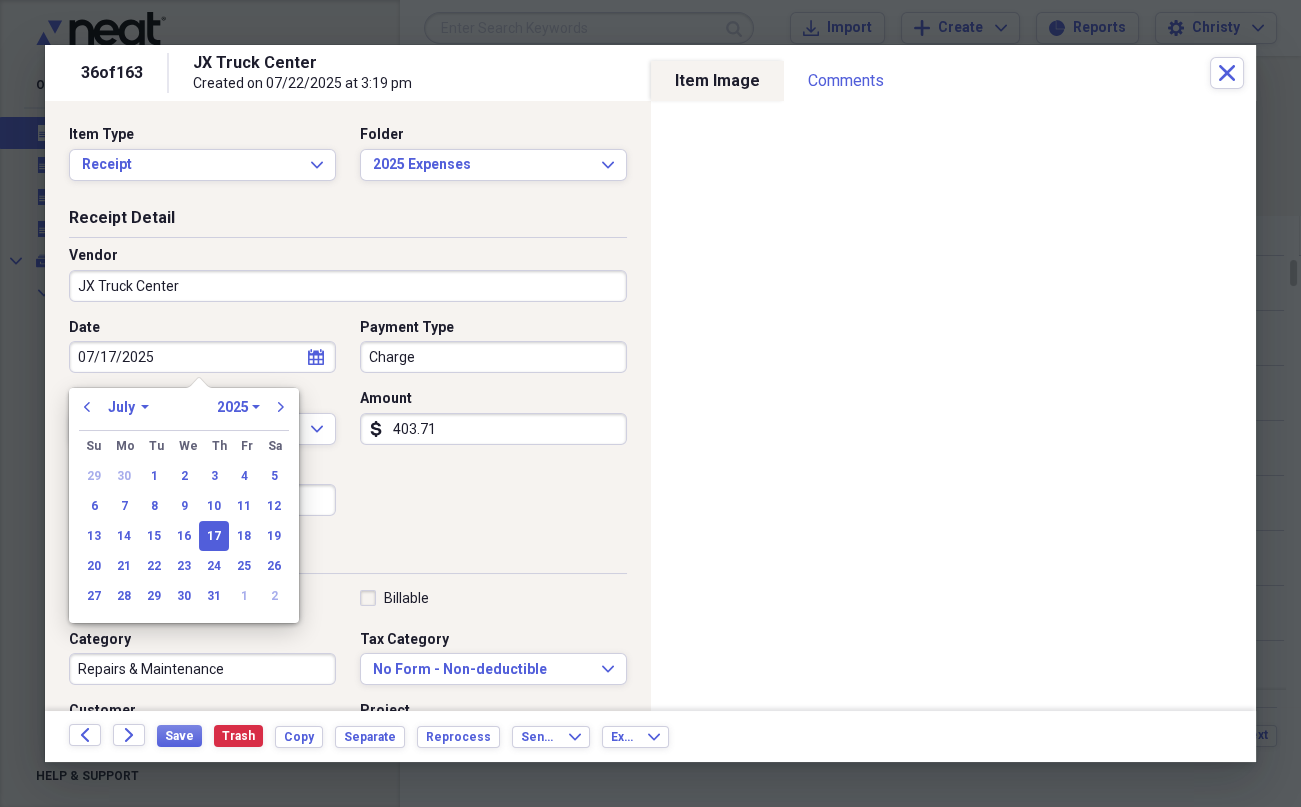type 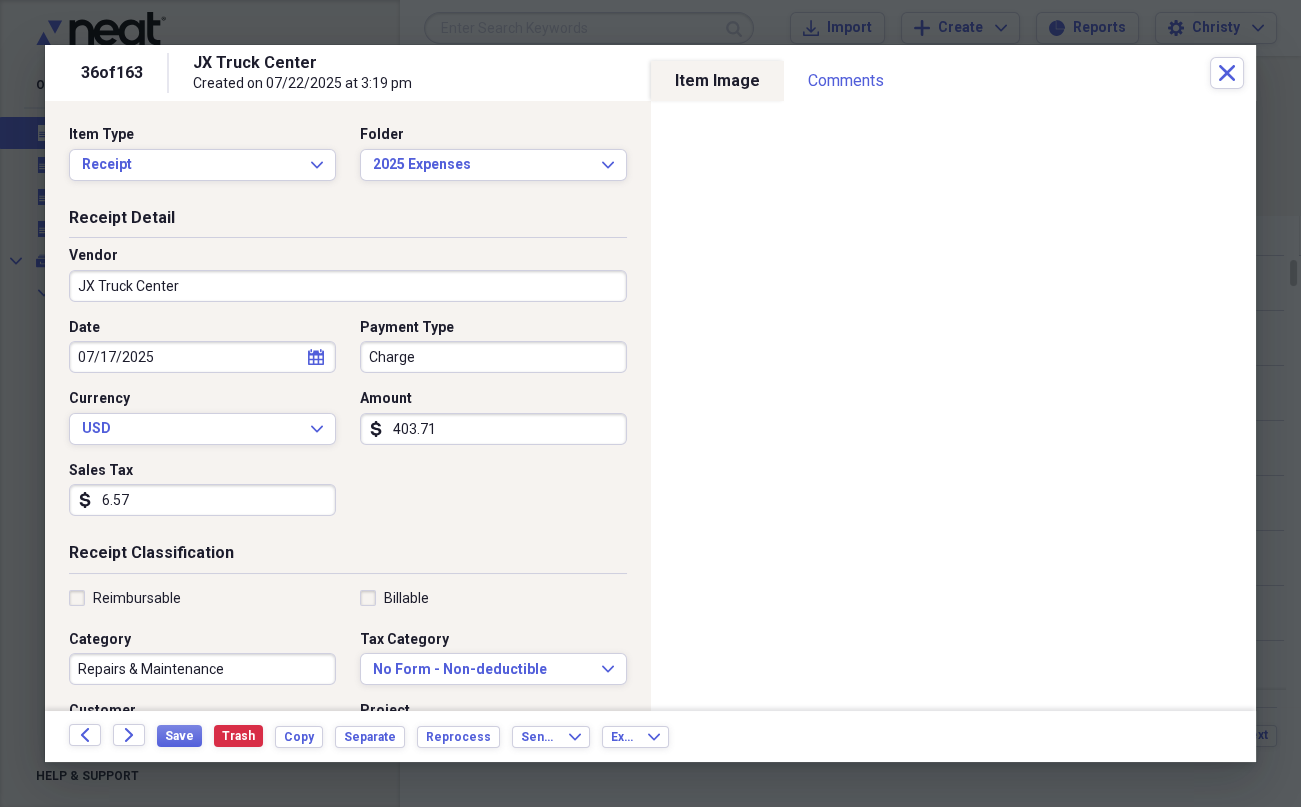 click on "Receipt Detail Vendor JX Truck Center Date [DATE] calendar Calendar Payment Type Charge Currency USD Expand Amount dollar-sign 403.71 Sales Tax dollar-sign 6.57" at bounding box center [348, 375] 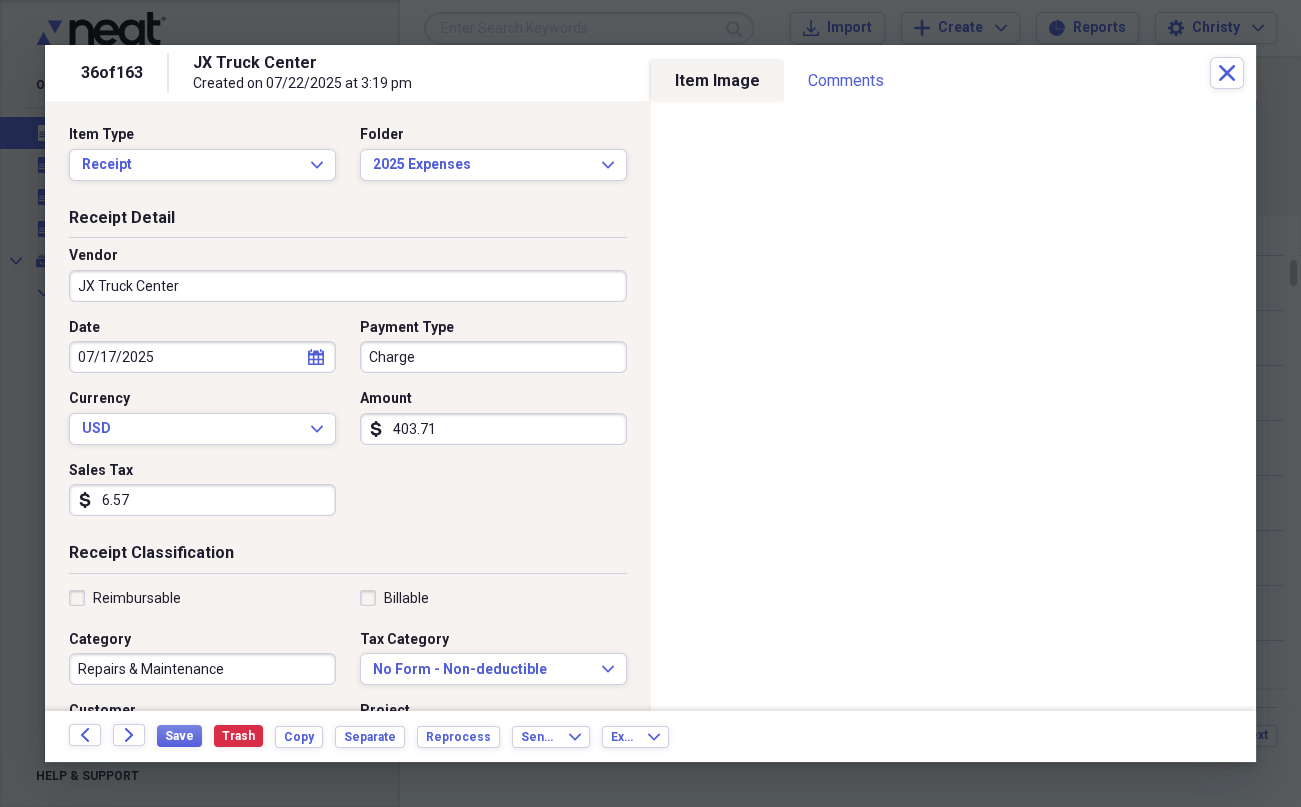 click on "6.57" at bounding box center [202, 500] 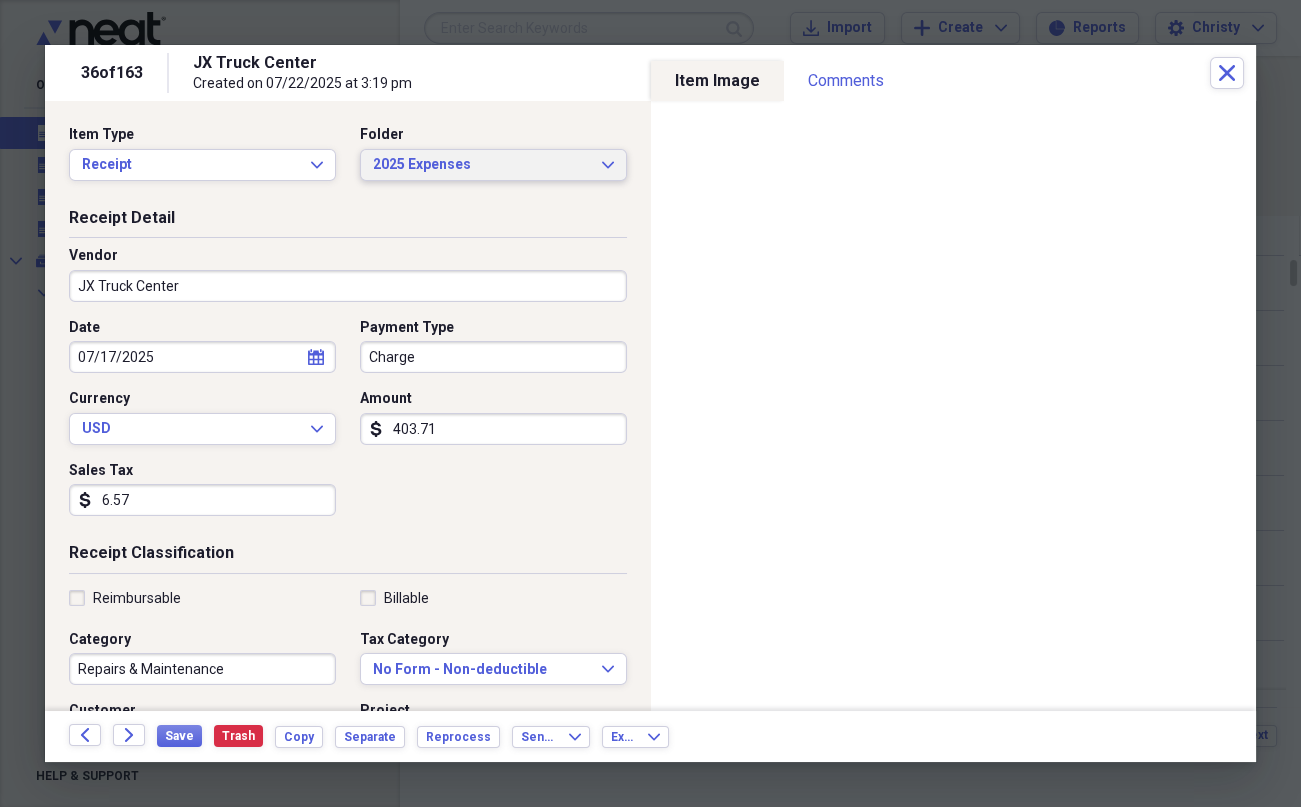 click on "2025 Expenses" at bounding box center (481, 165) 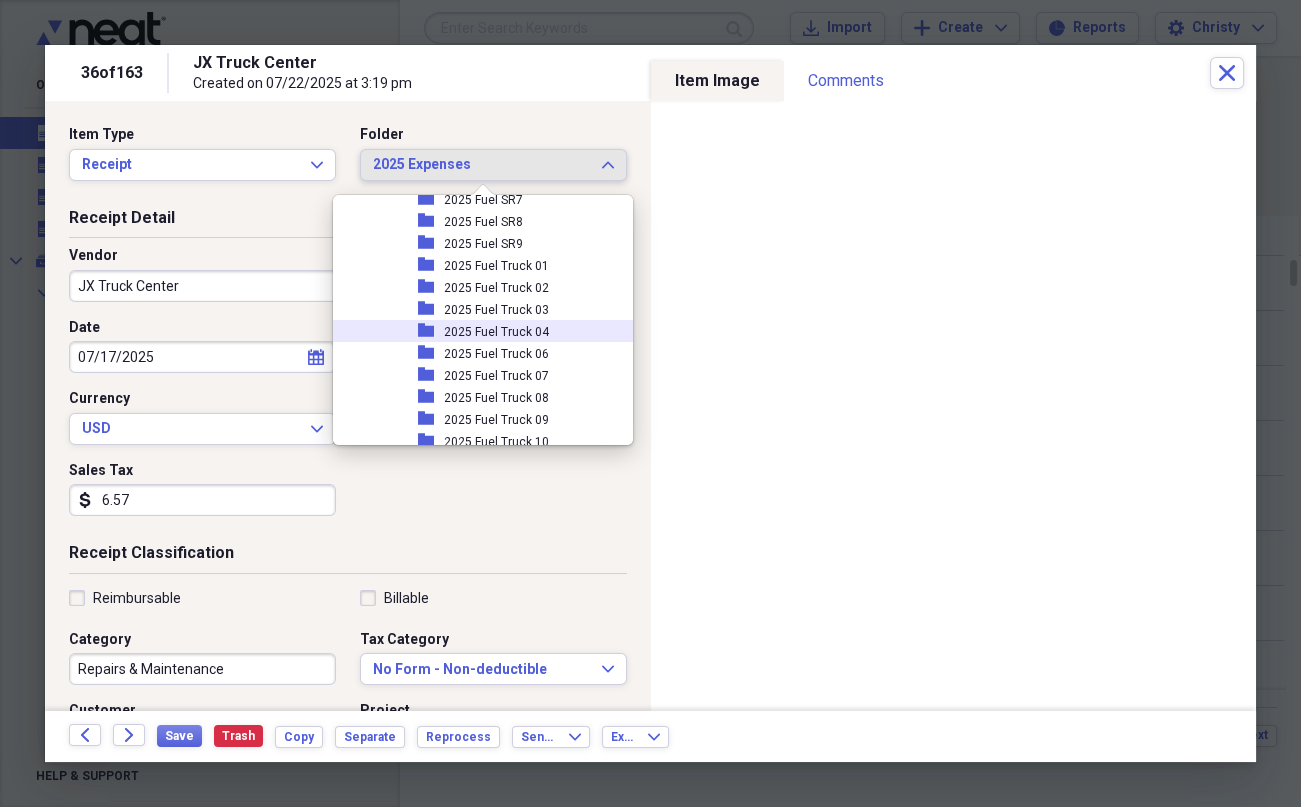 scroll, scrollTop: 0, scrollLeft: 0, axis: both 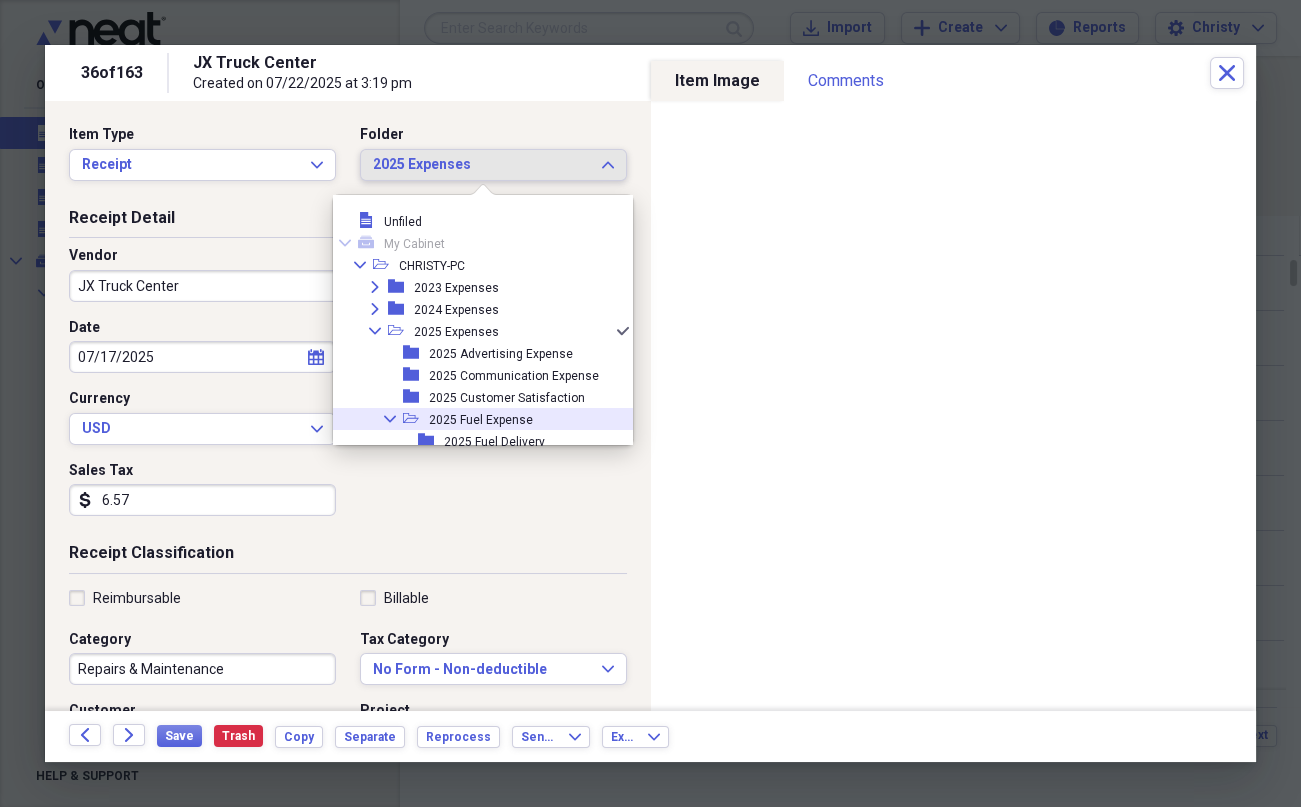 click on "Collapse" 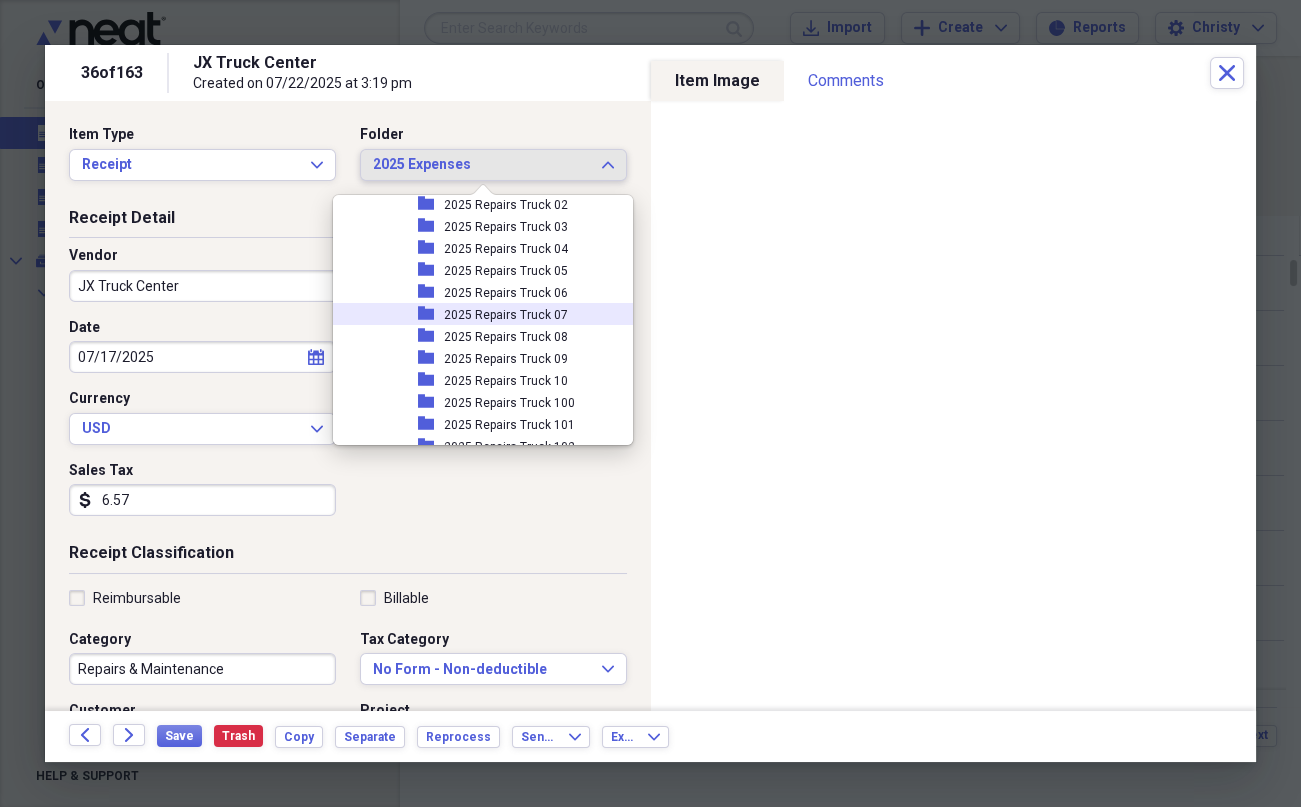 scroll, scrollTop: 818, scrollLeft: 0, axis: vertical 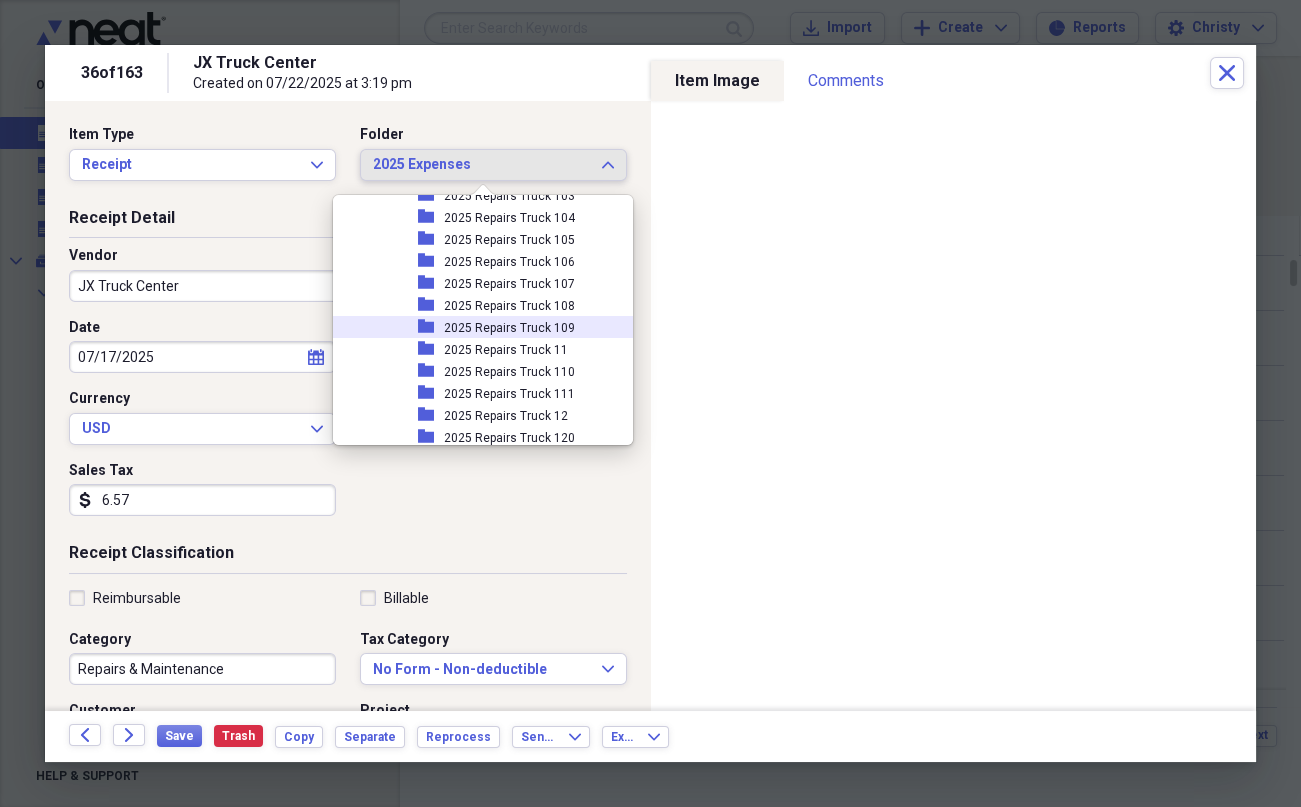 click on "2025 Repairs Truck 109" at bounding box center (509, 328) 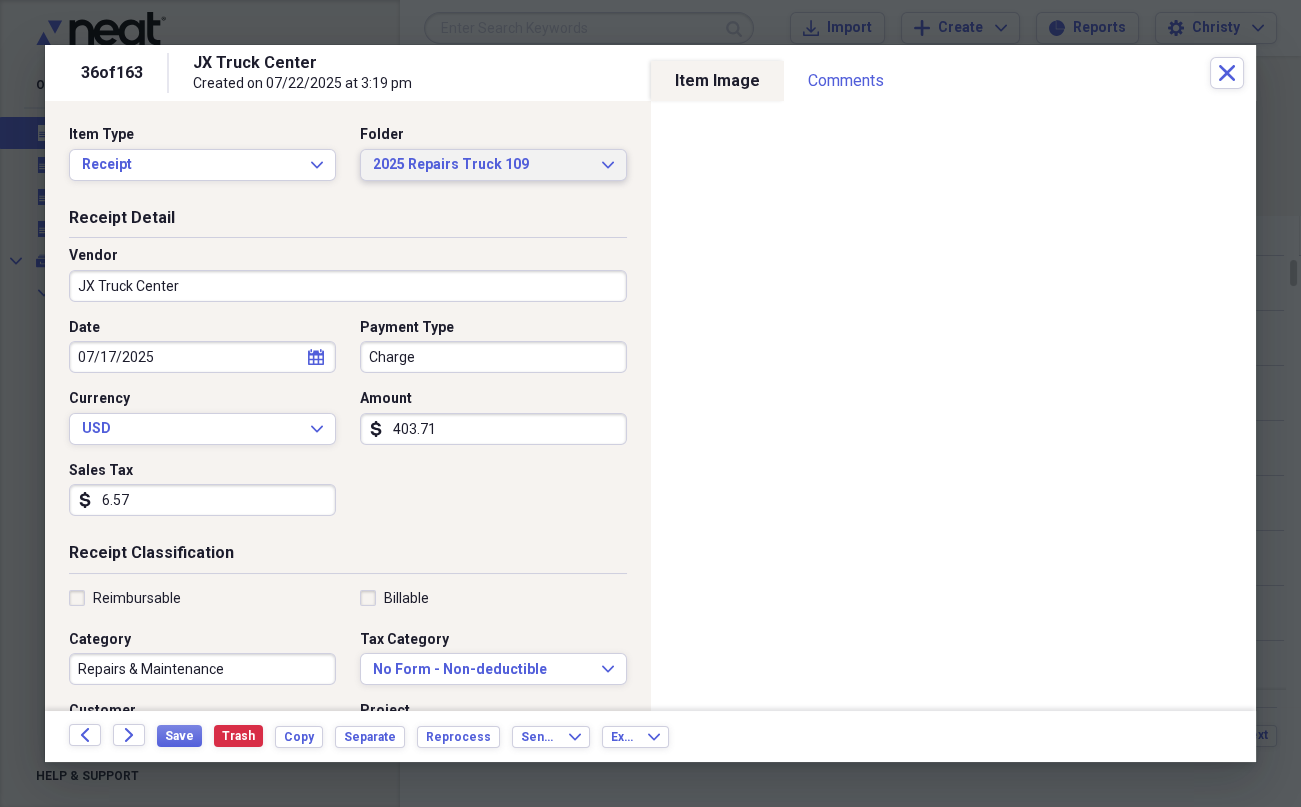 scroll, scrollTop: 410, scrollLeft: 0, axis: vertical 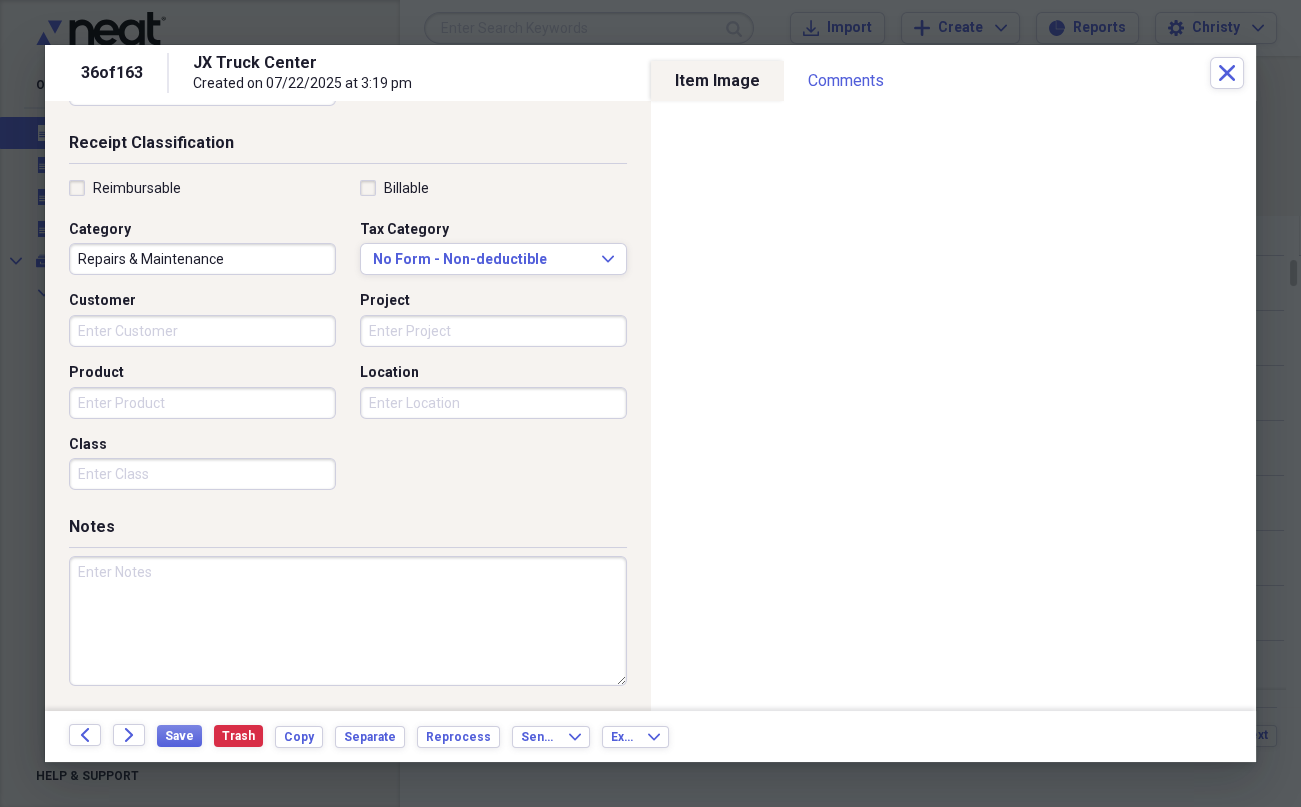 click at bounding box center (348, 621) 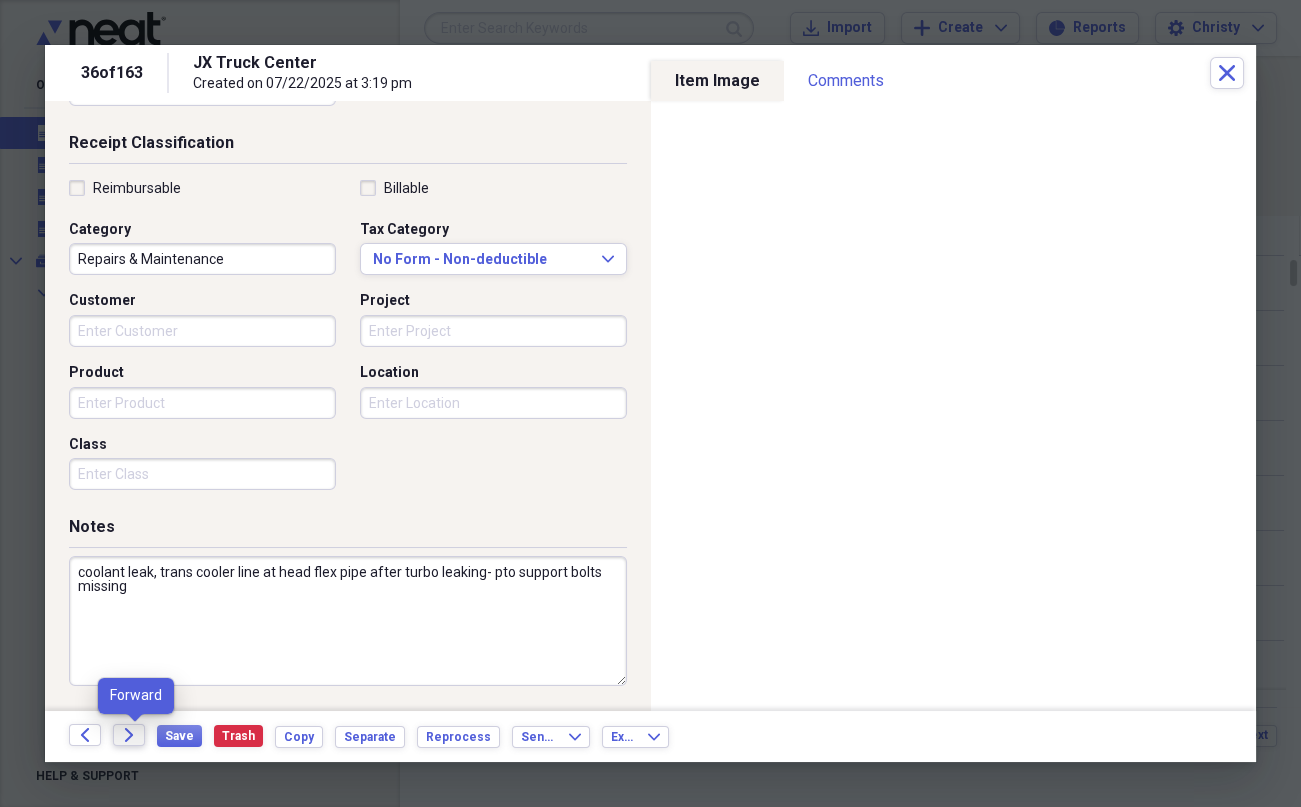 type on "coolant leak, trans cooler line at head flex pipe after turbo leaking- pto support bolts missing" 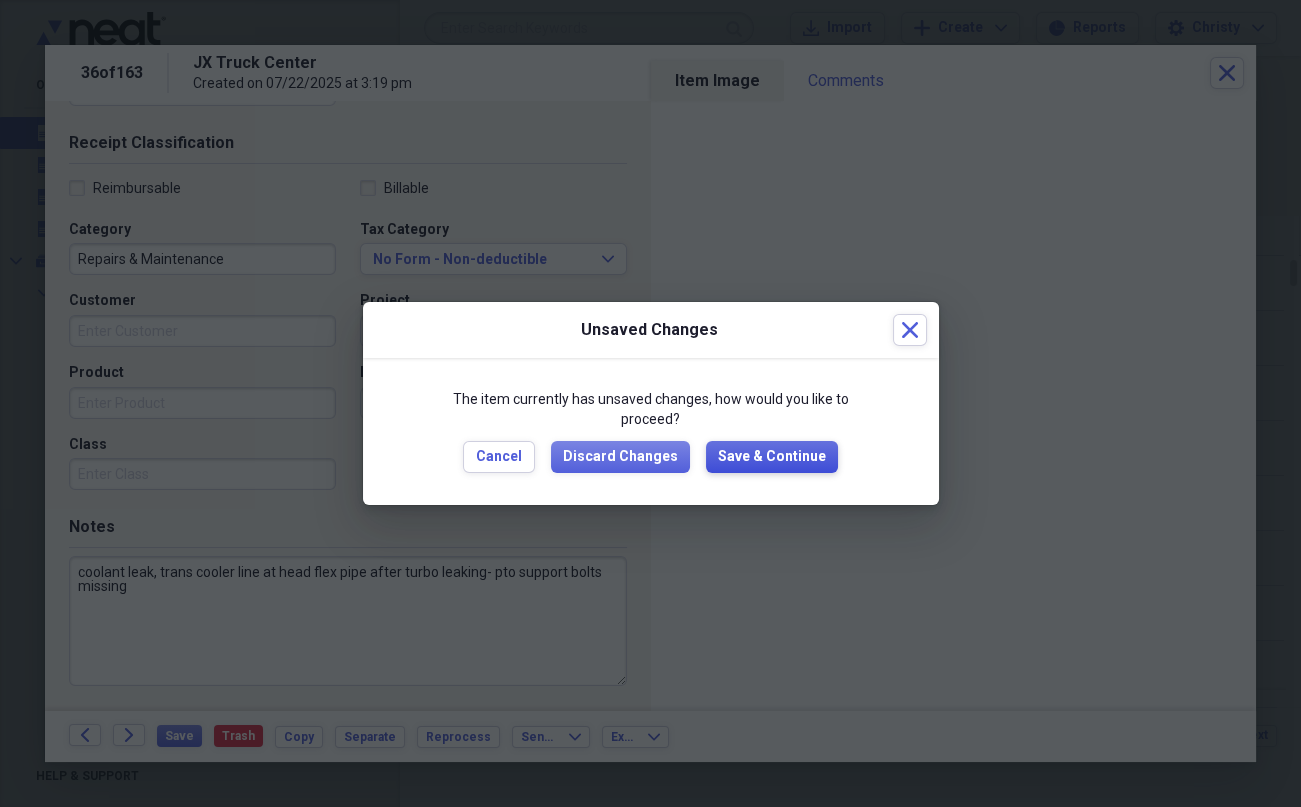 click on "Save & Continue" at bounding box center (772, 457) 